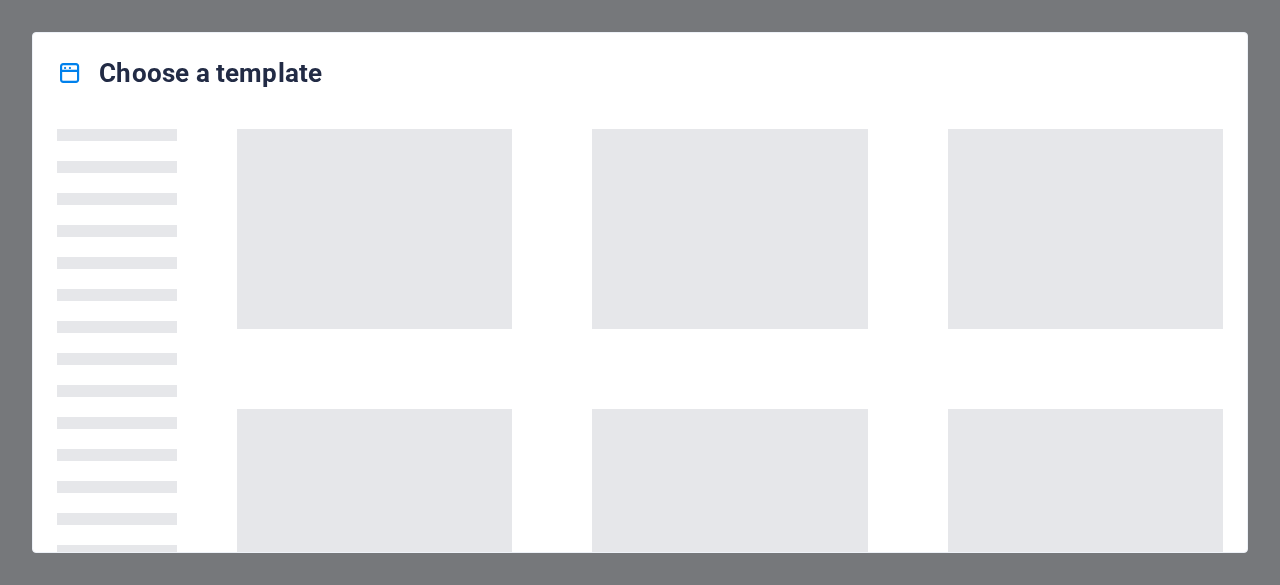 scroll, scrollTop: 0, scrollLeft: 0, axis: both 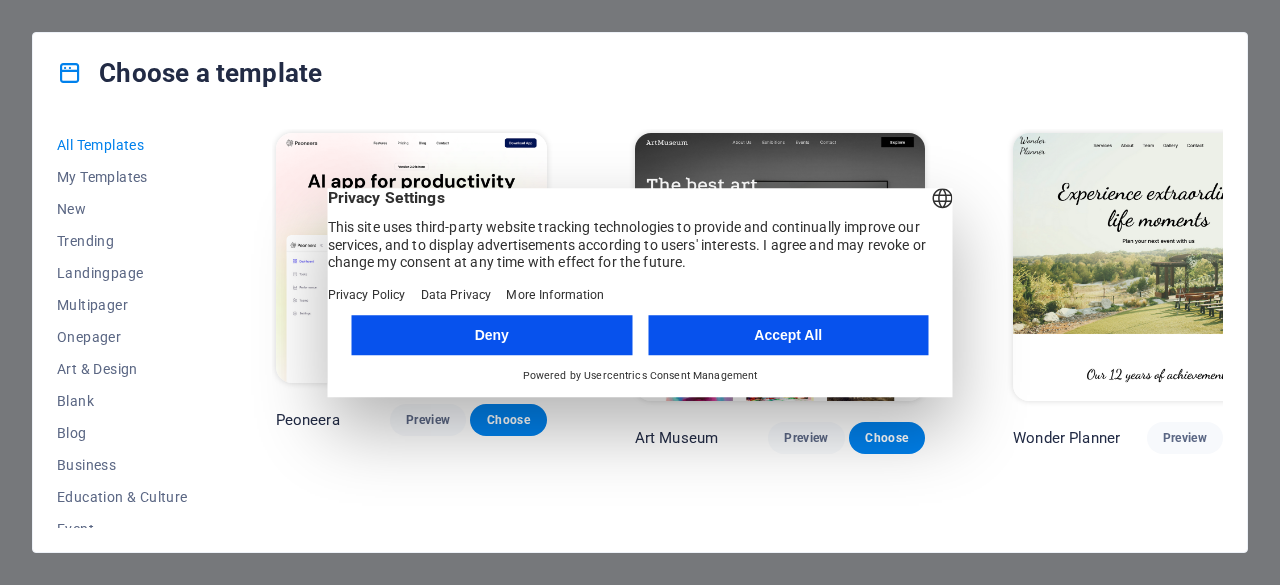 click on "Accept All" at bounding box center [788, 335] 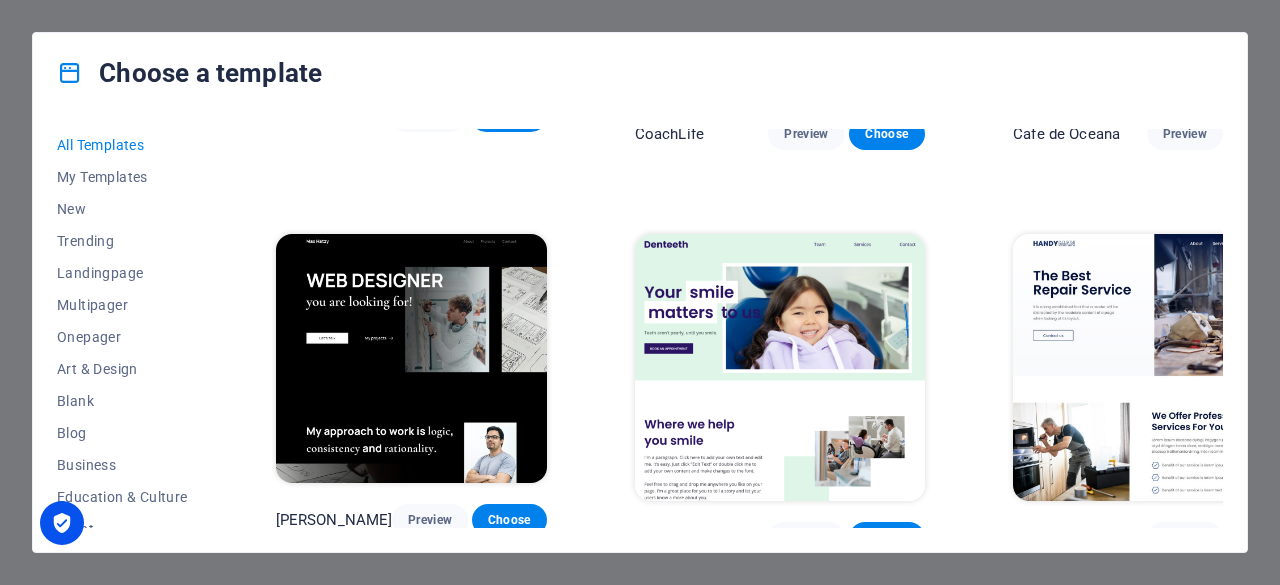 scroll, scrollTop: 4866, scrollLeft: 0, axis: vertical 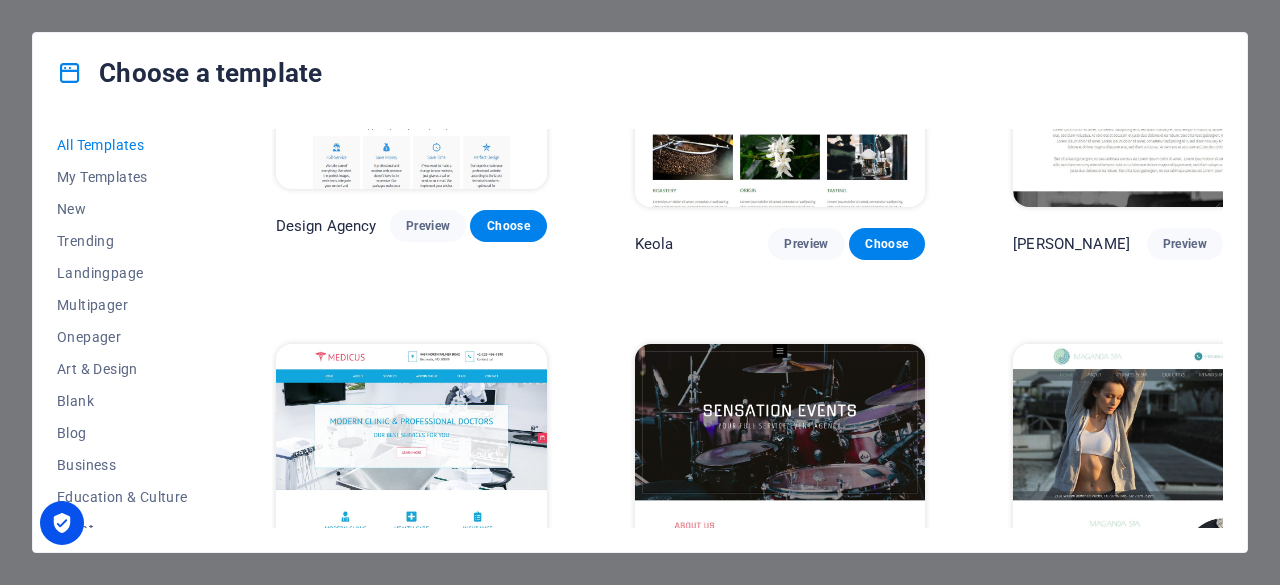 click on "Peoneera Preview Choose Art Museum Preview Choose Wonder Planner Preview Choose Transportable Preview Choose S&L Preview Choose WePaint Preview Choose Eco-Con Preview Choose MeetUp Preview Choose Help & Care Preview Choose Podcaster Preview Choose Academix Preview Choose BIG Barber Shop Preview Choose Health & Food Preview Choose UrbanNest Interiors Preview Choose Green Change Preview Choose The Beauty Temple Preview Choose WeTrain Preview Choose Cleaner Preview Choose Johanna James Preview Choose Delicioso Preview Choose Dream Garden Preview Choose LumeDeAqua Preview Choose Pets Care Preview Choose SafeSpace Preview Choose Midnight Rain Bar Preview Choose Drive Preview Choose Estator Preview Choose Health Group Preview Choose MakeIt Agency Preview Choose Wanderlust Preview Choose WeSpa Preview Choose BERLIN Preview Choose Gadgets Preview Choose CoffeeScience Preview Choose CoachLife Preview Choose Cafe de Oceana Preview Choose Max Hatzy Preview Choose Denteeth Preview Choose Handyman Preview Choose Blogger" at bounding box center (747, 328) 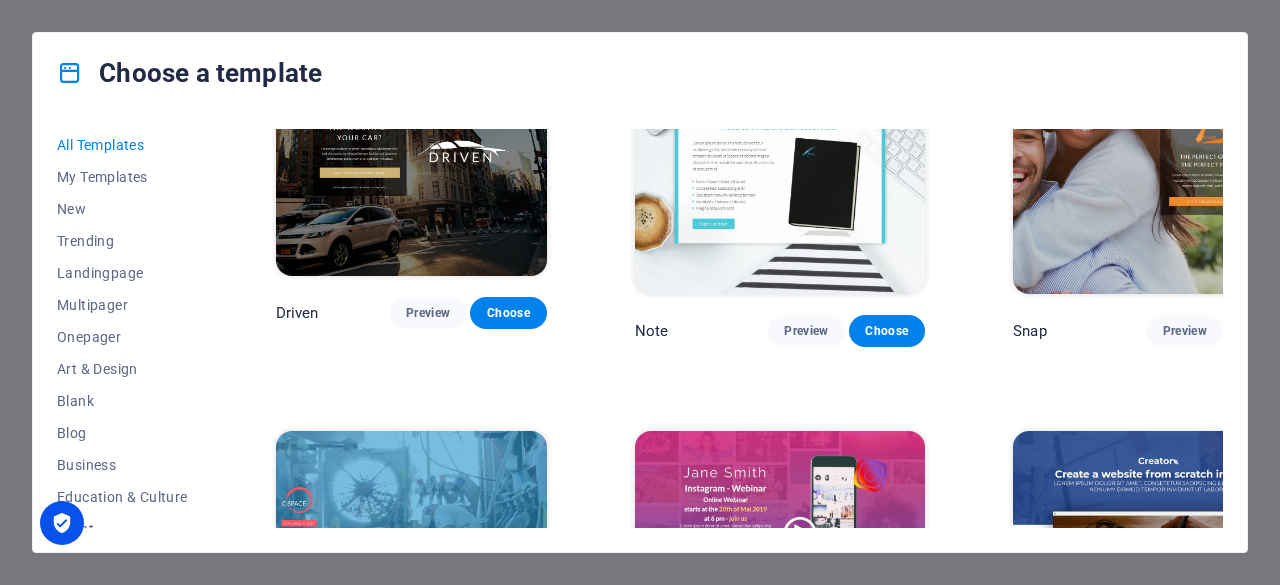 scroll, scrollTop: 20055, scrollLeft: 0, axis: vertical 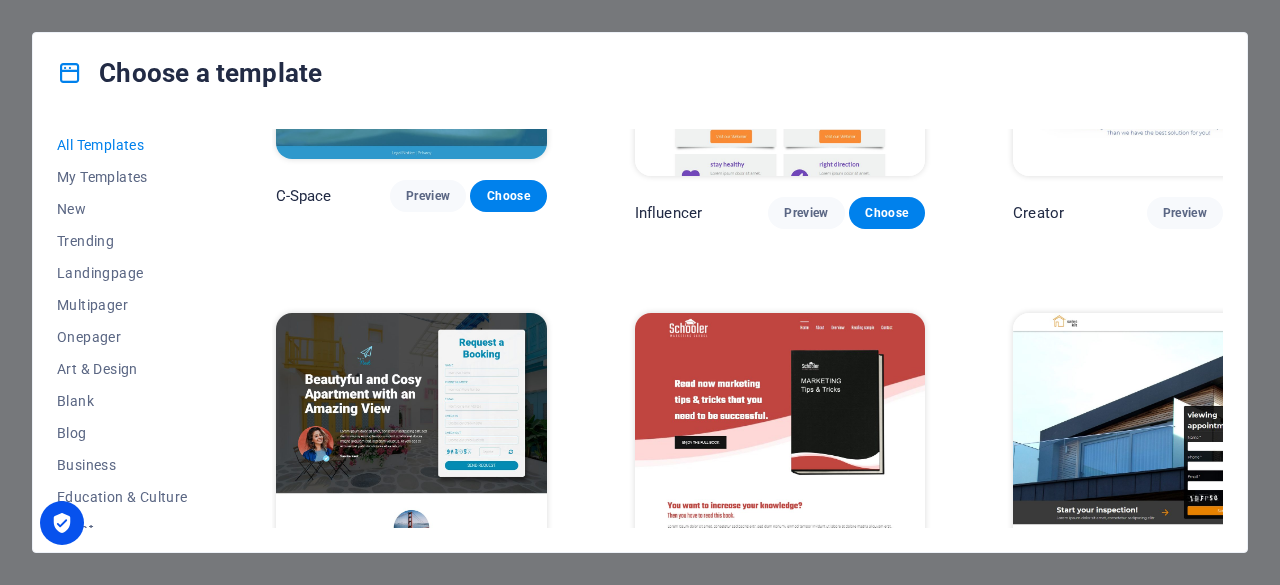 click on "All Templates My Templates New Trending Landingpage Multipager Onepager Art & Design Blank Blog Business Education & Culture Event Gastronomy Health IT & Media Legal & Finance Non-Profit Performance Portfolio Services Sports & Beauty Trades Travel Wireframe Peoneera Preview Choose Art Museum Preview Choose Wonder Planner Preview Choose Transportable Preview Choose S&L Preview Choose WePaint Preview Choose Eco-Con Preview Choose MeetUp Preview Choose Help & Care Preview Choose Podcaster Preview Choose Academix Preview Choose BIG Barber Shop Preview Choose Health & Food Preview Choose UrbanNest Interiors Preview Choose Green Change Preview Choose The Beauty Temple Preview Choose WeTrain Preview Choose Cleaner Preview Choose Johanna James Preview Choose Delicioso Preview Choose Dream Garden Preview Choose LumeDeAqua Preview Choose Pets Care Preview Choose SafeSpace Preview Choose Midnight Rain Bar Preview Choose Drive Preview Choose Estator Preview Choose Health Group Preview Choose MakeIt Agency Preview Choose" at bounding box center (640, 332) 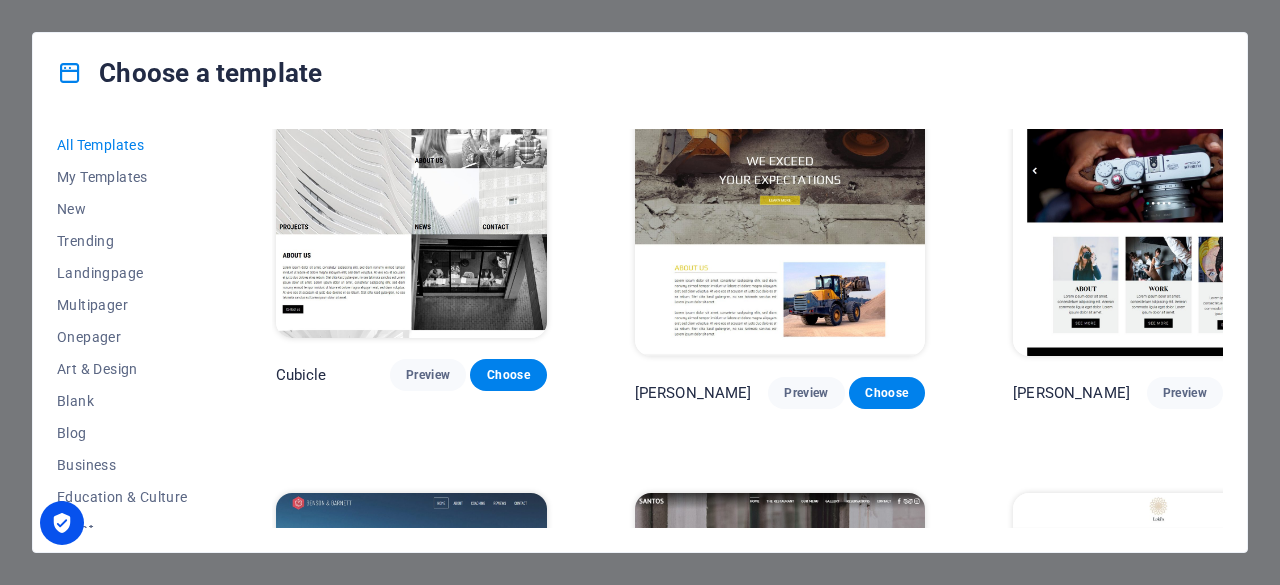 scroll, scrollTop: 17413, scrollLeft: 0, axis: vertical 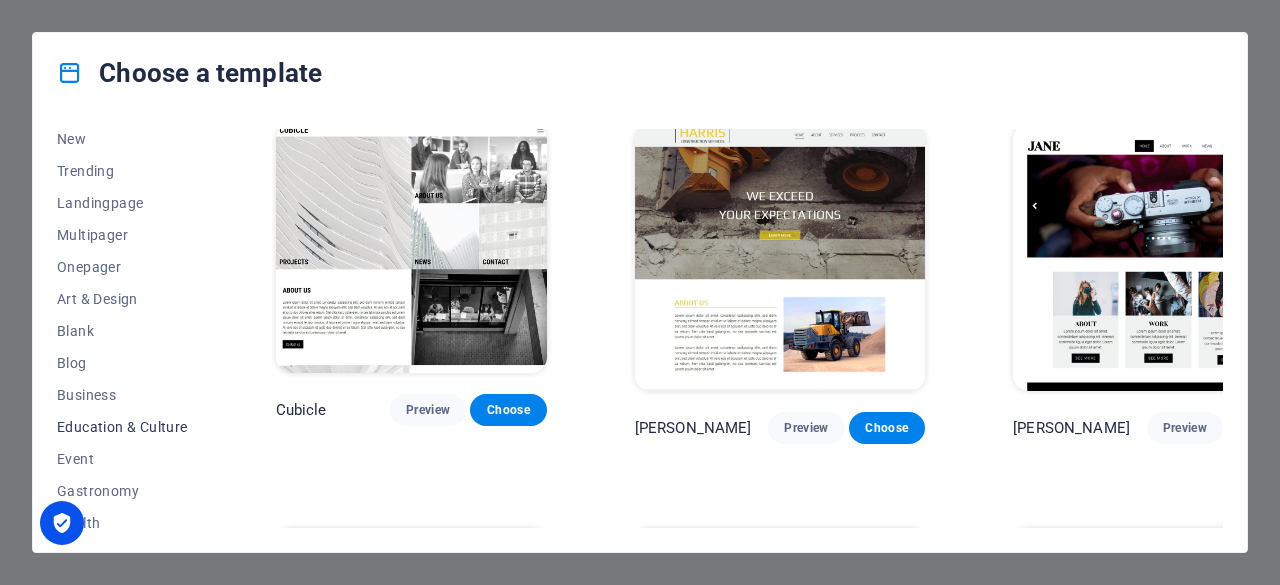 click on "Education & Culture" at bounding box center [122, 427] 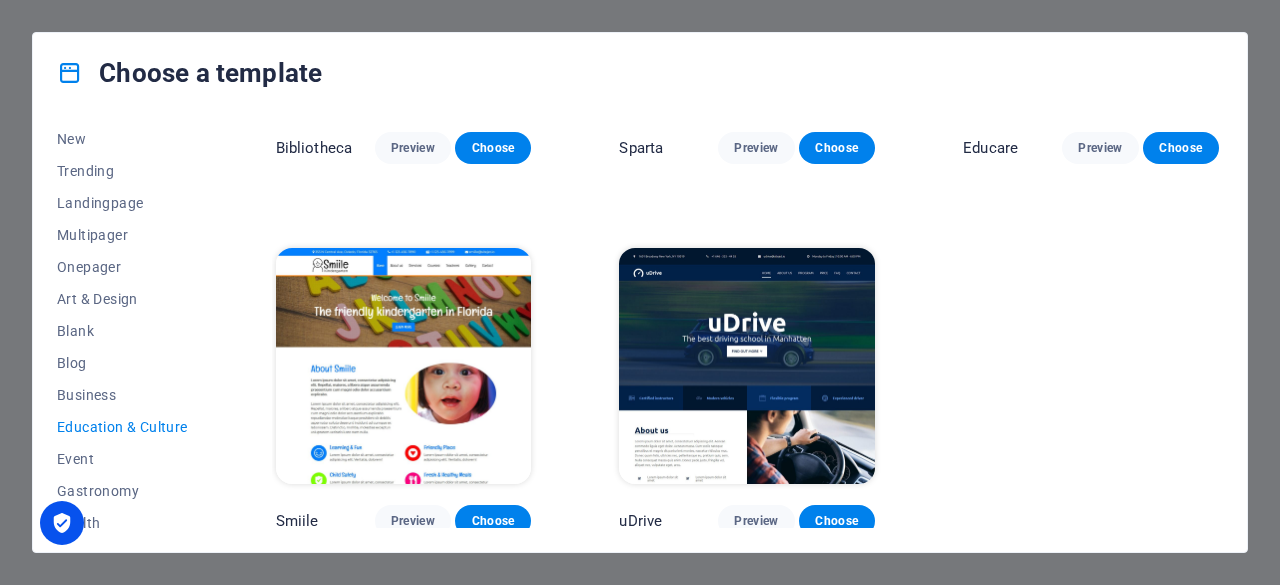 drag, startPoint x: 1218, startPoint y: 418, endPoint x: 1220, endPoint y: 437, distance: 19.104973 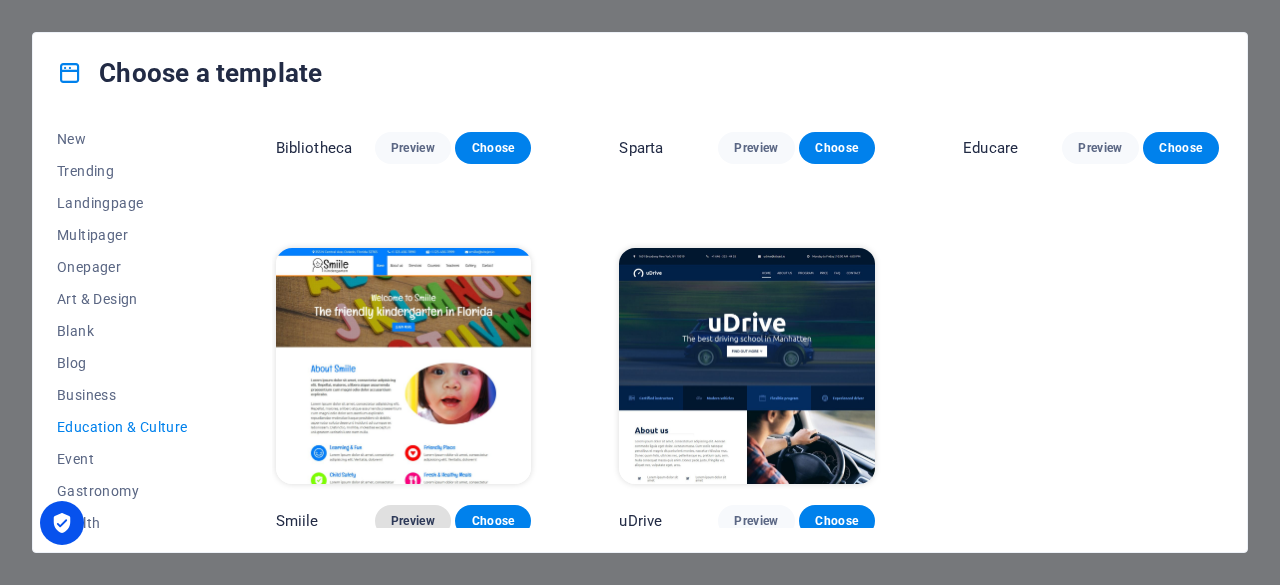 click on "Preview" at bounding box center [413, 521] 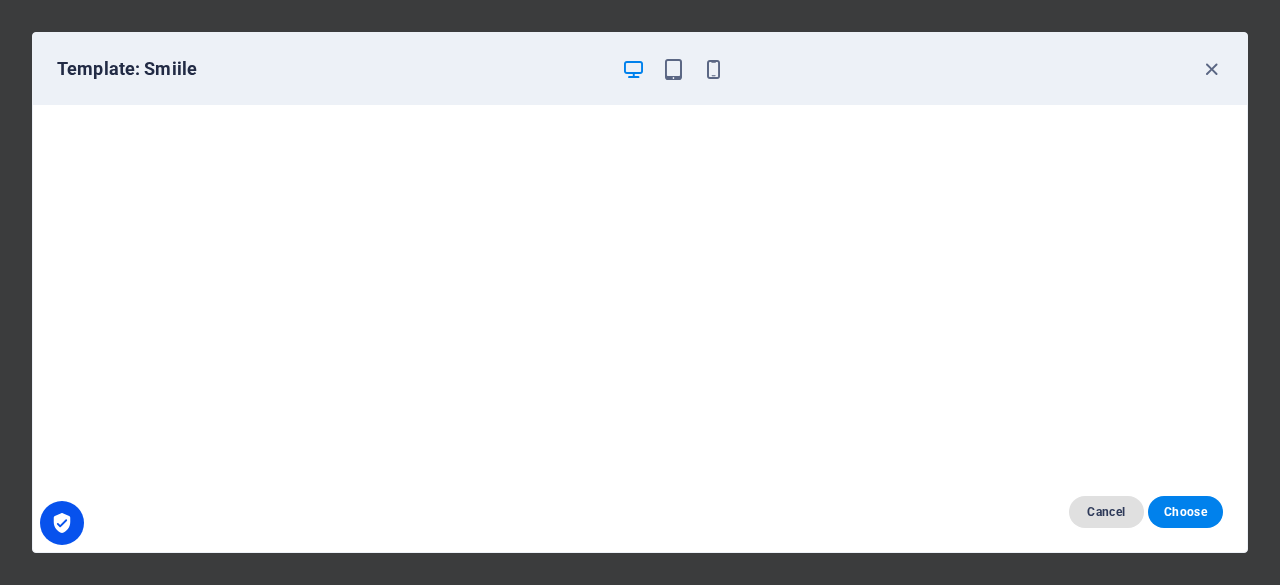 click on "Cancel" at bounding box center [1106, 512] 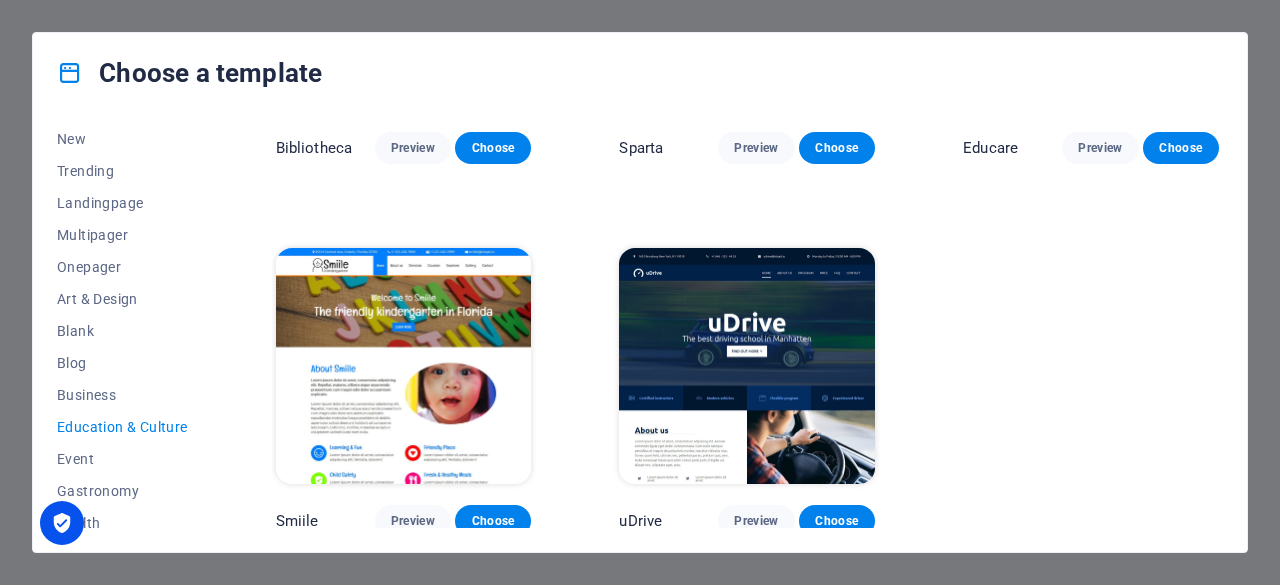drag, startPoint x: 1223, startPoint y: 449, endPoint x: 1213, endPoint y: 393, distance: 56.88585 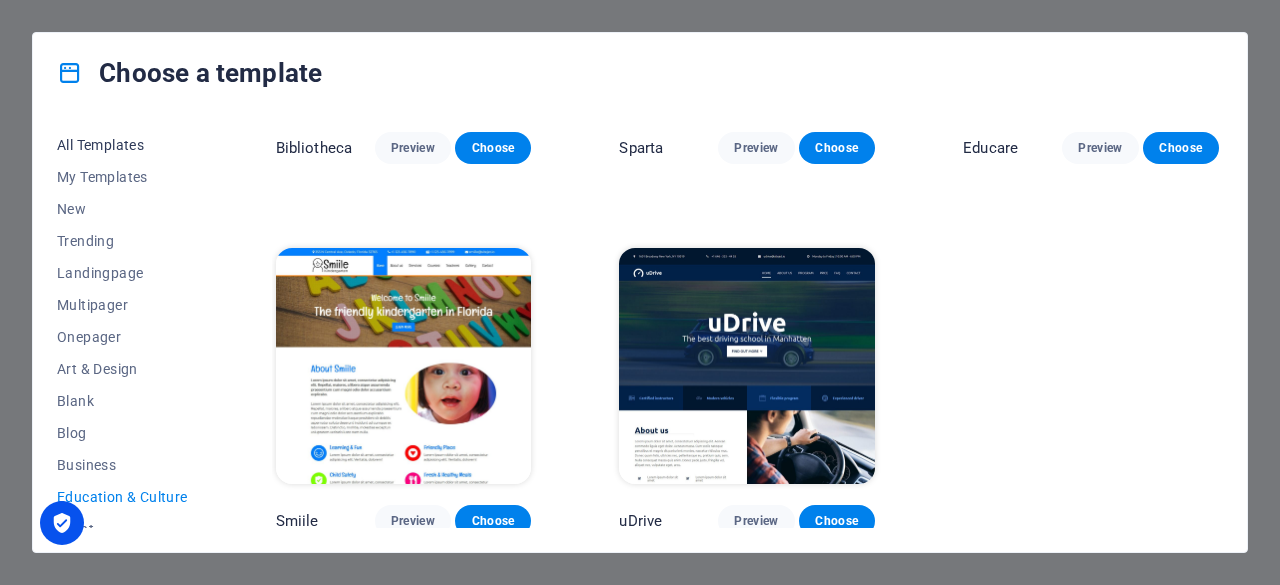 click on "All Templates" at bounding box center (122, 145) 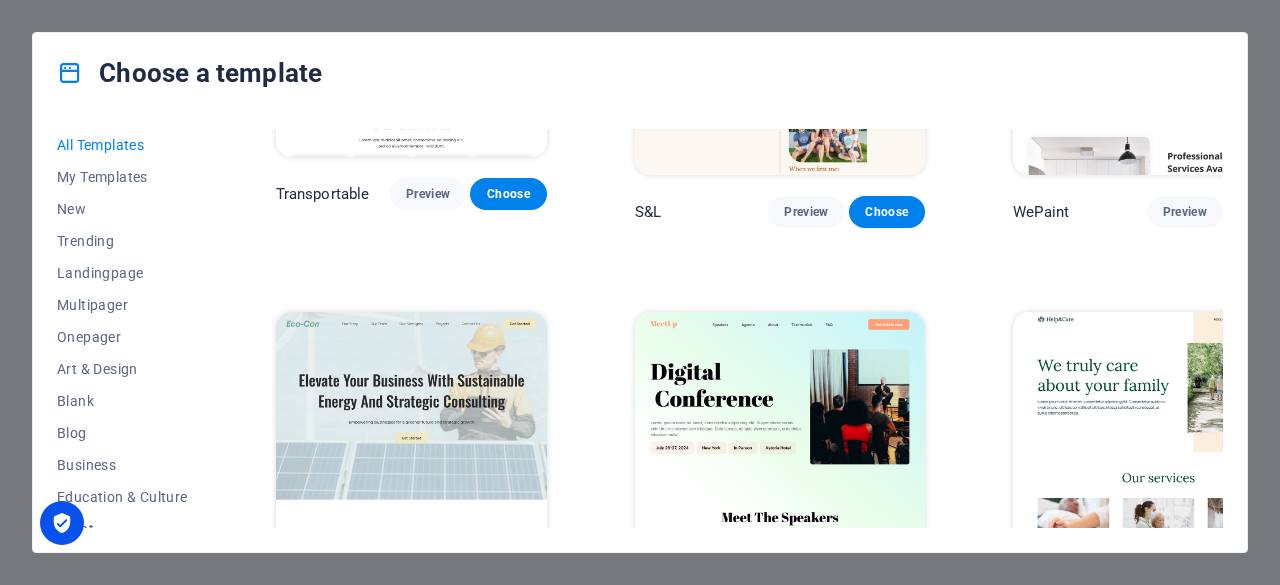 scroll, scrollTop: 9780, scrollLeft: 0, axis: vertical 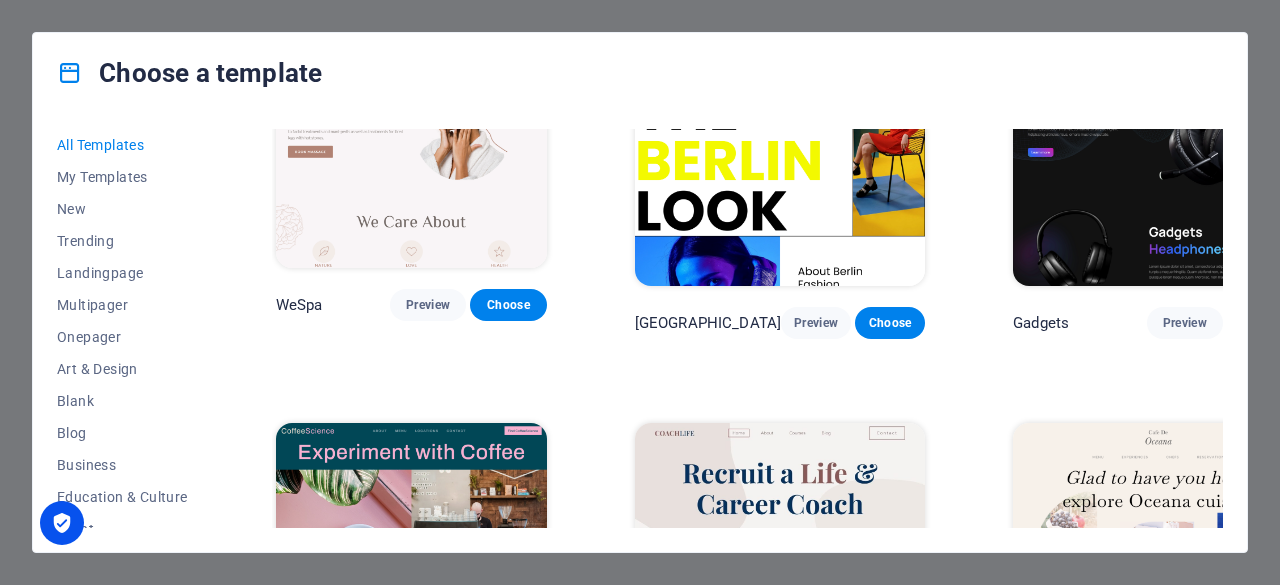 click on "Peoneera Preview Choose Art Museum Preview Choose Wonder Planner Preview Choose Transportable Preview Choose S&L Preview Choose WePaint Preview Choose Eco-Con Preview Choose MeetUp Preview Choose Help & Care Preview Choose Podcaster Preview Choose Academix Preview Choose BIG Barber Shop Preview Choose Health & Food Preview Choose UrbanNest Interiors Preview Choose Green Change Preview Choose The Beauty Temple Preview Choose WeTrain Preview Choose Cleaner Preview Choose Johanna James Preview Choose Delicioso Preview Choose Dream Garden Preview Choose LumeDeAqua Preview Choose Pets Care Preview Choose SafeSpace Preview Choose Midnight Rain Bar Preview Choose Drive Preview Choose Estator Preview Choose Health Group Preview Choose MakeIt Agency Preview Choose Wanderlust Preview Choose WeSpa Preview Choose BERLIN Preview Choose Gadgets Preview Choose CoffeeScience Preview Choose CoachLife Preview Choose Cafe de Oceana Preview Choose Max Hatzy Preview Choose Denteeth Preview Choose Handyman Preview Choose Blogger" at bounding box center (747, 328) 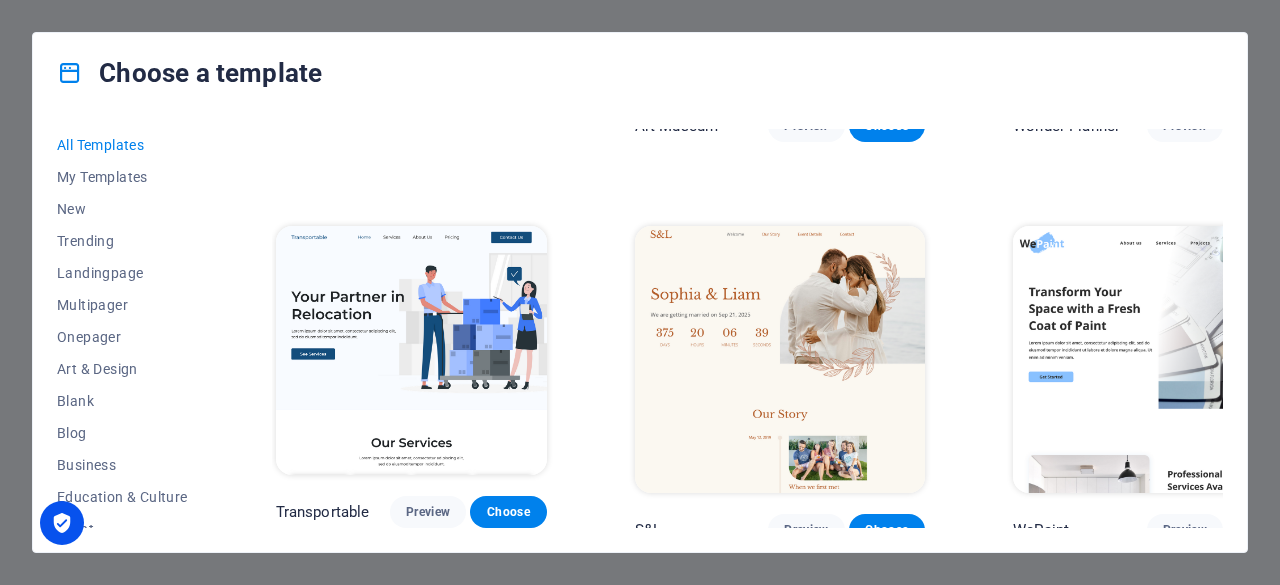 scroll, scrollTop: 0, scrollLeft: 0, axis: both 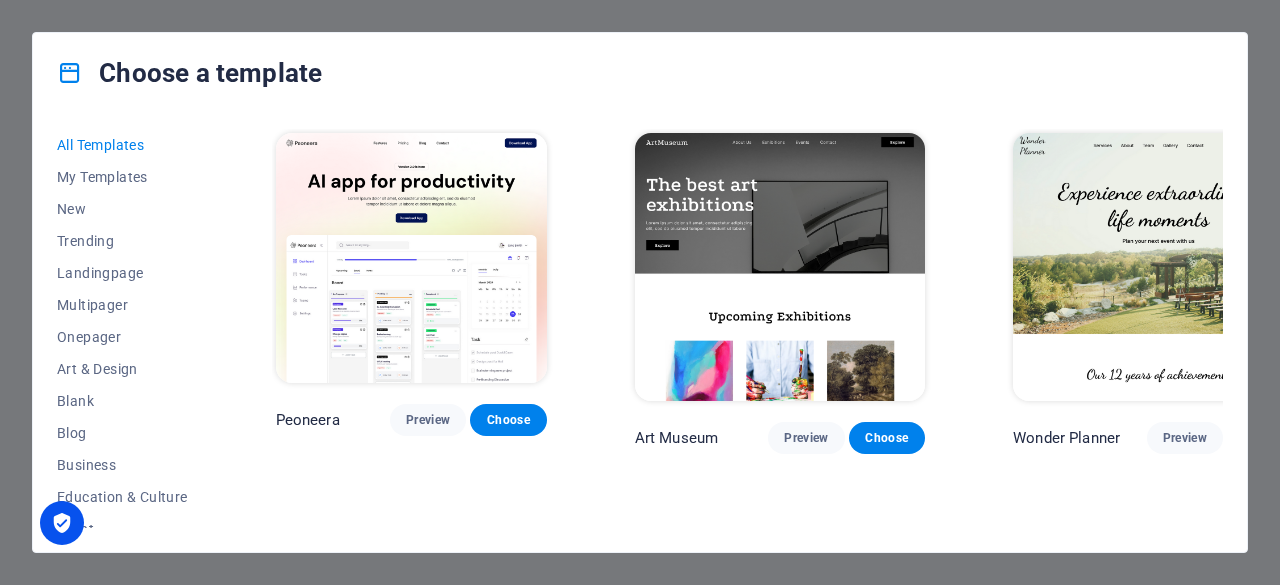 click on "All Templates My Templates New Trending Landingpage Multipager Onepager Art & Design Blank Blog Business Education & Culture Event Gastronomy Health IT & Media Legal & Finance Non-Profit Performance Portfolio Services Sports & Beauty Trades Travel Wireframe Peoneera Preview Choose Art Museum Preview Choose Wonder Planner Preview Choose Transportable Preview Choose S&L Preview Choose WePaint Preview Choose Eco-Con Preview Choose MeetUp Preview Choose Help & Care Preview Choose Podcaster Preview Choose Academix Preview Choose BIG Barber Shop Preview Choose Health & Food Preview Choose UrbanNest Interiors Preview Choose Green Change Preview Choose The Beauty Temple Preview Choose WeTrain Preview Choose Cleaner Preview Choose Johanna James Preview Choose Delicioso Preview Choose Dream Garden Preview Choose LumeDeAqua Preview Choose Pets Care Preview Choose SafeSpace Preview Choose Midnight Rain Bar Preview Choose Drive Preview Choose Estator Preview Choose Health Group Preview Choose MakeIt Agency Preview Choose" at bounding box center (640, 332) 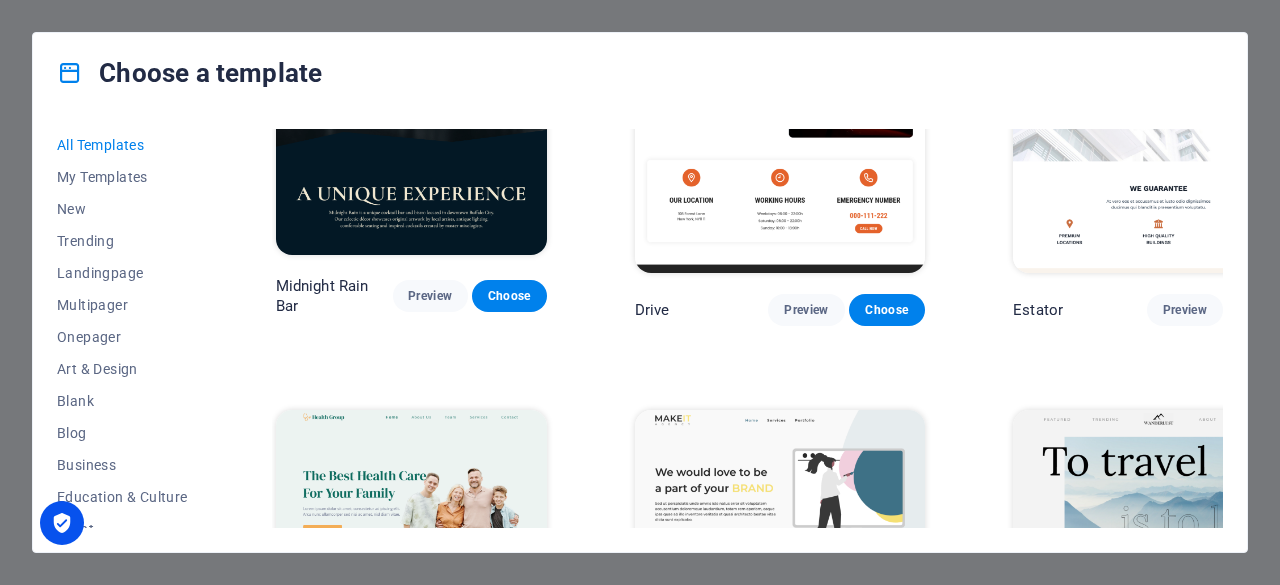 scroll, scrollTop: 3406, scrollLeft: 0, axis: vertical 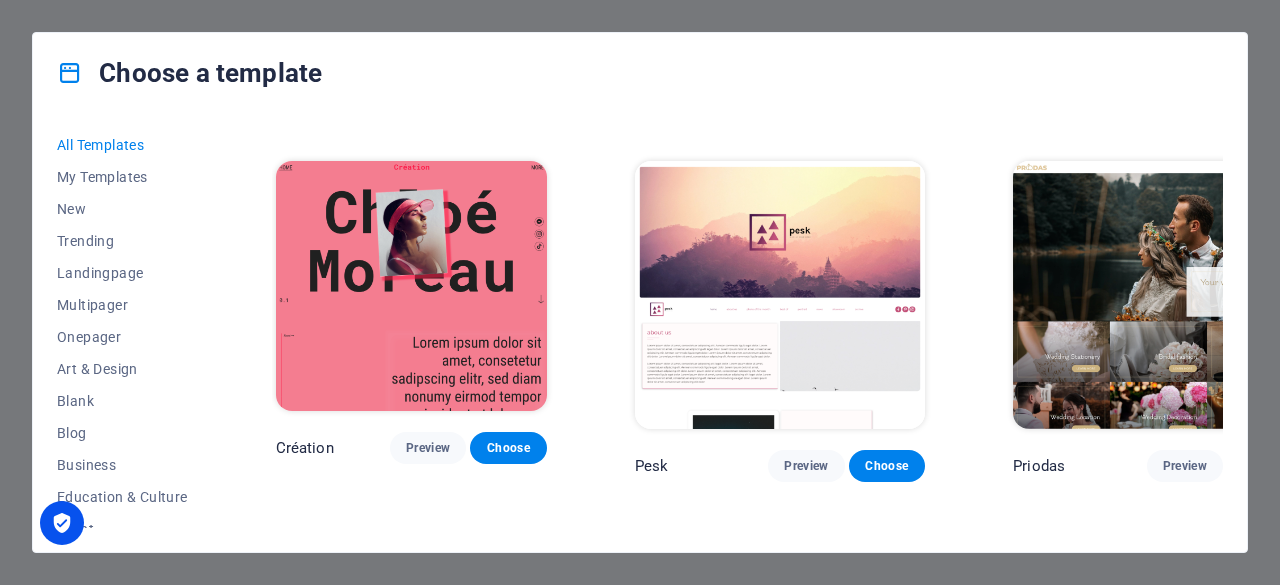 click at bounding box center (780, 700) 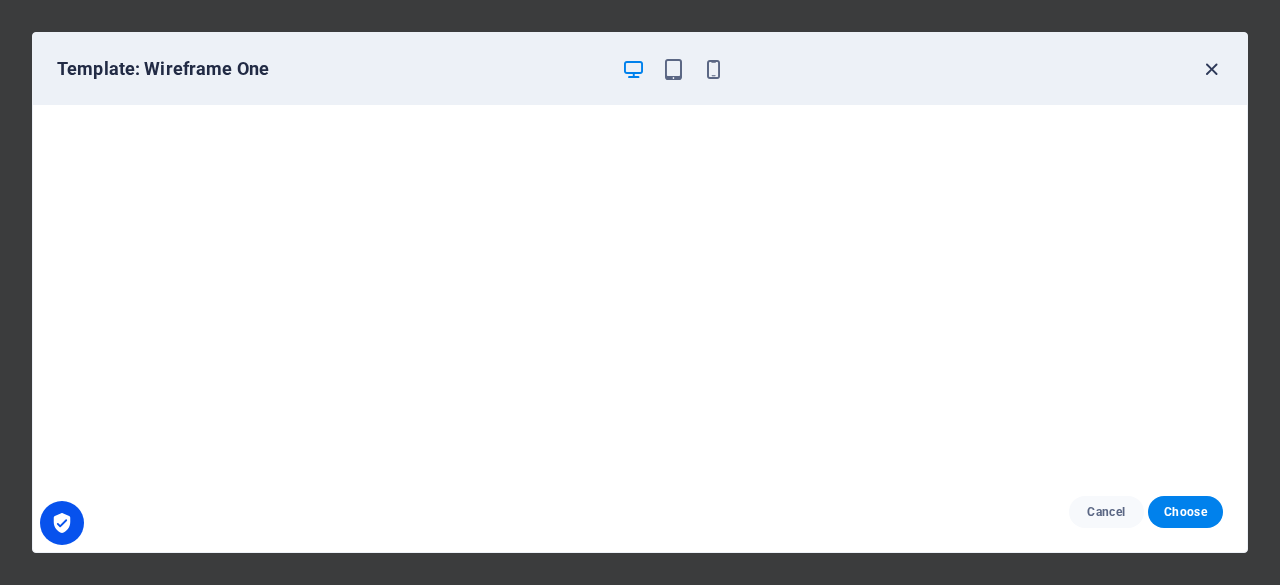 click at bounding box center (1211, 69) 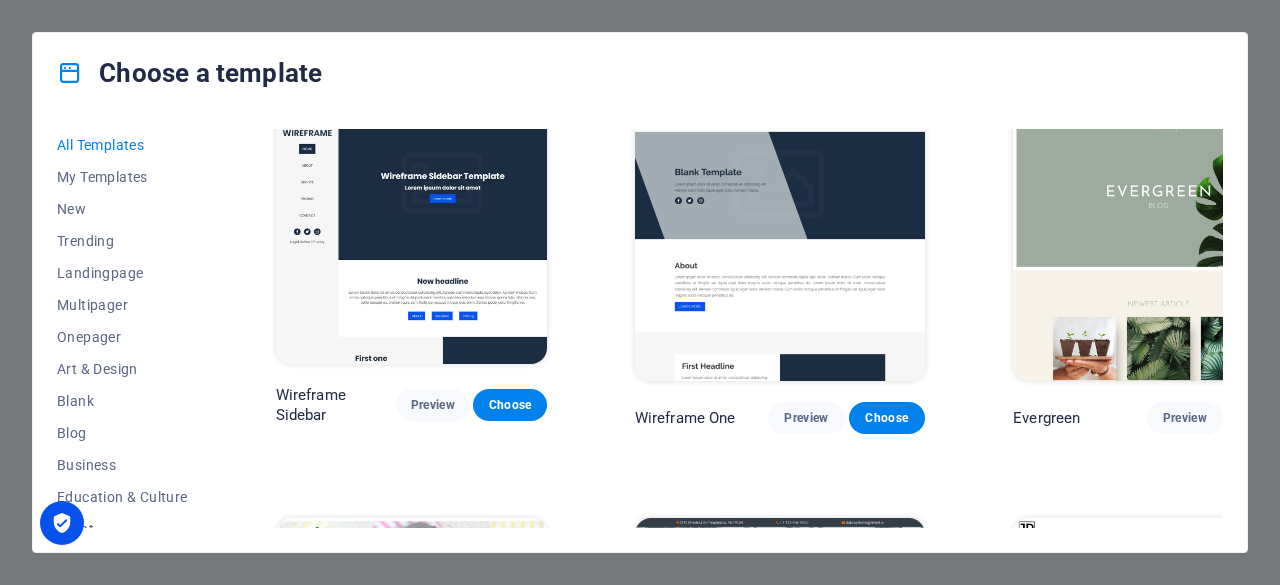 scroll, scrollTop: 6534, scrollLeft: 0, axis: vertical 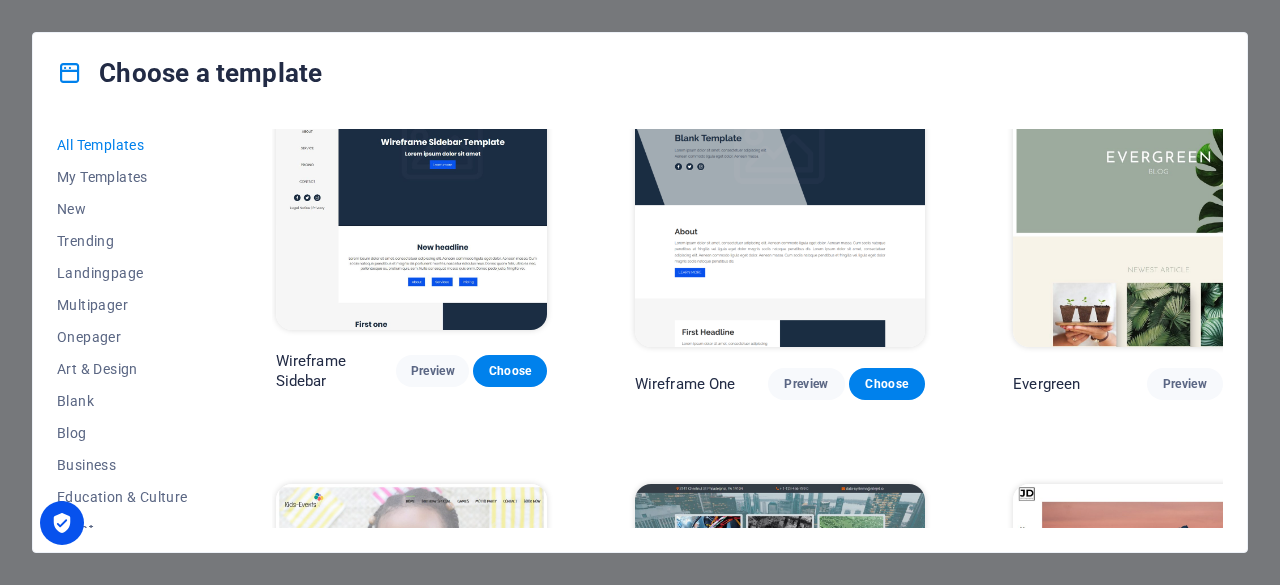 click at bounding box center [780, 618] 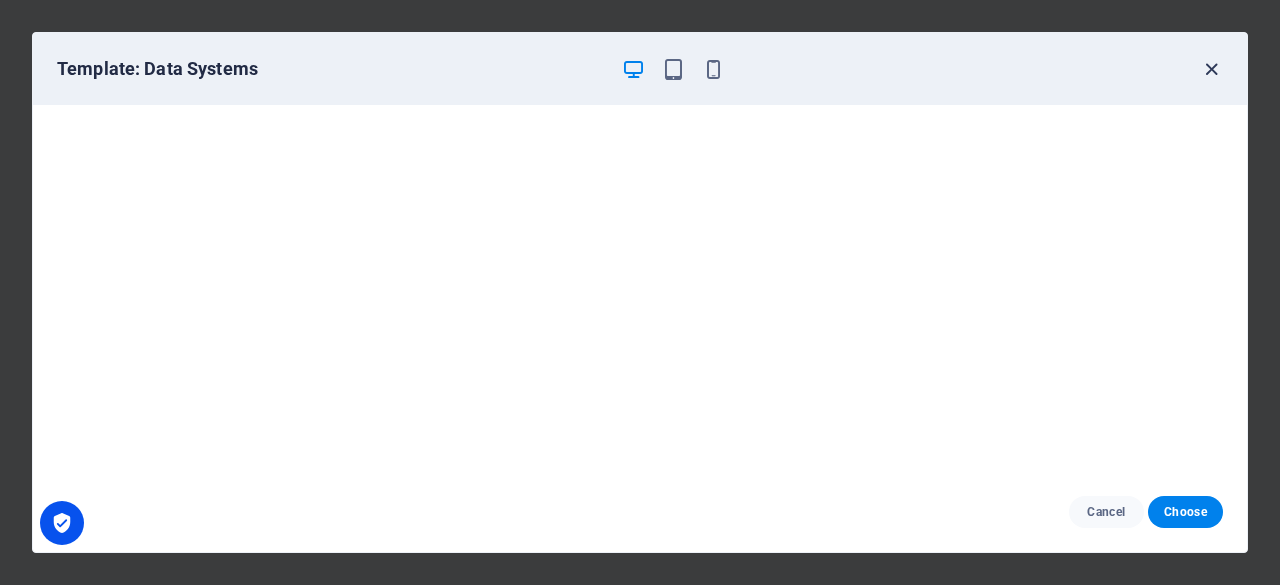 click at bounding box center [1211, 69] 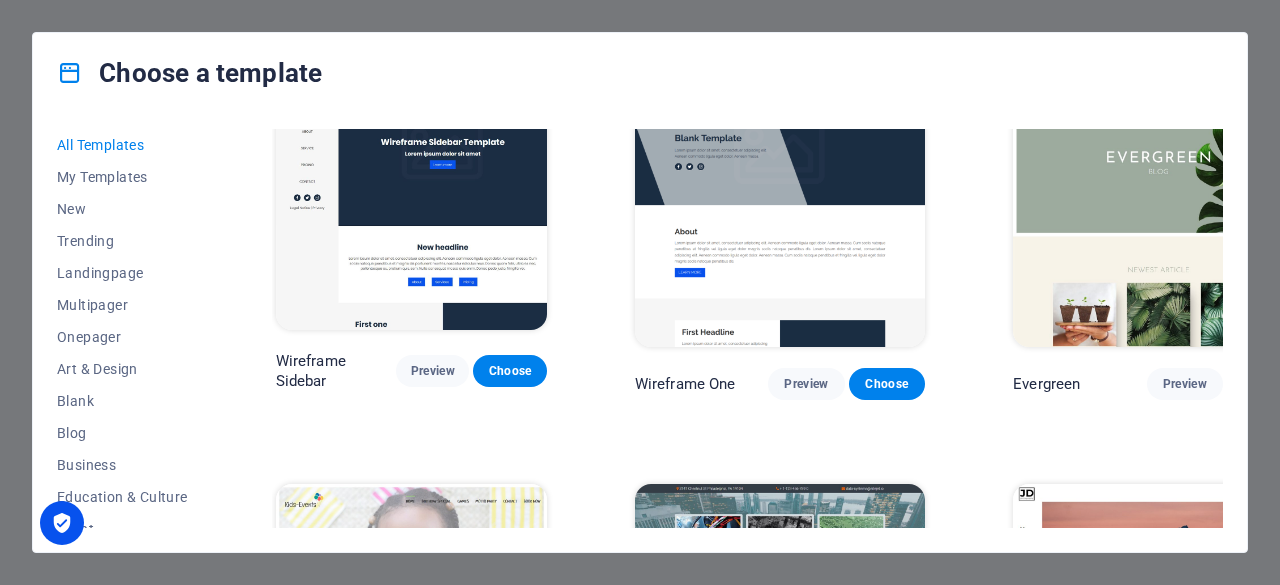 click on "All Templates My Templates New Trending Landingpage Multipager Onepager Art & Design Blank Blog Business Education & Culture Event Gastronomy Health IT & Media Legal & Finance Non-Profit Performance Portfolio Services Sports & Beauty Trades Travel Wireframe Peoneera Preview Choose Art Museum Preview Choose Wonder Planner Preview Choose Transportable Preview Choose S&L Preview Choose WePaint Preview Choose Eco-Con Preview Choose MeetUp Preview Choose Help & Care Preview Choose Podcaster Preview Choose Academix Preview Choose BIG Barber Shop Preview Choose Health & Food Preview Choose UrbanNest Interiors Preview Choose Green Change Preview Choose The Beauty Temple Preview Choose WeTrain Preview Choose Cleaner Preview Choose Johanna James Preview Choose Delicioso Preview Choose Dream Garden Preview Choose LumeDeAqua Preview Choose Pets Care Preview Choose SafeSpace Preview Choose Midnight Rain Bar Preview Choose Drive Preview Choose Estator Preview Choose Health Group Preview Choose MakeIt Agency Preview Choose" at bounding box center [640, 332] 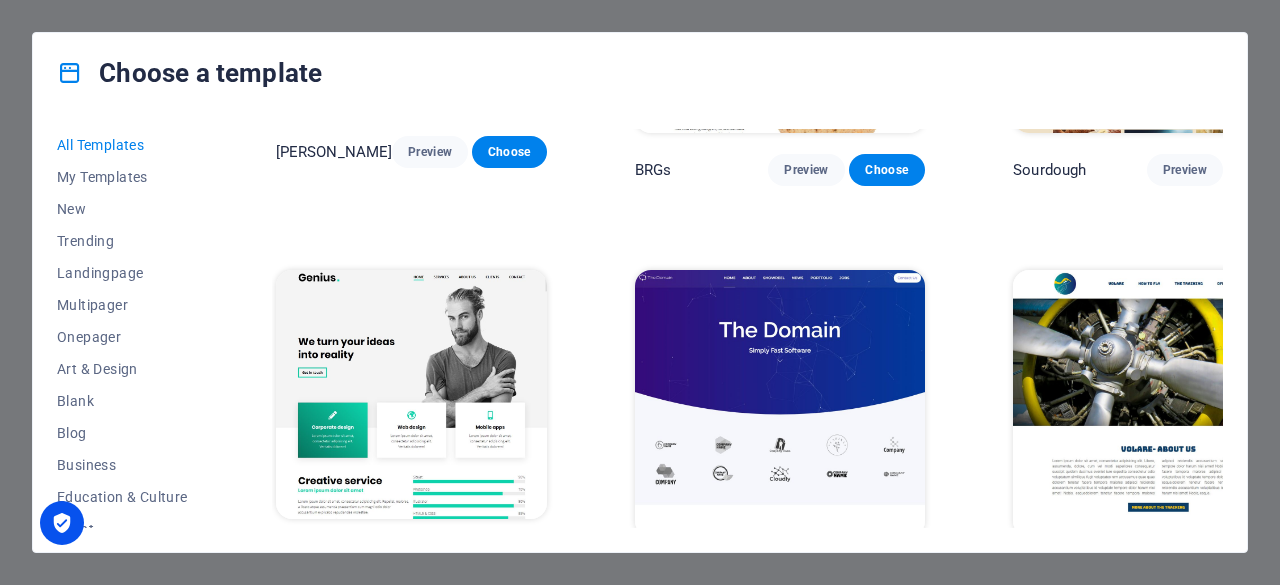 scroll, scrollTop: 9210, scrollLeft: 0, axis: vertical 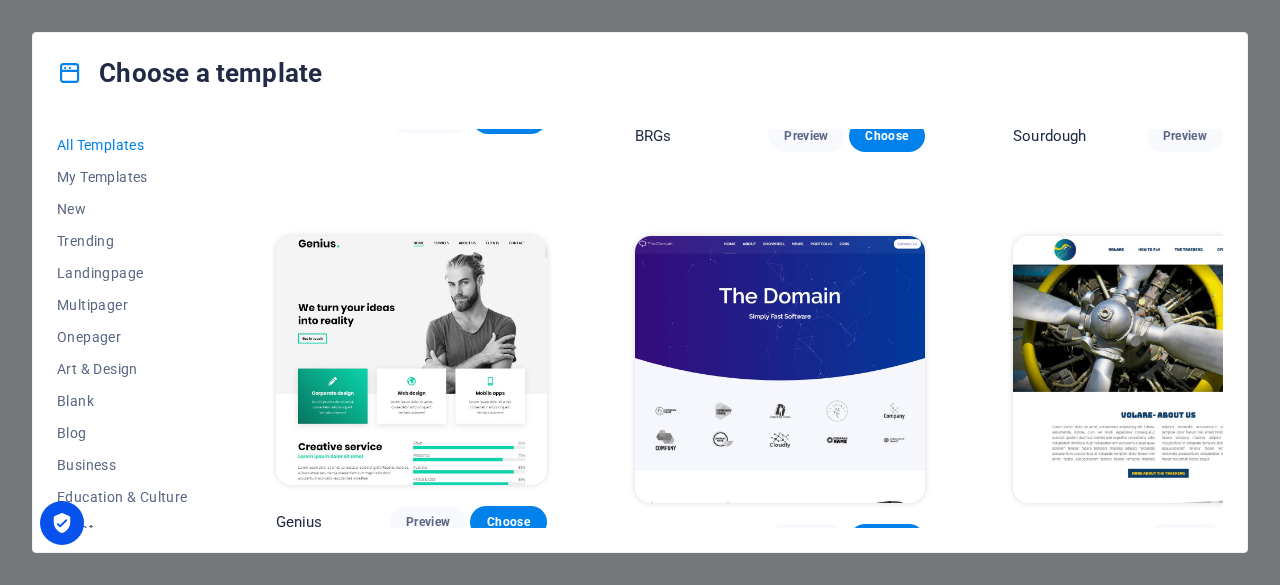 click on "Preview" at bounding box center [806, 945] 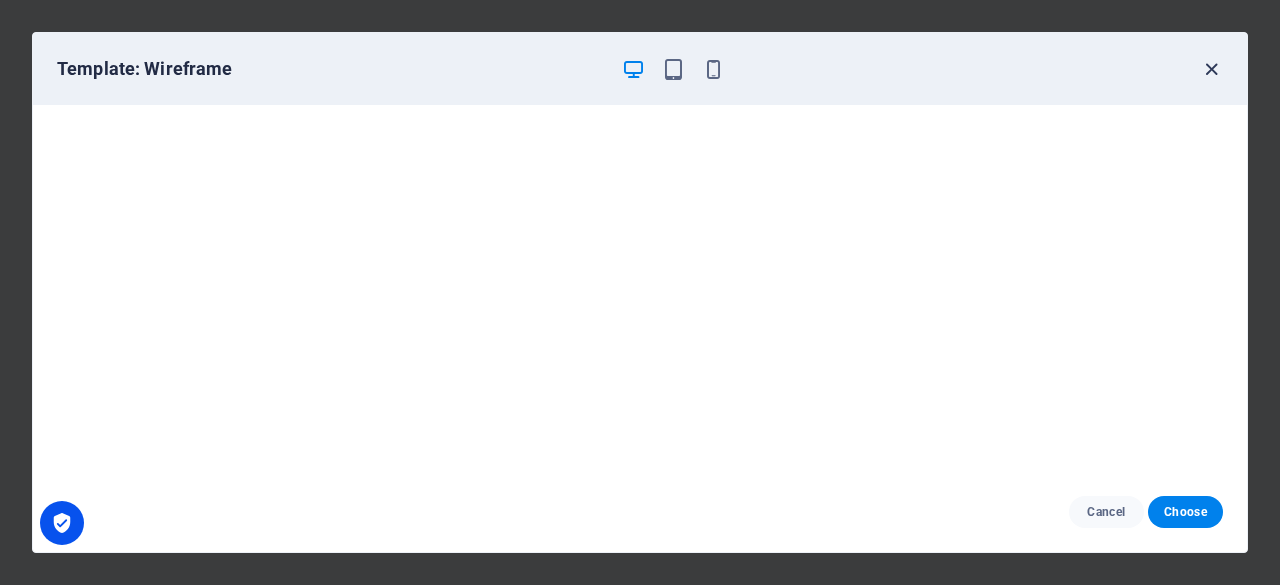 click at bounding box center (1211, 69) 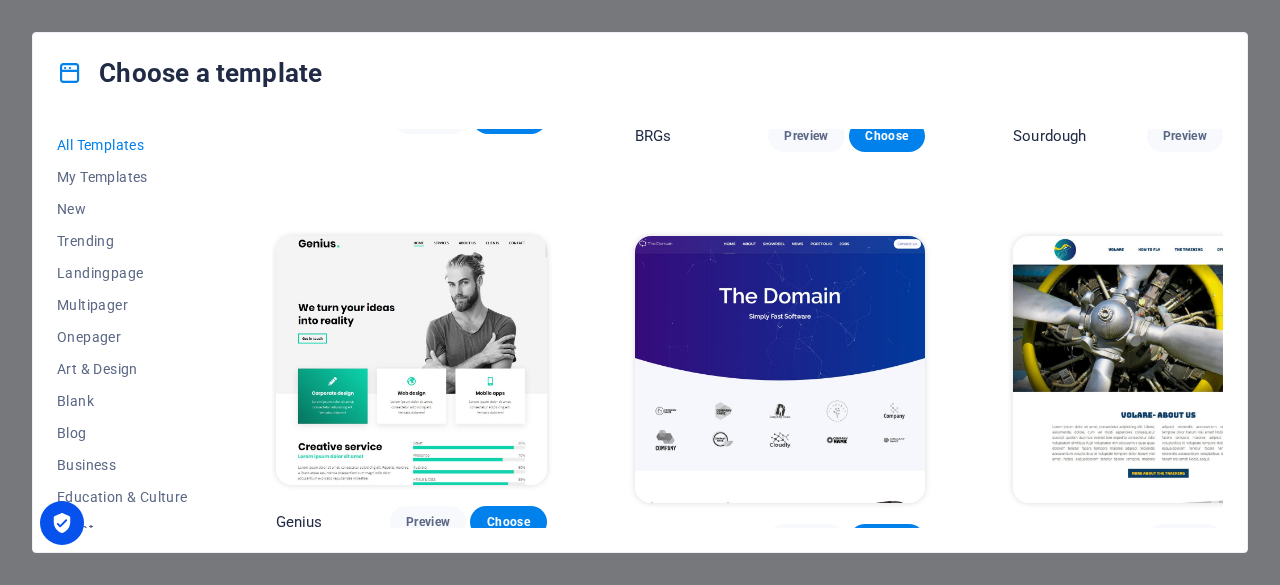 drag, startPoint x: 1218, startPoint y: 301, endPoint x: 1220, endPoint y: 311, distance: 10.198039 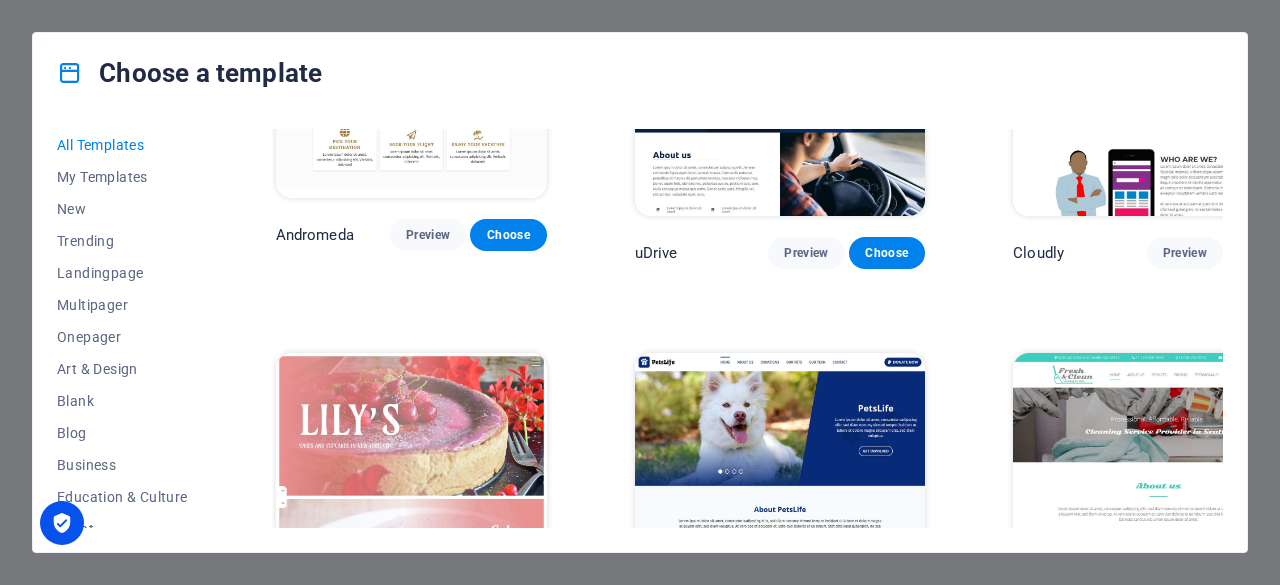 scroll, scrollTop: 13173, scrollLeft: 0, axis: vertical 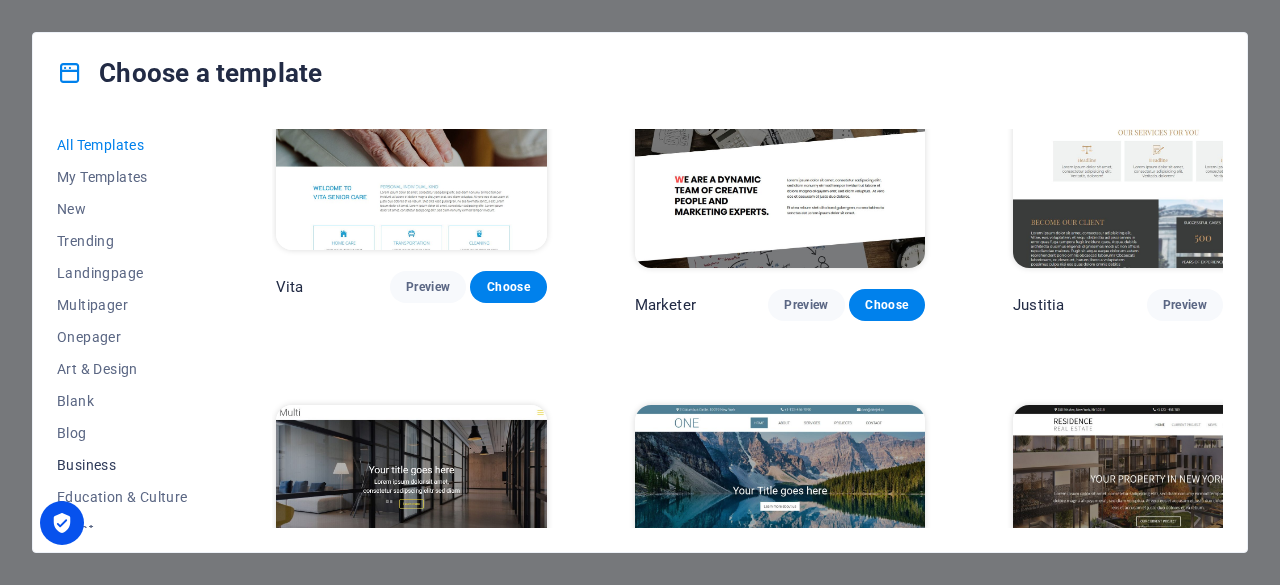 click on "Business" at bounding box center [122, 465] 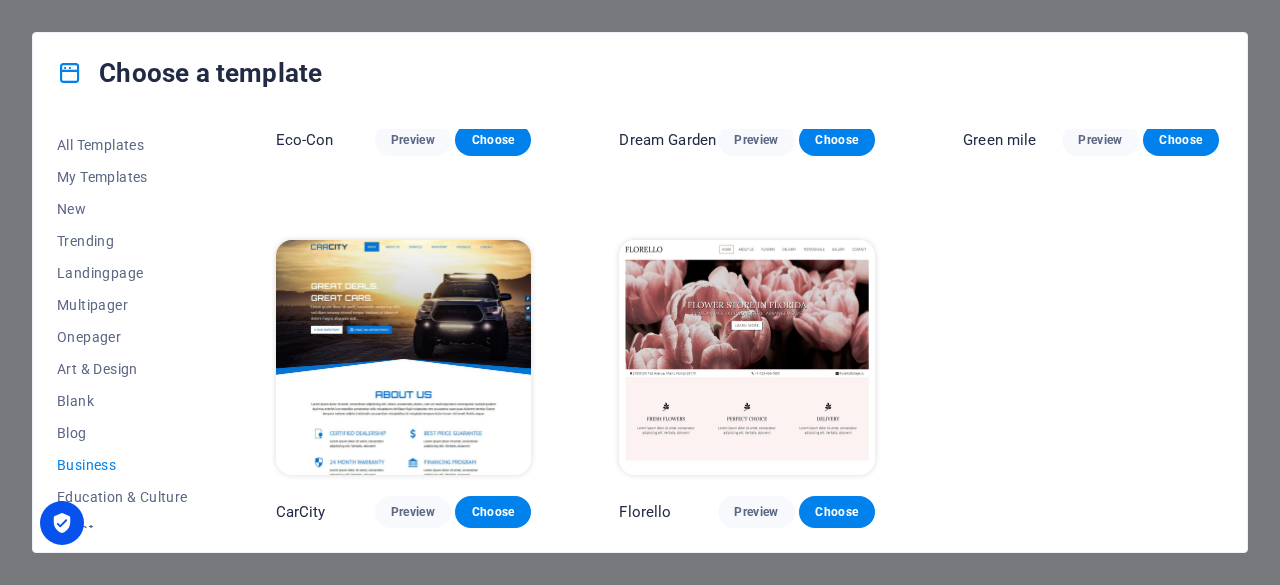 drag, startPoint x: 1218, startPoint y: 305, endPoint x: 1218, endPoint y: 326, distance: 21 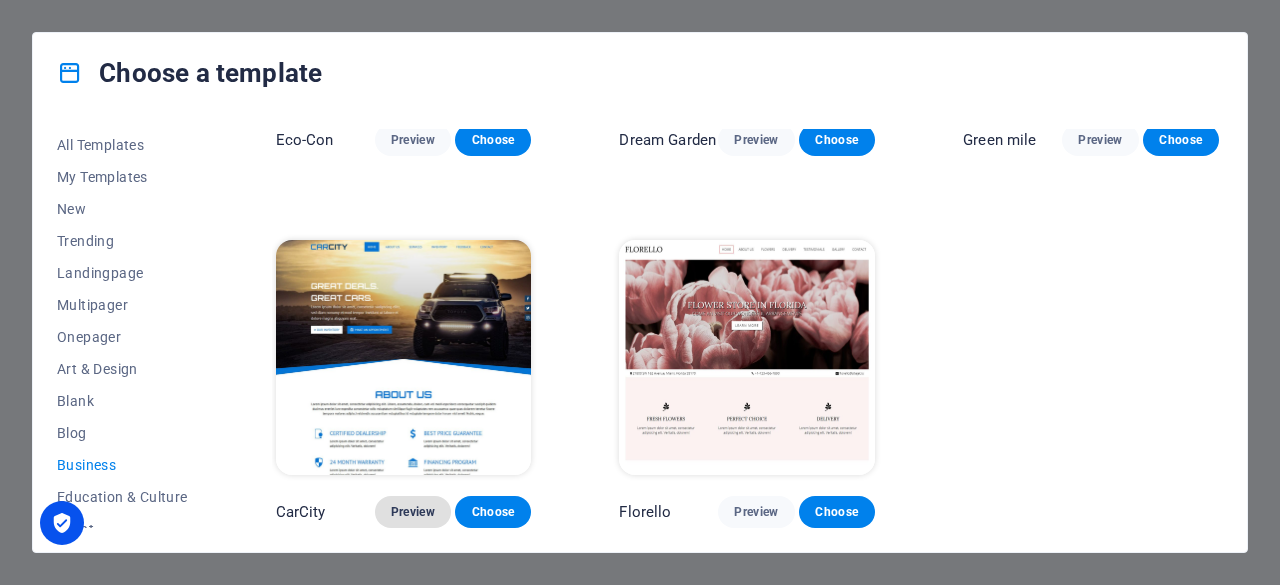 click on "Preview" at bounding box center [413, 512] 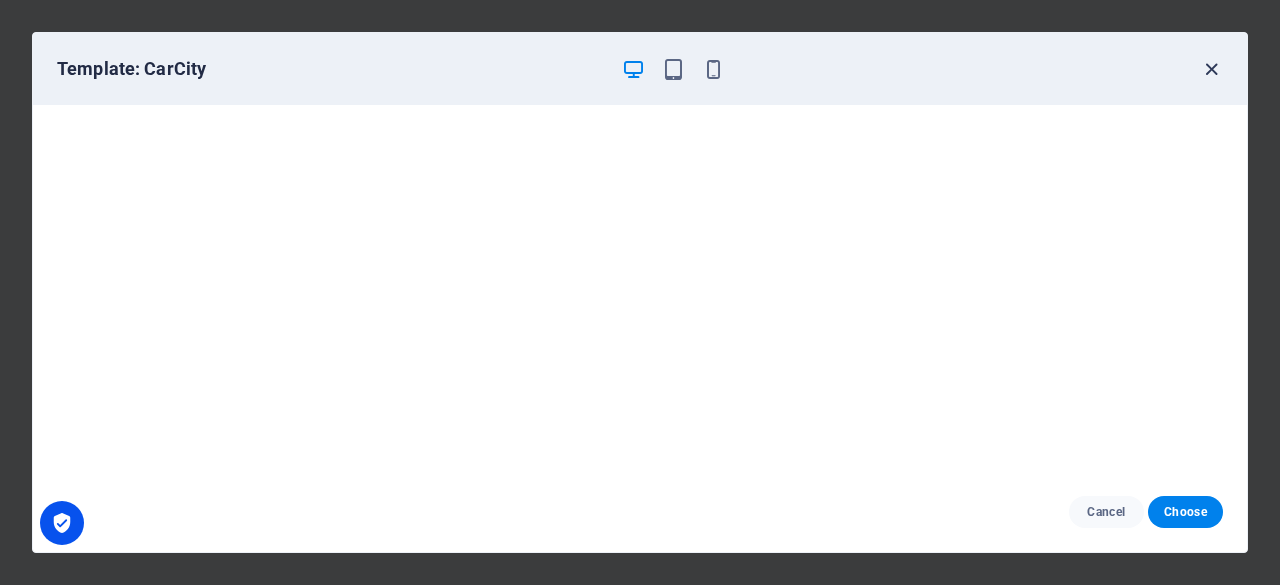 click at bounding box center [1211, 69] 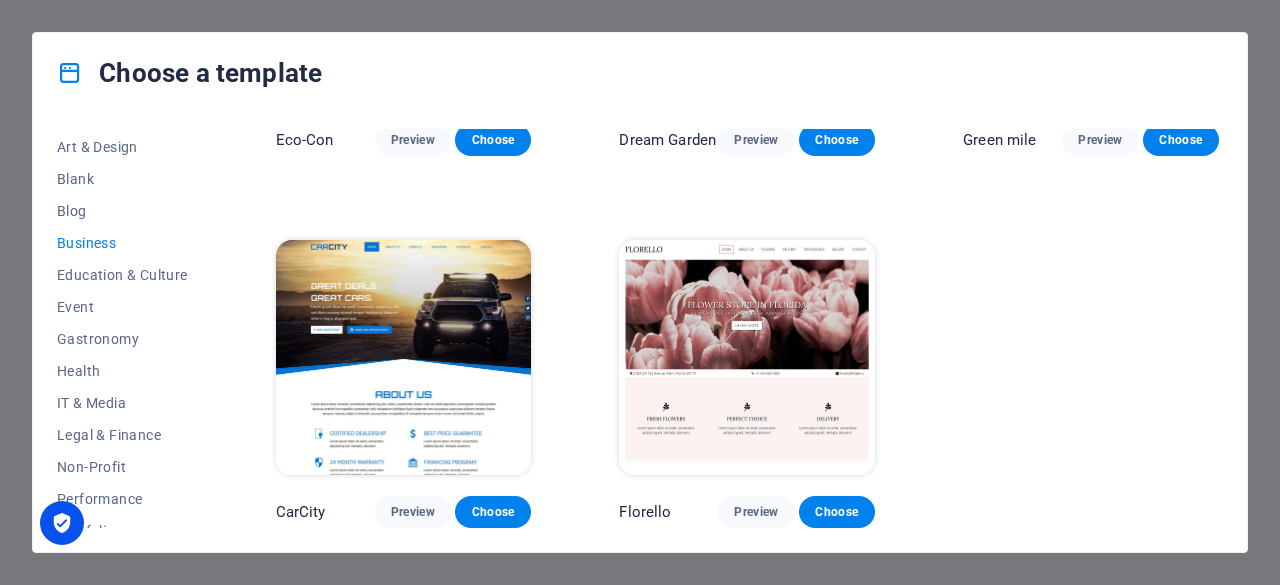 scroll, scrollTop: 225, scrollLeft: 0, axis: vertical 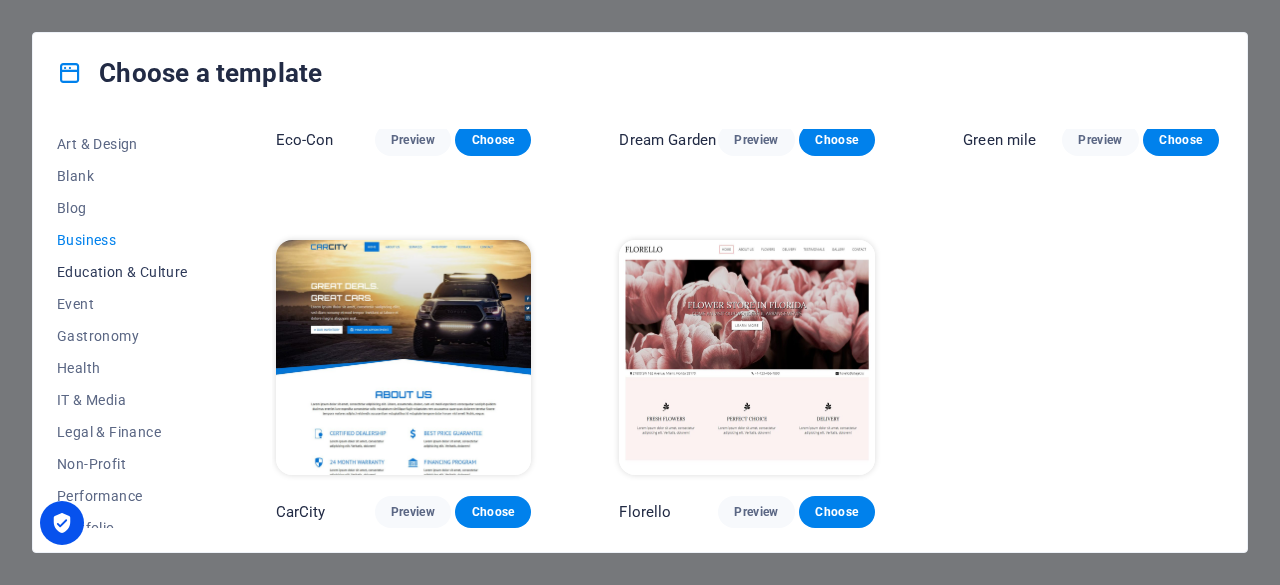 click on "Education & Culture" at bounding box center [122, 272] 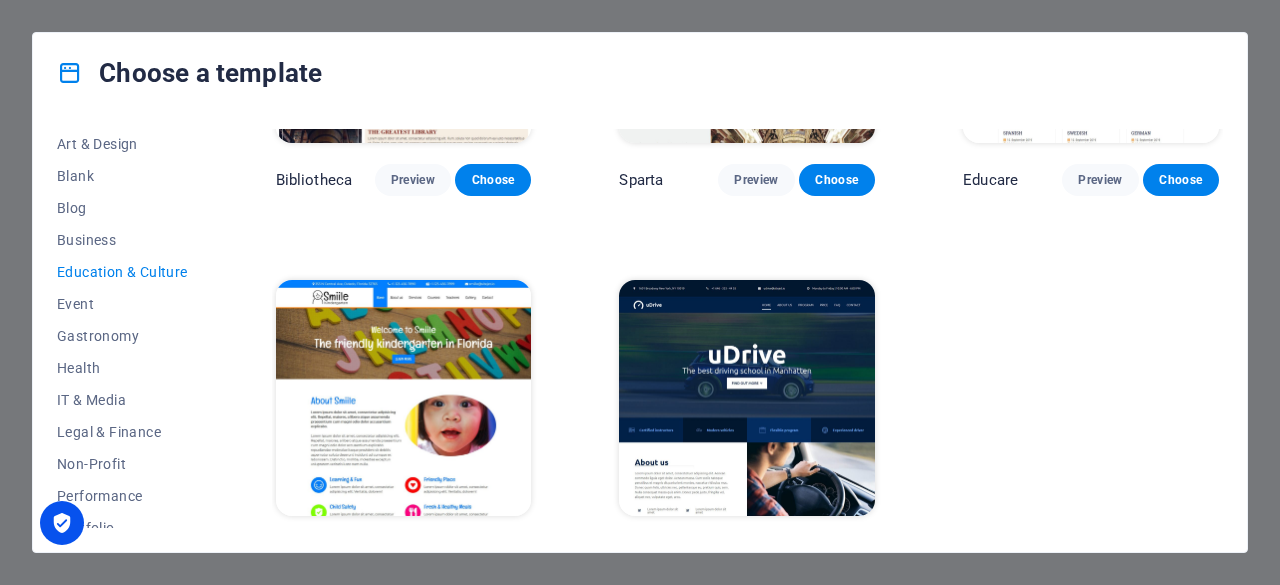 scroll, scrollTop: 630, scrollLeft: 0, axis: vertical 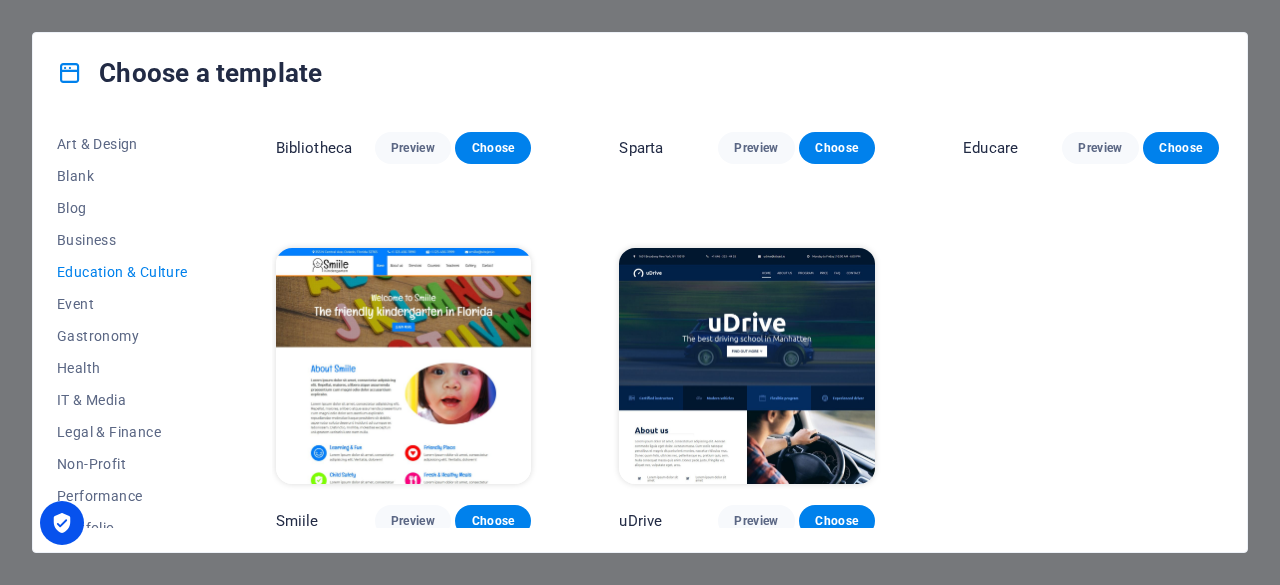 click at bounding box center [404, 366] 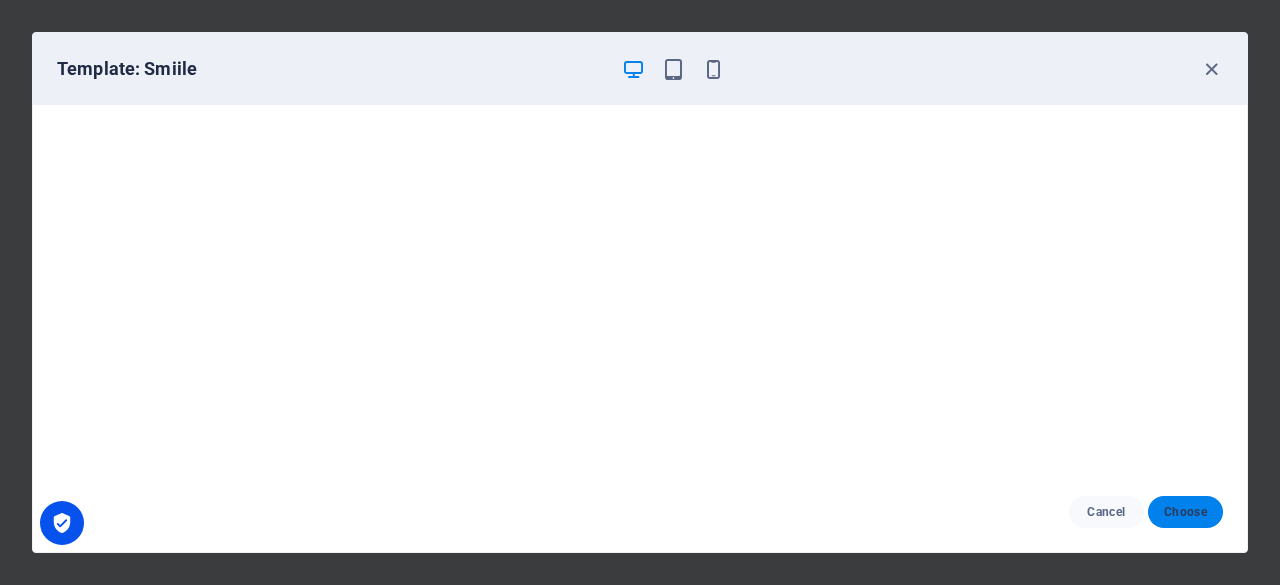 click on "Choose" at bounding box center [1185, 512] 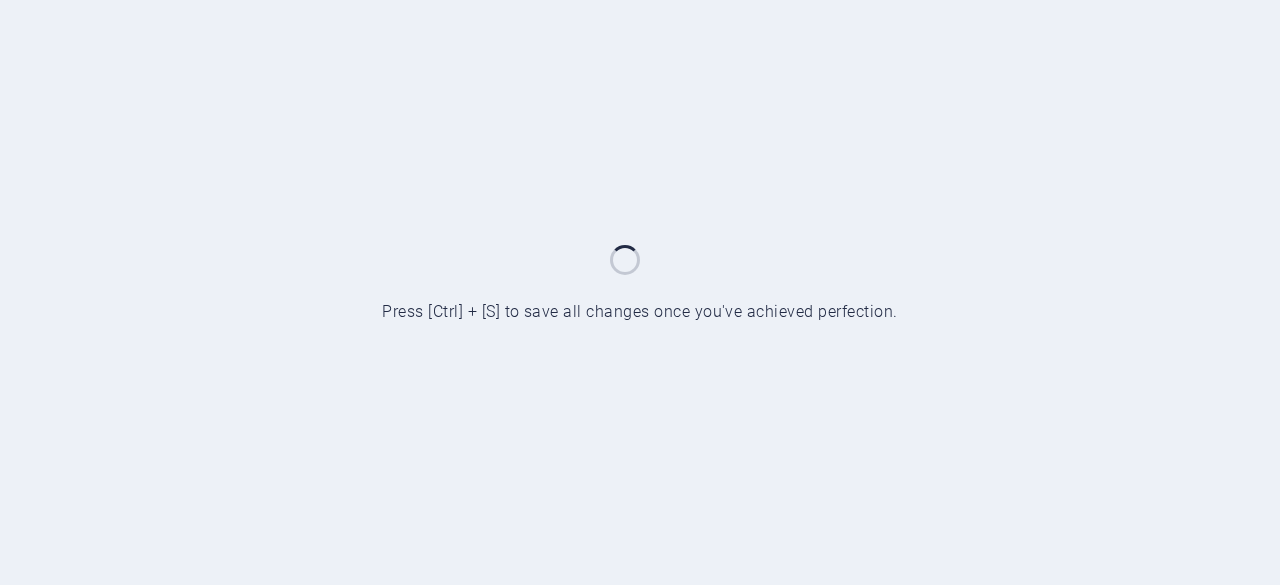 scroll, scrollTop: 0, scrollLeft: 0, axis: both 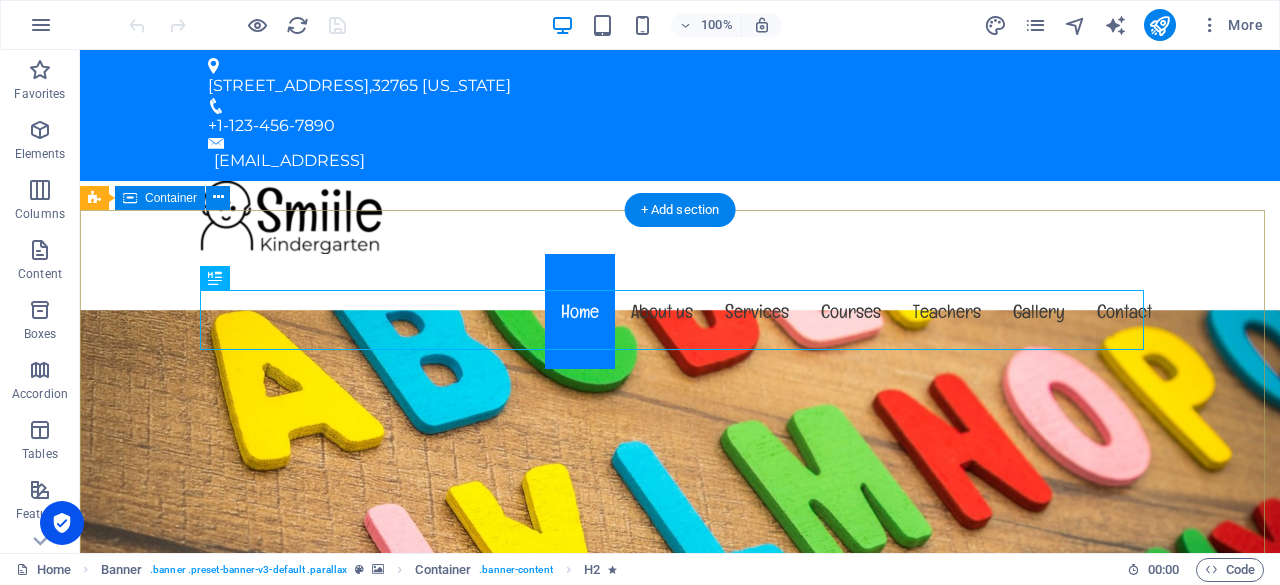 click on "Welcome to  [DOMAIN_NAME] The friendly kindergarten in [US_STATE] Learn more" at bounding box center [680, 1061] 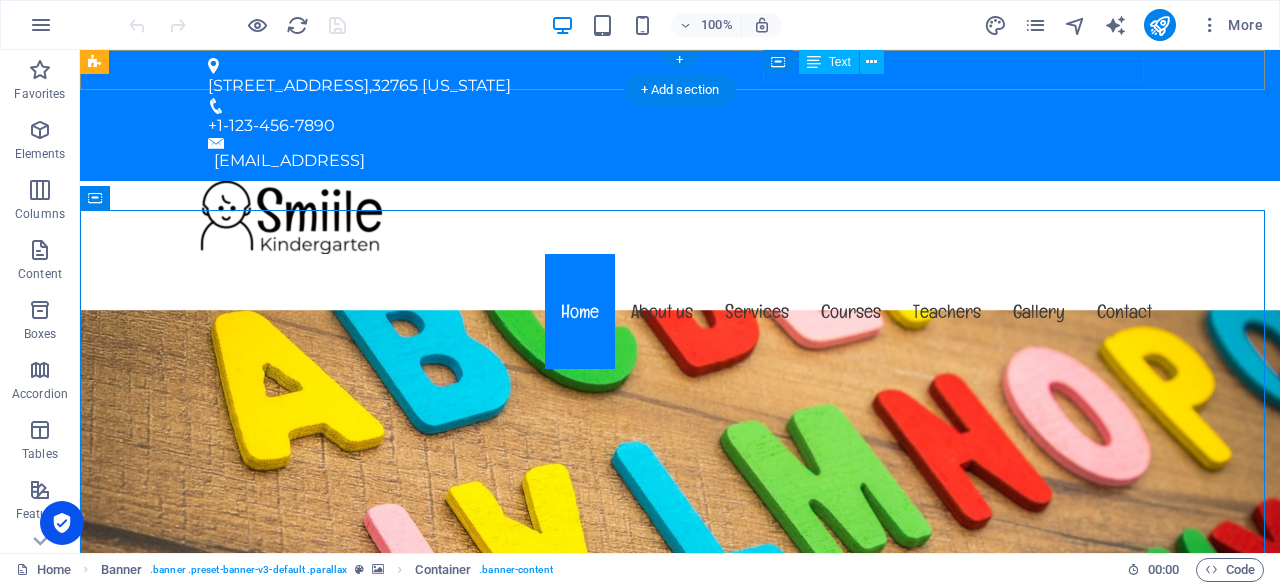 click on "[EMAIL_ADDRESS]" at bounding box center (683, 161) 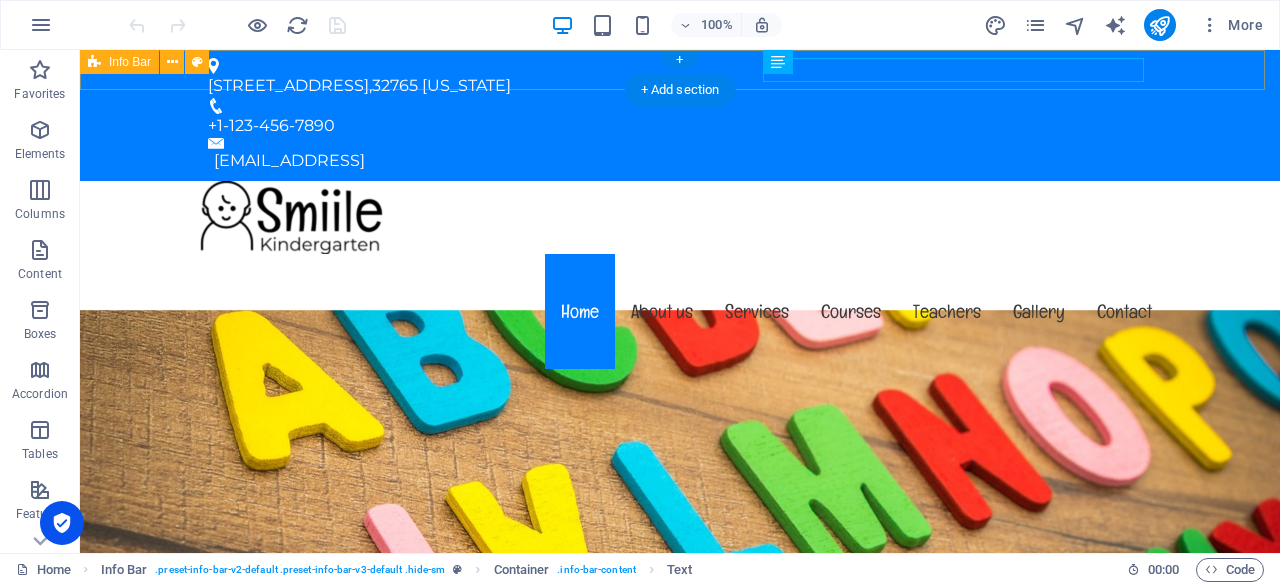 click on "[STREET_ADDRESS][US_STATE] +1-123-456-7890 [EMAIL_ADDRESS]" at bounding box center (680, 115) 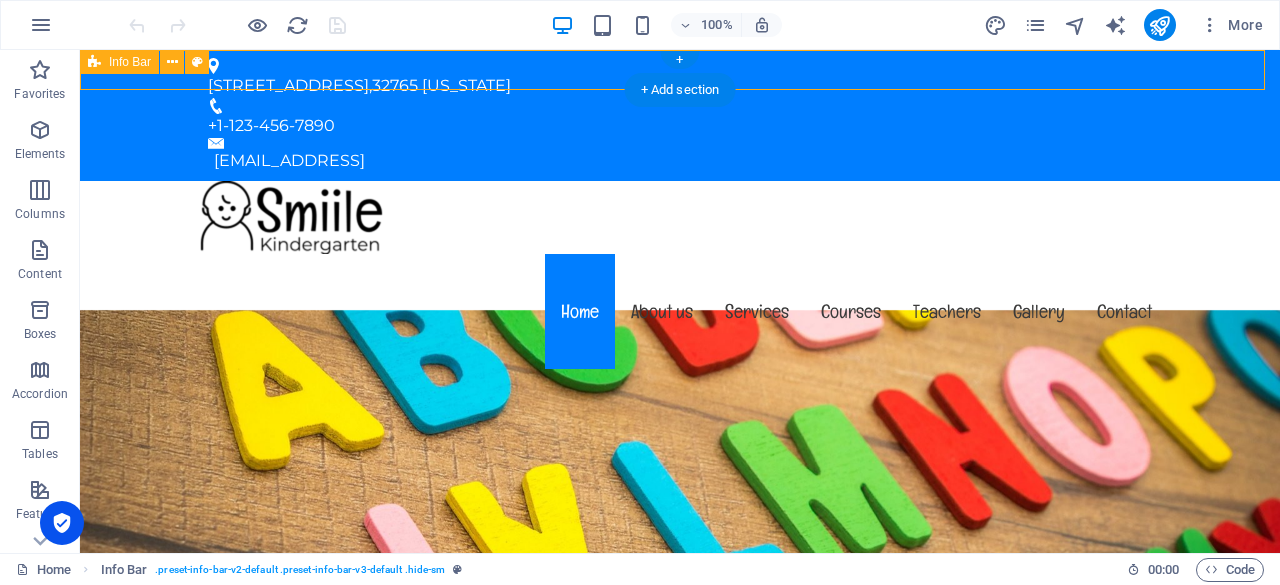 click on "[STREET_ADDRESS][US_STATE] +1-123-456-7890 [EMAIL_ADDRESS]" at bounding box center [680, 115] 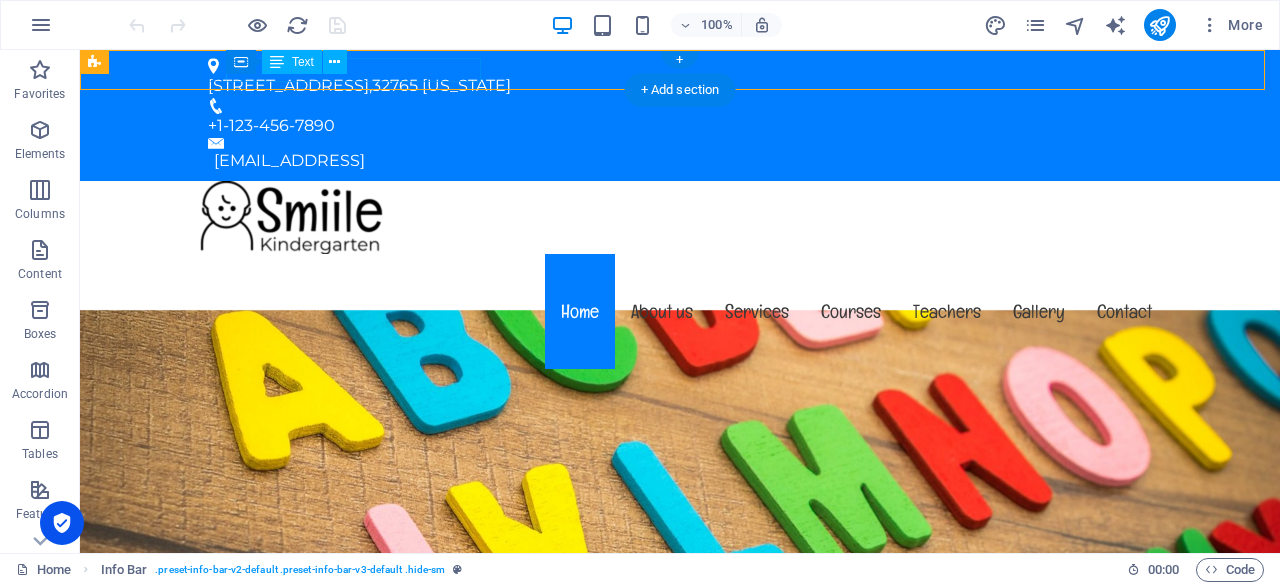 click on "[STREET_ADDRESS][US_STATE]" at bounding box center (672, 86) 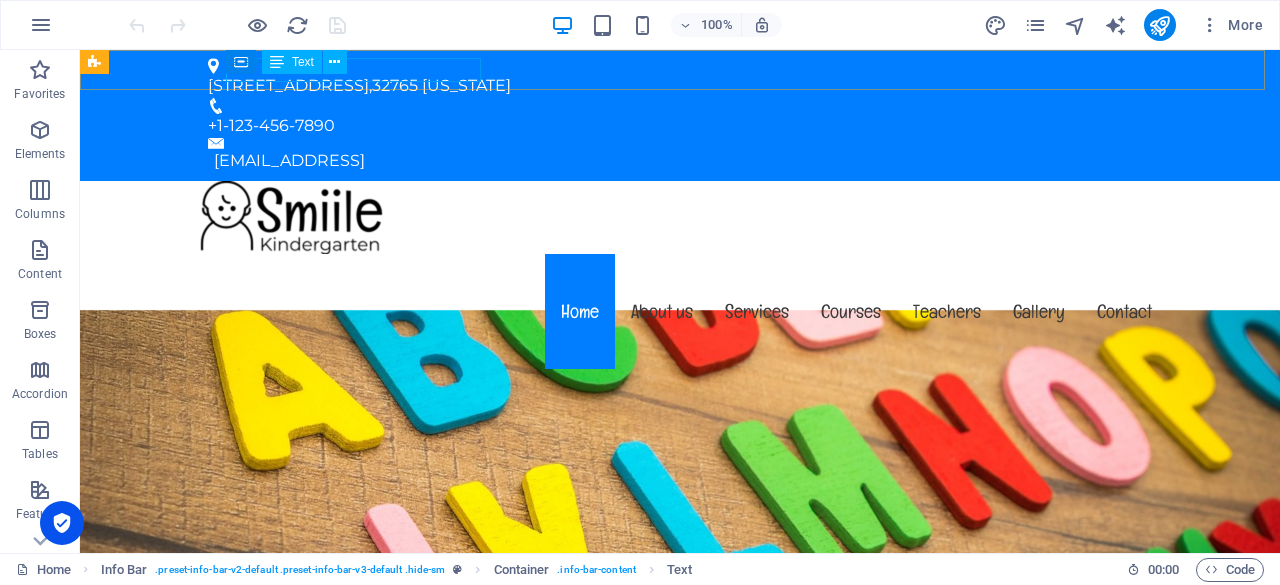 click on "Text" at bounding box center [303, 62] 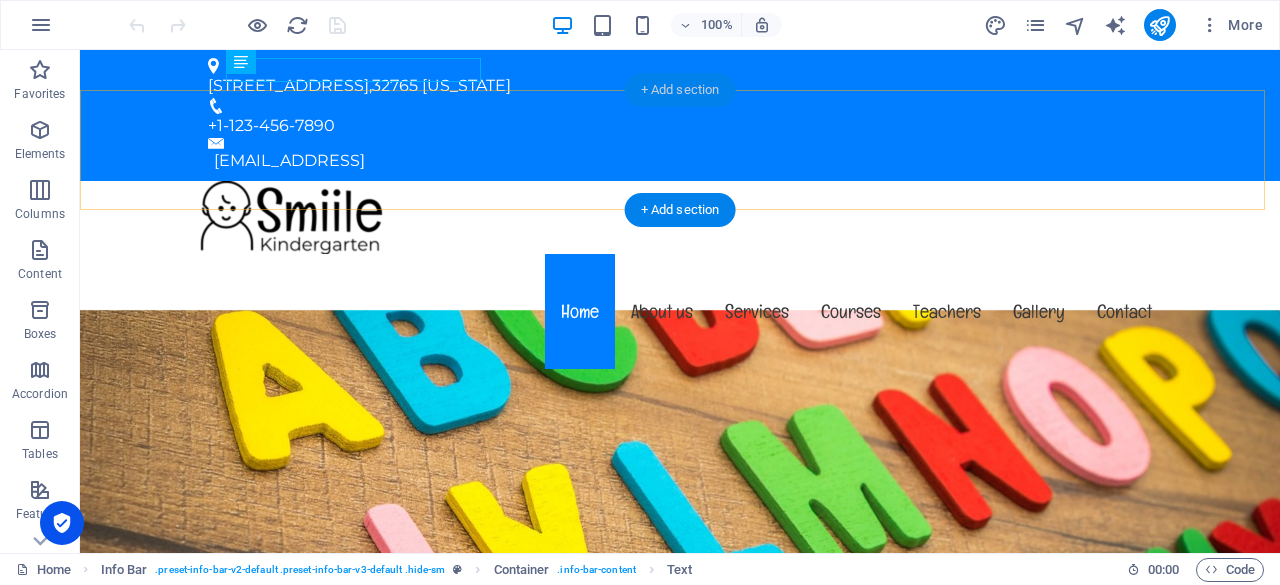 click on "+ Add section" at bounding box center (680, 90) 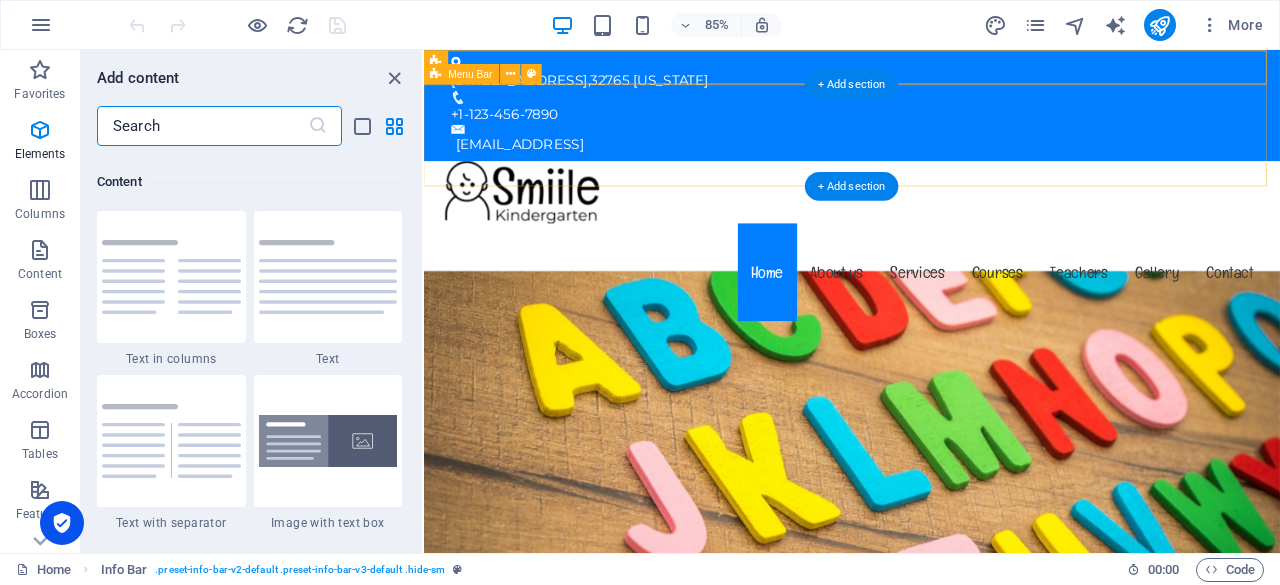 scroll, scrollTop: 3499, scrollLeft: 0, axis: vertical 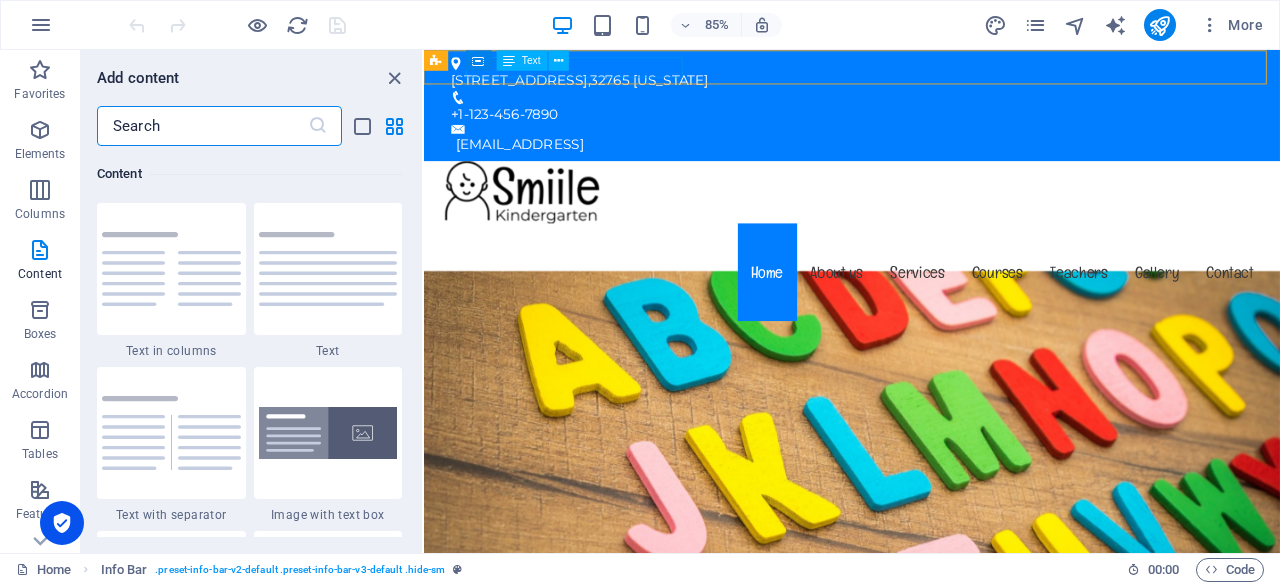 click on "Text" at bounding box center [531, 60] 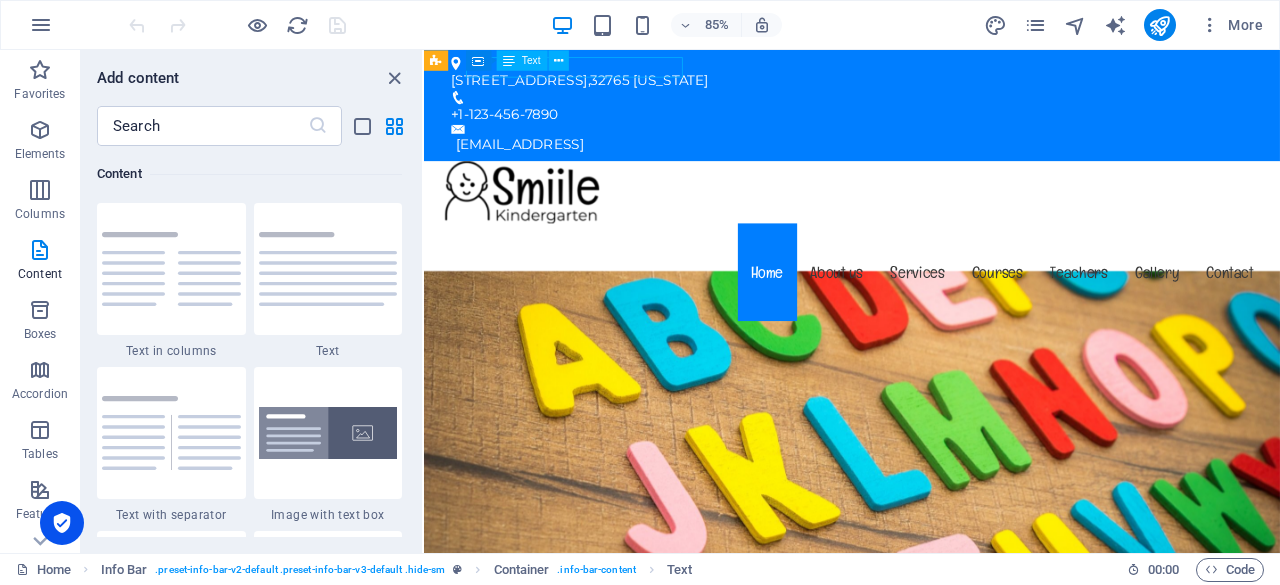 click on "Text" at bounding box center (531, 60) 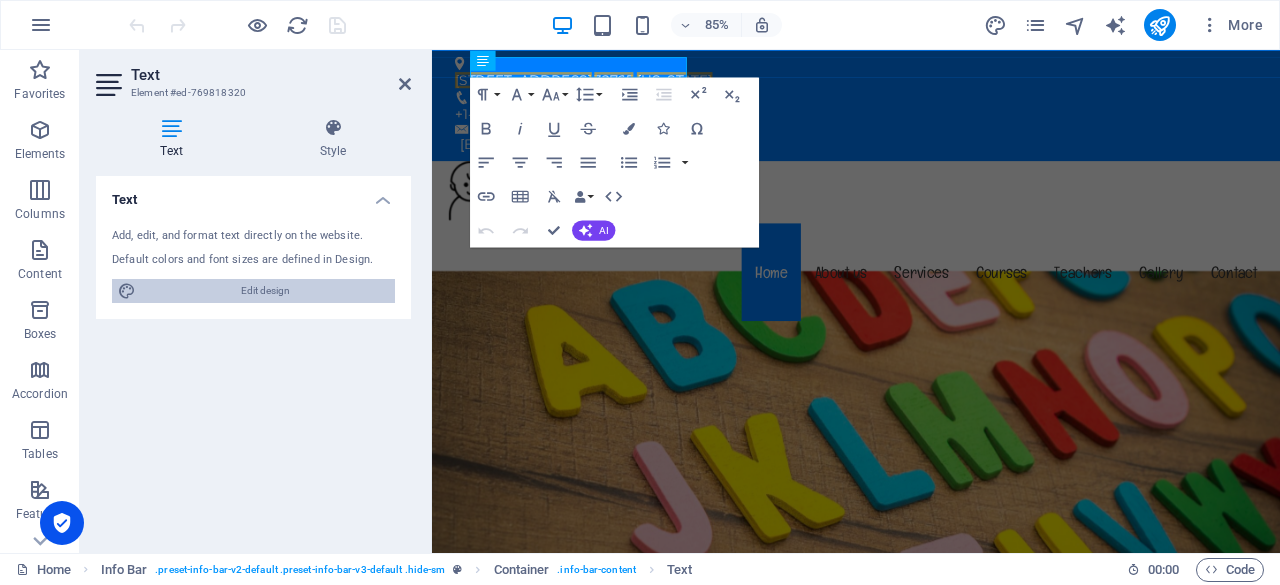 click on "Edit design" at bounding box center [265, 291] 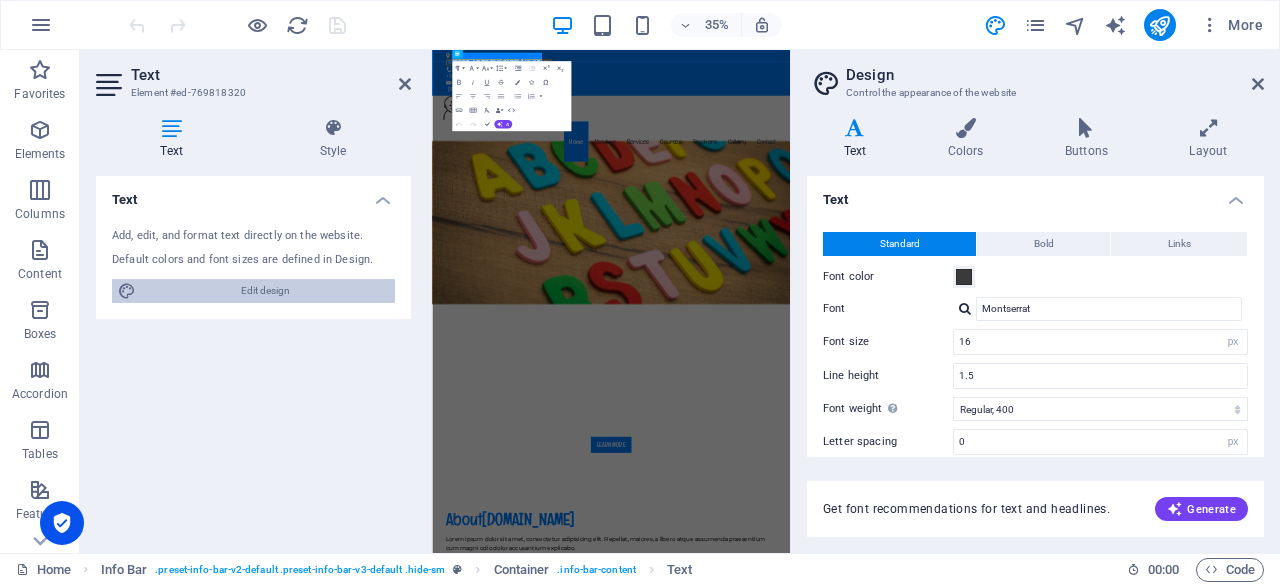 click on "Edit design" at bounding box center [265, 291] 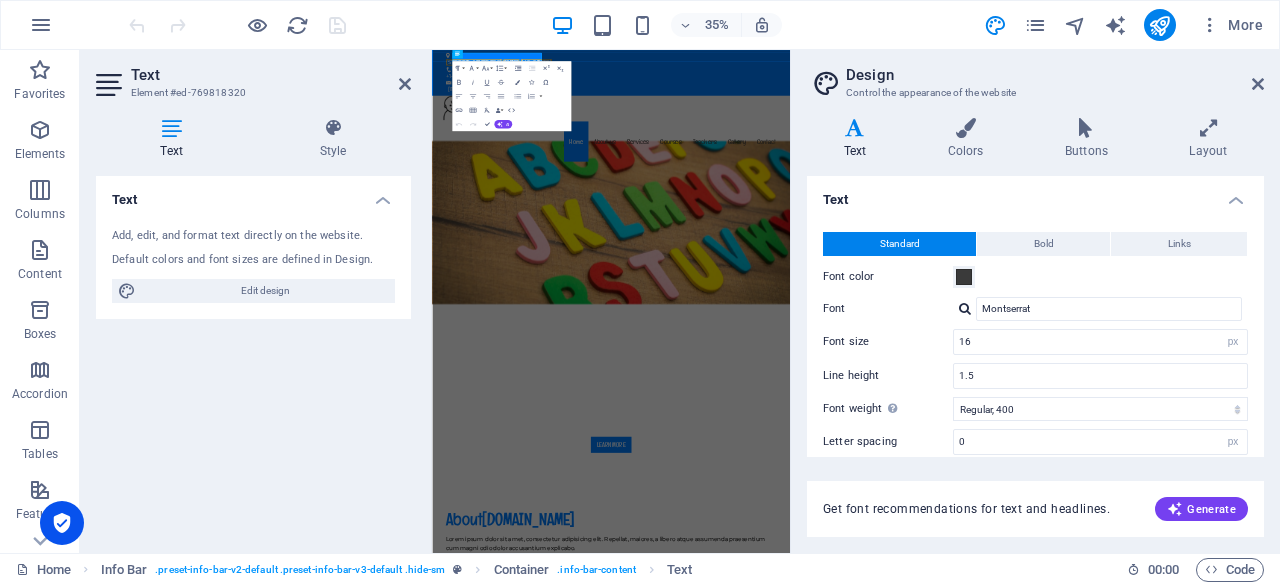 click at bounding box center [855, 128] 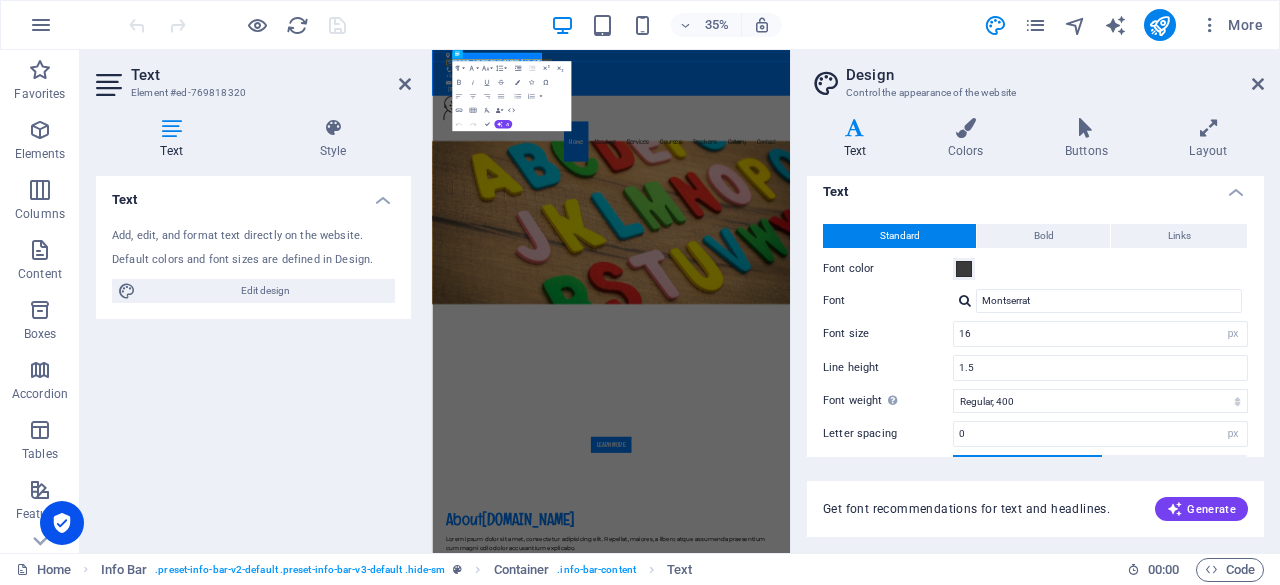 scroll, scrollTop: 0, scrollLeft: 0, axis: both 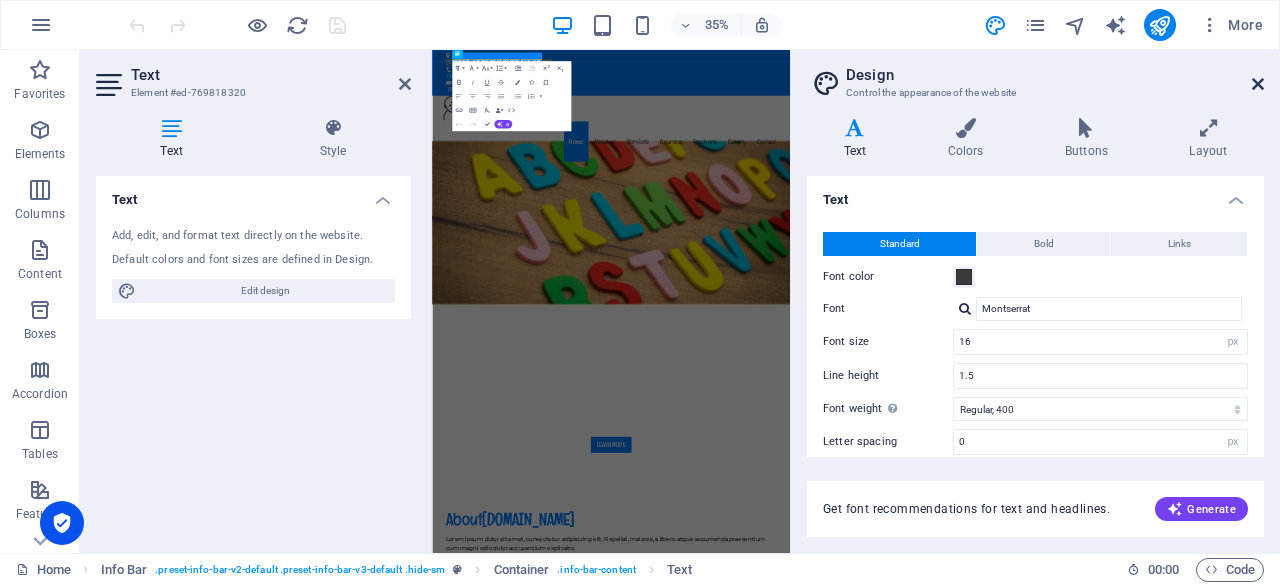 click at bounding box center [1258, 84] 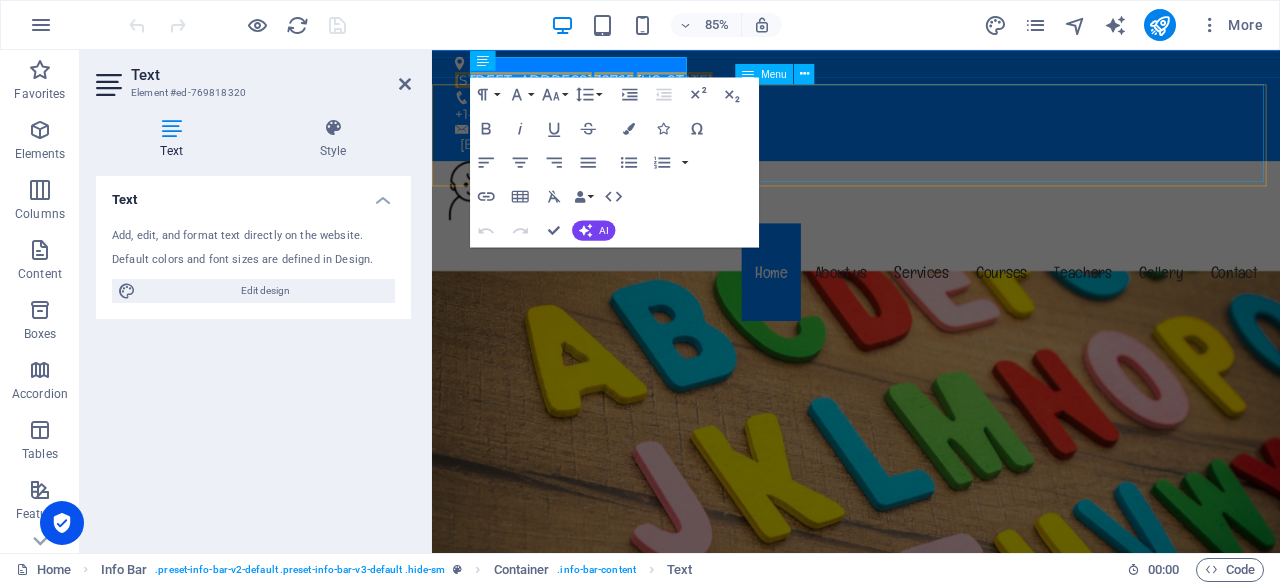 click on "Home About us Services Courses Teachers Gallery Contact" at bounding box center [931, 311] 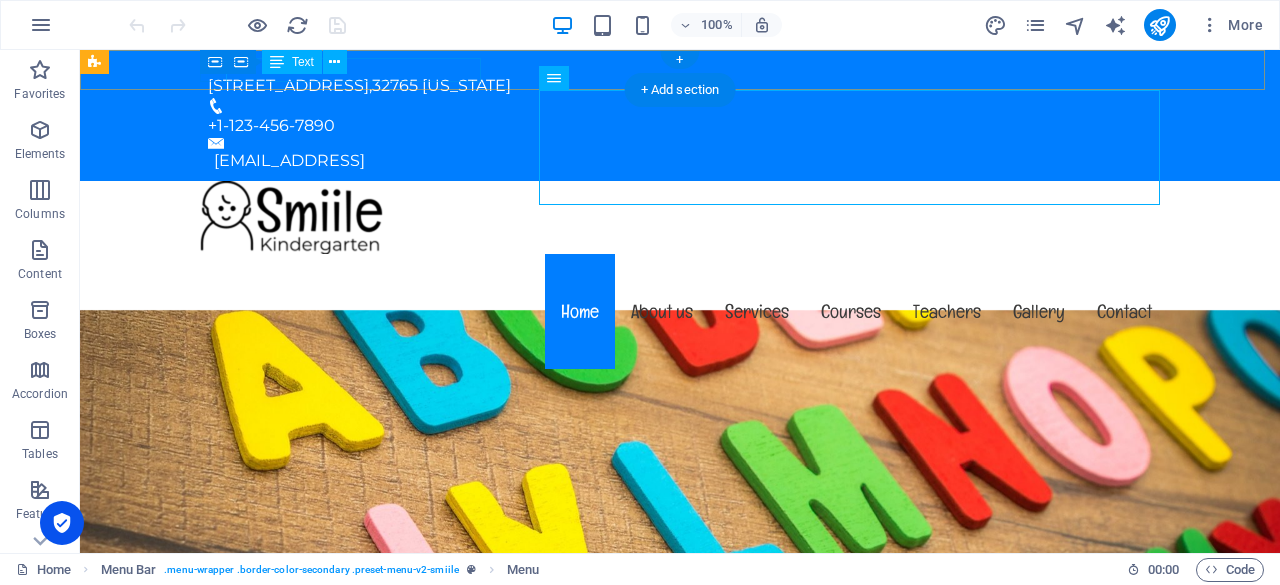 click on "[STREET_ADDRESS][US_STATE]" at bounding box center [672, 86] 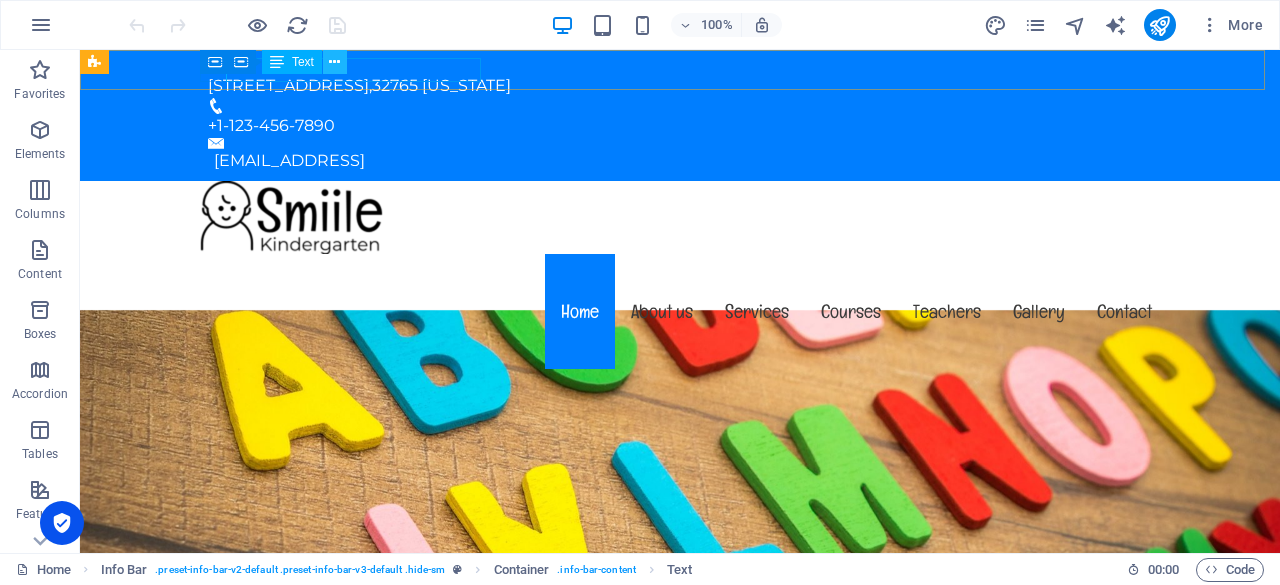 click at bounding box center [334, 62] 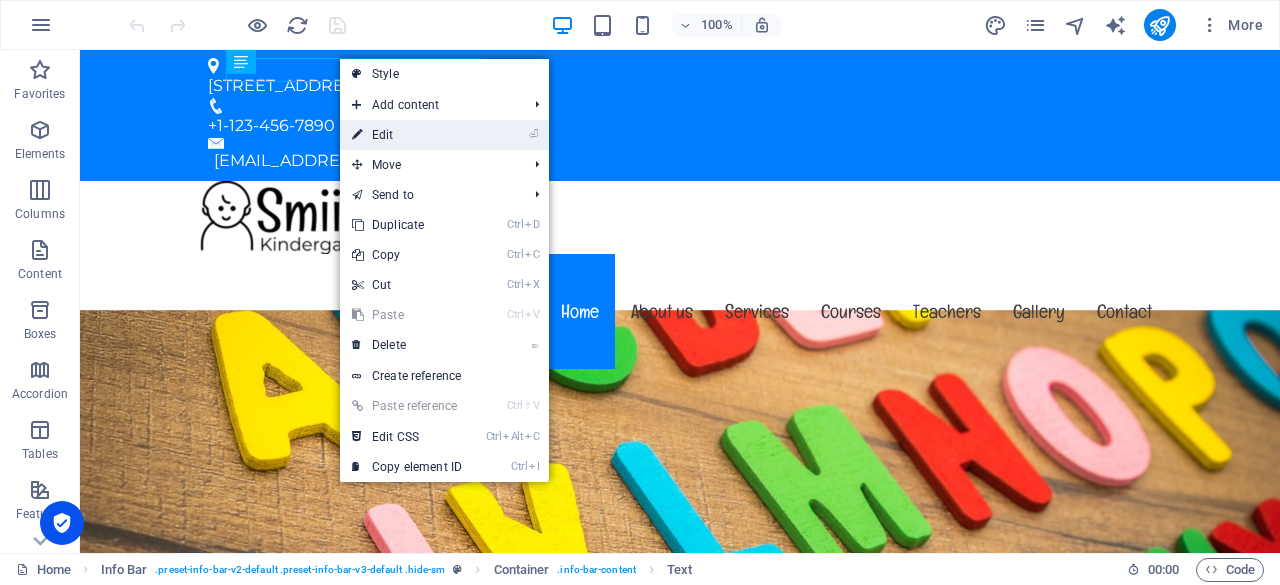 click on "⏎  Edit" at bounding box center [407, 135] 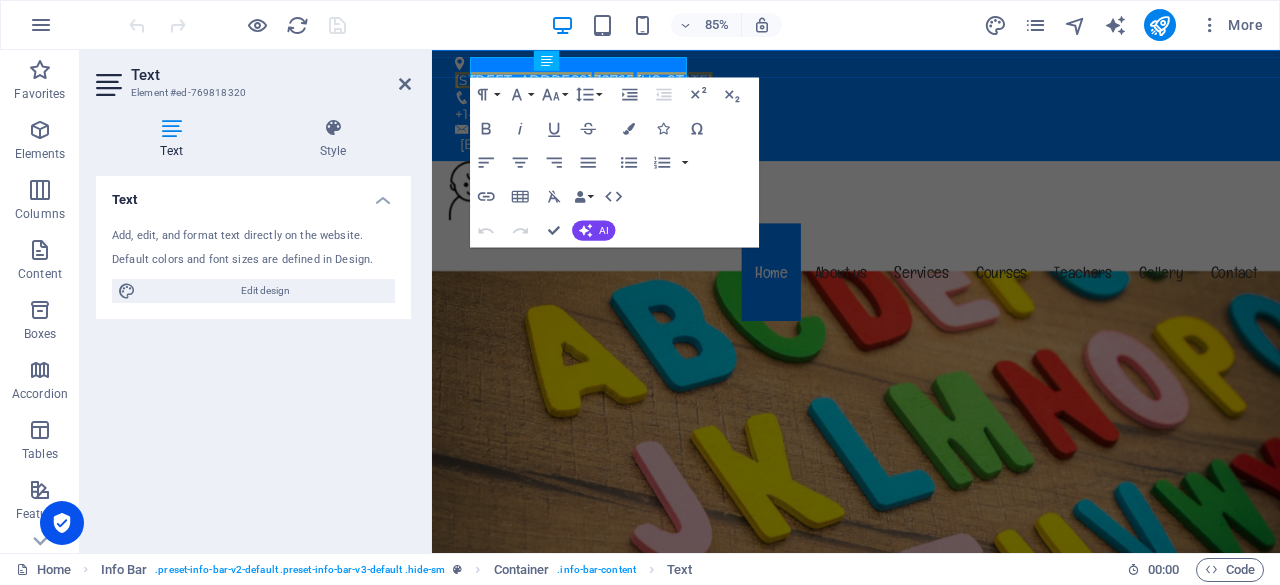 click at bounding box center (171, 128) 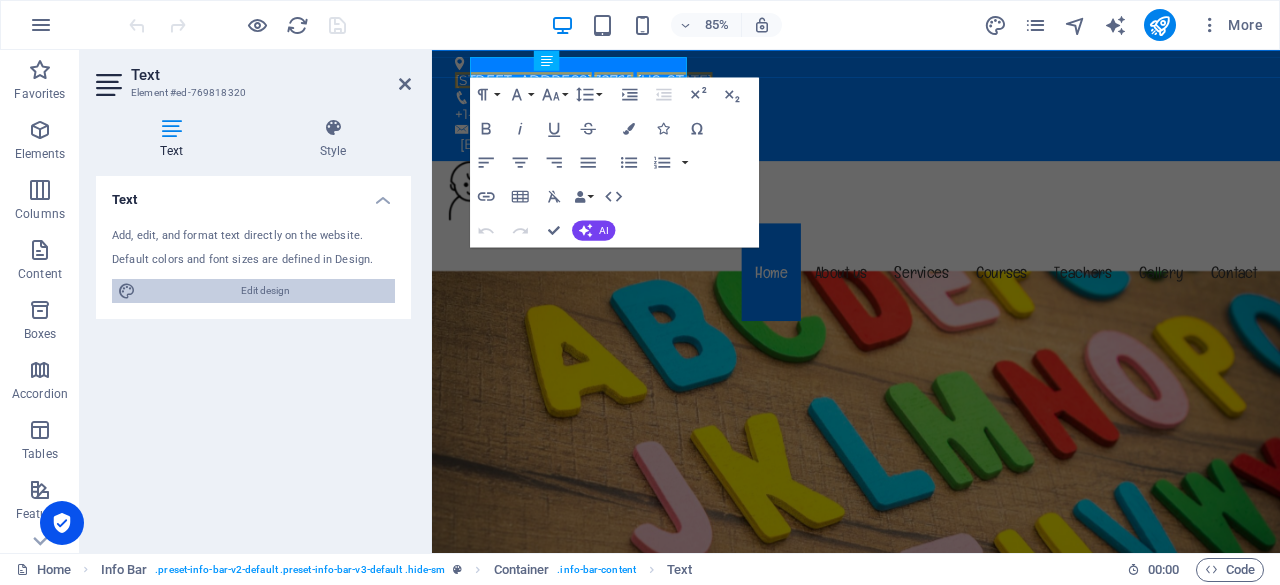 click on "Edit design" at bounding box center [265, 291] 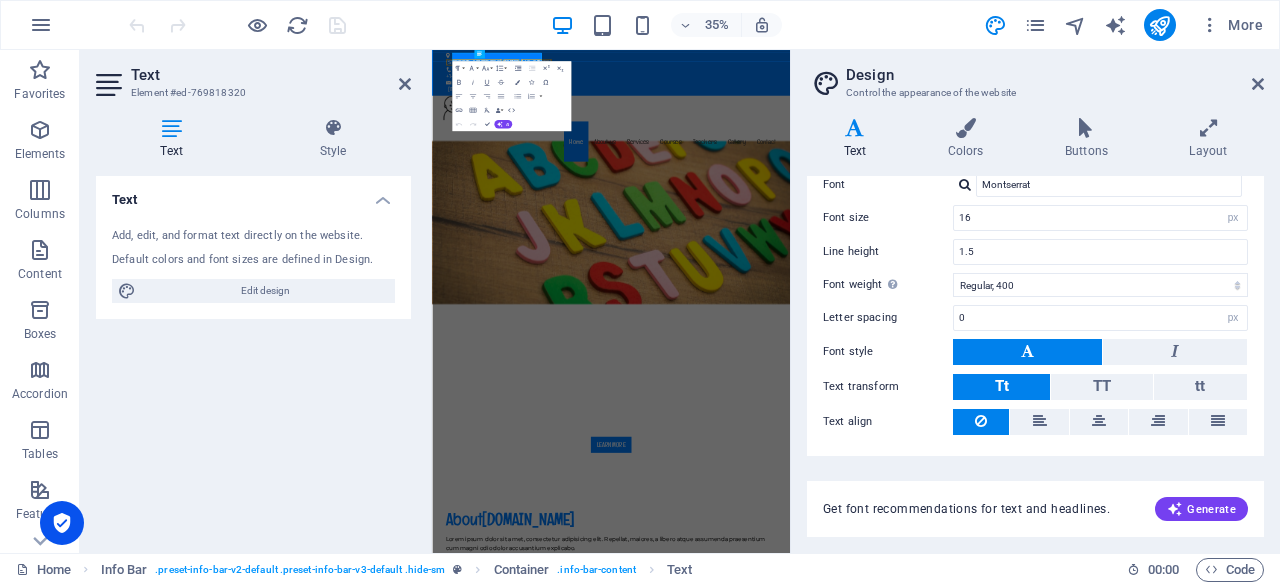 scroll, scrollTop: 170, scrollLeft: 0, axis: vertical 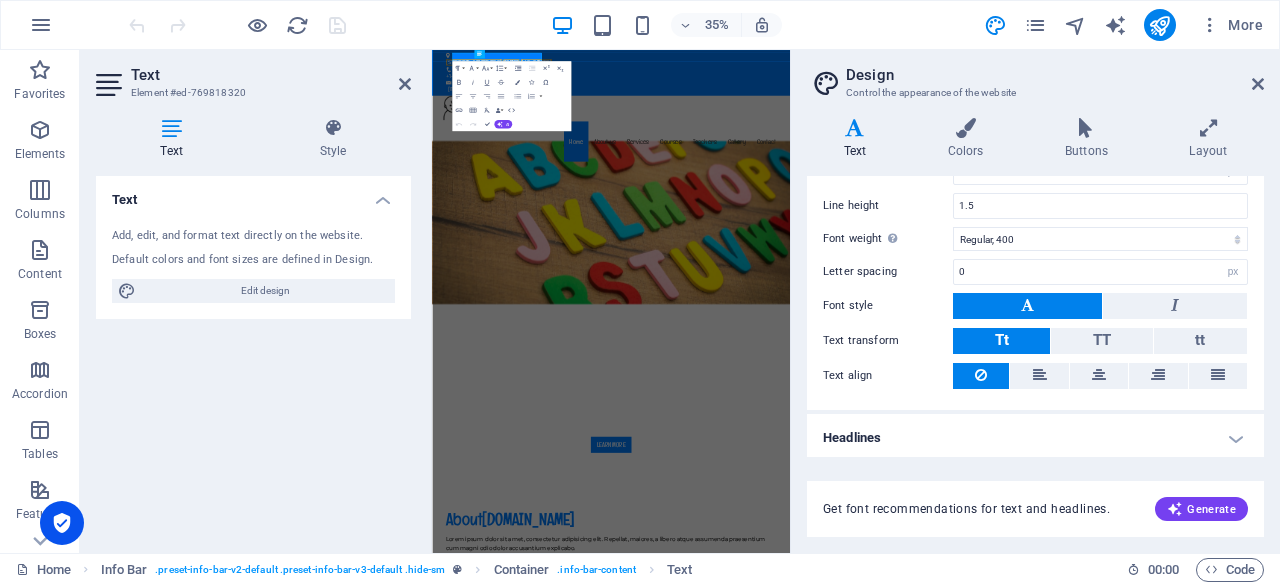 click on "Headlines" at bounding box center (1035, 438) 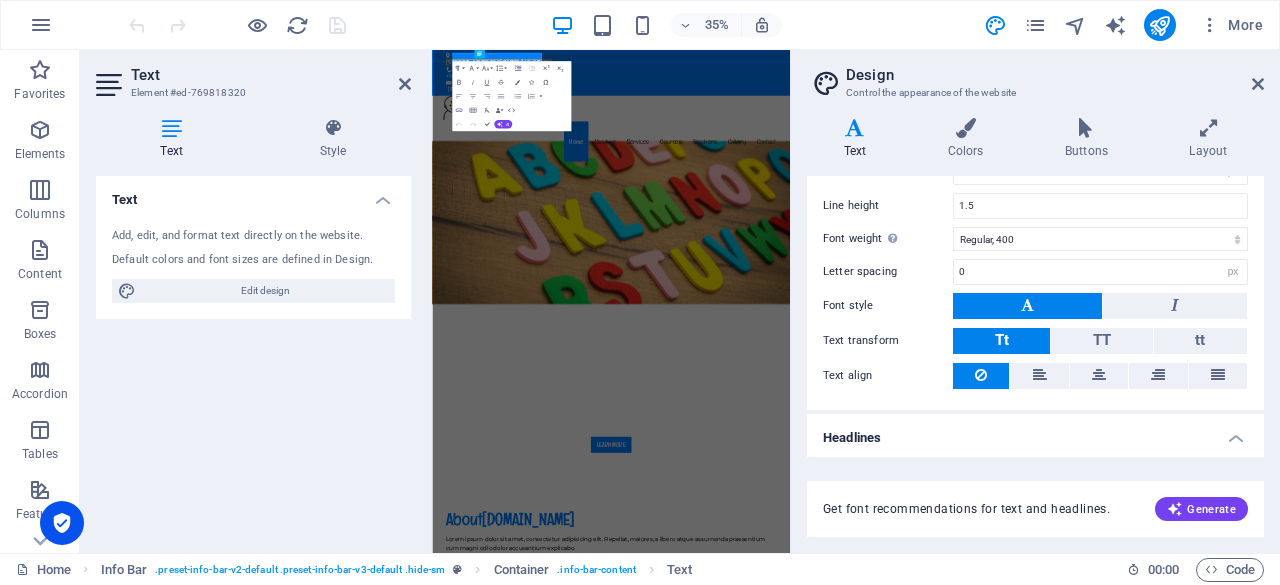 click on "Headlines" at bounding box center (1035, 432) 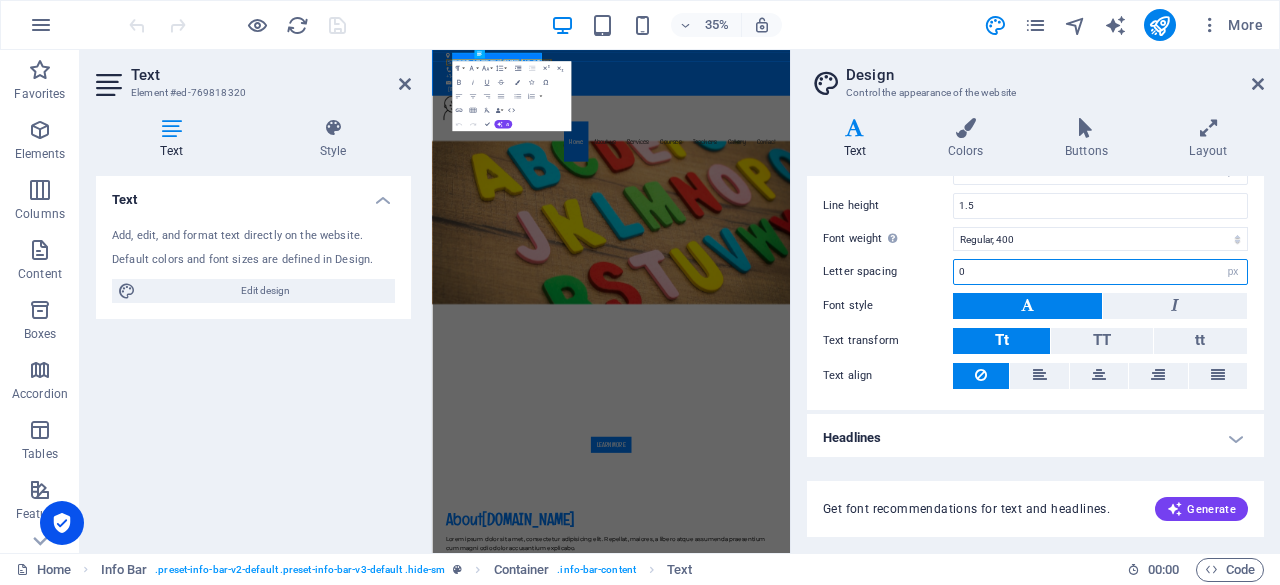 click on "0" at bounding box center (1100, 272) 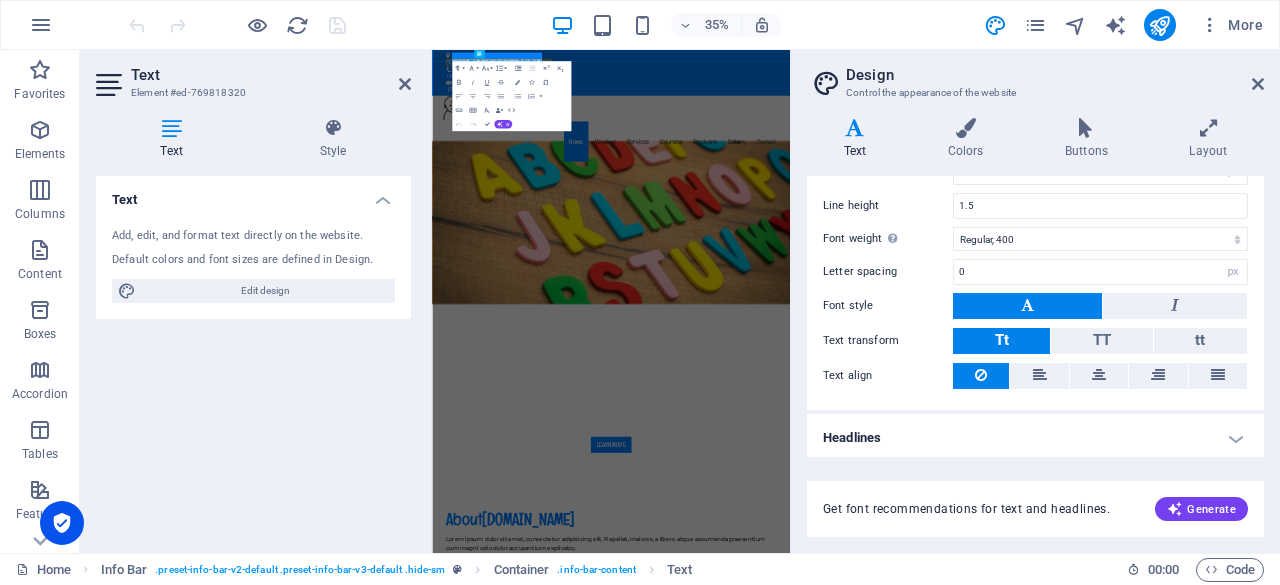 drag, startPoint x: 1256, startPoint y: 335, endPoint x: 1254, endPoint y: 303, distance: 32.06244 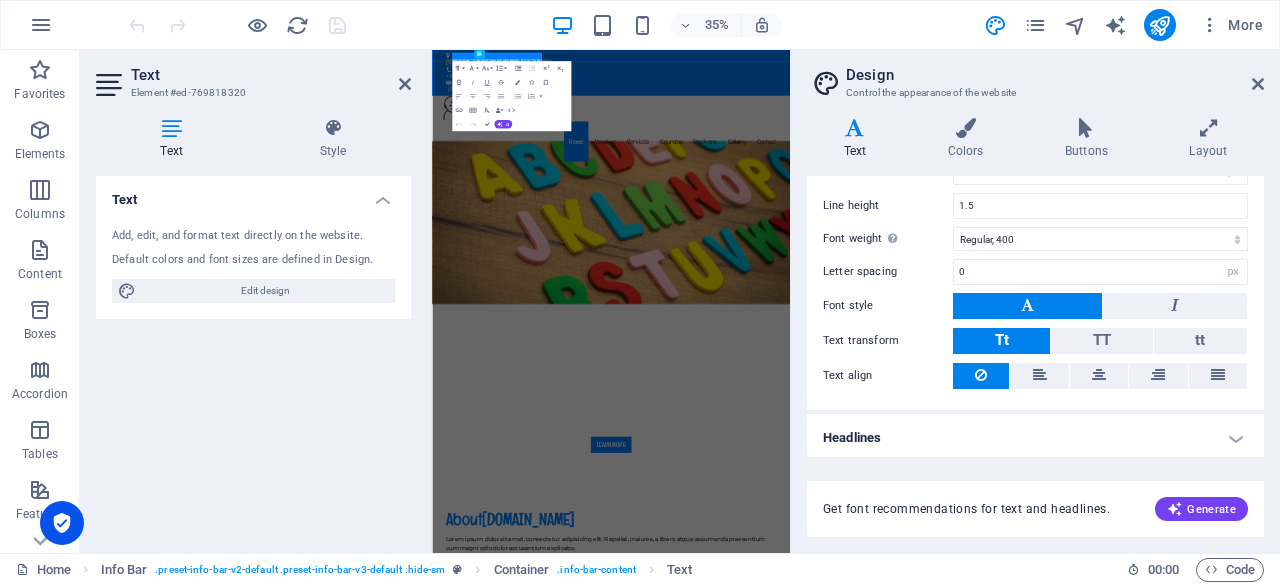 click on "Standard Bold Links Font color Font Montserrat Font size 16 rem px Line height 1.5 Font weight To display the font weight correctly, it may need to be enabled.  Manage Fonts Thin, 100 Extra-light, 200 Light, 300 Regular, 400 Medium, 500 Semi-bold, 600 Bold, 700 Extra-bold, 800 Black, 900 Letter spacing 0 rem px Font style Text transform Tt TT tt Text align Font weight To display the font weight correctly, it may need to be enabled.  Manage Fonts Thin, 100 Extra-light, 200 Light, 300 Regular, 400 Medium, 500 Semi-bold, 600 Bold, 700 Extra-bold, 800 Black, 900 Default Hover / Active Font color Font color Decoration Decoration Transition duration 0.3 s Transition function Ease Ease In Ease Out Ease In/Ease Out Linear" at bounding box center (1035, 226) 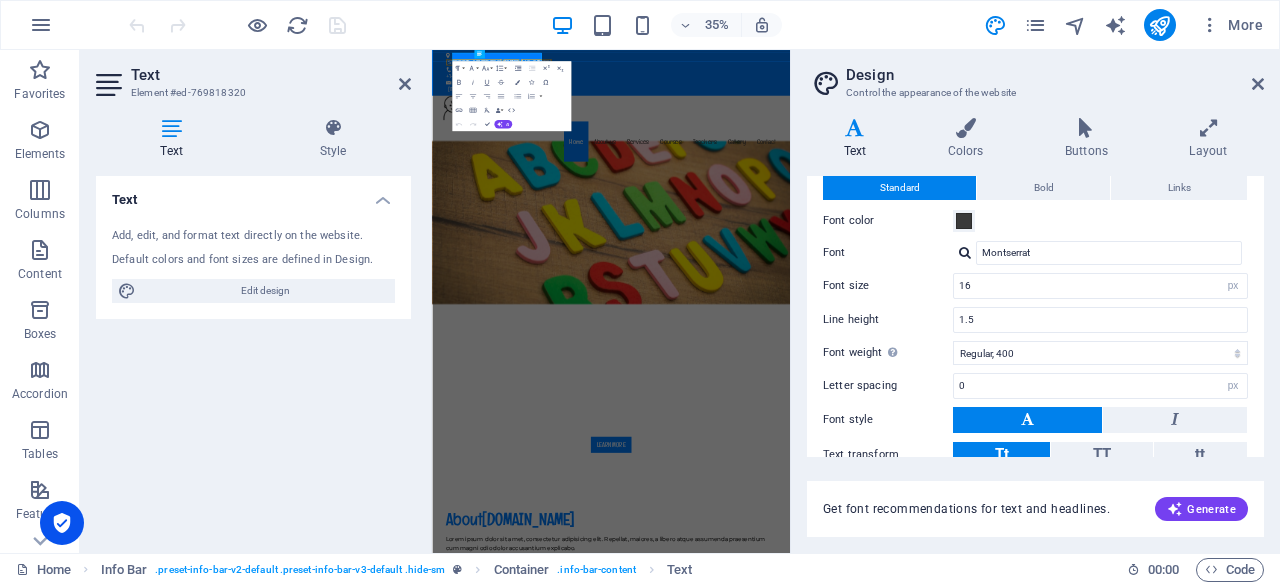scroll, scrollTop: 0, scrollLeft: 0, axis: both 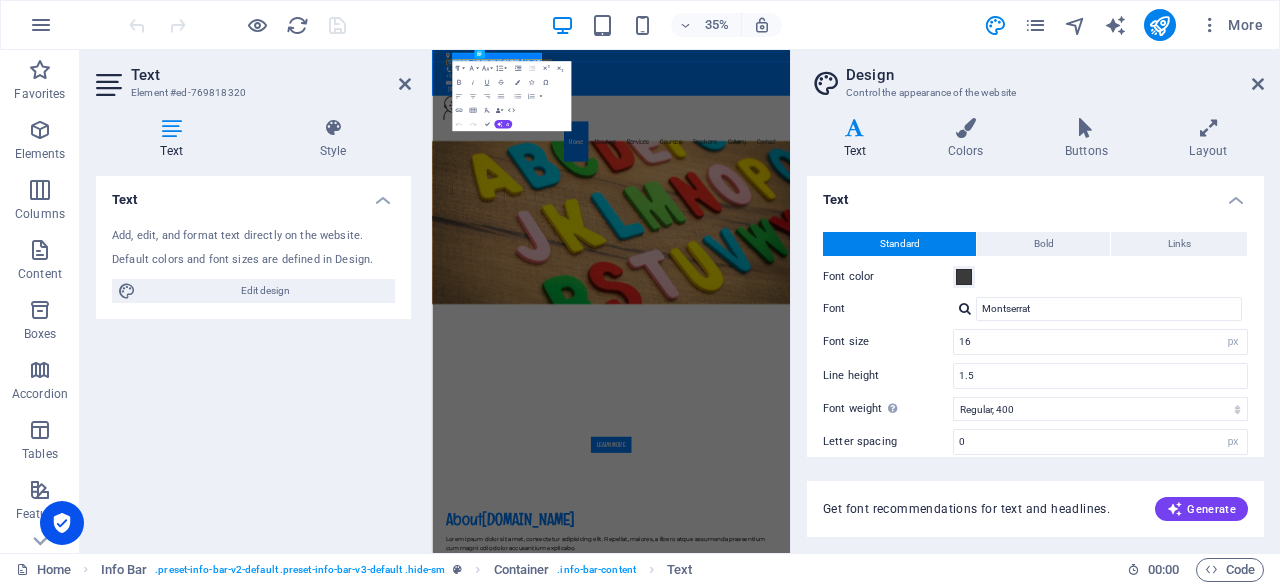 click at bounding box center [855, 128] 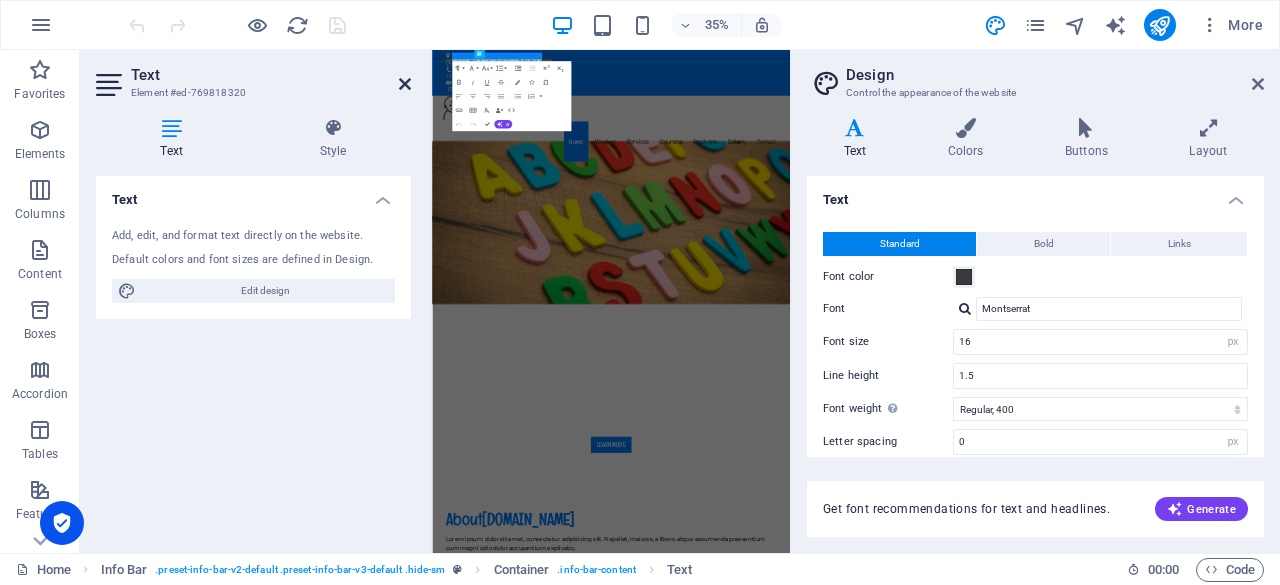 click at bounding box center [405, 84] 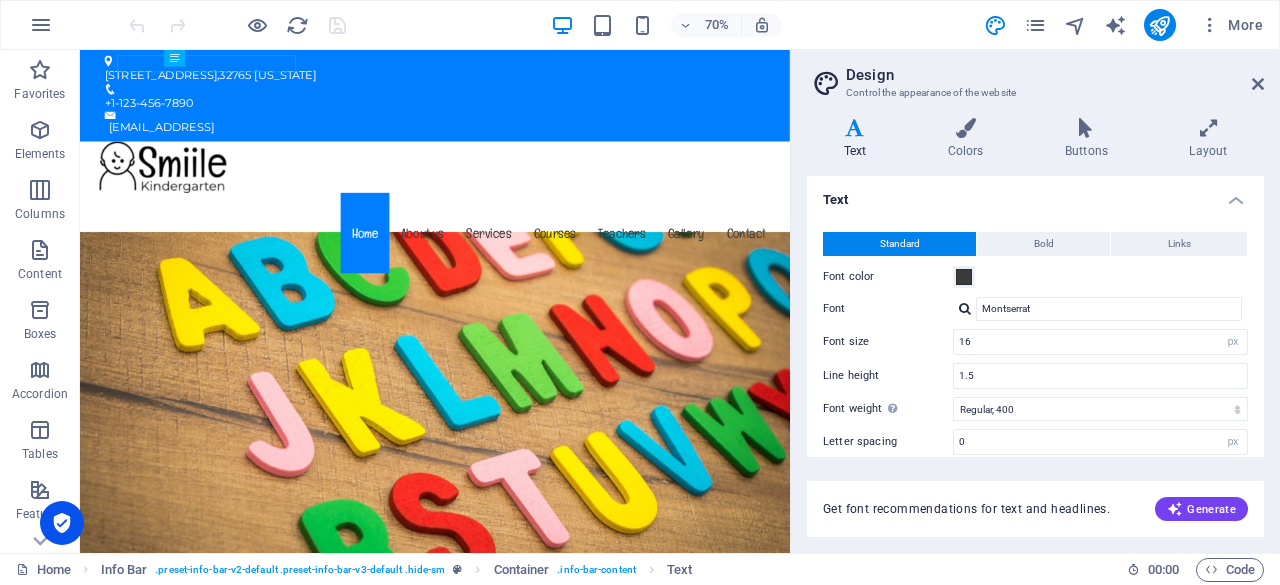 click on "Design Control the appearance of the website Variants  Text  Colors  Buttons  Layout Text Standard Bold Links Font color Font Montserrat Font size 16 rem px Line height 1.5 Font weight To display the font weight correctly, it may need to be enabled.  Manage Fonts Thin, 100 Extra-light, 200 Light, 300 Regular, 400 Medium, 500 Semi-bold, 600 Bold, 700 Extra-bold, 800 Black, 900 Letter spacing 0 rem px Font style Text transform Tt TT tt Text align Font weight To display the font weight correctly, it may need to be enabled.  Manage Fonts Thin, 100 Extra-light, 200 Light, 300 Regular, 400 Medium, 500 Semi-bold, 600 Bold, 700 Extra-bold, 800 Black, 900 Default Hover / Active Font color Font color Decoration Decoration Transition duration 0.3 s Transition function Ease Ease In Ease Out Ease In/Ease Out Linear Headlines All H1 / Textlogo H2 H3 H4 H5 H6 Font color Font [PERSON_NAME] Line height 1.25 Font weight To display the font weight correctly, it may need to be enabled.  Manage Fonts Thin, 100 Extra-light, 200 0 rem" at bounding box center [1035, 301] 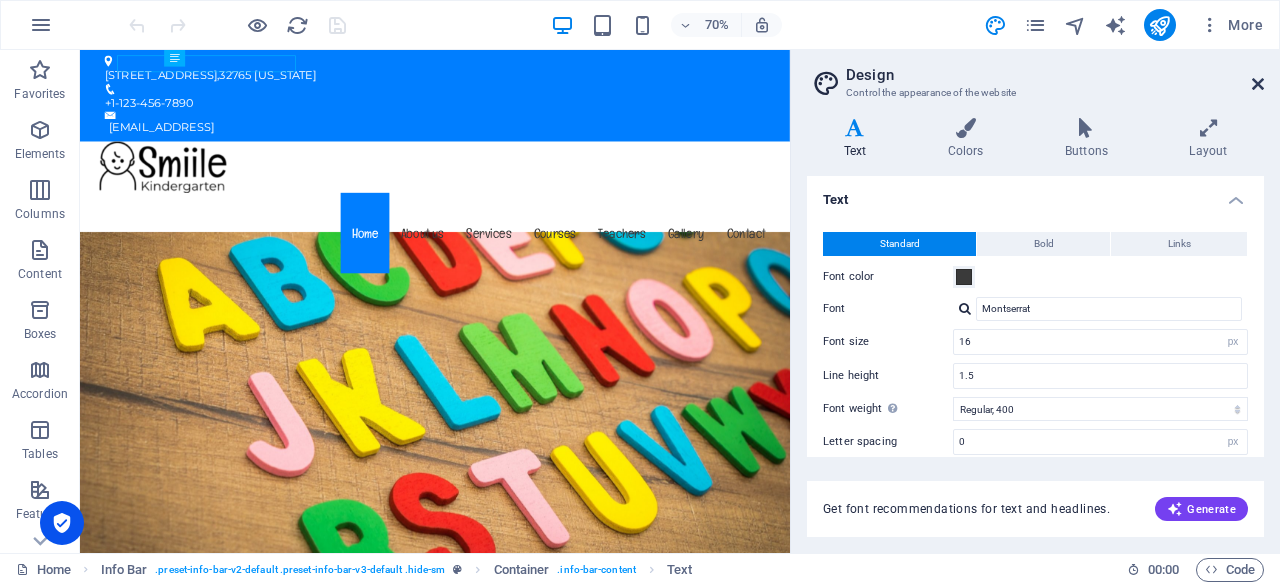 click at bounding box center [1258, 84] 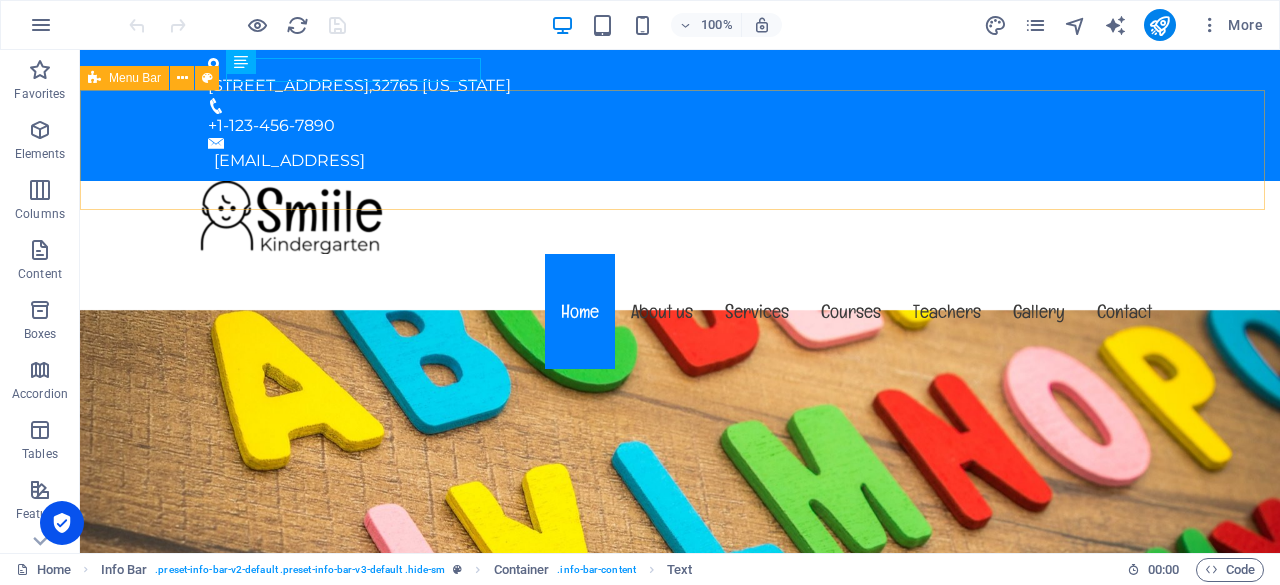 click on "Menu Bar" at bounding box center [135, 78] 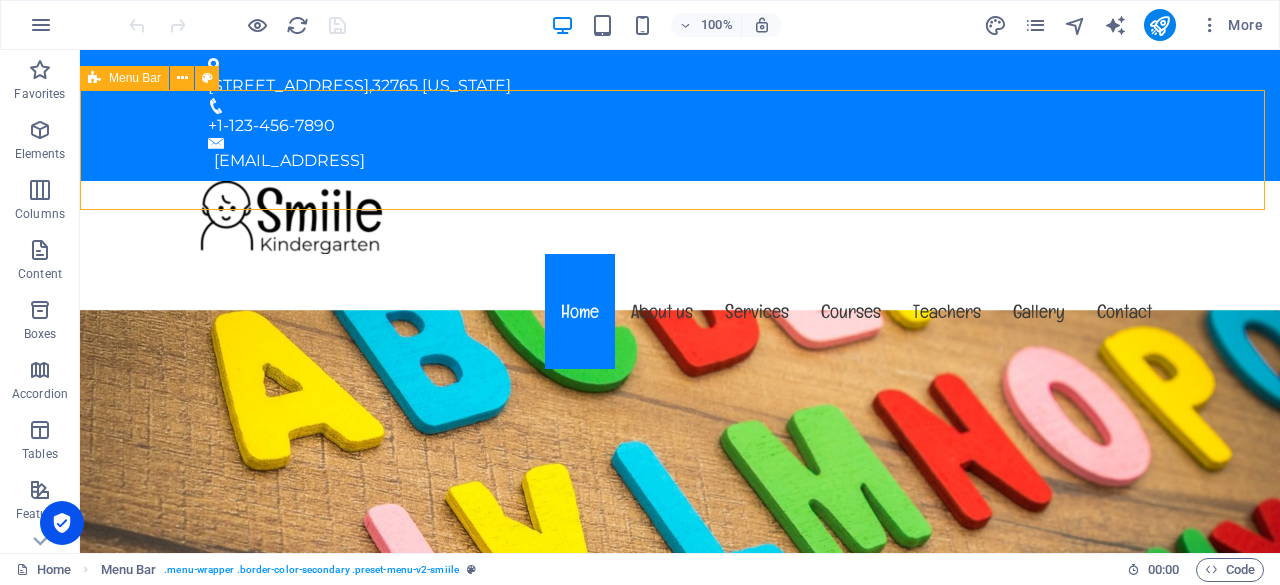 click on "Menu Bar" at bounding box center (135, 78) 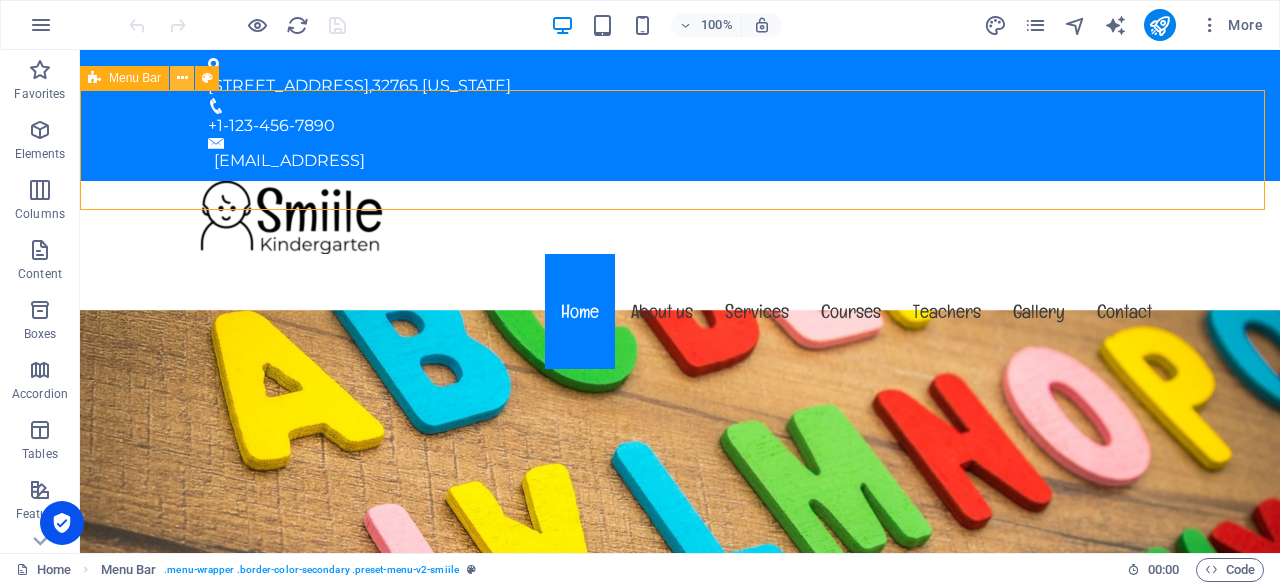 click at bounding box center (182, 78) 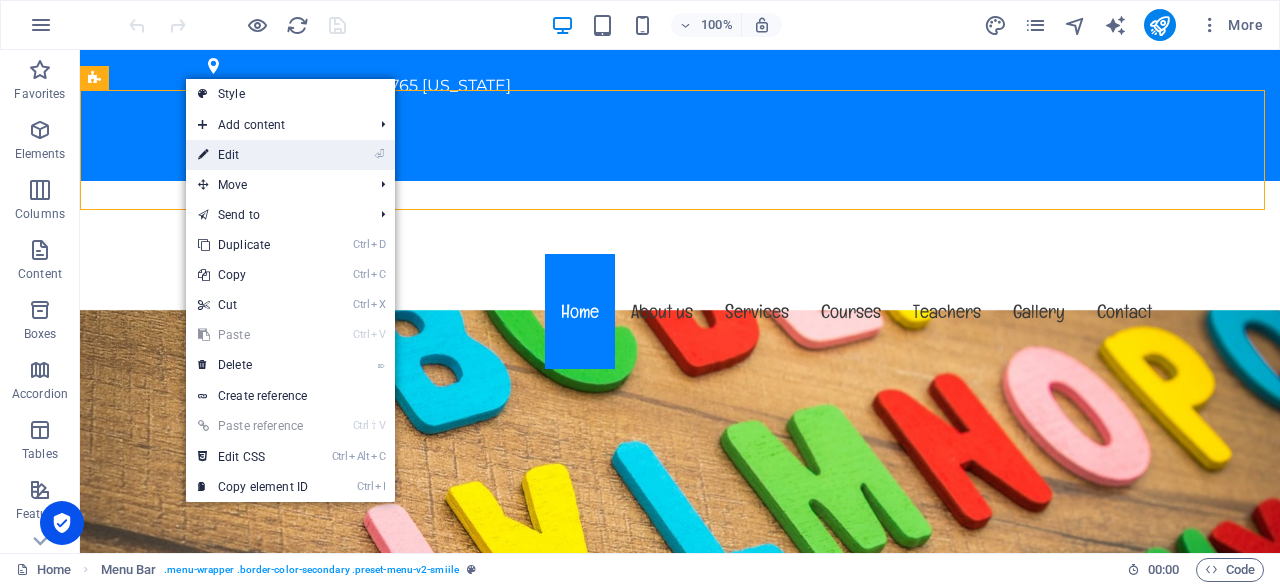 click on "⏎  Edit" at bounding box center (253, 155) 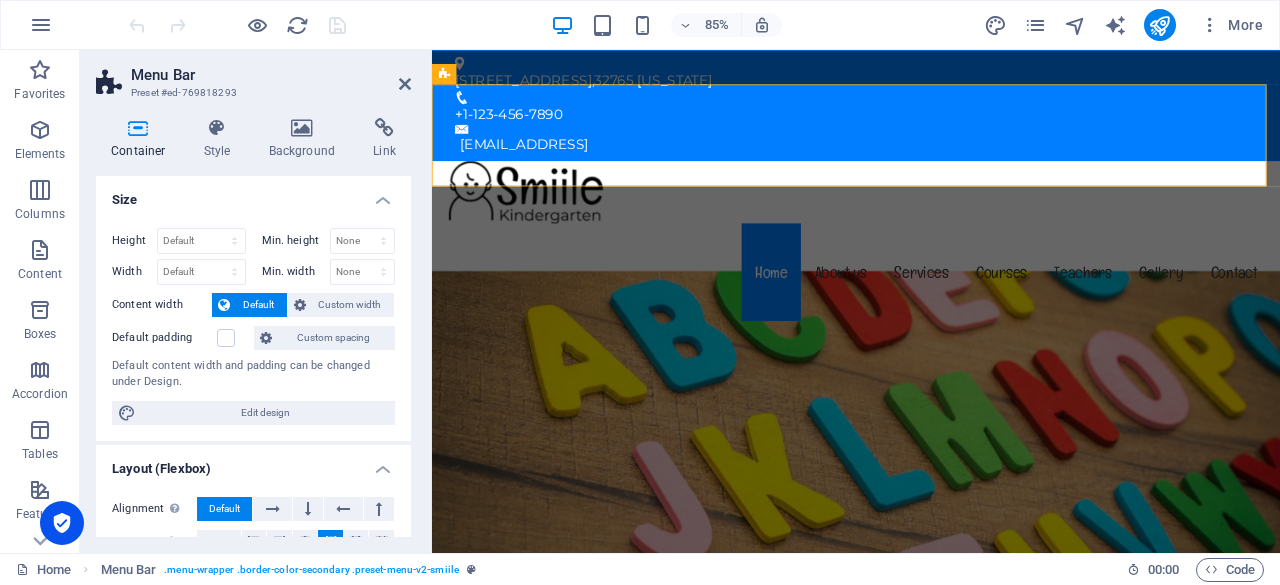 drag, startPoint x: 406, startPoint y: 201, endPoint x: 413, endPoint y: 241, distance: 40.60788 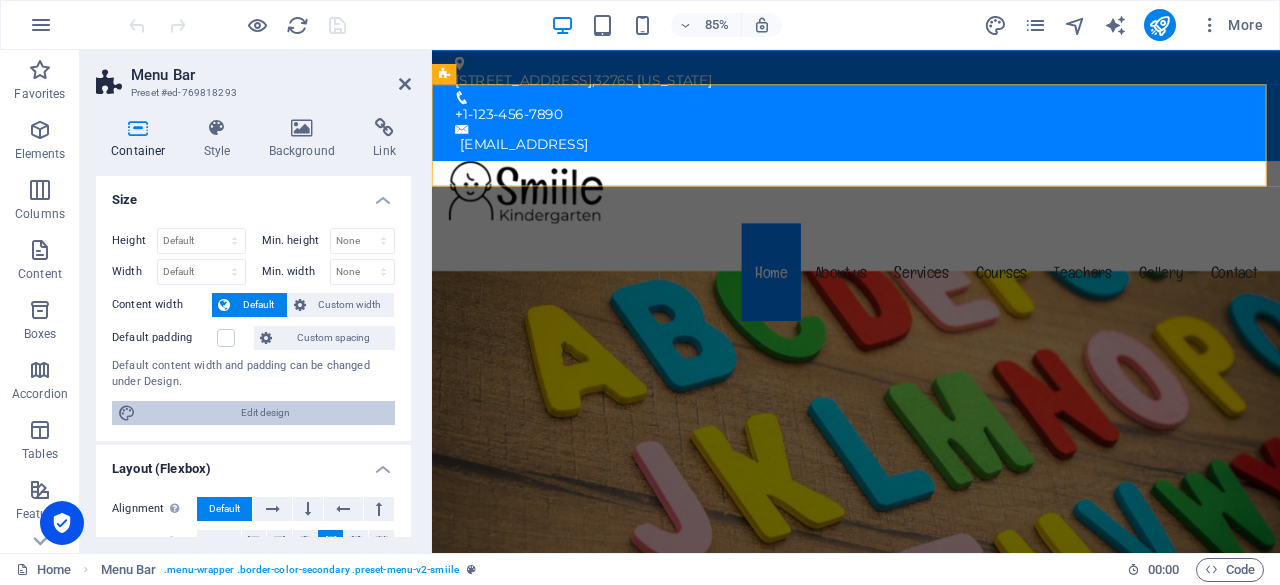click on "Edit design" at bounding box center [265, 413] 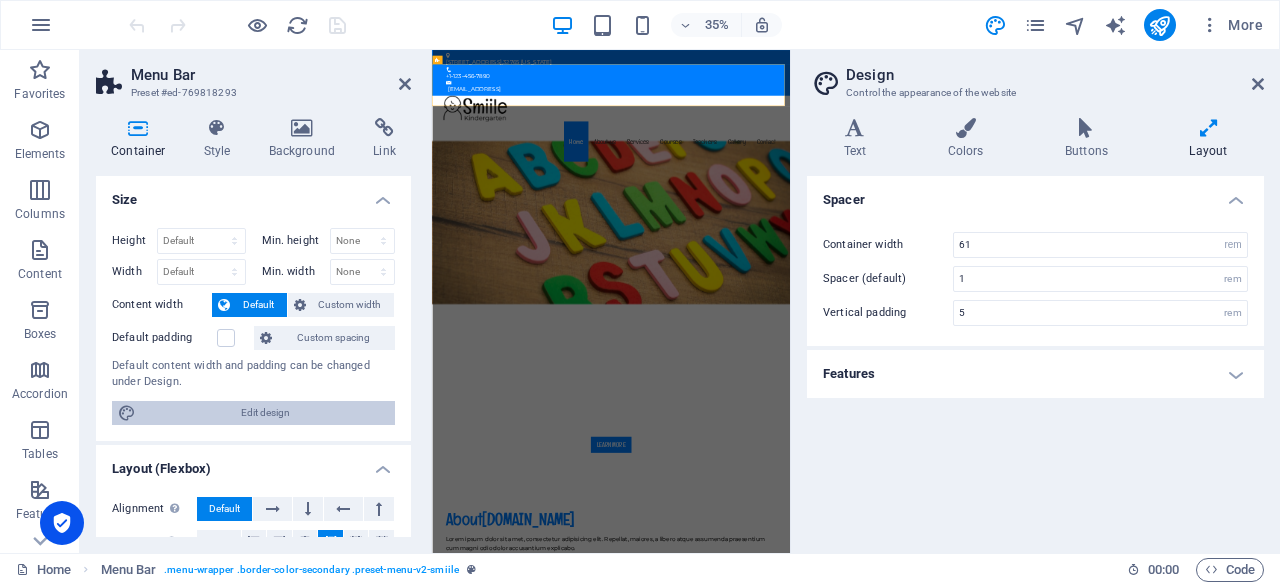 click on "Edit design" at bounding box center [265, 413] 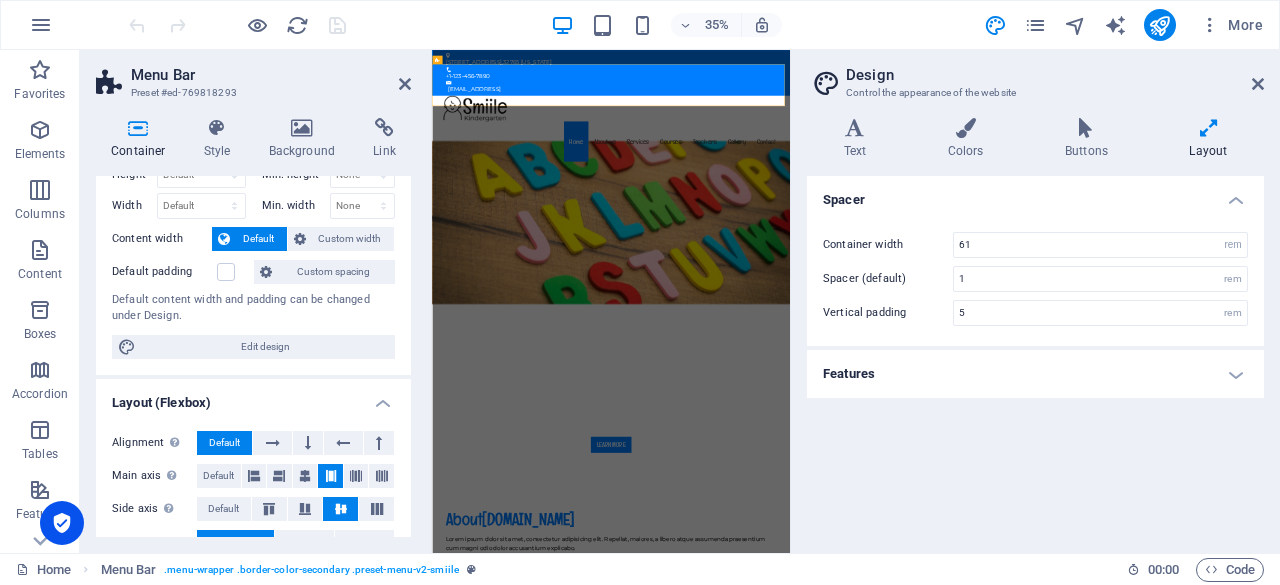 scroll, scrollTop: 0, scrollLeft: 0, axis: both 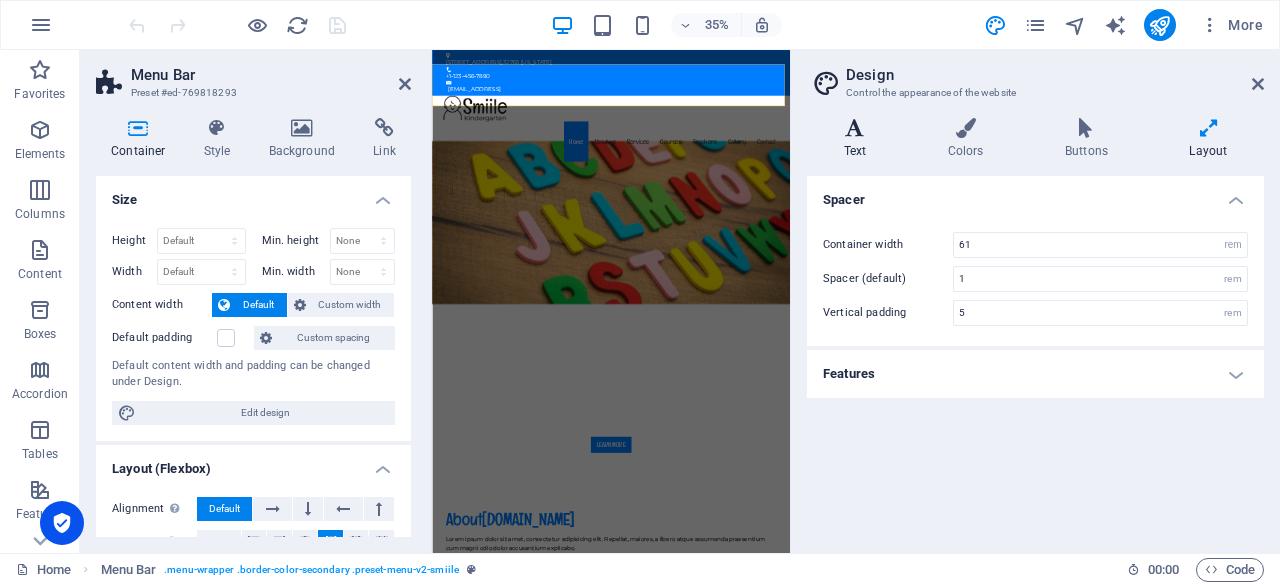 click at bounding box center [855, 128] 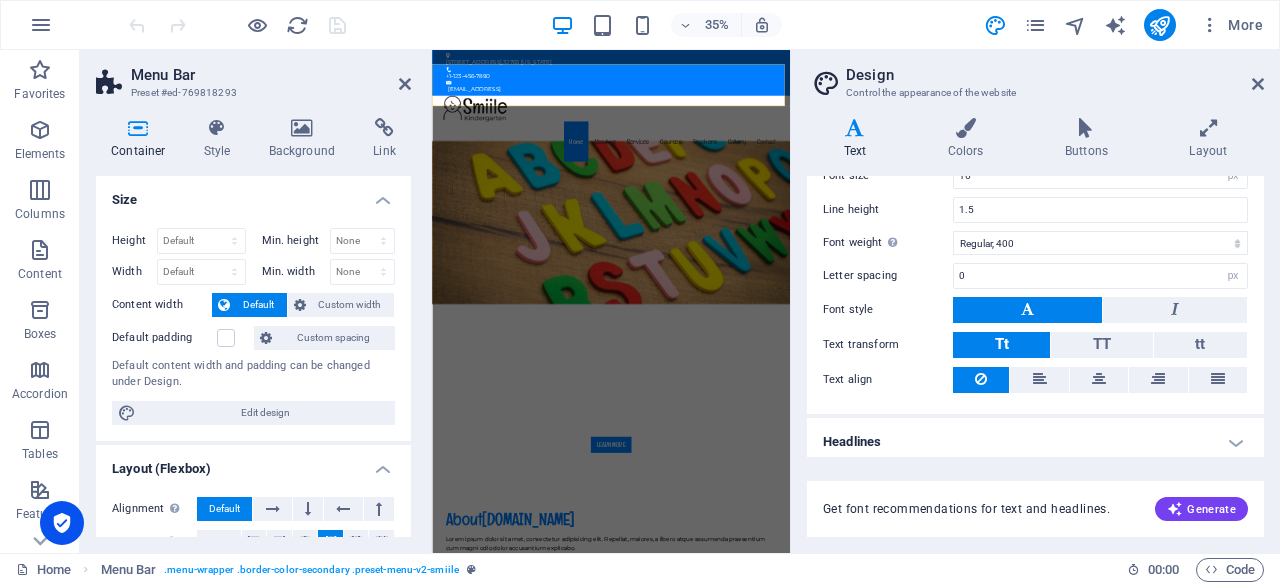 scroll, scrollTop: 170, scrollLeft: 0, axis: vertical 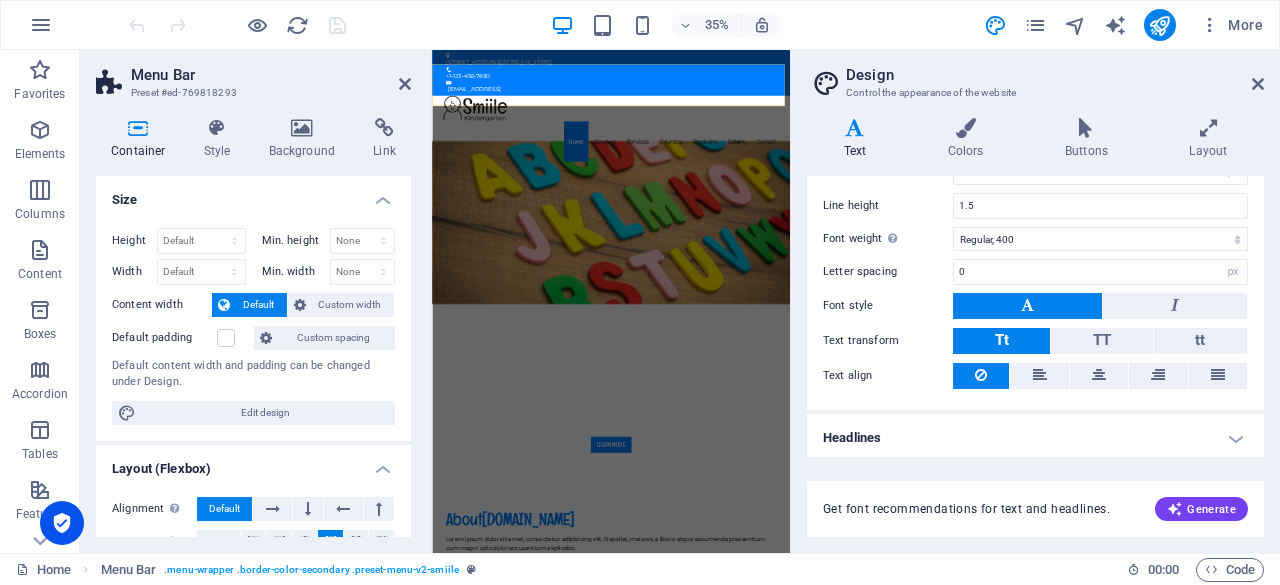 click on "Headlines" at bounding box center [1035, 438] 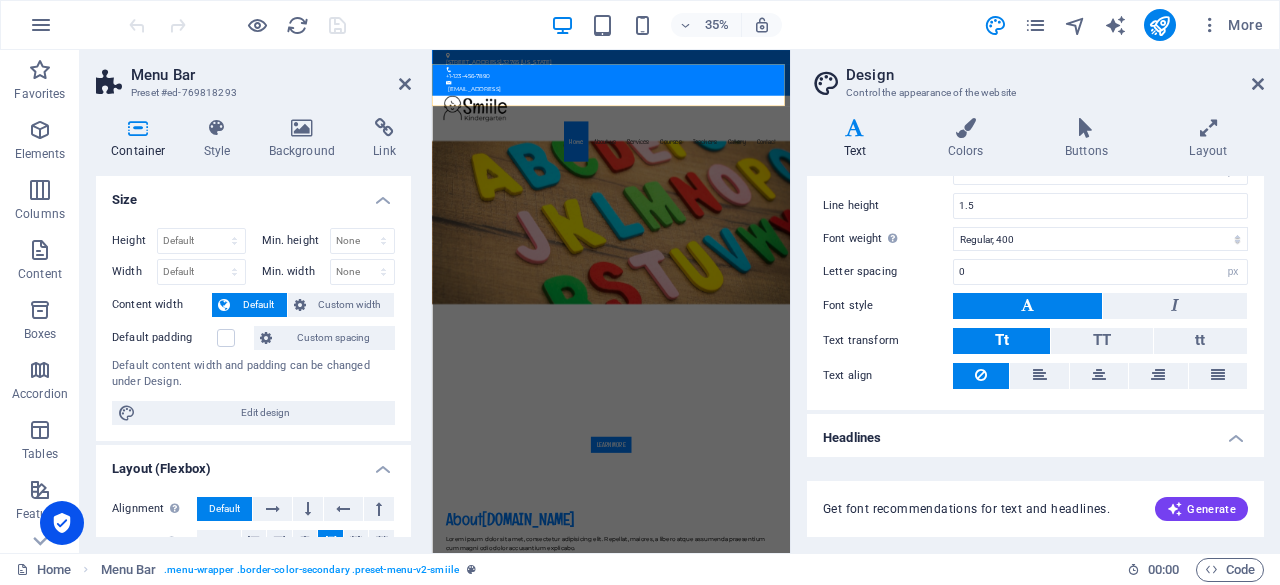 click on "Headlines" at bounding box center (1035, 432) 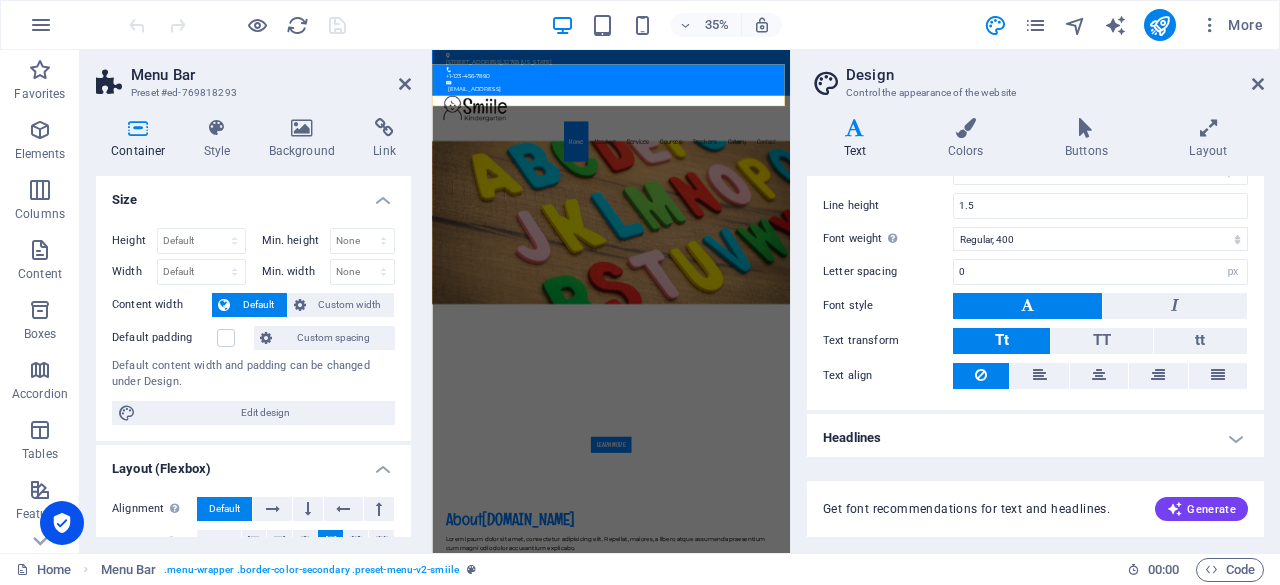 click on "Get font recommendations for text and headlines." at bounding box center [966, 509] 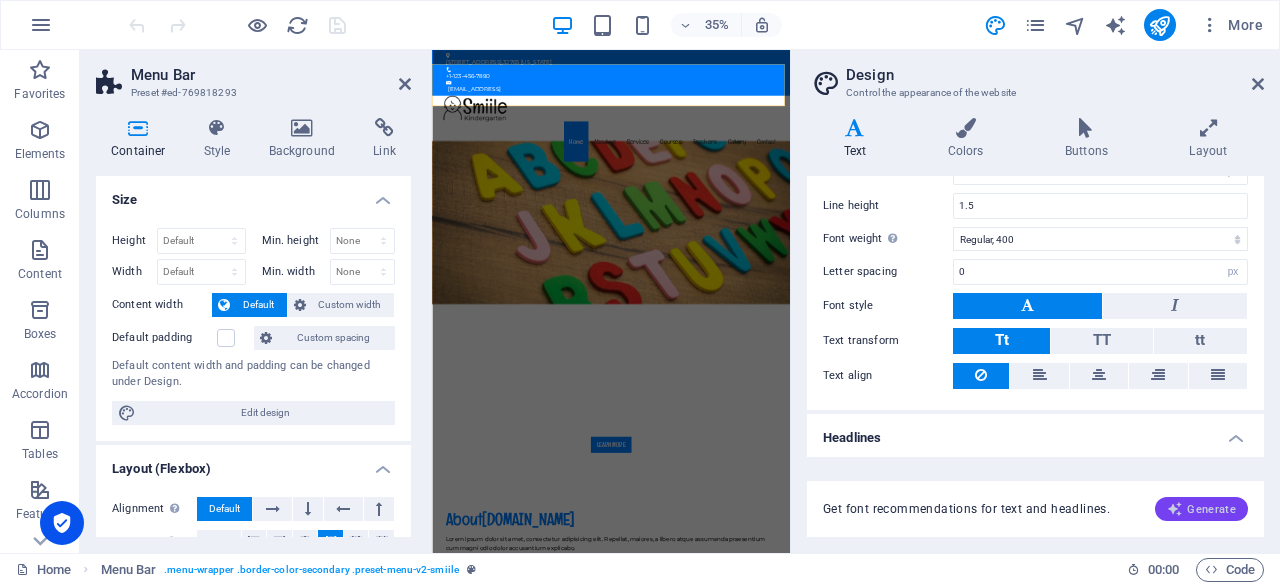 click on "Generate" at bounding box center [1201, 509] 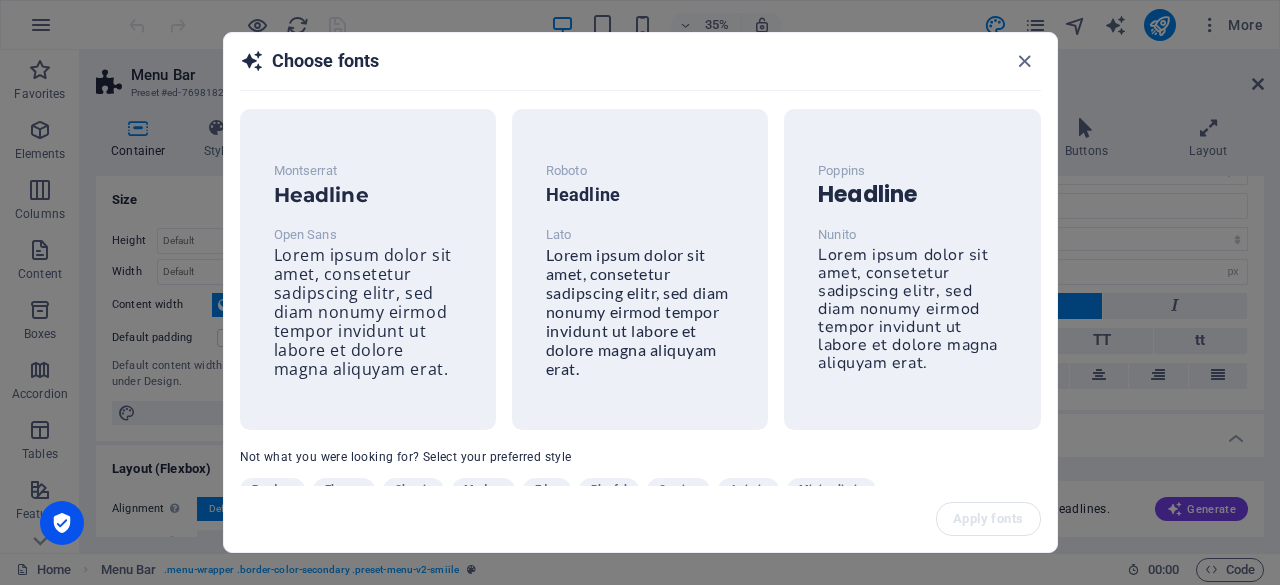 drag, startPoint x: 1056, startPoint y: 135, endPoint x: 1055, endPoint y: 161, distance: 26.019224 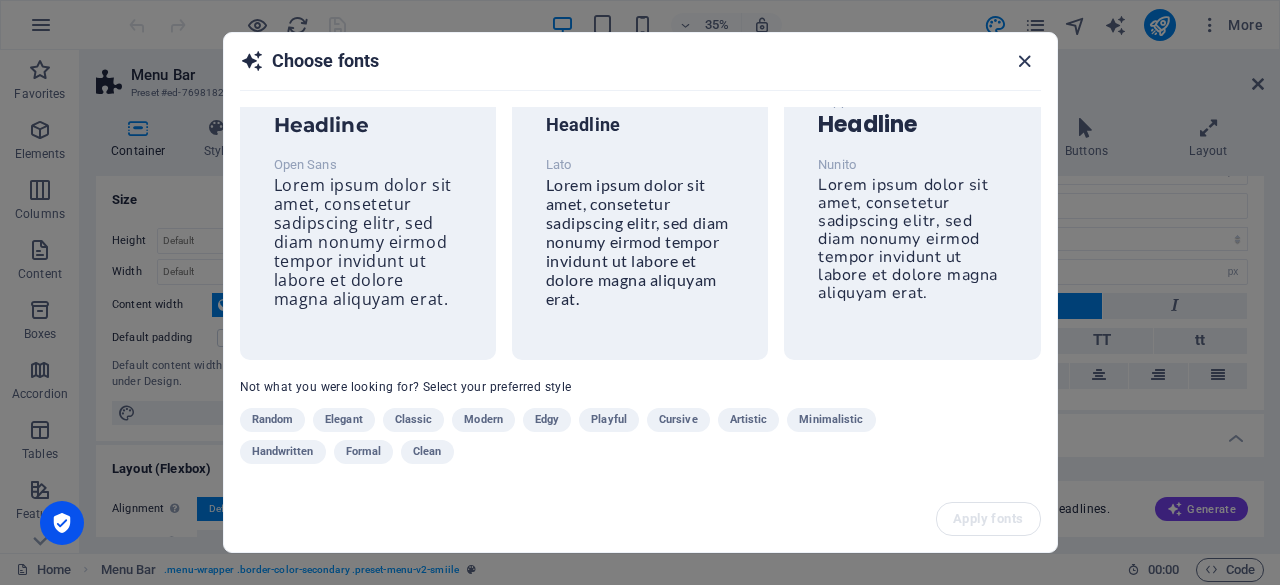 click at bounding box center (1024, 61) 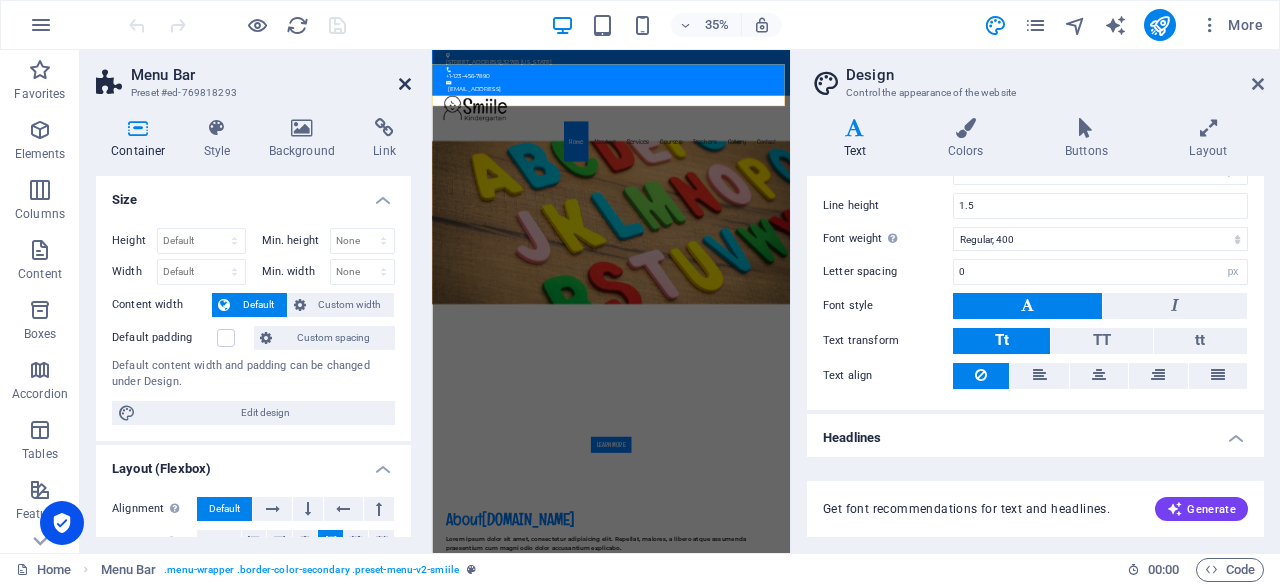 click at bounding box center [405, 84] 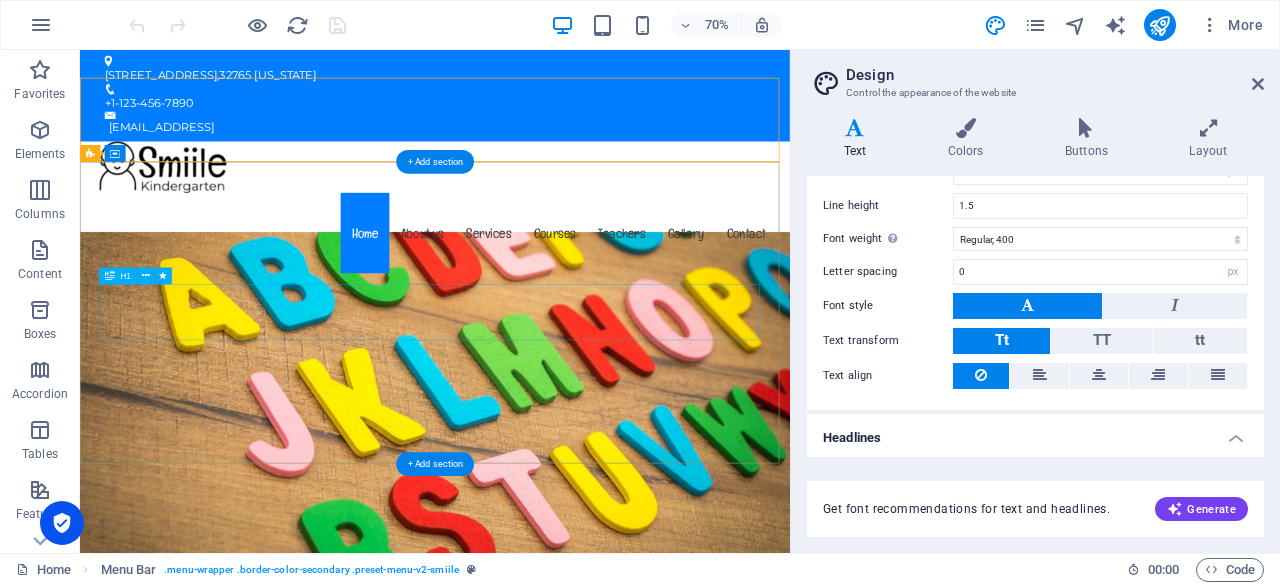 click on "The friendly kindergarten in [US_STATE]" at bounding box center [587, 1060] 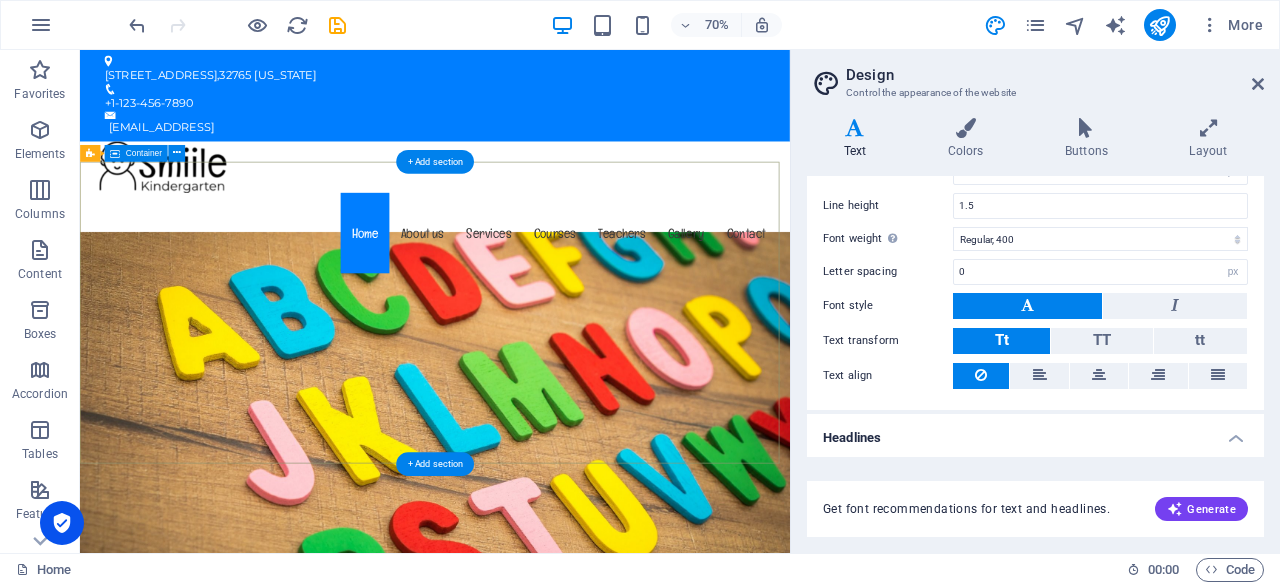 click on "Welcome to  [DOMAIN_NAME] Learn more" at bounding box center [587, 1062] 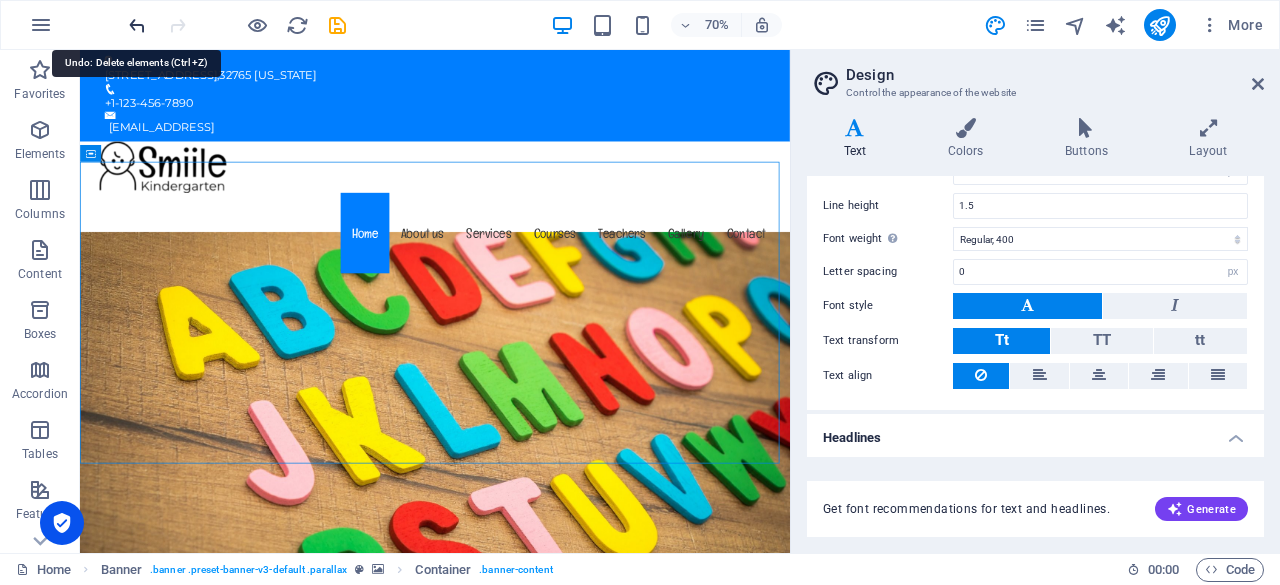 click at bounding box center (137, 25) 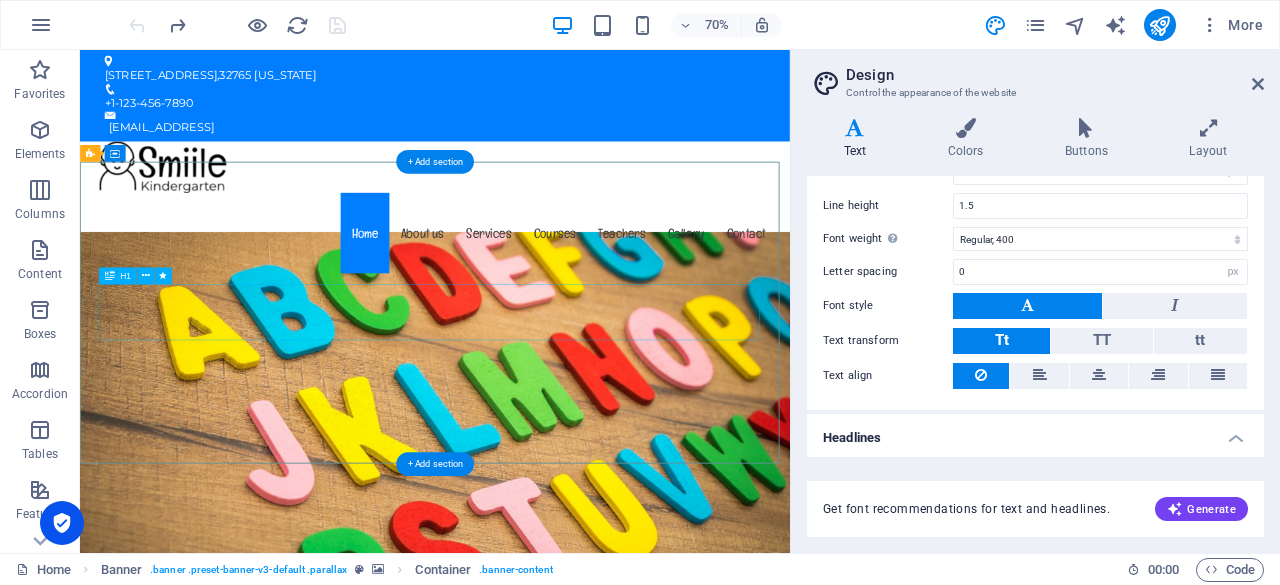 click on "The friendly kindergarten in [US_STATE]" at bounding box center (587, 1141) 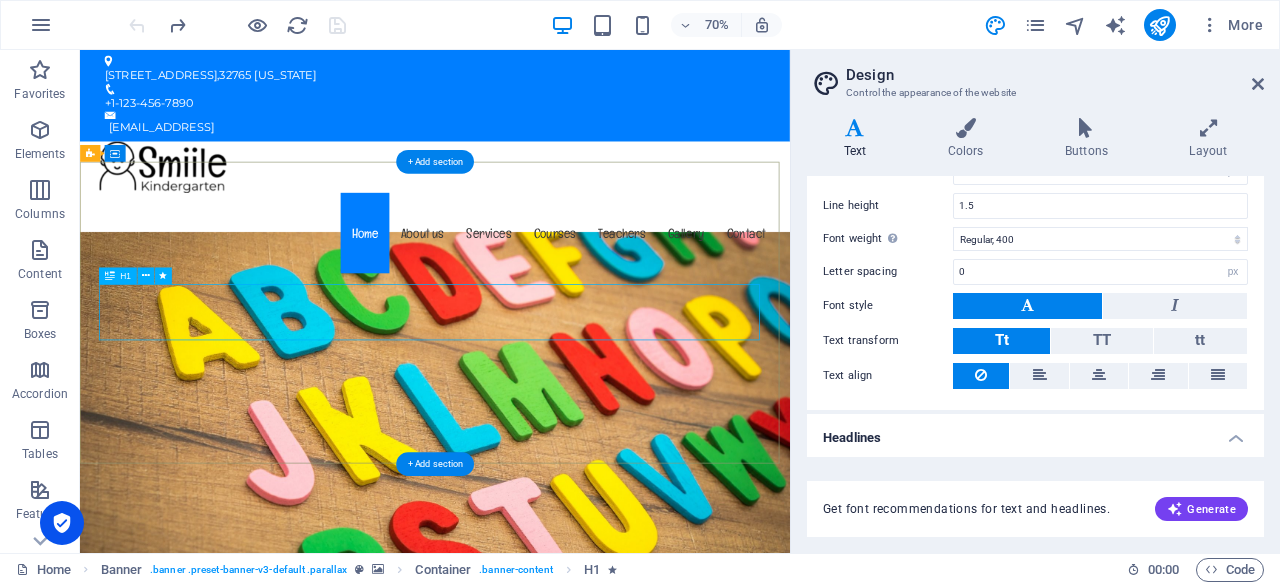 click on "The friendly kindergarten in [US_STATE]" at bounding box center (587, 1141) 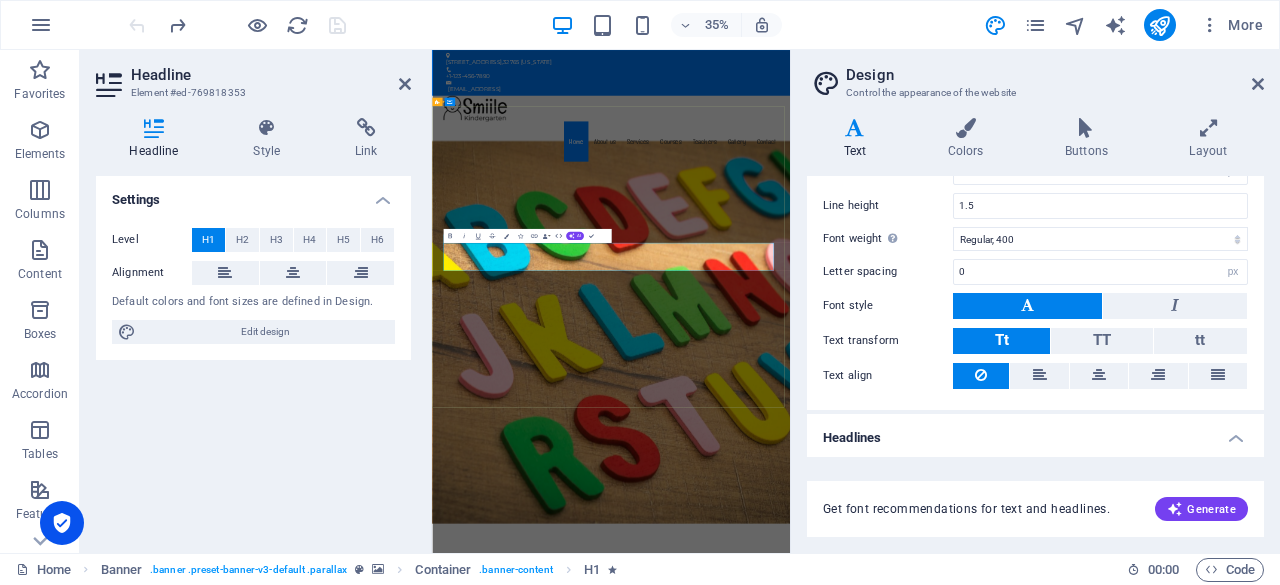 type 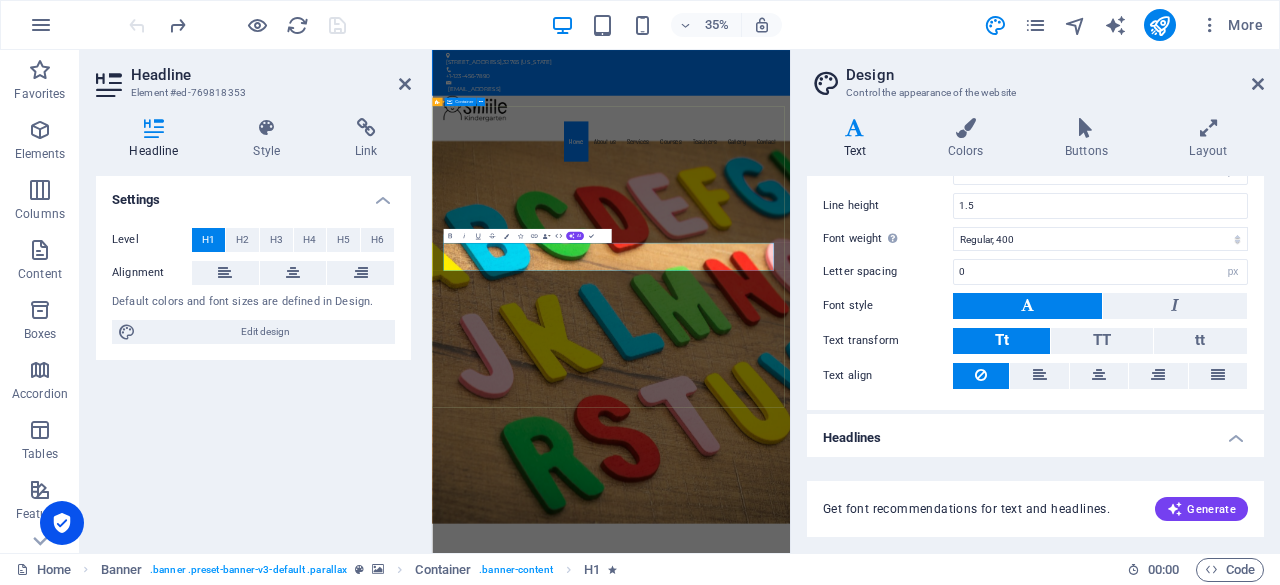 click on "Welcome to  [DOMAIN_NAME] Aluta Continua Learn more" at bounding box center [943, 1648] 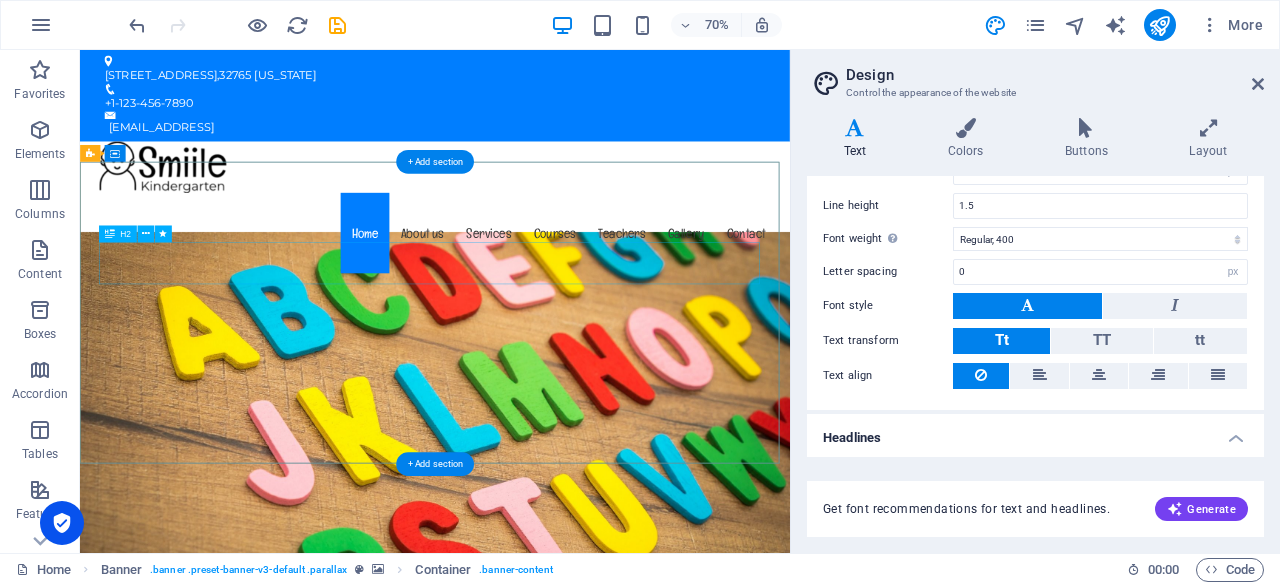click on "Welcome to  [DOMAIN_NAME]" at bounding box center [587, 1031] 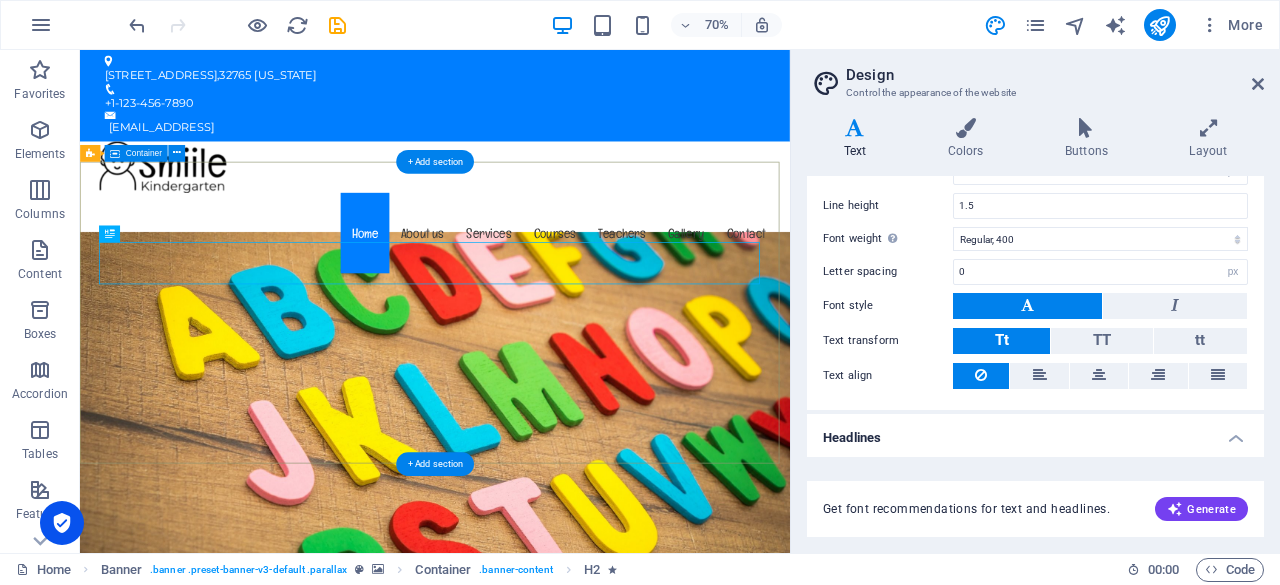 click on "Welcome to  [DOMAIN_NAME] Aluta Continua Learn more" at bounding box center (587, 1102) 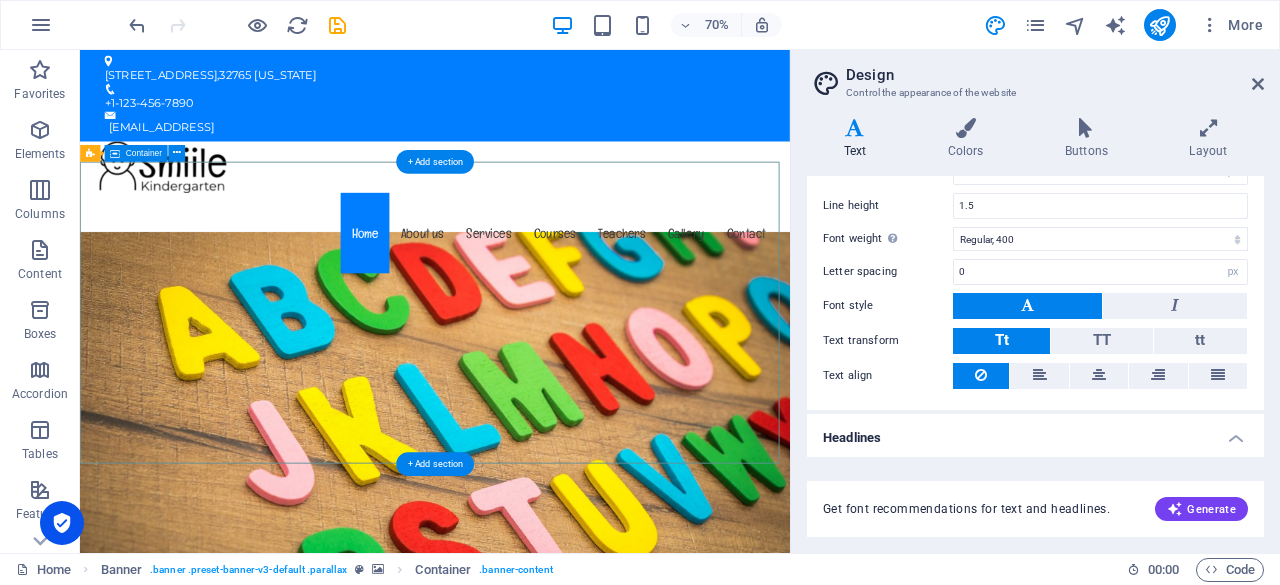 click on "Welcome to  [DOMAIN_NAME] Aluta Continua Learn more" at bounding box center (587, 1102) 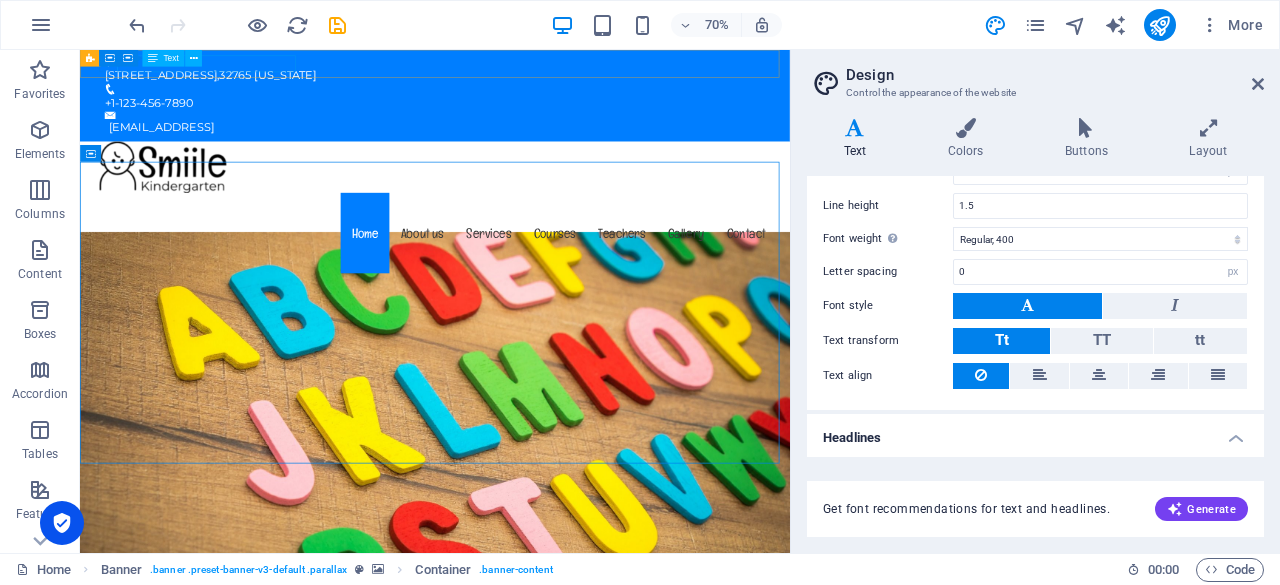 click on "Text" at bounding box center [170, 58] 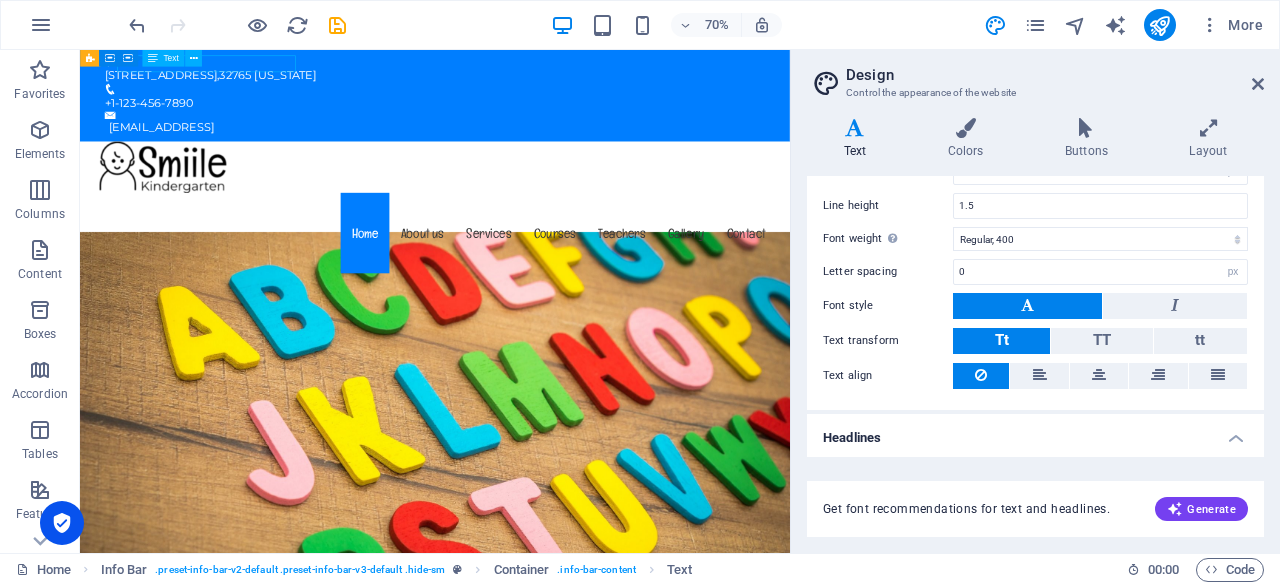 click on "Text" at bounding box center [170, 58] 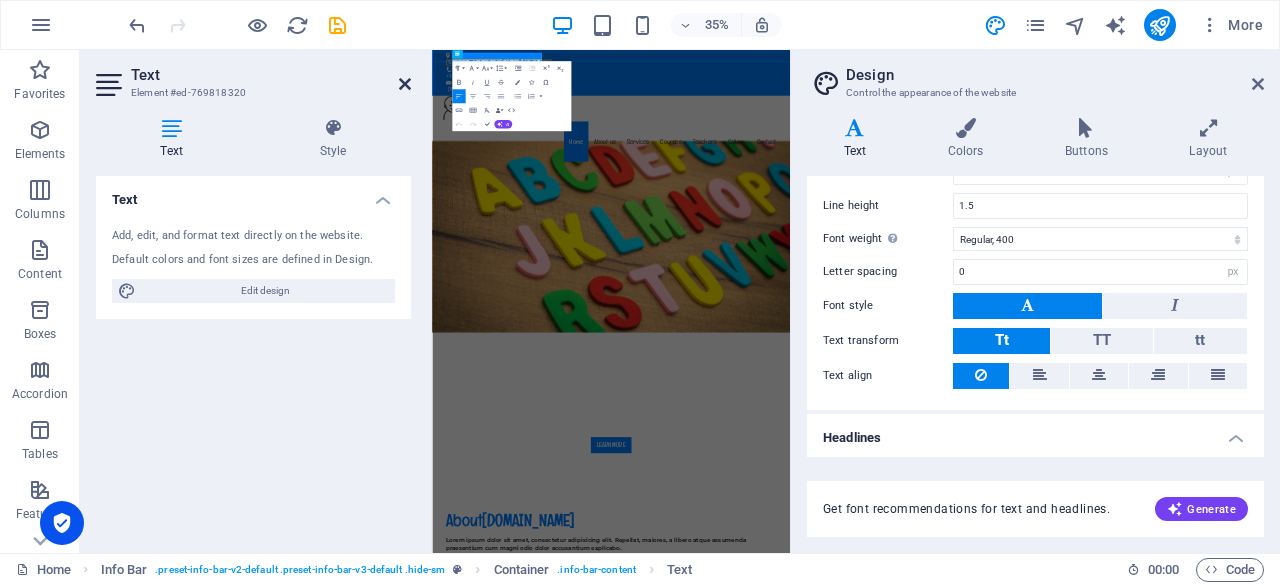 click at bounding box center [405, 84] 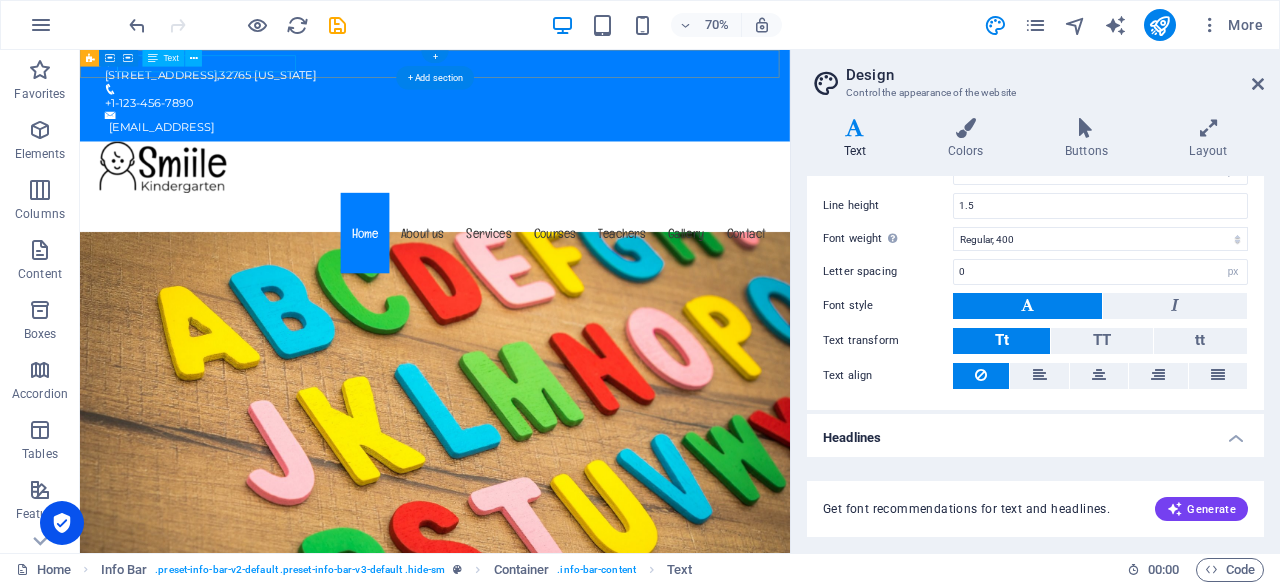 click on "[STREET_ADDRESS][US_STATE]" at bounding box center [579, 86] 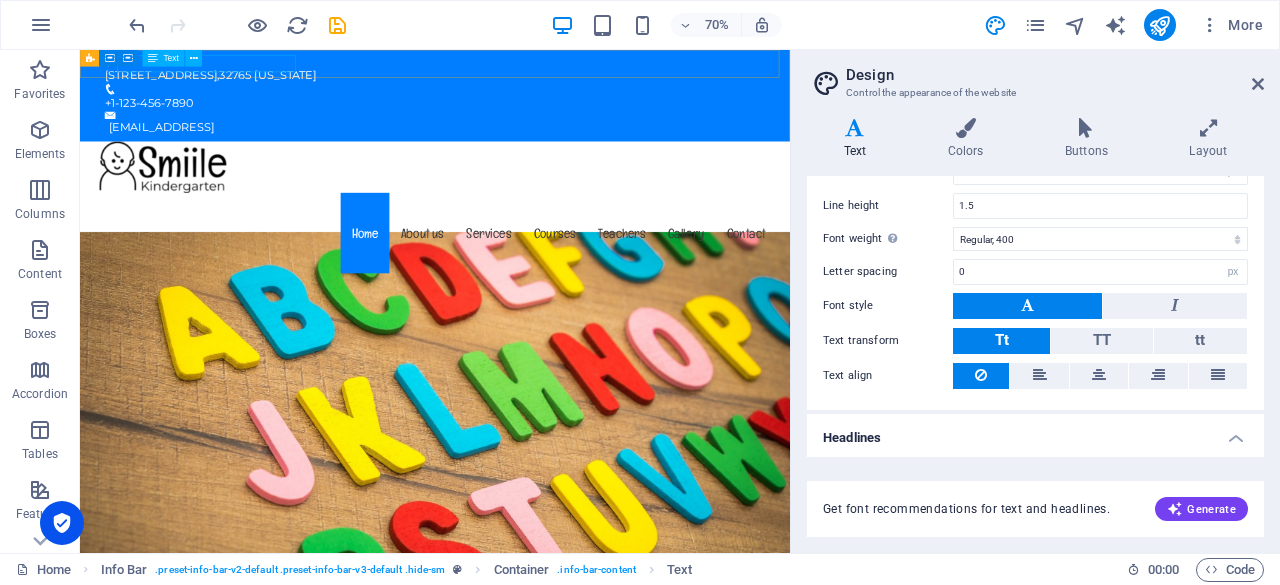 click on "Text" at bounding box center [170, 58] 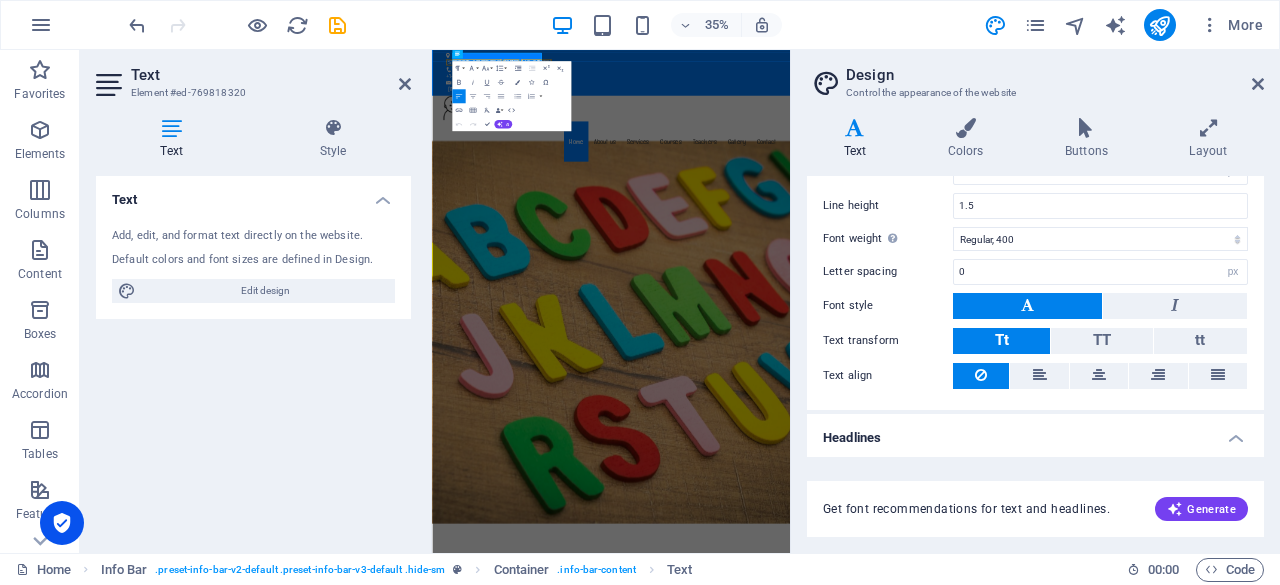 type 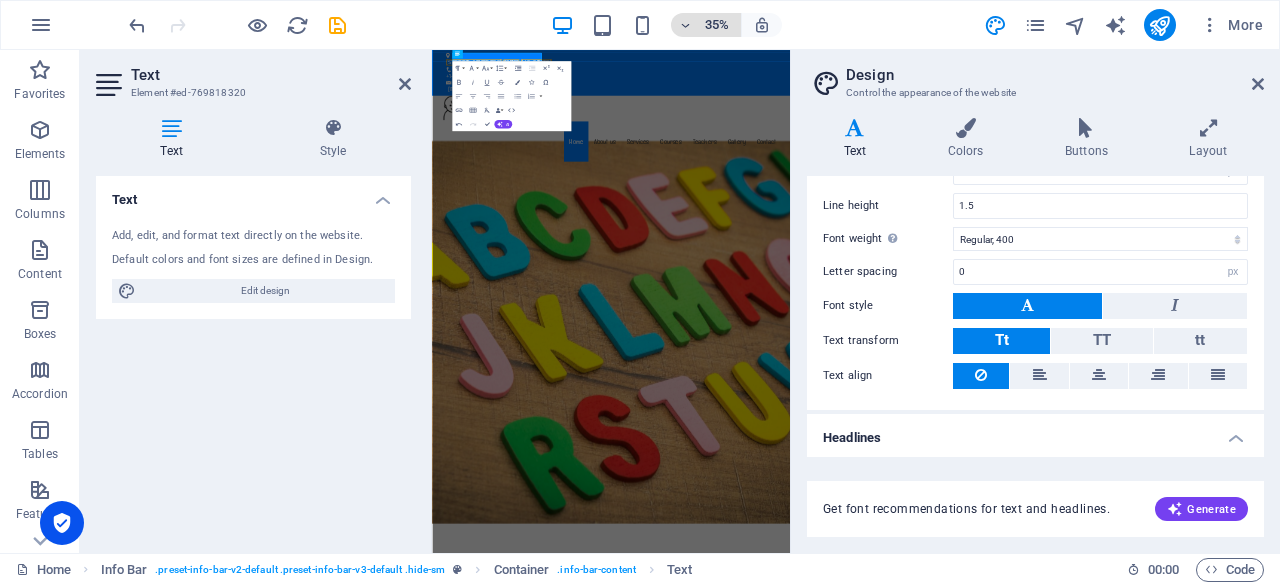 click on "35%" at bounding box center (706, 25) 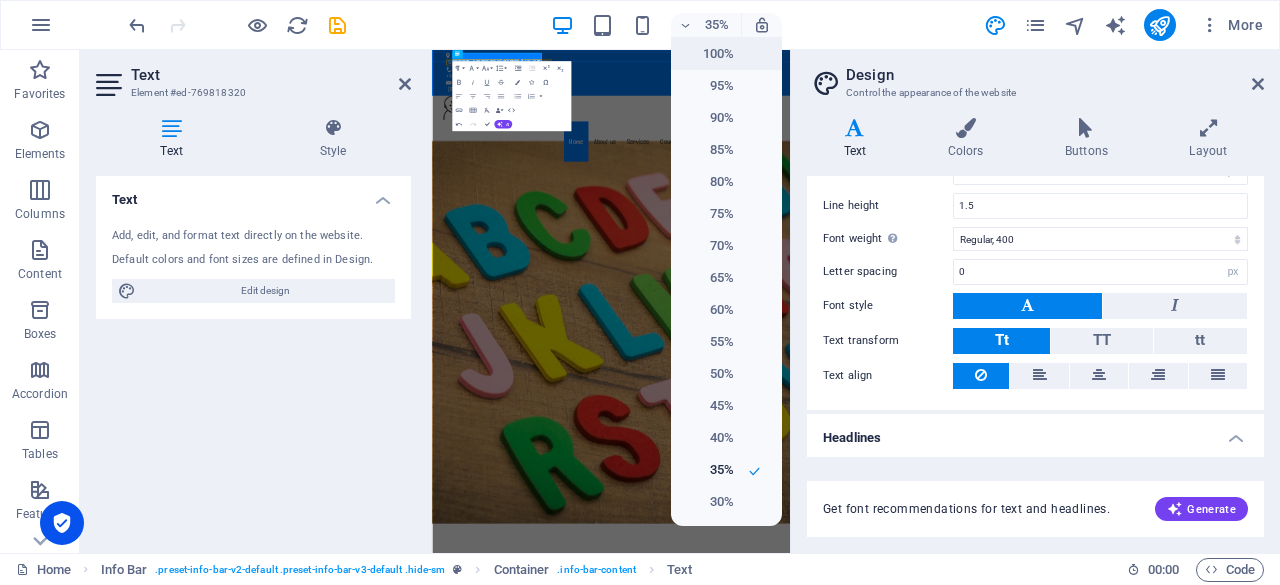 click on "100%" at bounding box center (708, 54) 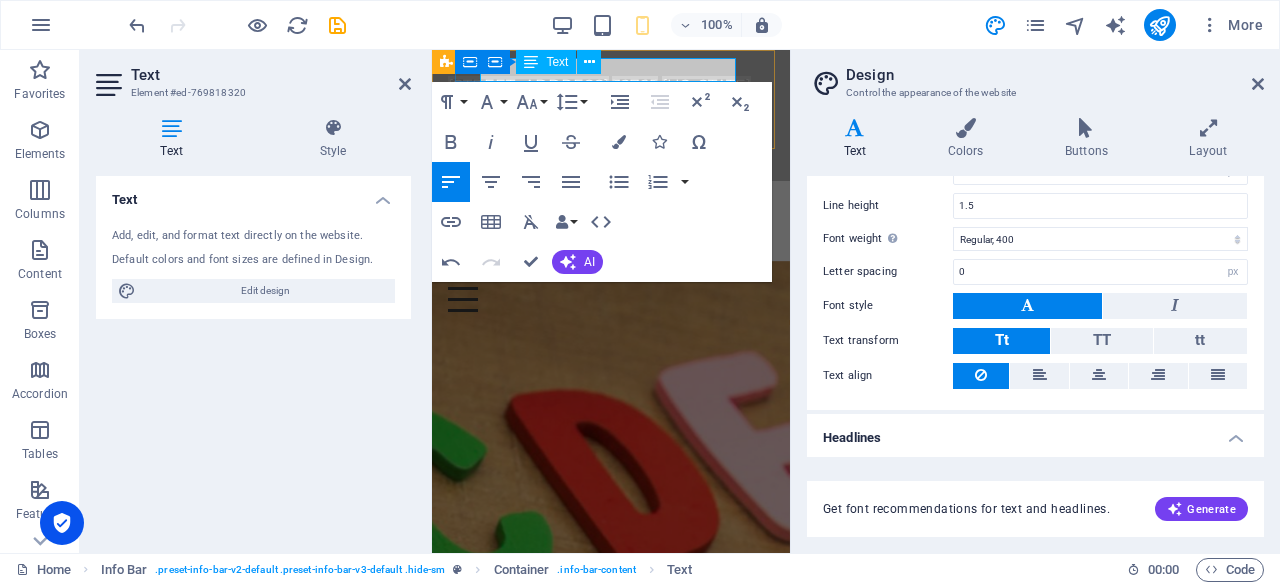 click on "[US_STATE]" at bounding box center [706, 85] 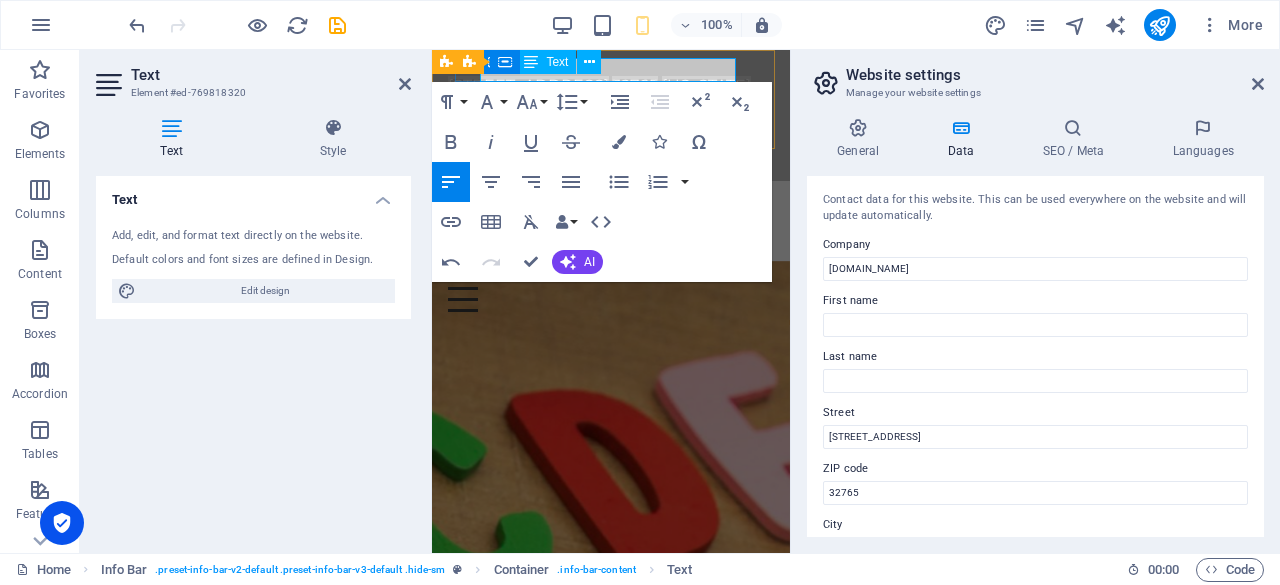 click on "[US_STATE]" at bounding box center (706, 85) 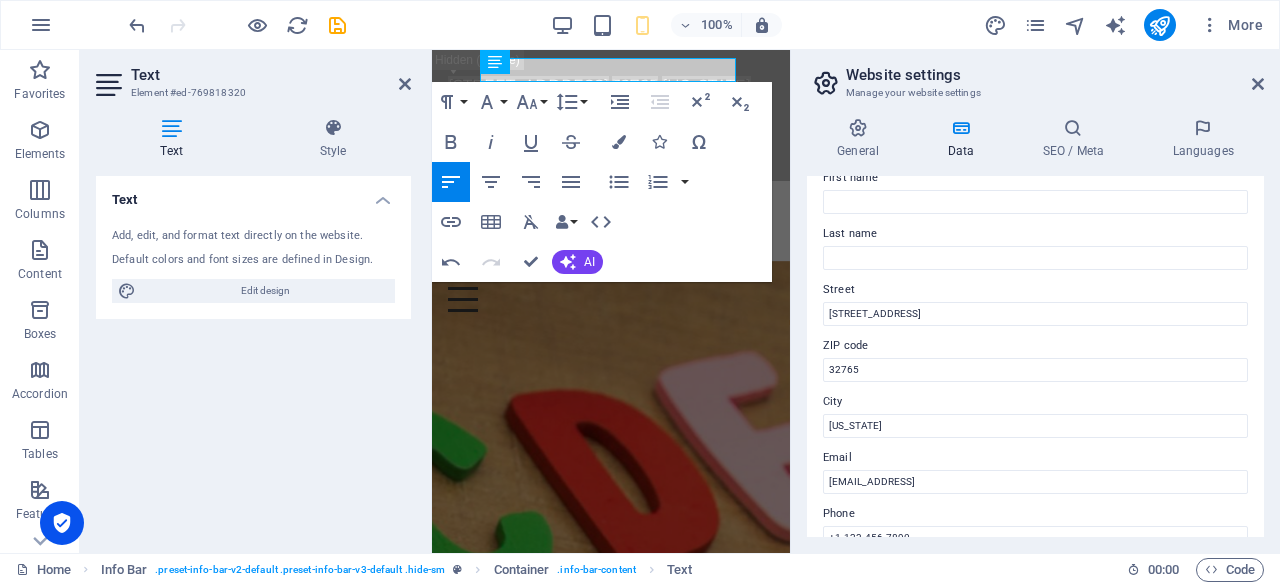 scroll, scrollTop: 141, scrollLeft: 0, axis: vertical 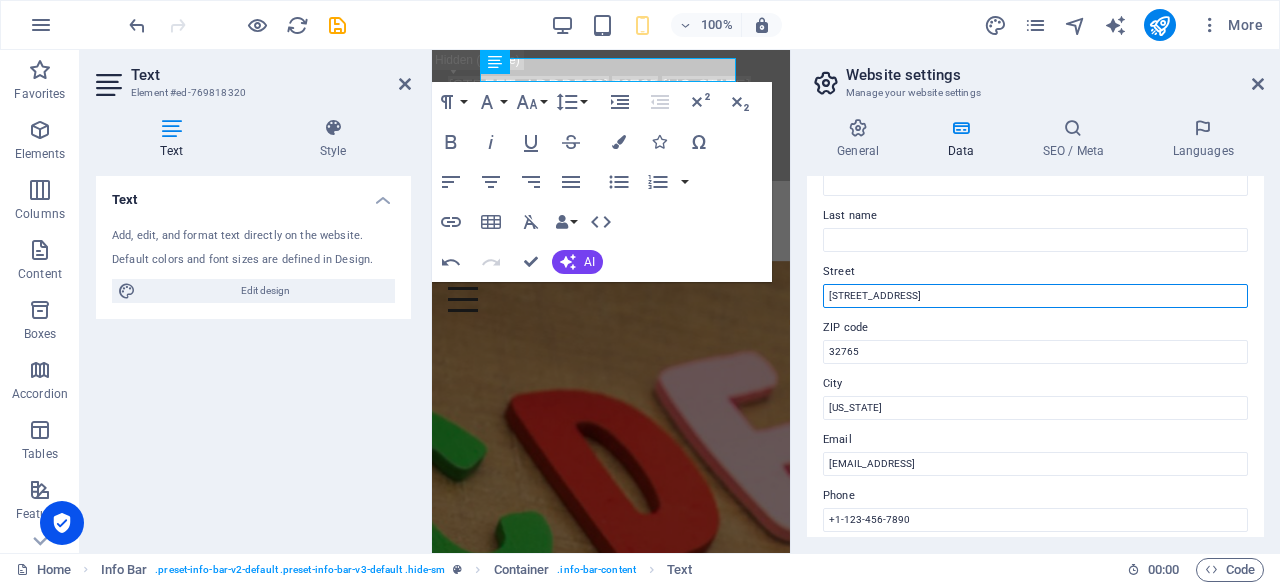 drag, startPoint x: 1358, startPoint y: 347, endPoint x: 783, endPoint y: 305, distance: 576.53186 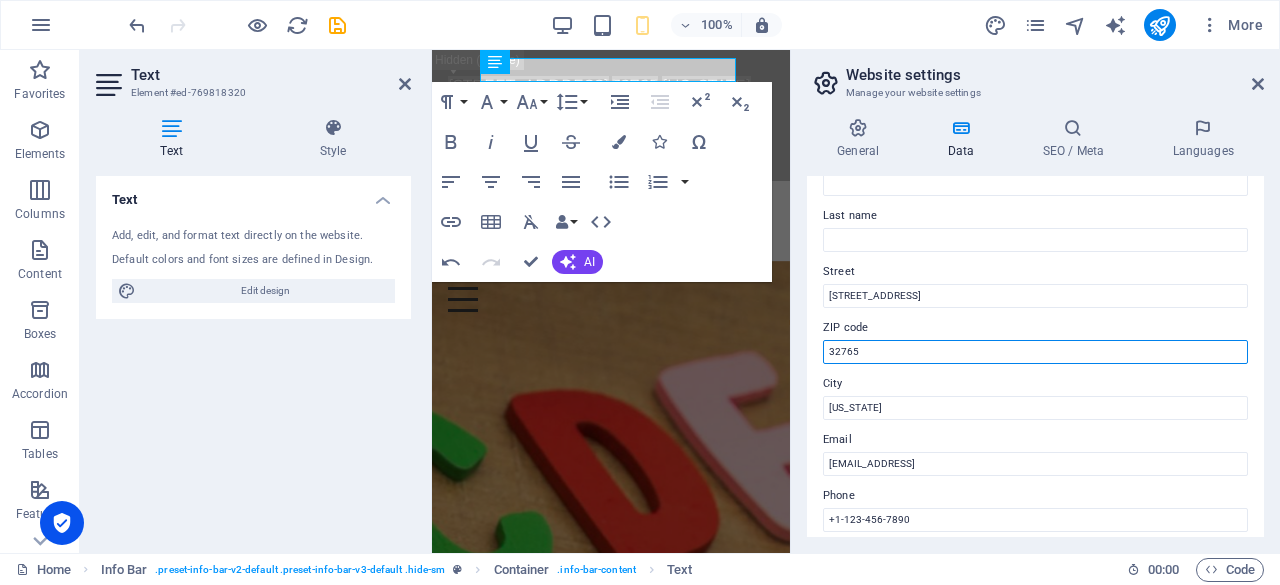 click on "32765" at bounding box center [1035, 352] 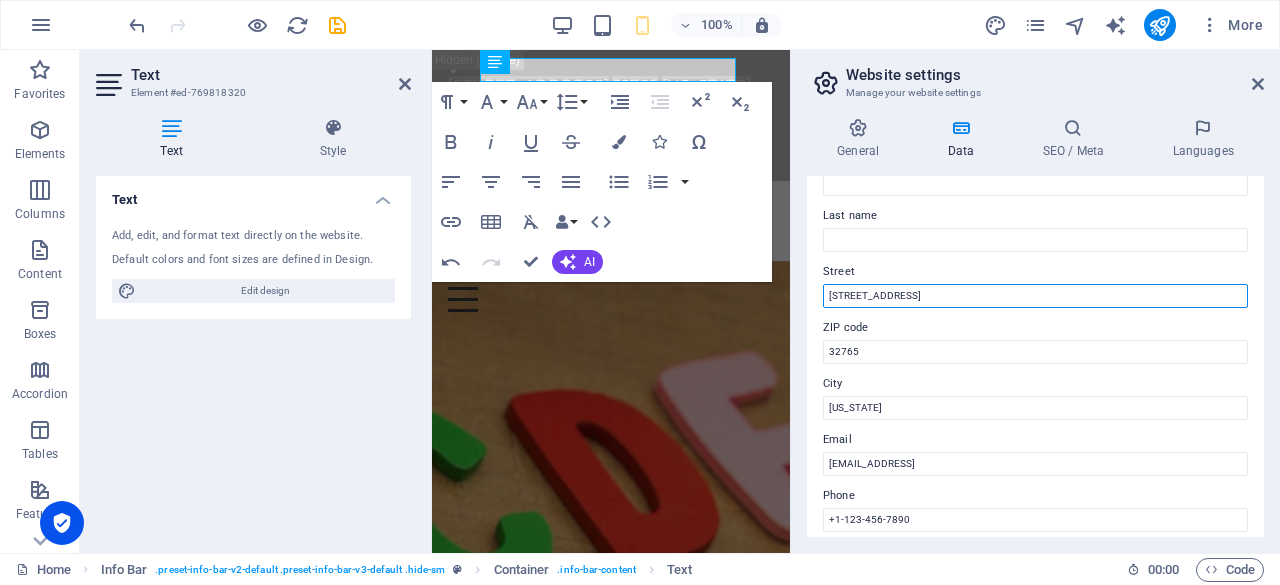 click on "[STREET_ADDRESS]" at bounding box center (1035, 296) 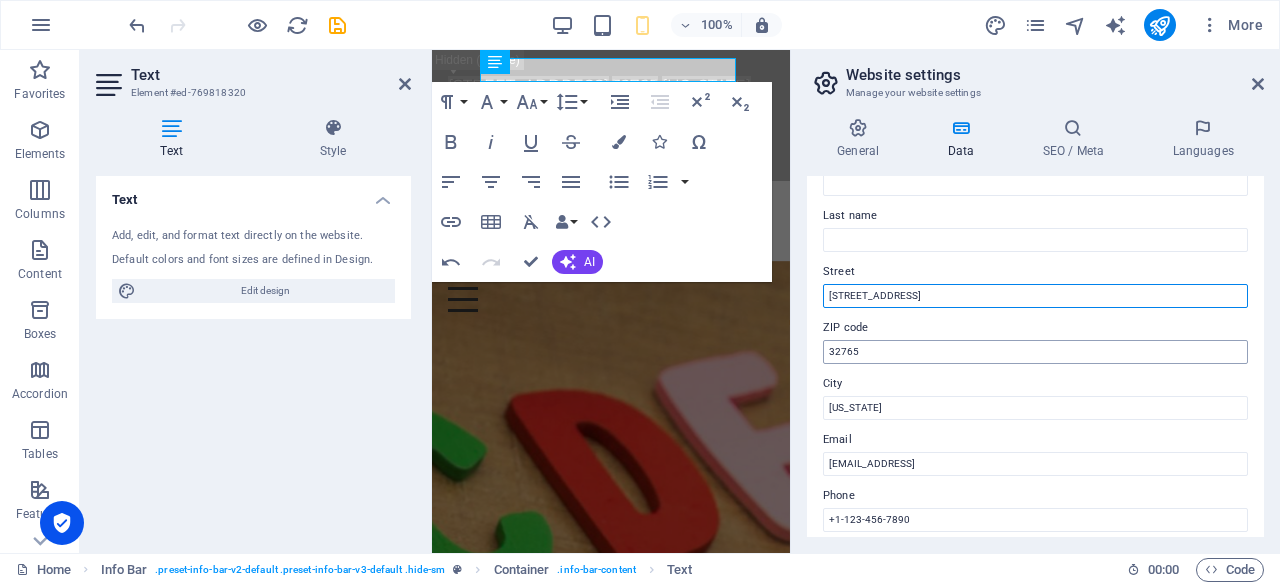type on "[STREET_ADDRESS]" 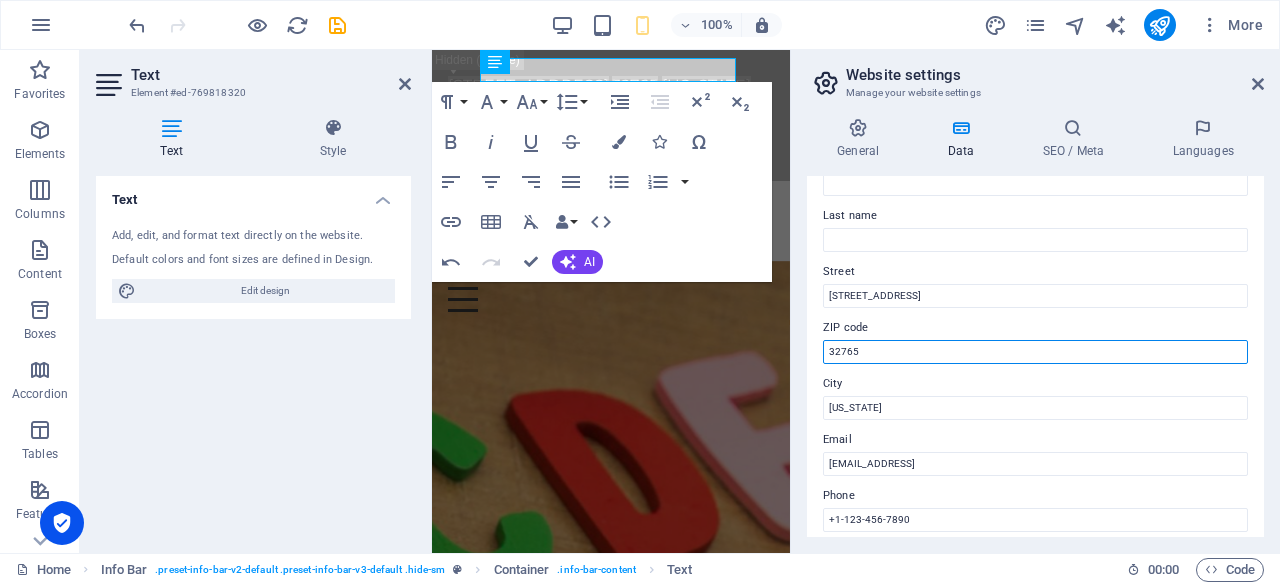 click on "32765" at bounding box center (1035, 352) 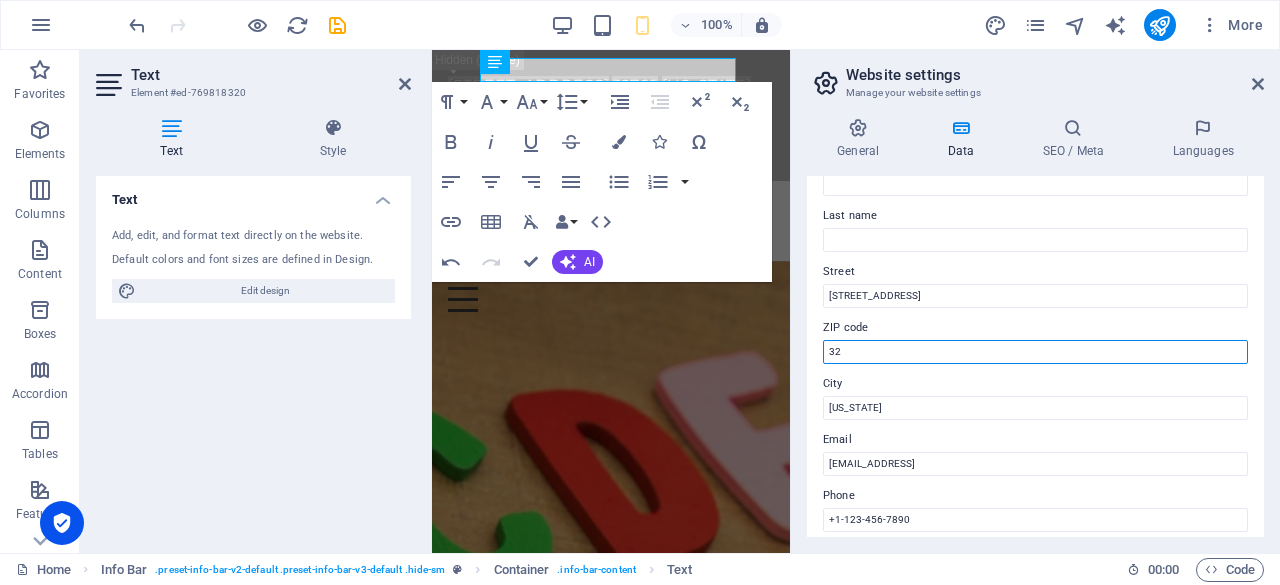 type on "3" 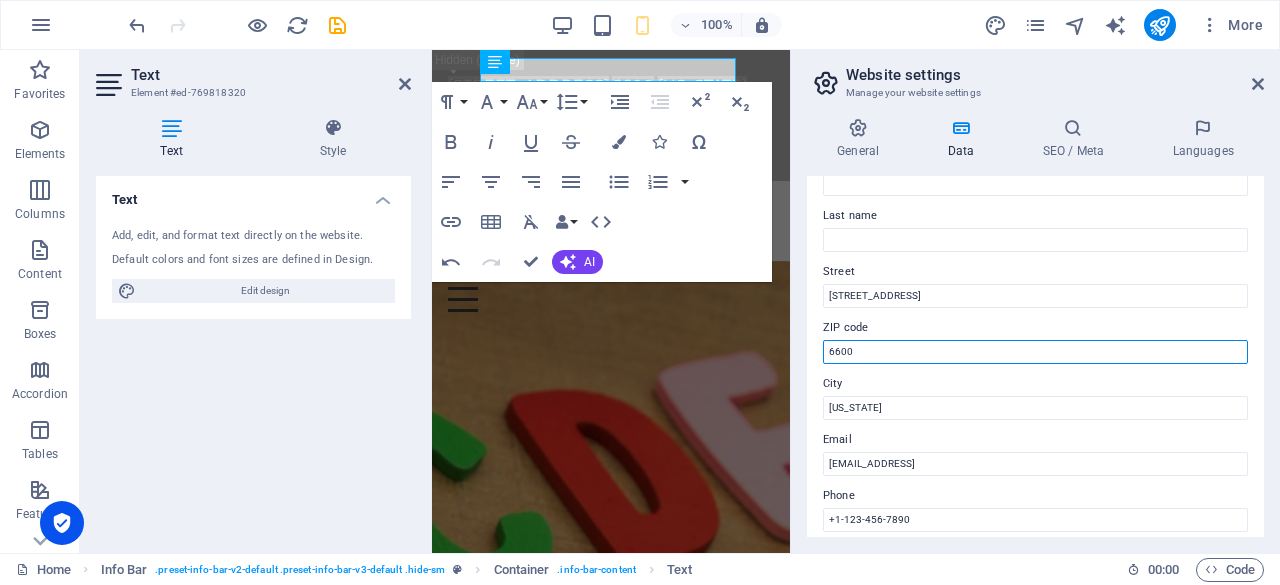 type on "6600" 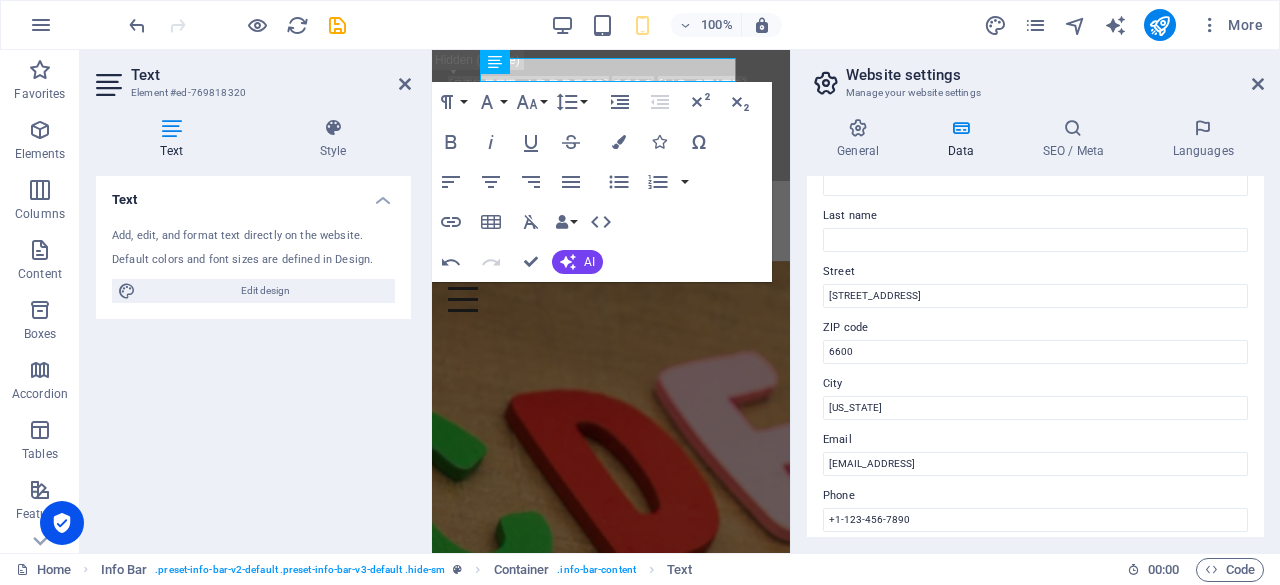 click on "City" at bounding box center (1035, 384) 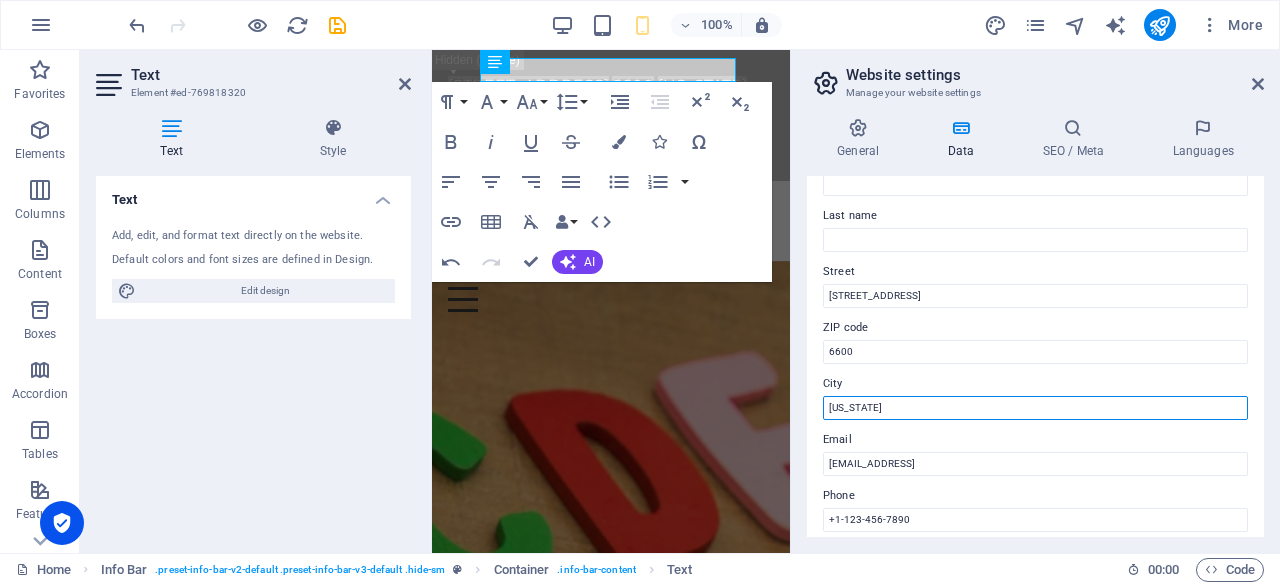 click on "[US_STATE]" at bounding box center (1035, 408) 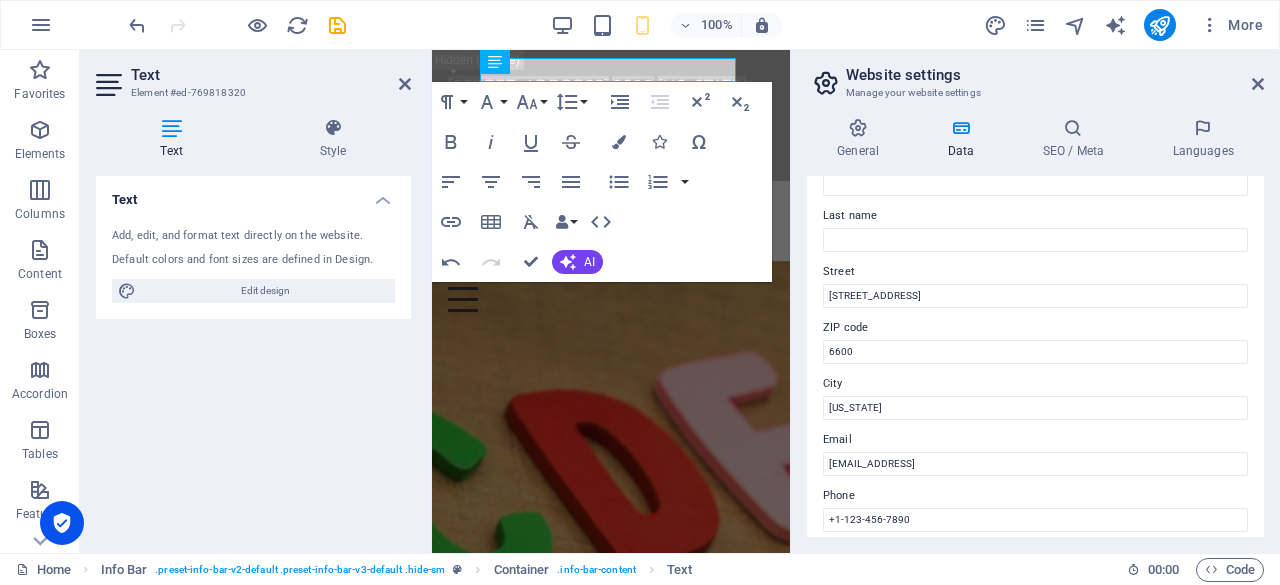 click on "City" at bounding box center [1035, 384] 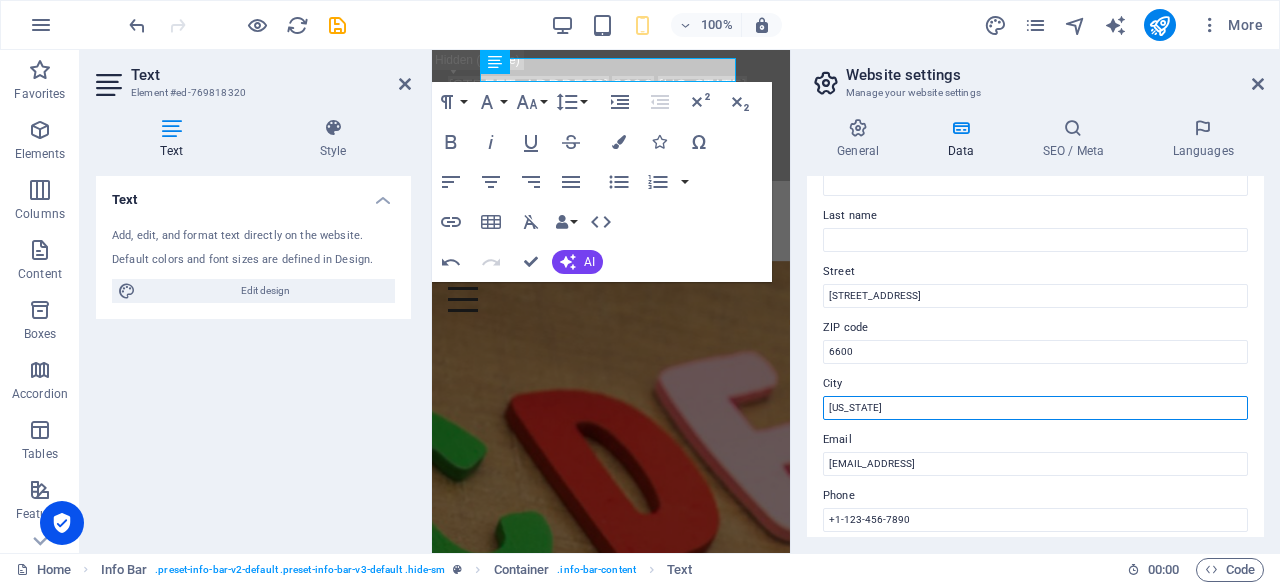 click on "[US_STATE]" at bounding box center (1035, 408) 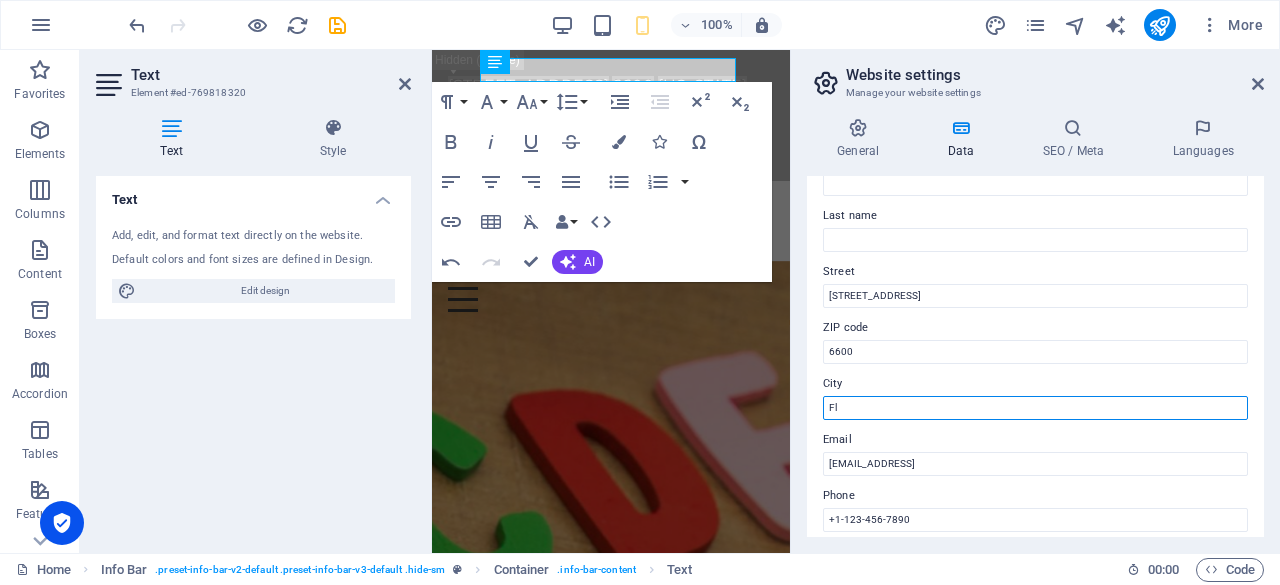 type on "F" 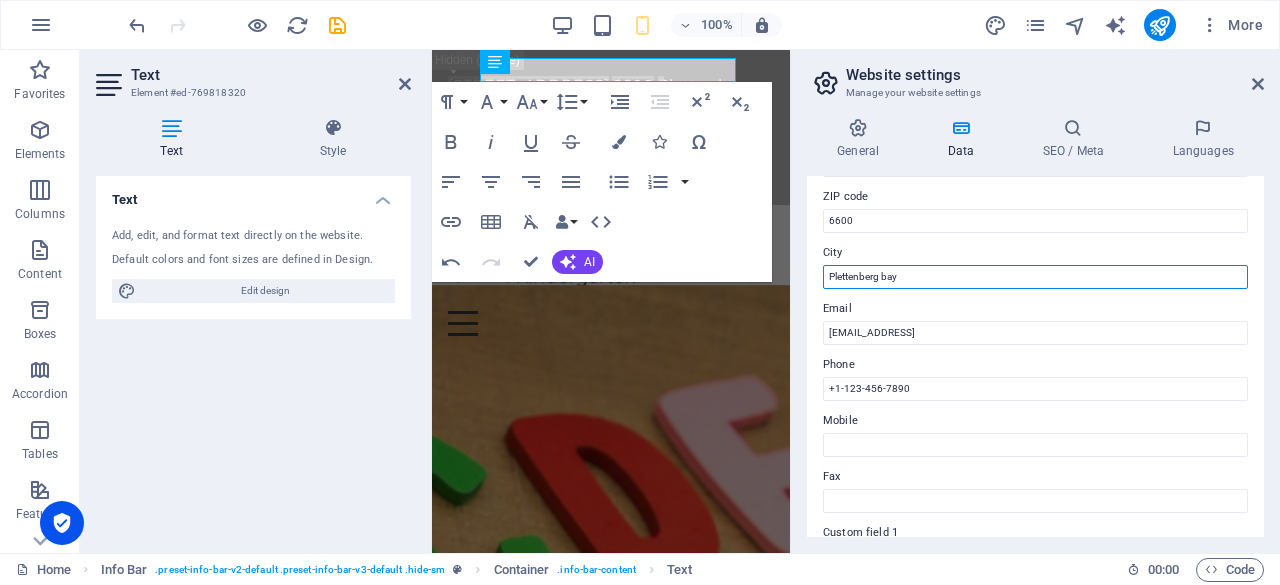 scroll, scrollTop: 274, scrollLeft: 0, axis: vertical 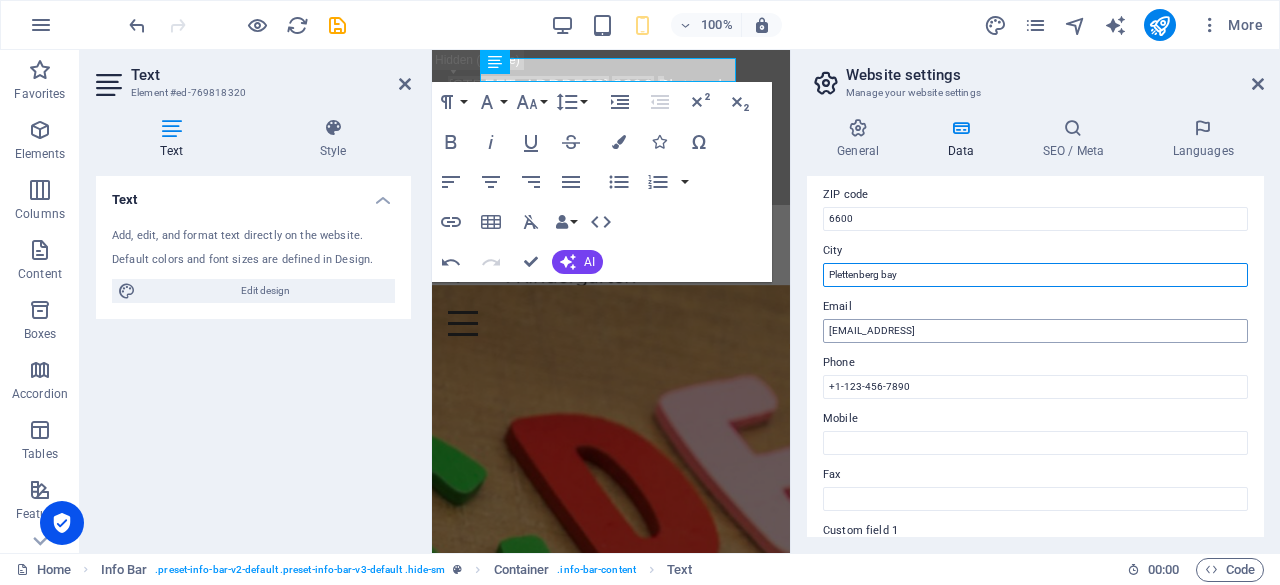 type on "Plettenberg bay" 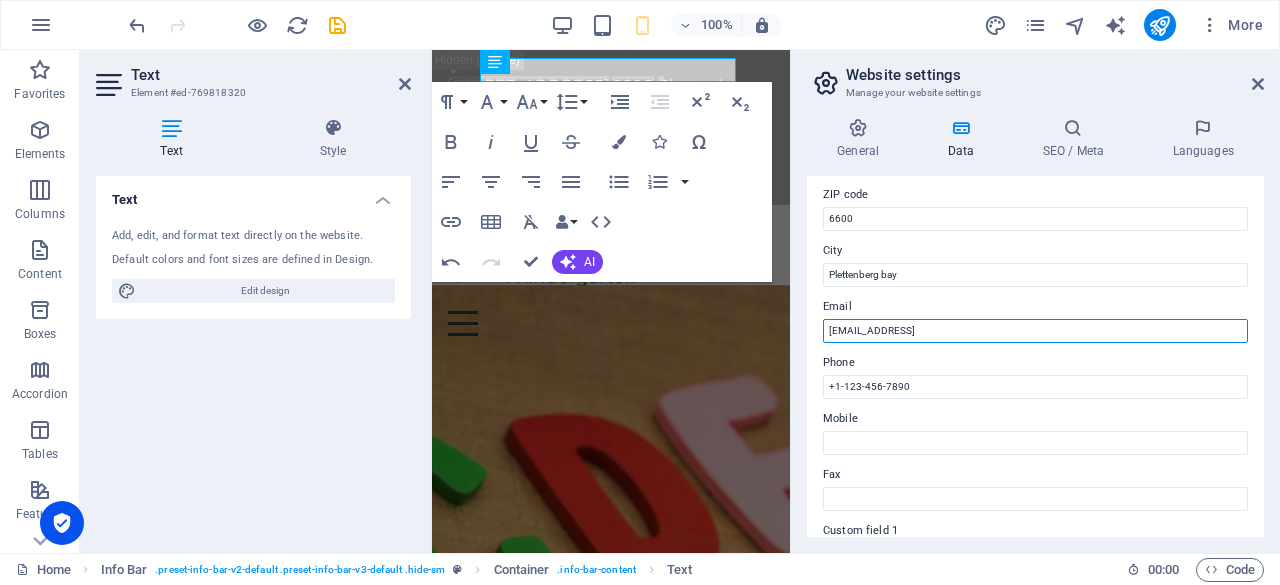 drag, startPoint x: 1064, startPoint y: 330, endPoint x: 820, endPoint y: 340, distance: 244.20483 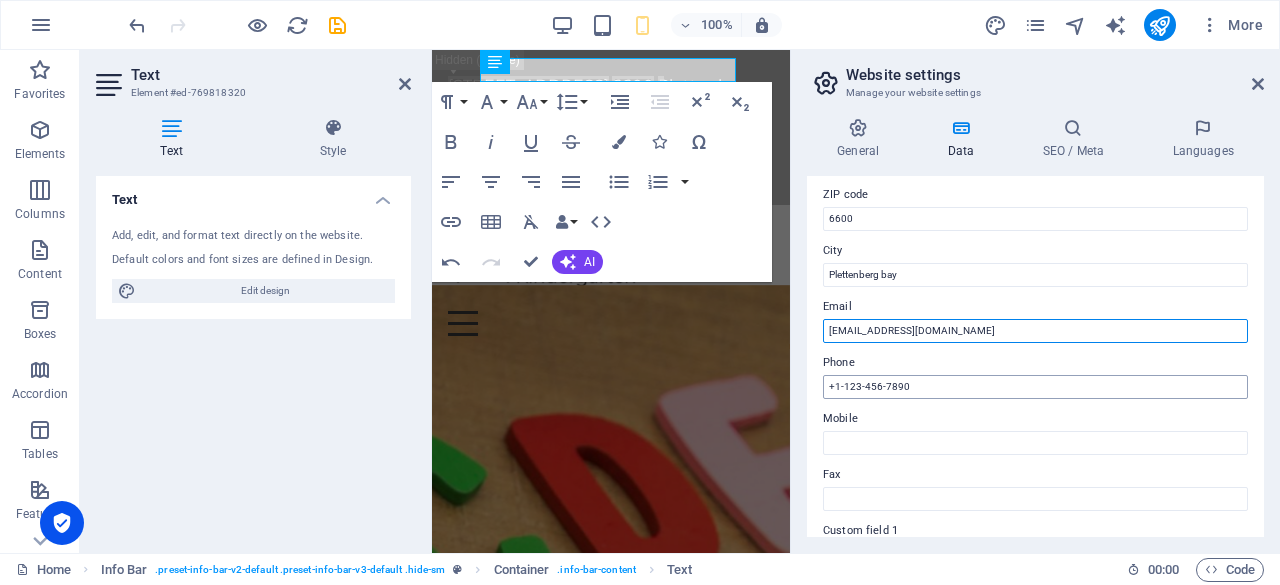 type on "[EMAIL_ADDRESS][DOMAIN_NAME]" 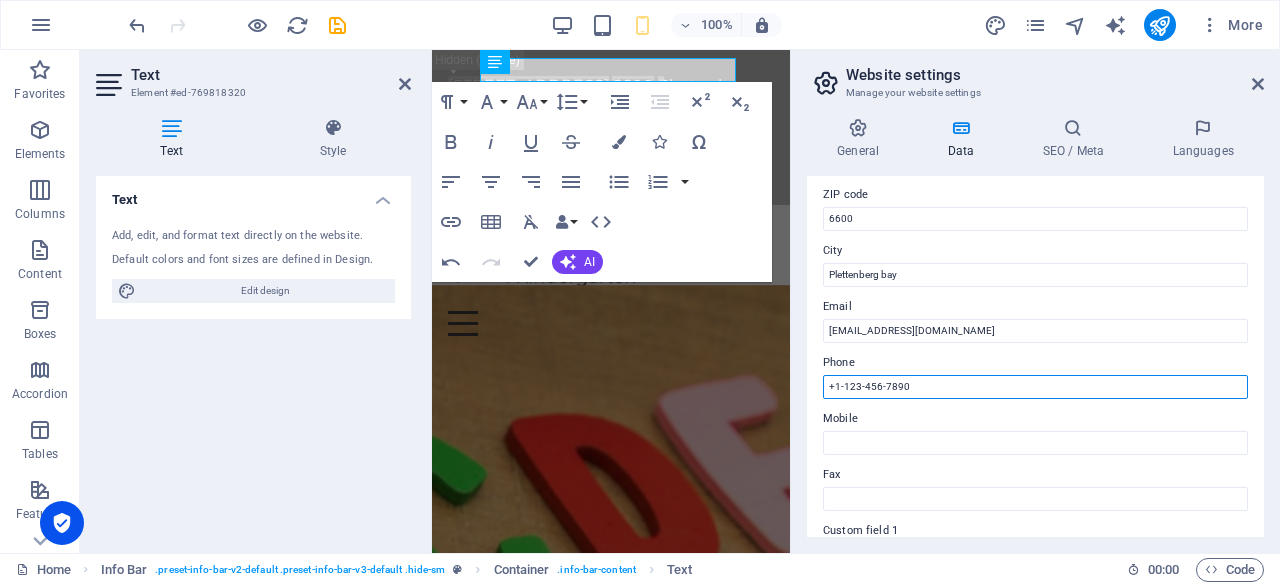 click on "+1-123-456-7890" at bounding box center (1035, 387) 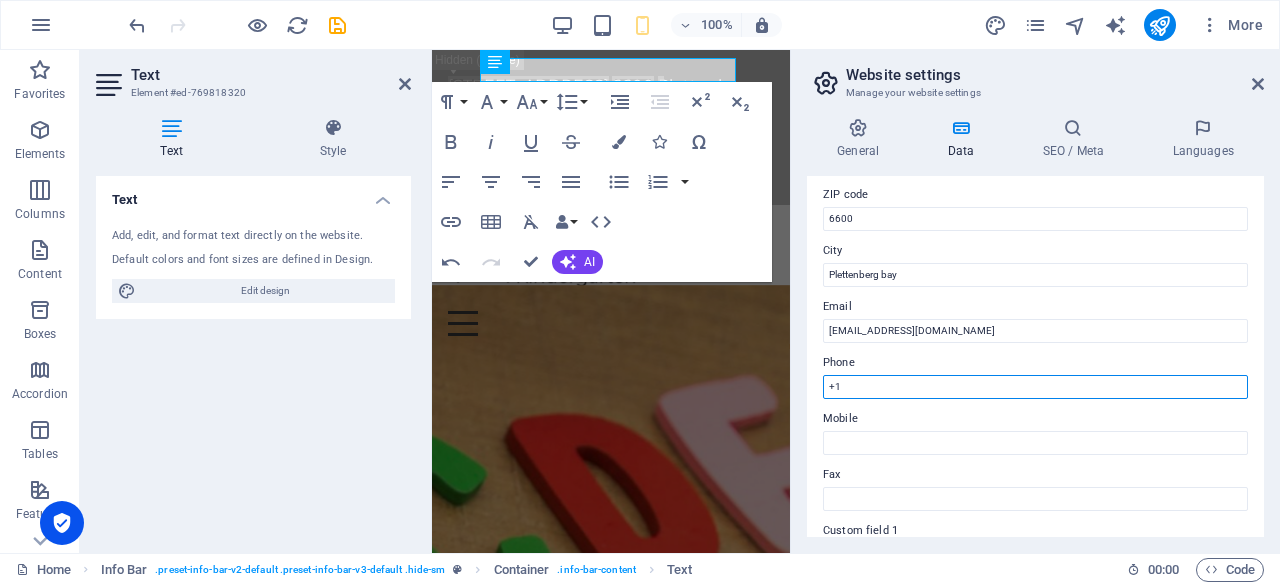 type on "+" 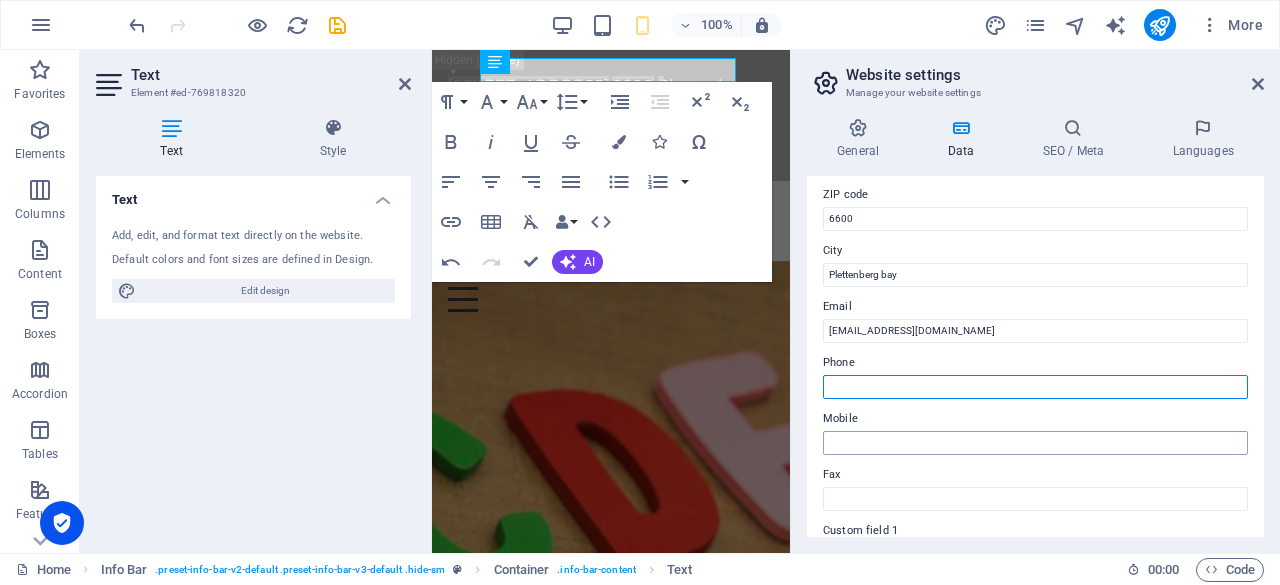 type 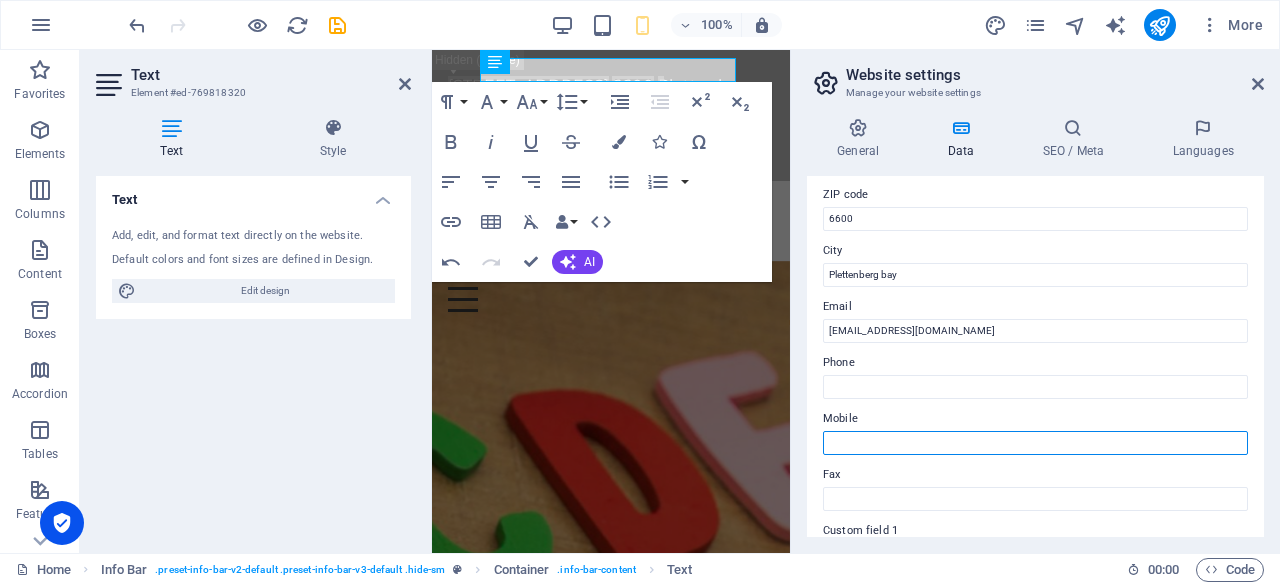 click on "Mobile" at bounding box center [1035, 443] 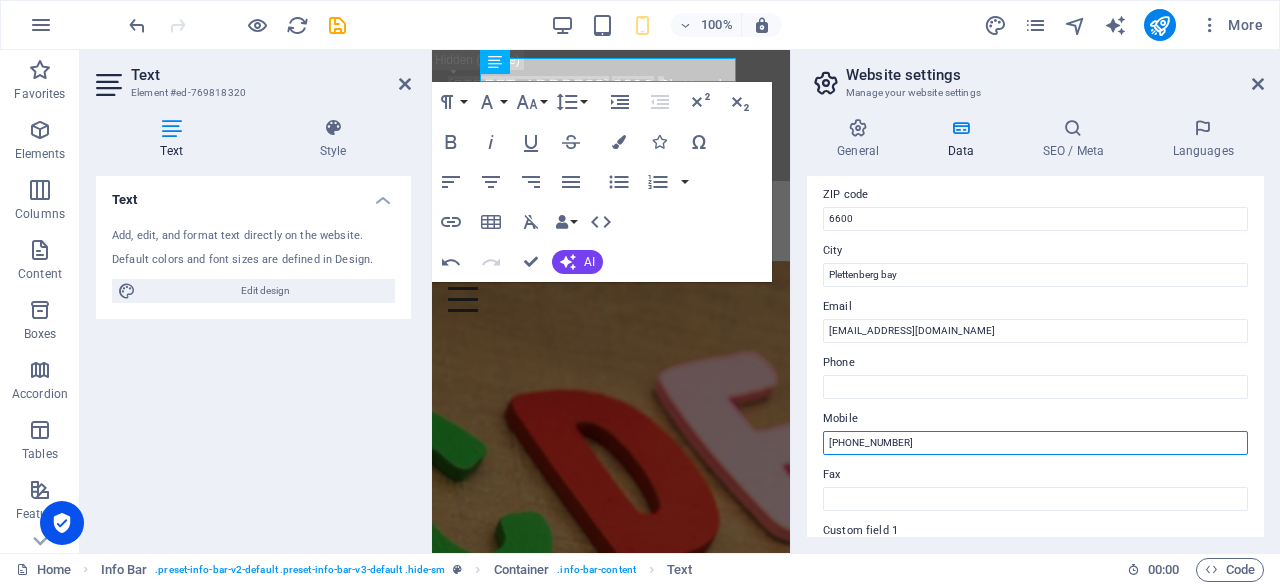 type on "[PHONE_NUMBER]" 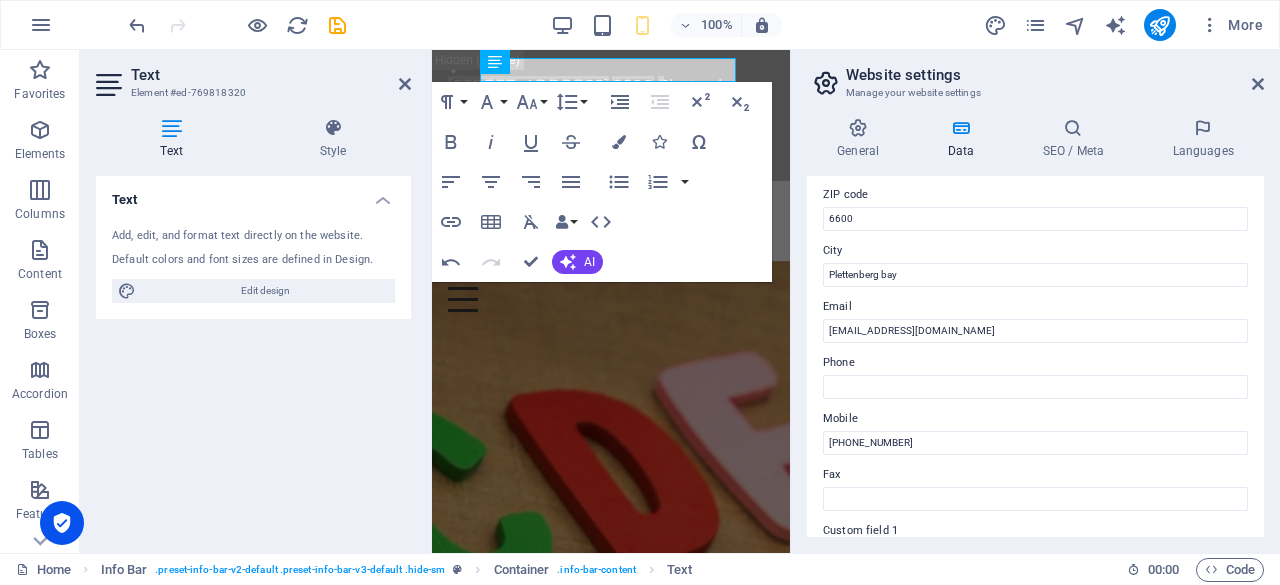 drag, startPoint x: 1265, startPoint y: 322, endPoint x: 1264, endPoint y: 356, distance: 34.0147 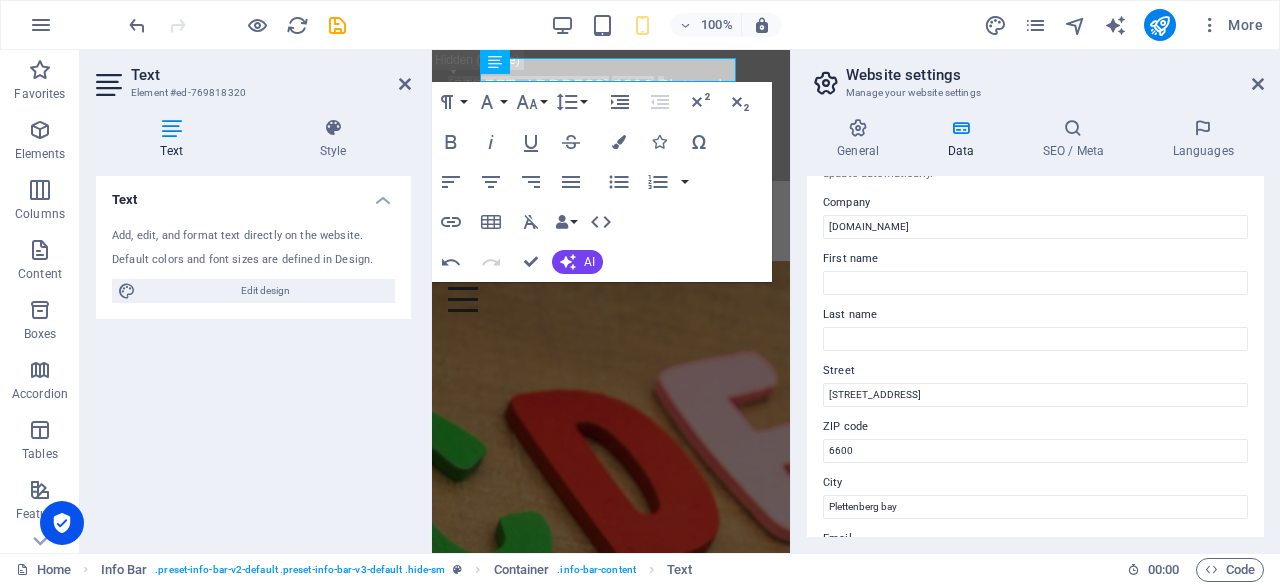 scroll, scrollTop: 0, scrollLeft: 0, axis: both 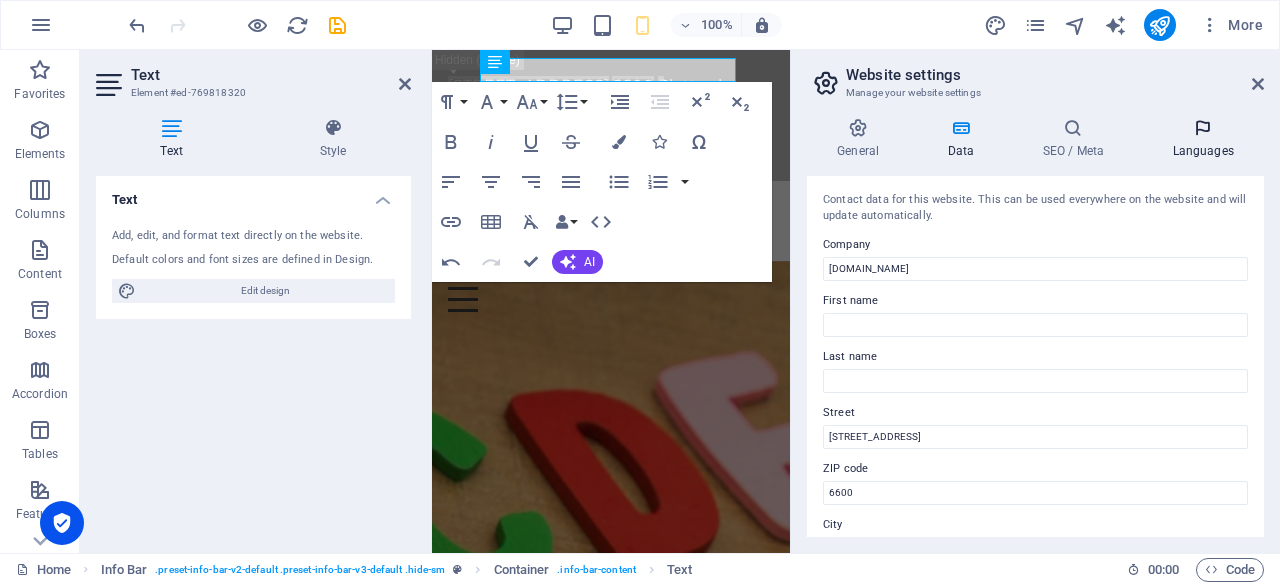 click on "Languages" at bounding box center [1203, 139] 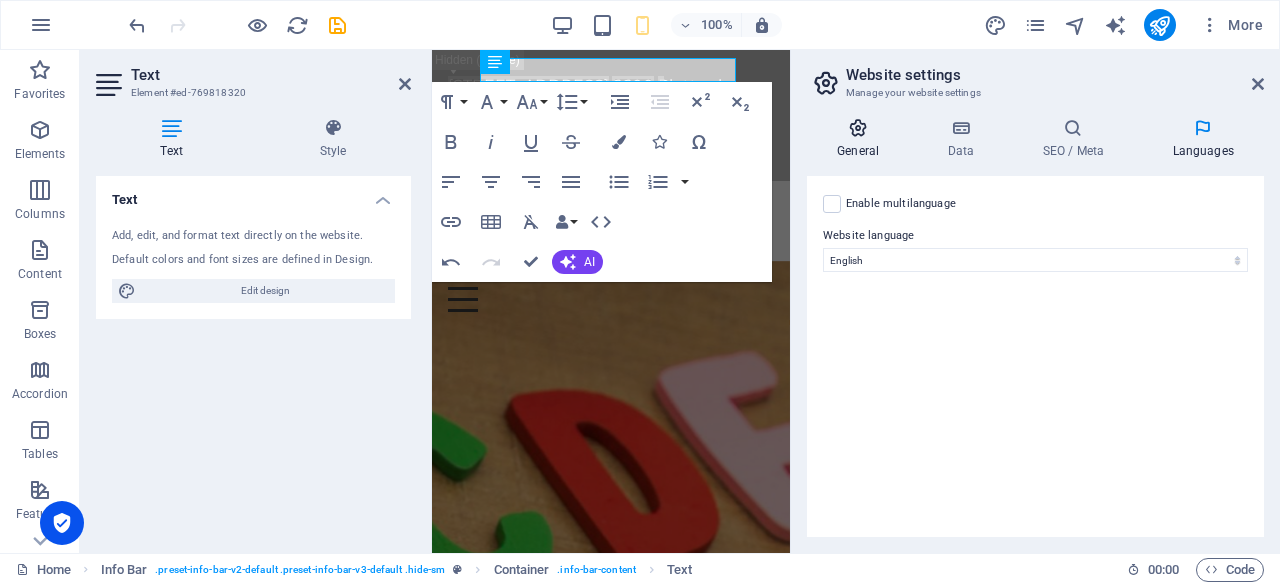 click on "General" at bounding box center (862, 139) 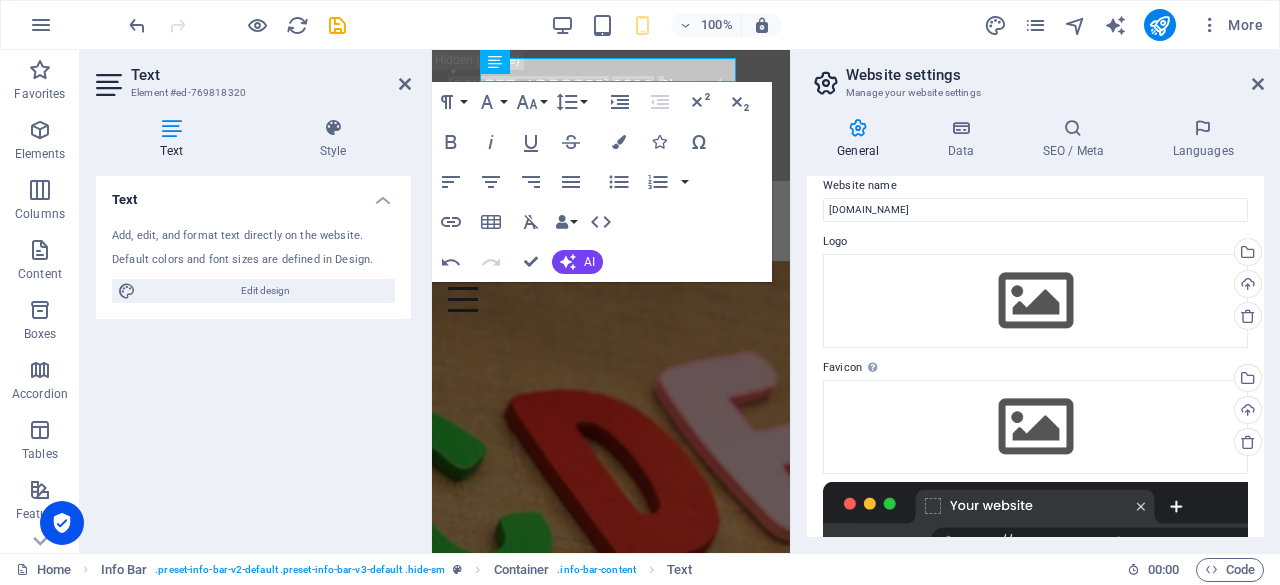 scroll, scrollTop: 0, scrollLeft: 0, axis: both 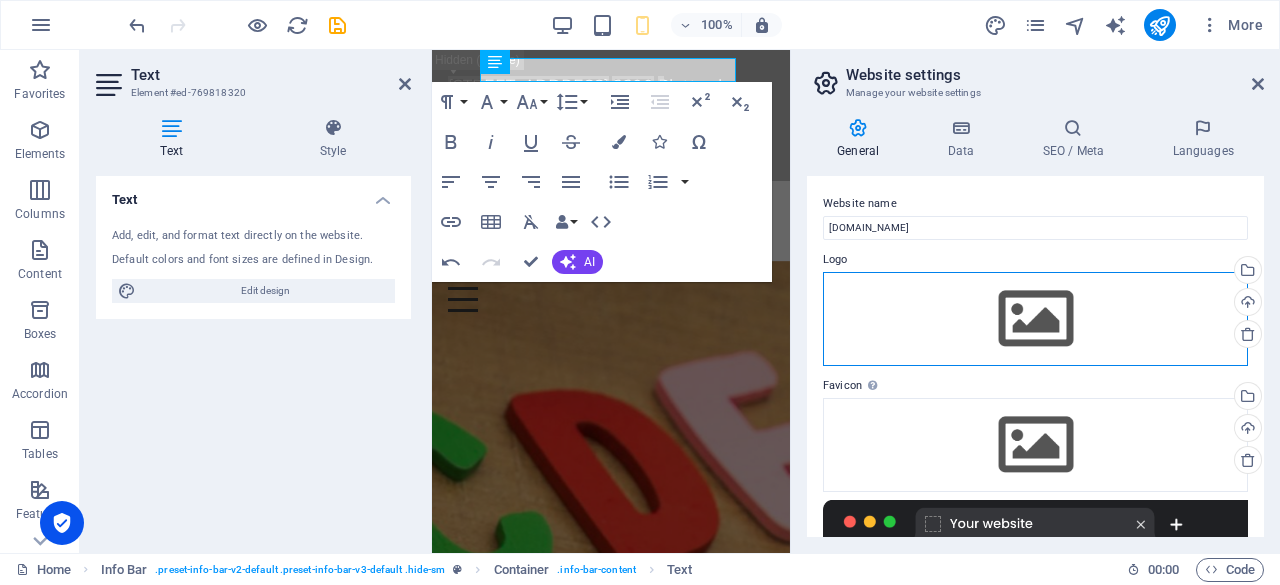 click on "Drag files here, click to choose files or select files from Files or our free stock photos & videos" at bounding box center (1035, 319) 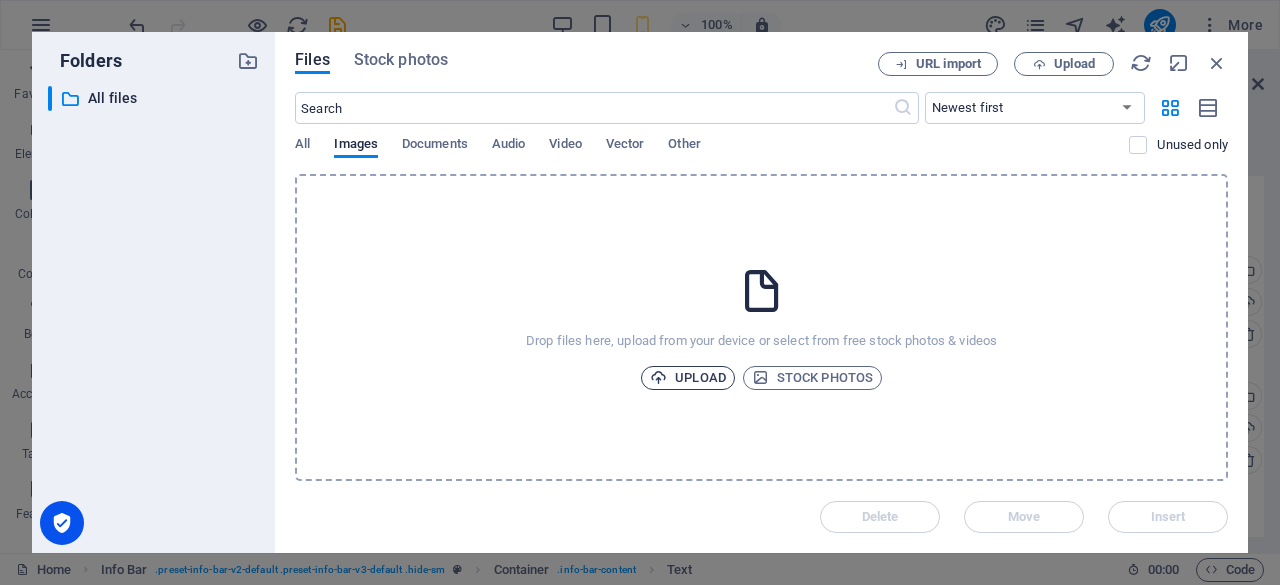 click on "Upload" at bounding box center (688, 378) 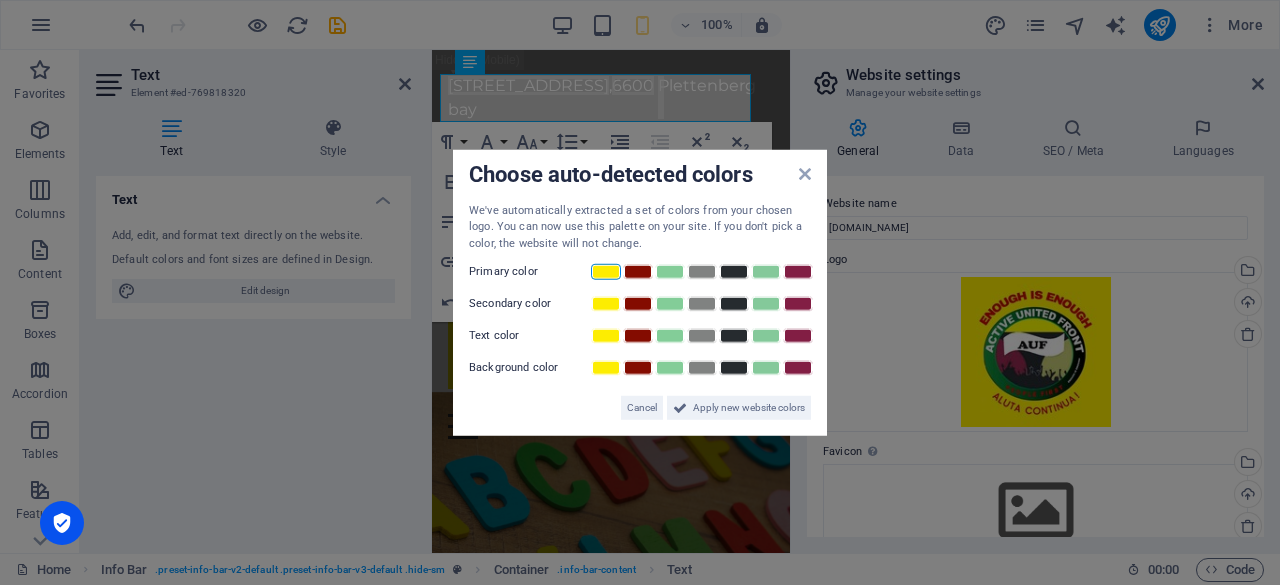 click at bounding box center (606, 272) 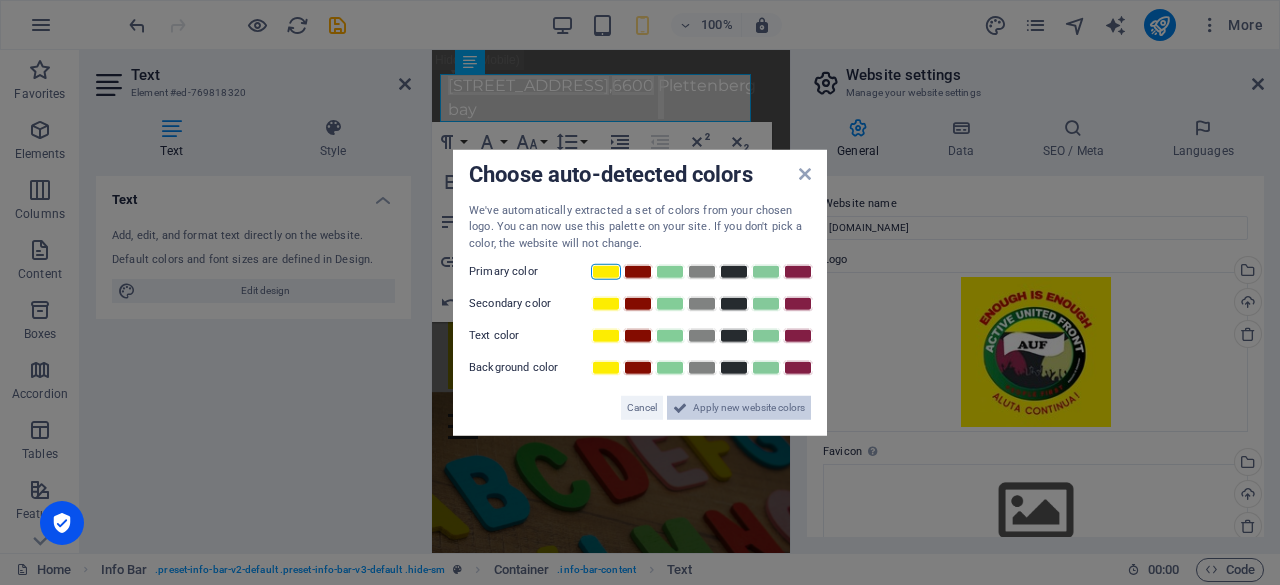 click on "Apply new website colors" at bounding box center (749, 408) 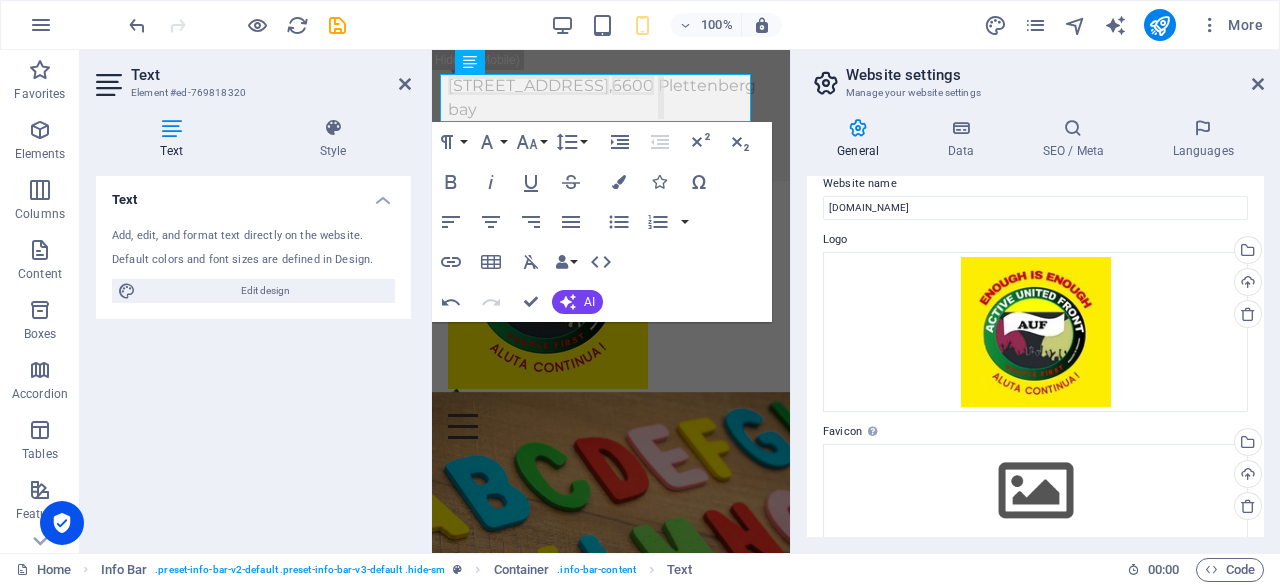 scroll, scrollTop: 0, scrollLeft: 0, axis: both 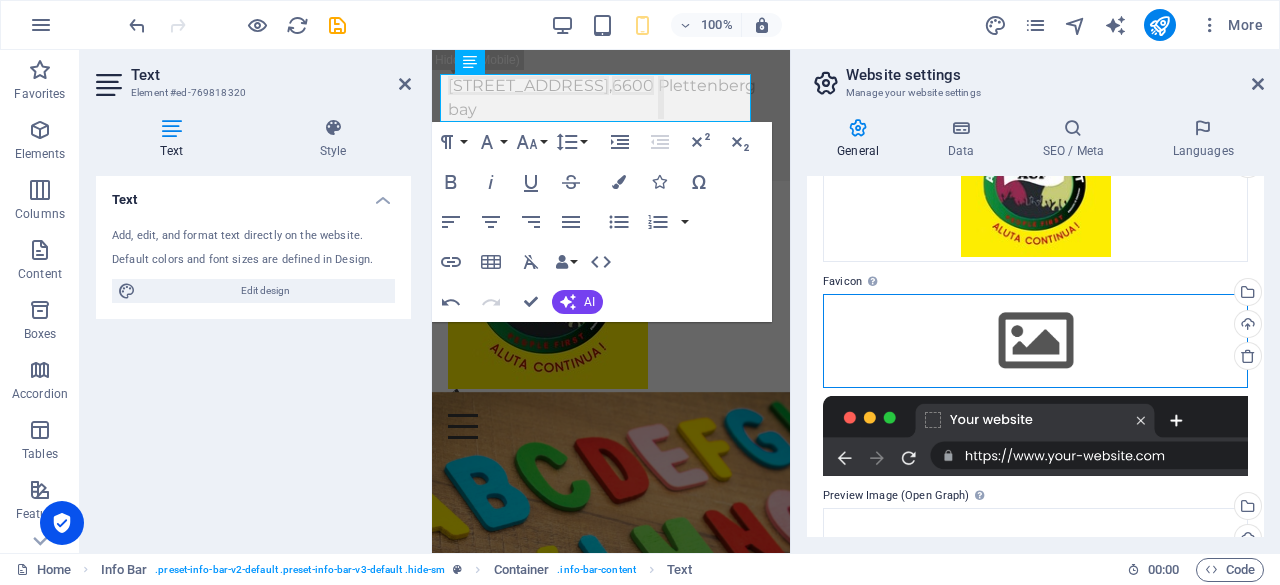 click on "Drag files here, click to choose files or select files from Files or our free stock photos & videos" at bounding box center [1035, 341] 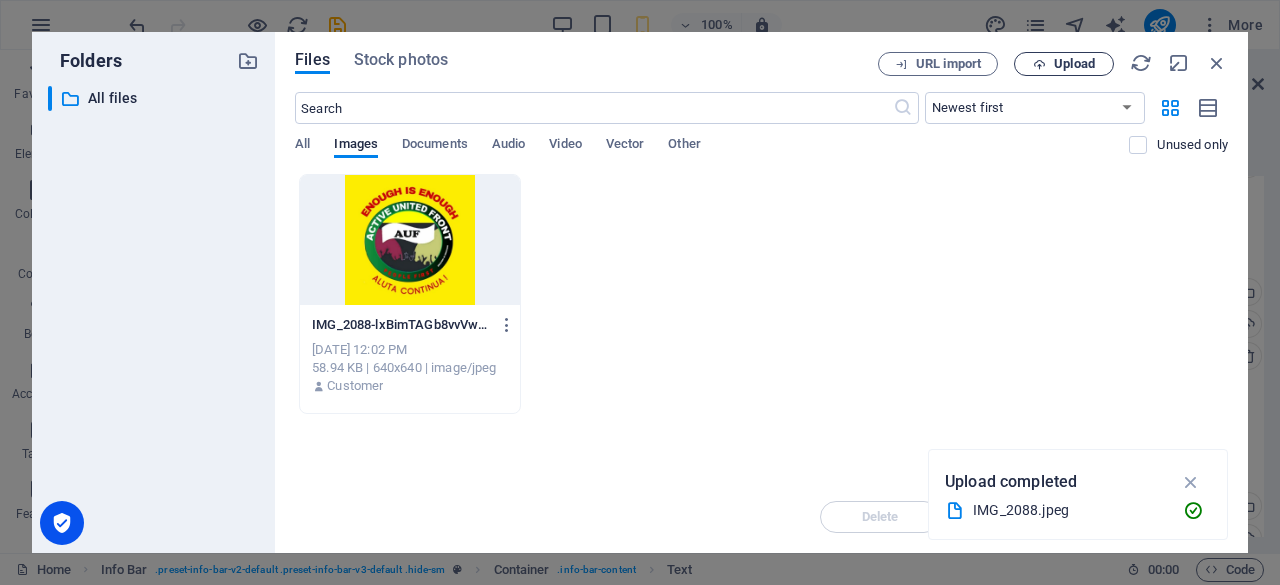 click on "Upload" at bounding box center (1074, 64) 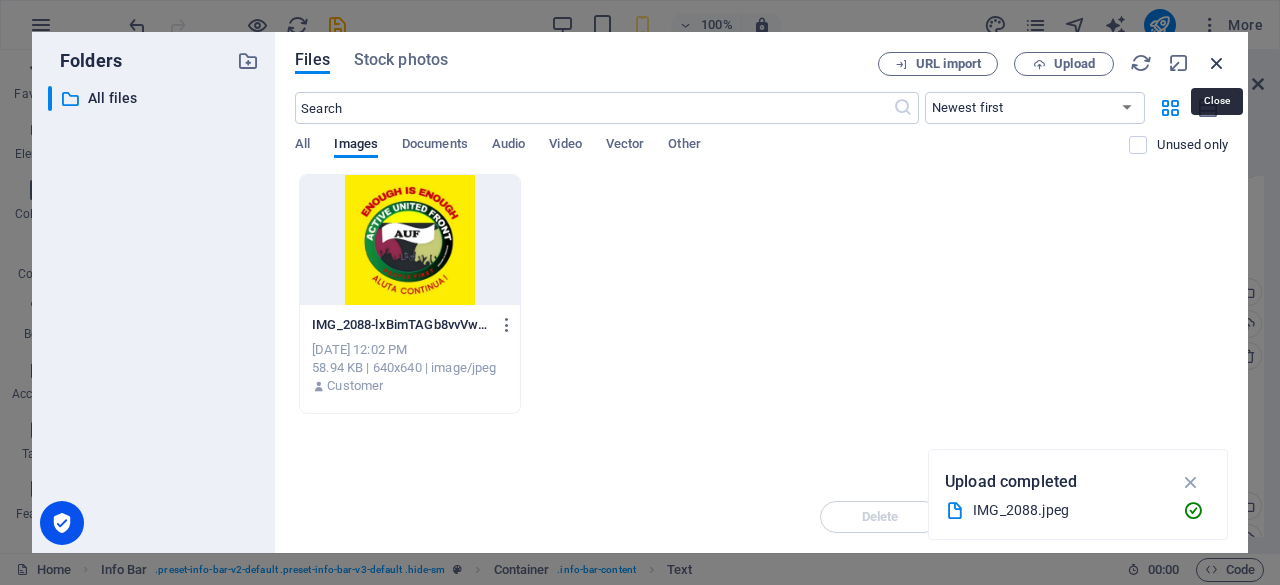 click at bounding box center [1217, 63] 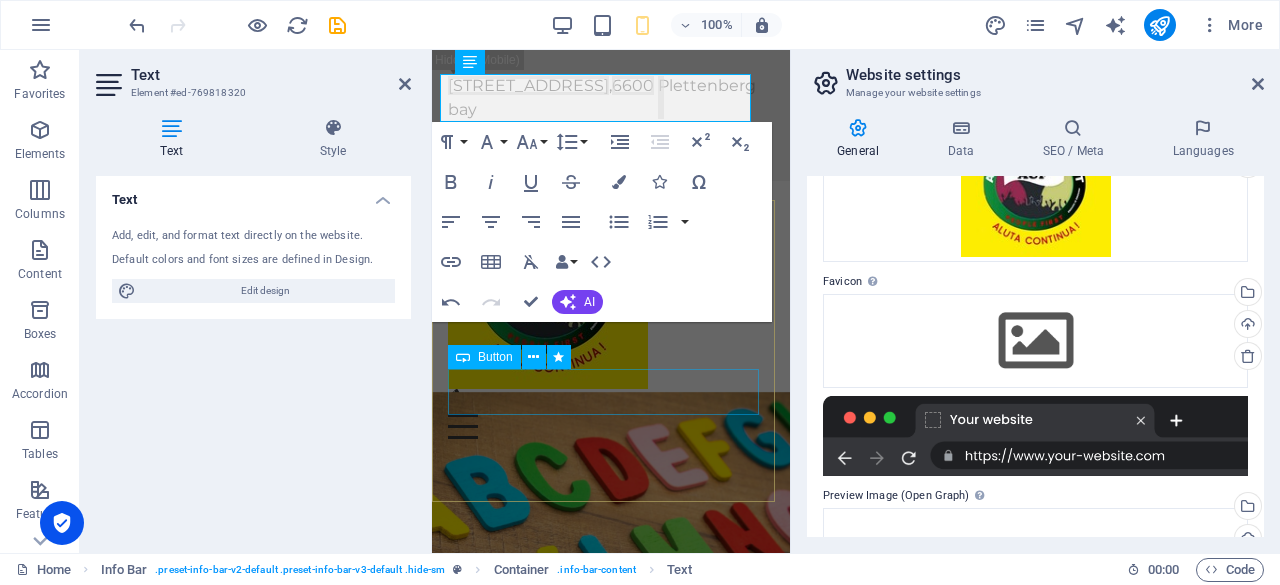 click on "Learn more" at bounding box center [611, 1005] 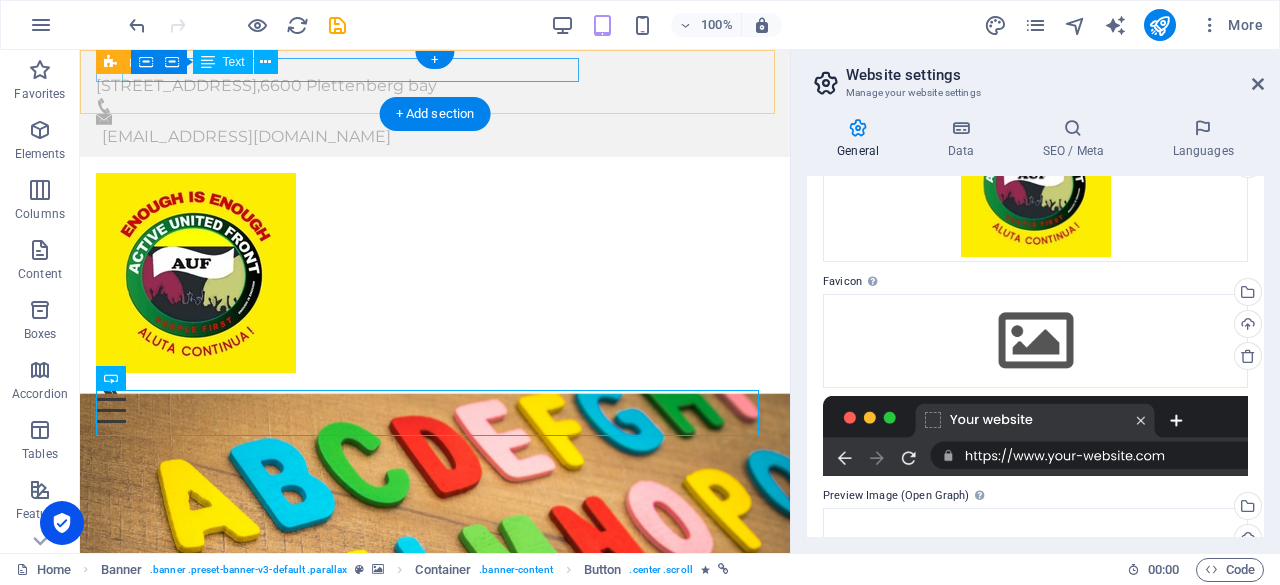 click on "[STREET_ADDRESS]" at bounding box center [427, 86] 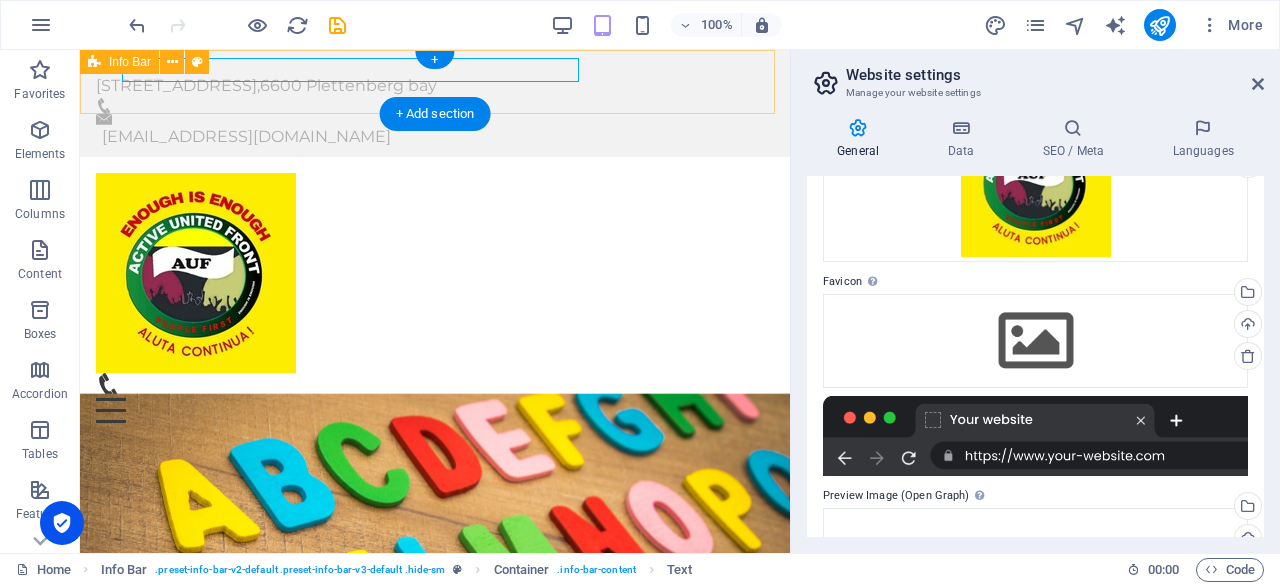 click on "[STREET_ADDRESS] [EMAIL_ADDRESS][DOMAIN_NAME]" at bounding box center (435, 103) 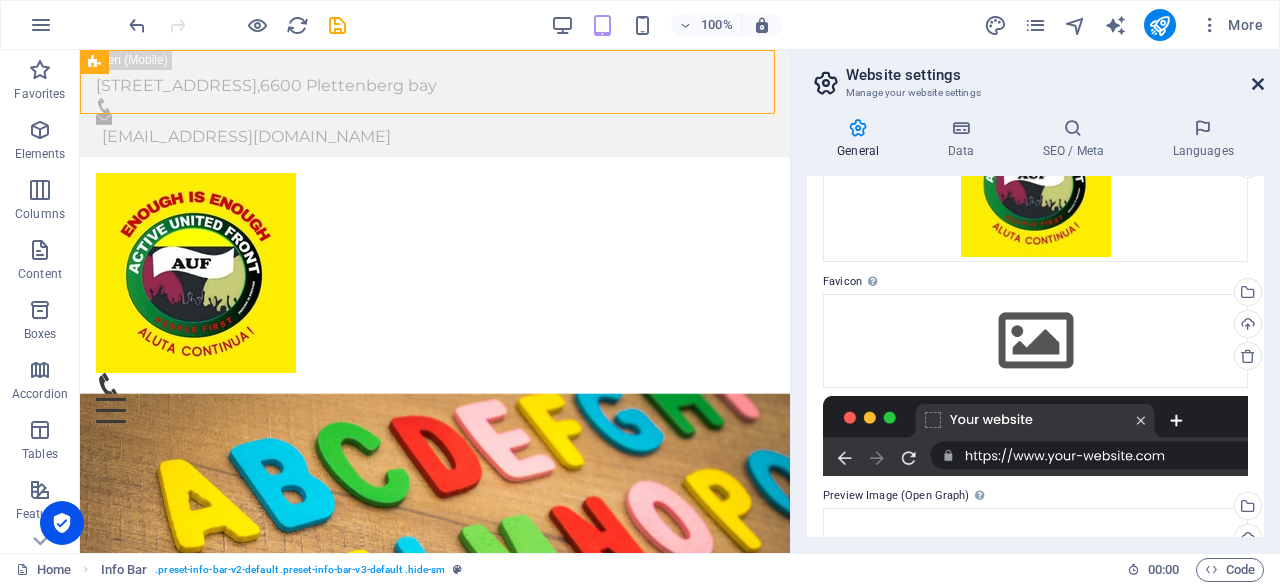 click at bounding box center (1258, 84) 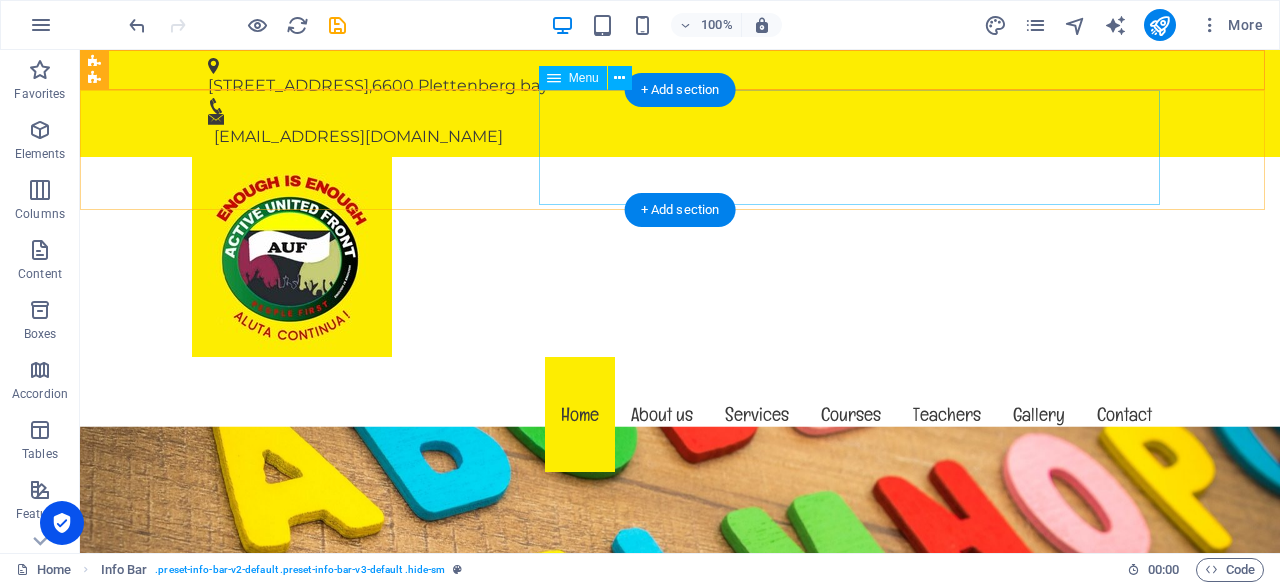 click on "Home About us Services Courses Teachers Gallery Contact" at bounding box center (680, 414) 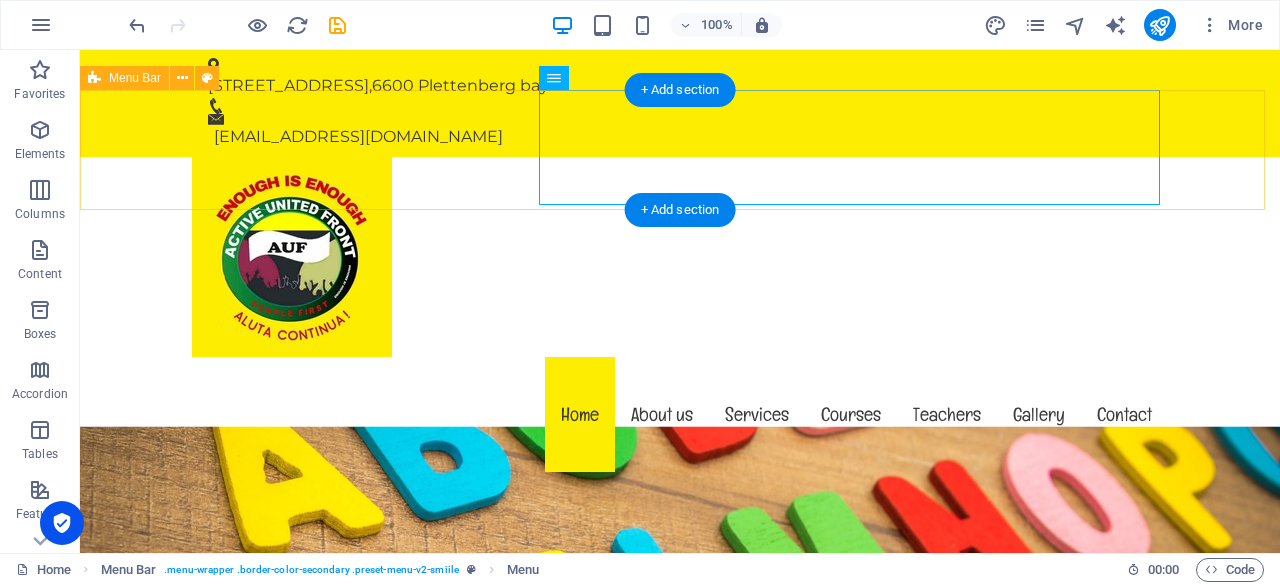 click on "Menu Home About us Services Courses Teachers Gallery Contact" at bounding box center (680, 317) 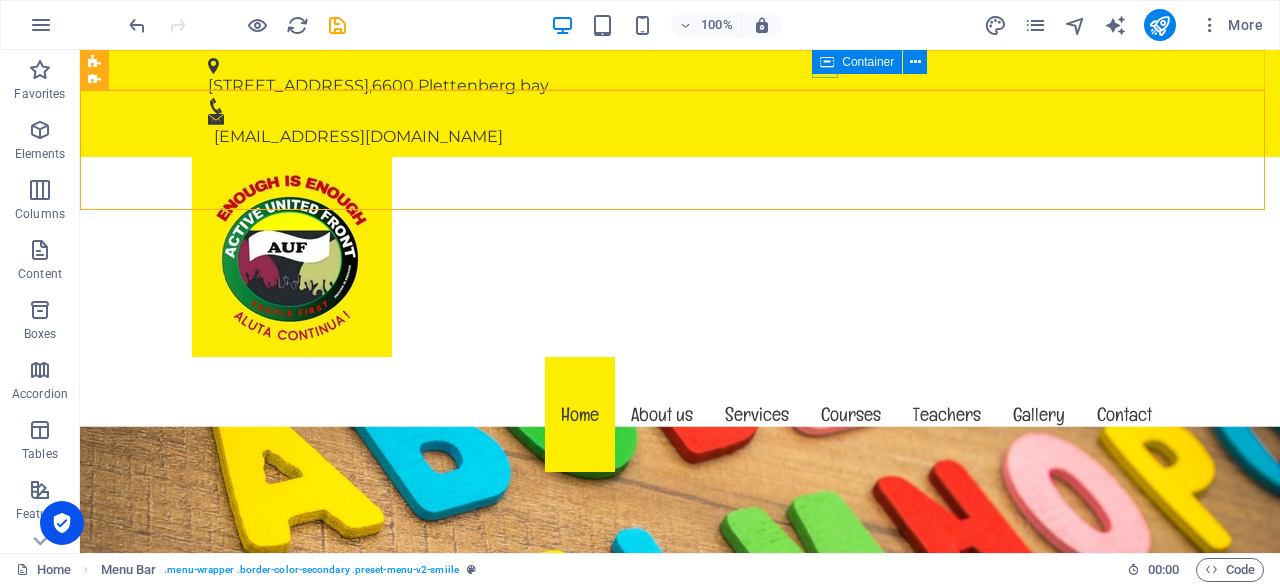 click on "Container" at bounding box center [857, 62] 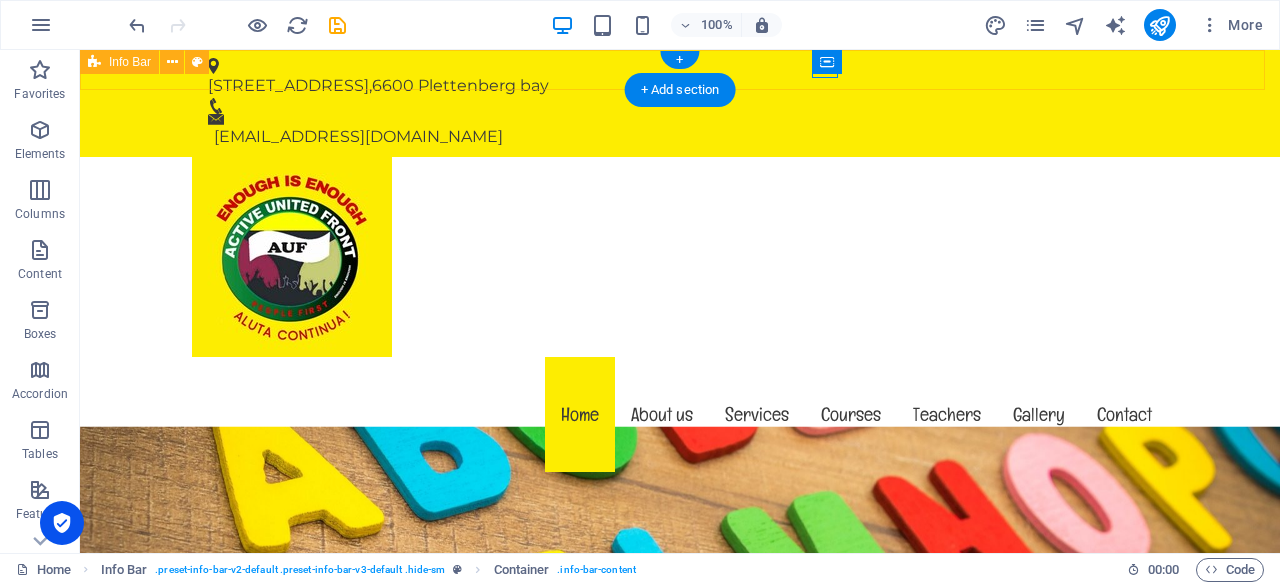 click on "[STREET_ADDRESS] [EMAIL_ADDRESS][DOMAIN_NAME]" at bounding box center (680, 103) 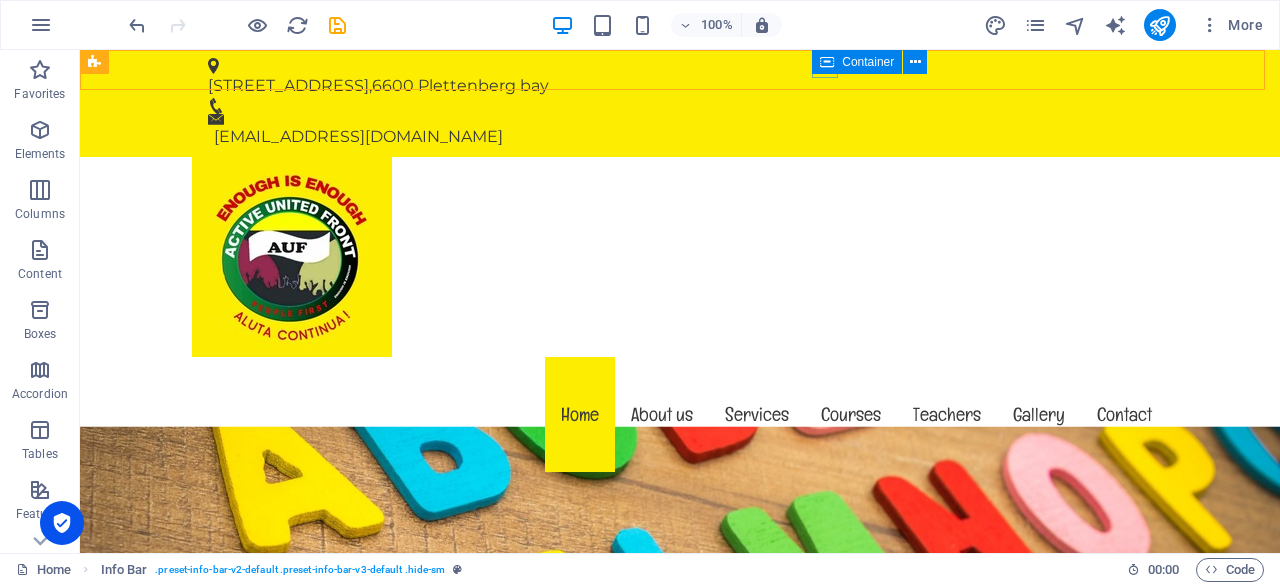 click on "Container" at bounding box center [868, 62] 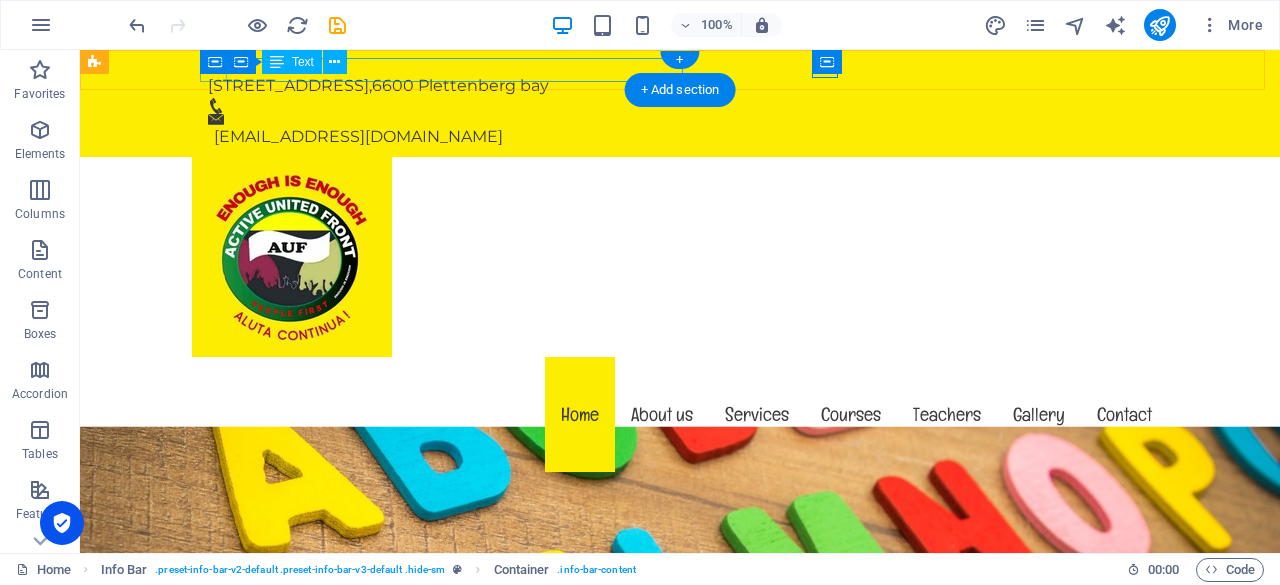 click on "[STREET_ADDRESS]" at bounding box center [672, 86] 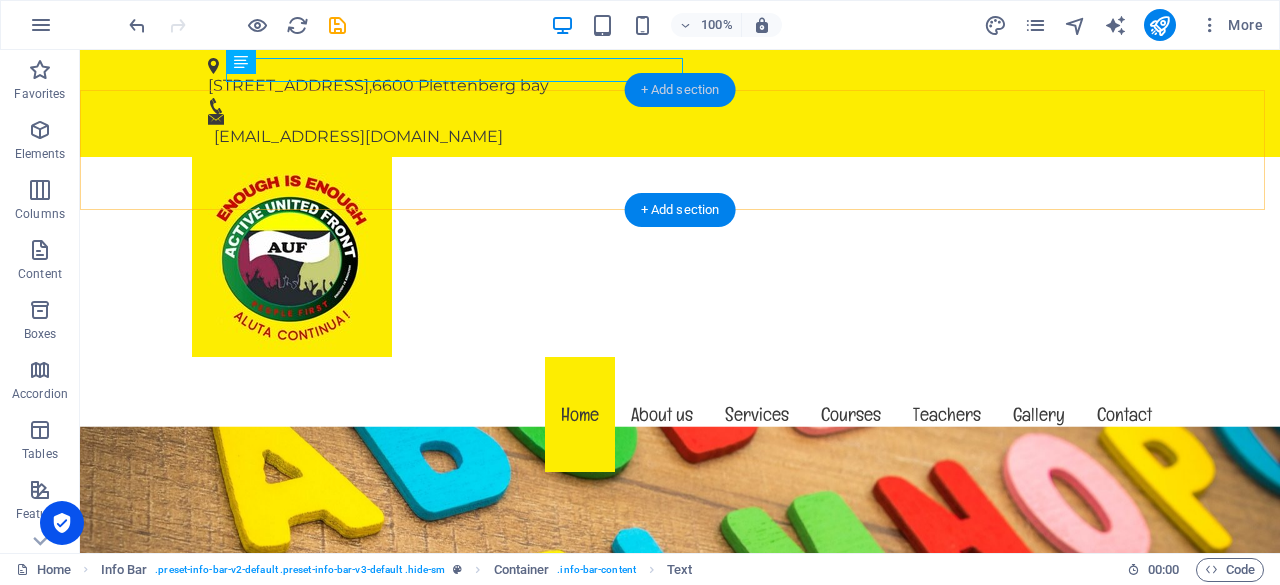 click on "+ Add section" at bounding box center [680, 90] 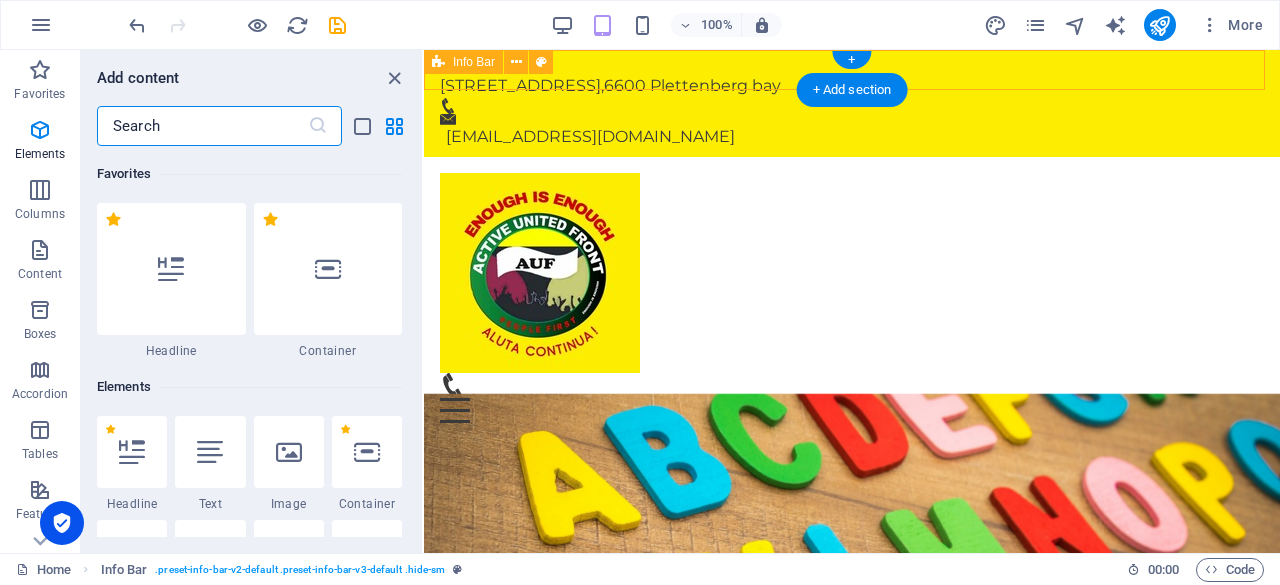 scroll, scrollTop: 3499, scrollLeft: 0, axis: vertical 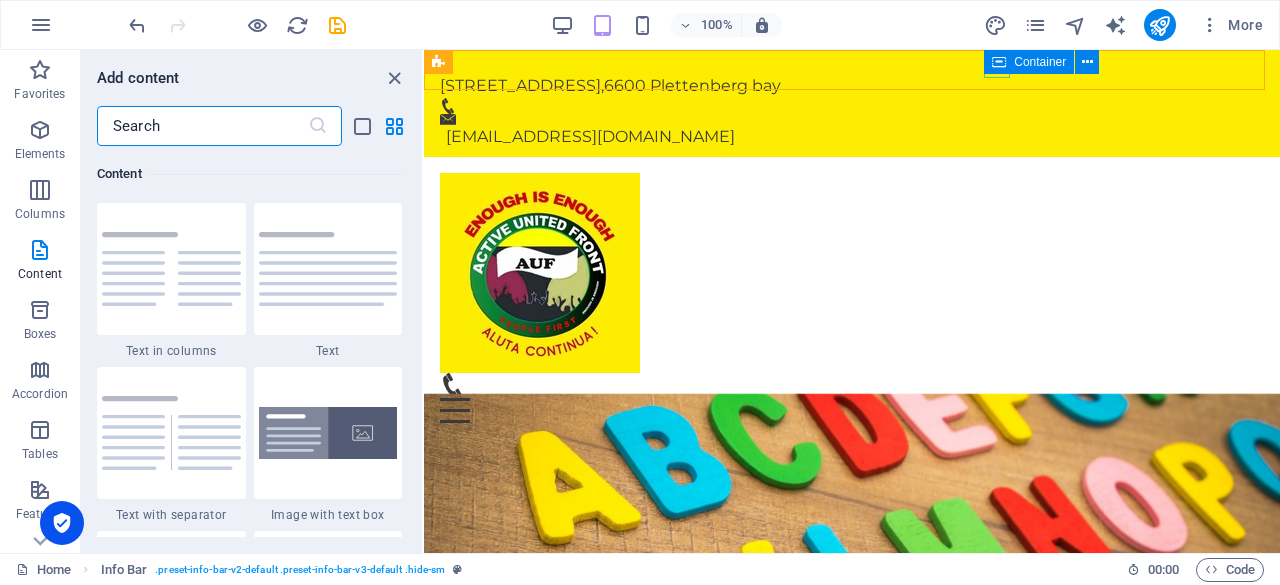 click at bounding box center [999, 62] 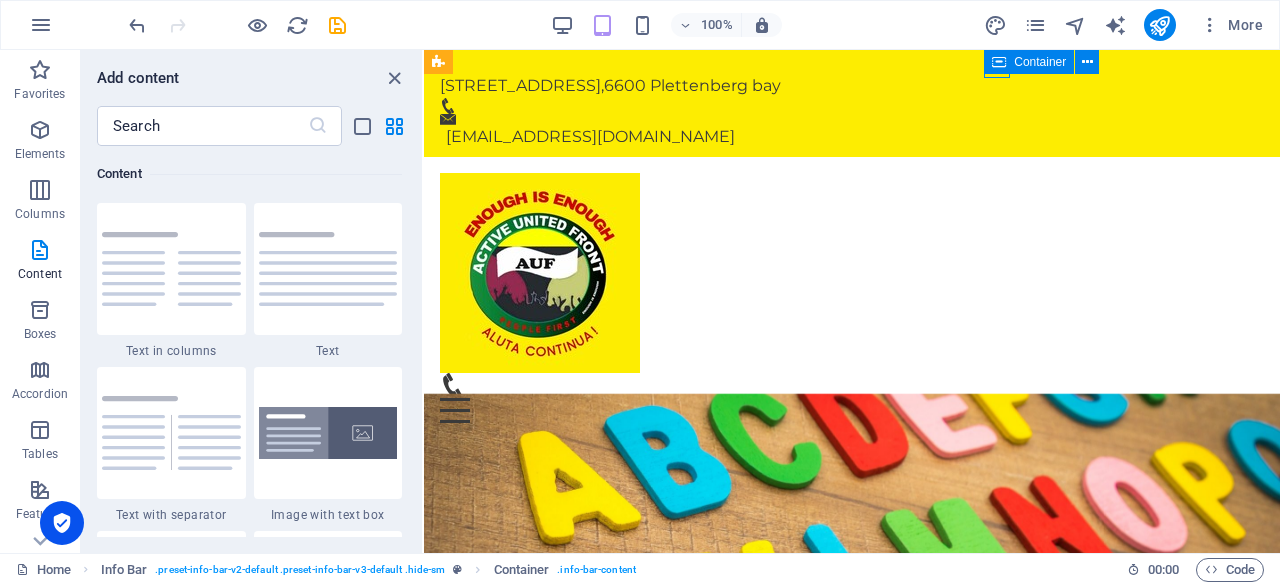 click on "Container" at bounding box center [1048, 62] 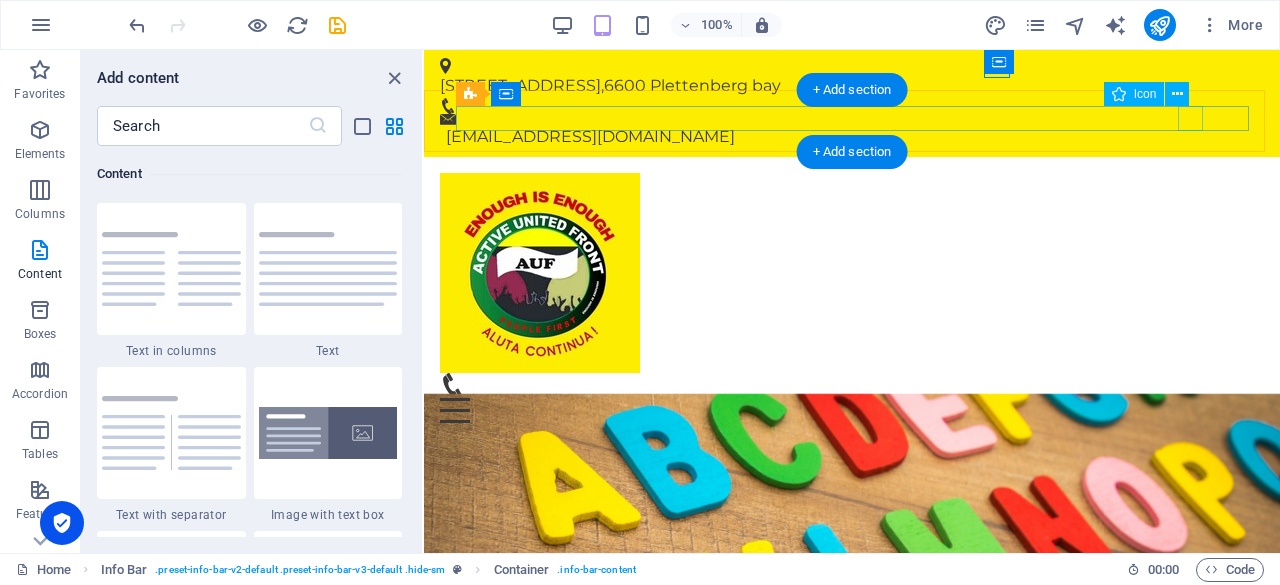 click at bounding box center [844, 385] 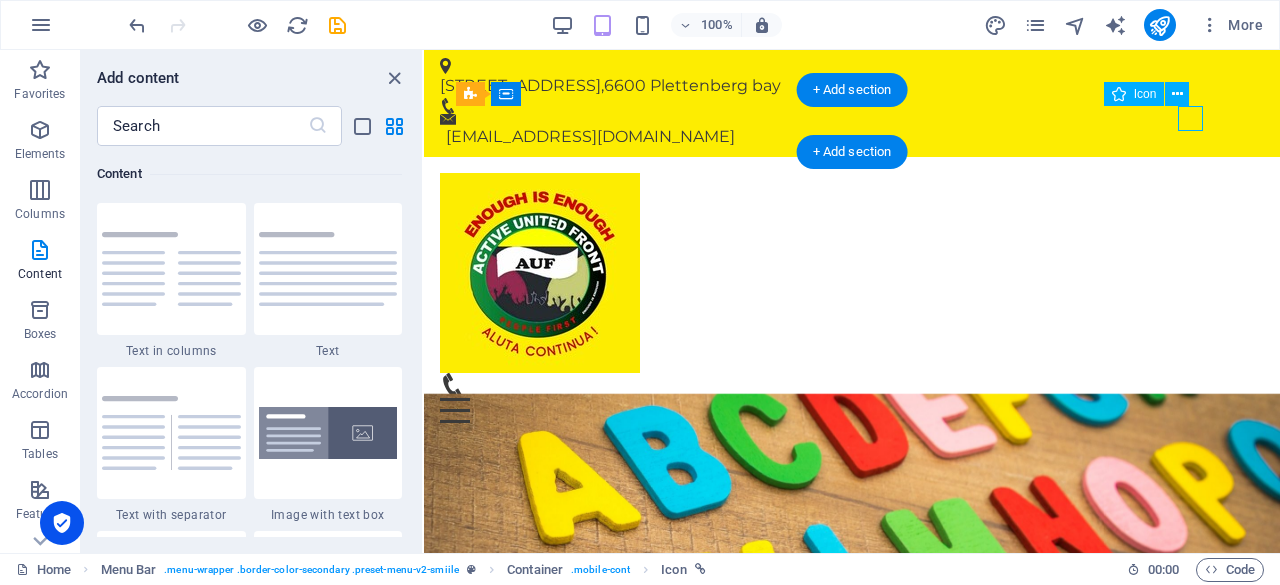 click at bounding box center [844, 385] 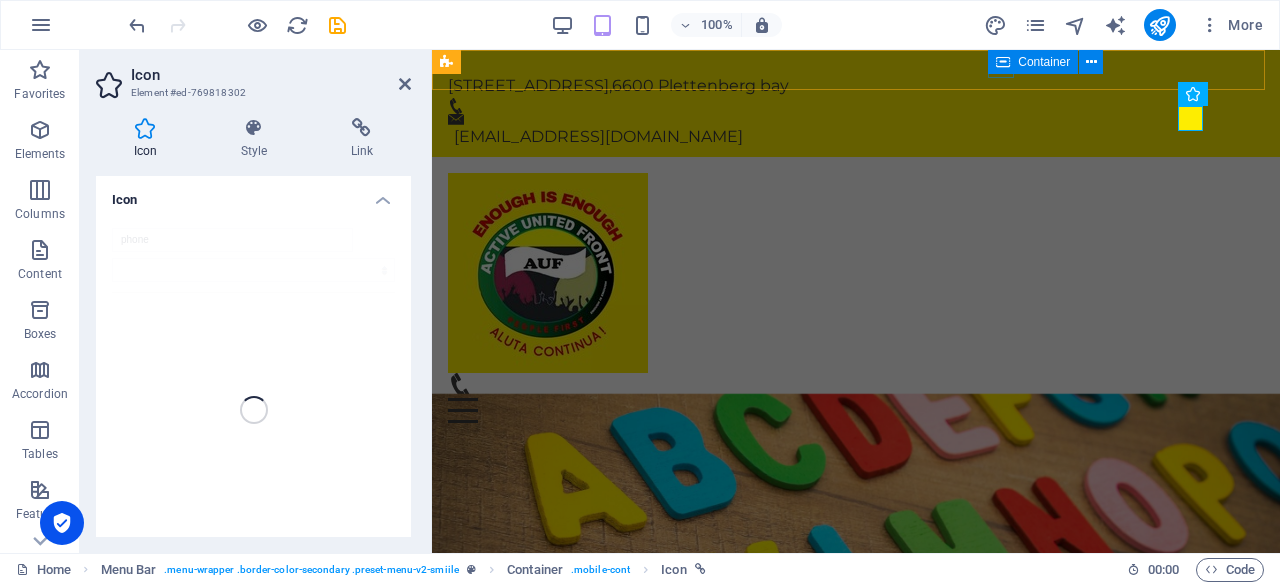 click at bounding box center [1003, 62] 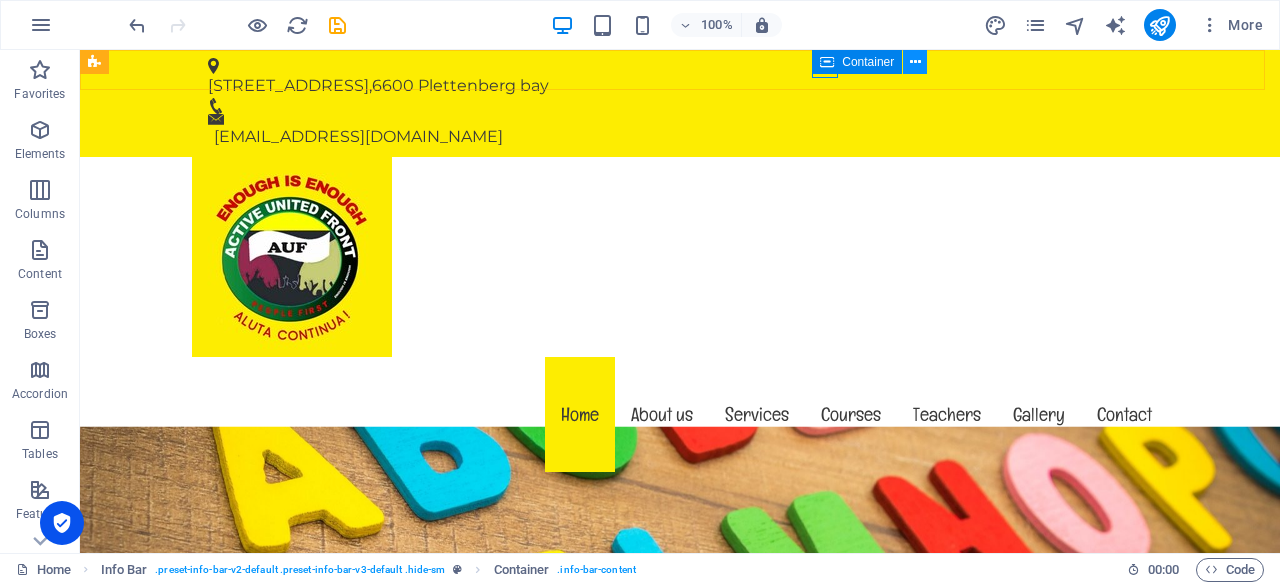click at bounding box center [915, 62] 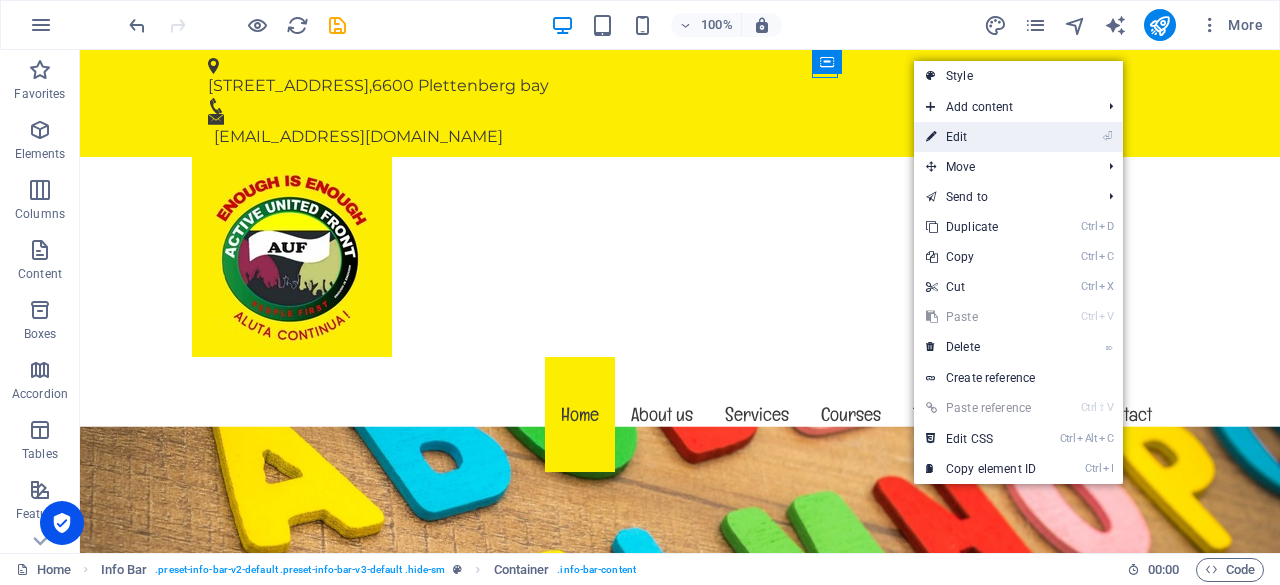 click on "⏎  Edit" at bounding box center (981, 137) 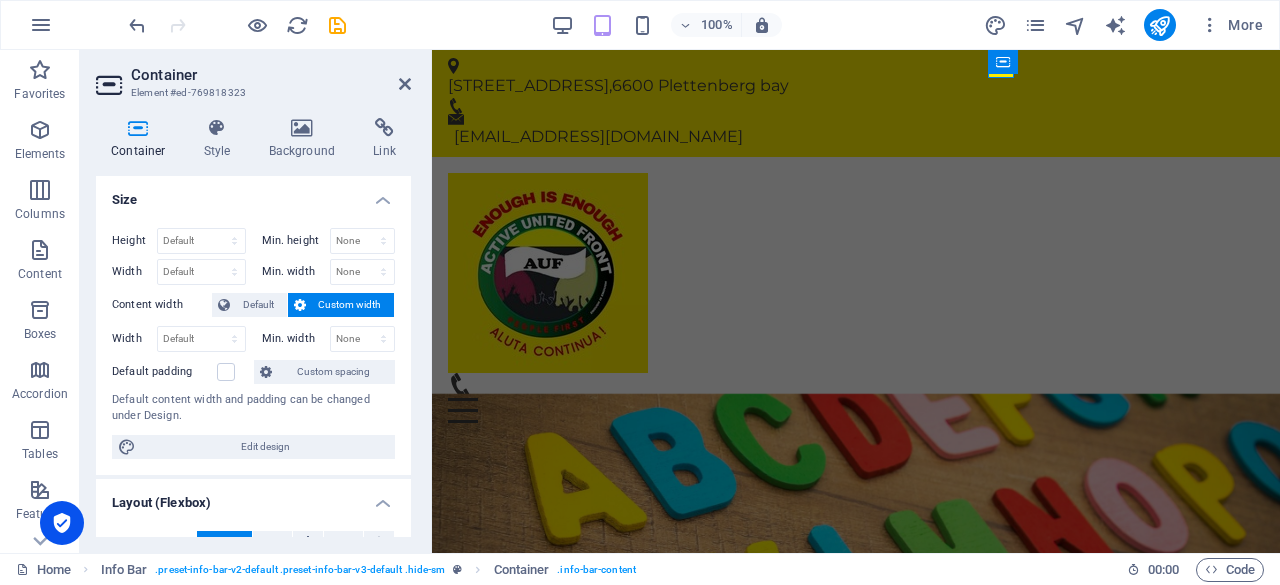 drag, startPoint x: 405, startPoint y: 204, endPoint x: 413, endPoint y: 236, distance: 32.984844 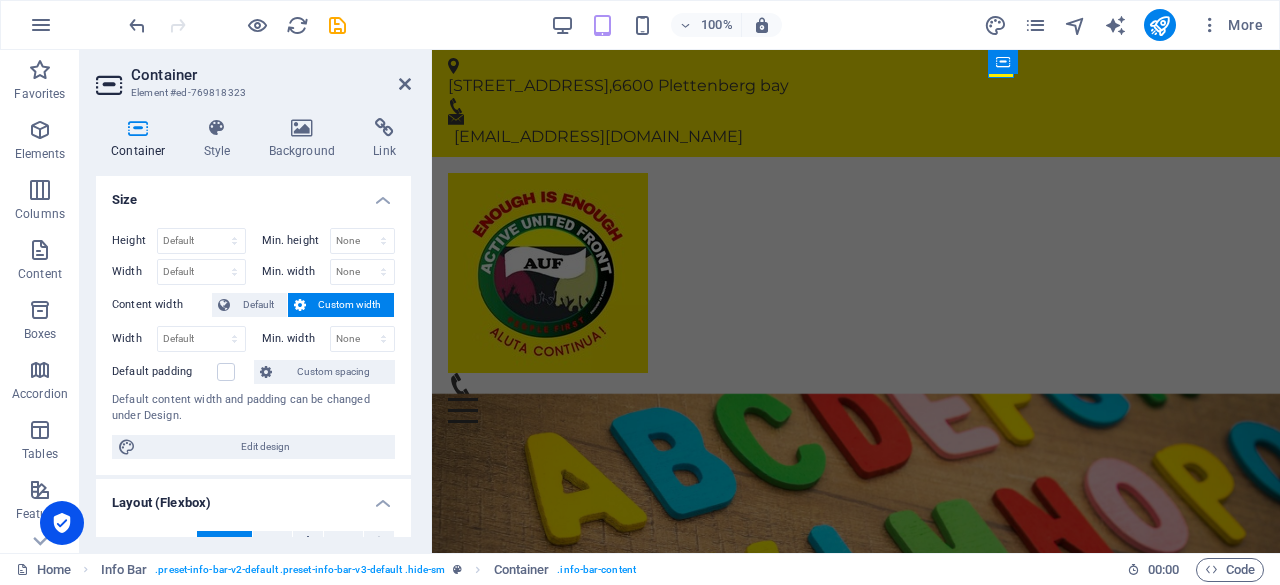 click on "Container Style Background Link Size Height Default px rem % vh vw Min. height None px rem % vh vw Width Default px rem % em vh vw Min. width None px rem % vh vw Content width Default Custom width Width Default px rem % em vh vw Min. width None px rem % vh vw Default padding Custom spacing Default content width and padding can be changed under Design. Edit design Layout (Flexbox) Alignment Determines the flex direction. Default Main axis Determine how elements should behave along the main axis inside this container (justify content). Default Side axis Control the vertical direction of the element inside of the container (align items). Default Wrap Default On Off Fill Controls the distances and direction of elements on the y-axis across several lines (align content). Default Accessibility ARIA helps assistive technologies (like screen readers) to understand the role, state, and behavior of web elements Role The ARIA role defines the purpose of an element.  None Header Footer Section Banner Fan" at bounding box center (253, 327) 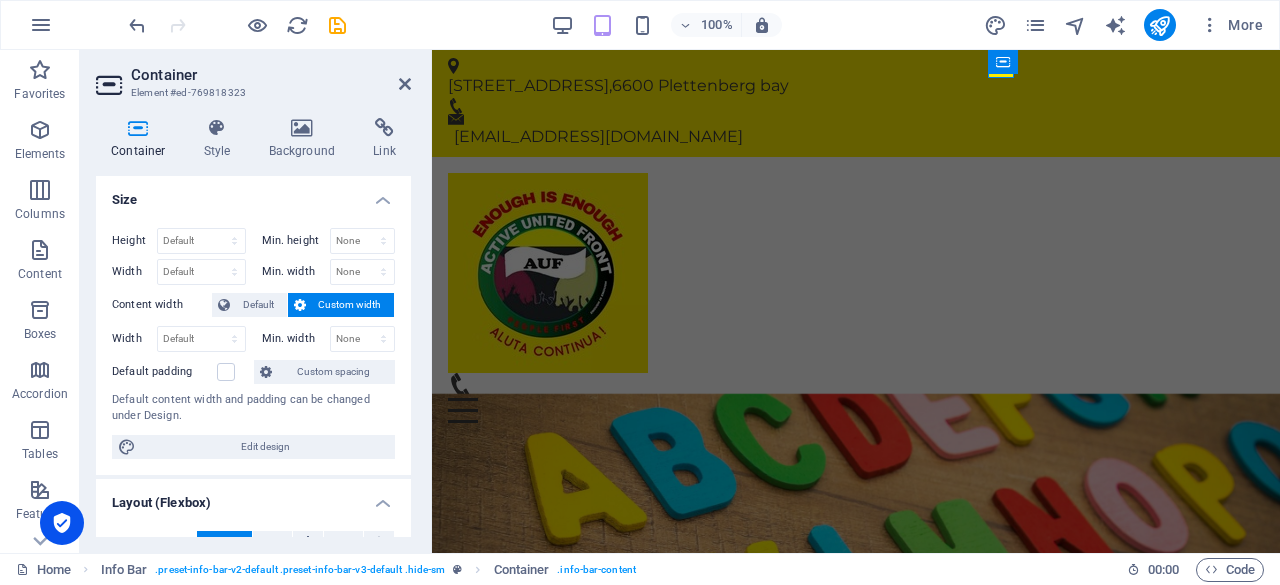 click on "Height Default px rem % vh vw Min. height None px rem % vh vw Width Default px rem % em vh vw Min. width None px rem % vh vw Content width Default Custom width Width Default px rem % em vh vw Min. width None px rem % vh vw Default padding Custom spacing Default content width and padding can be changed under Design. Edit design" at bounding box center [253, 343] 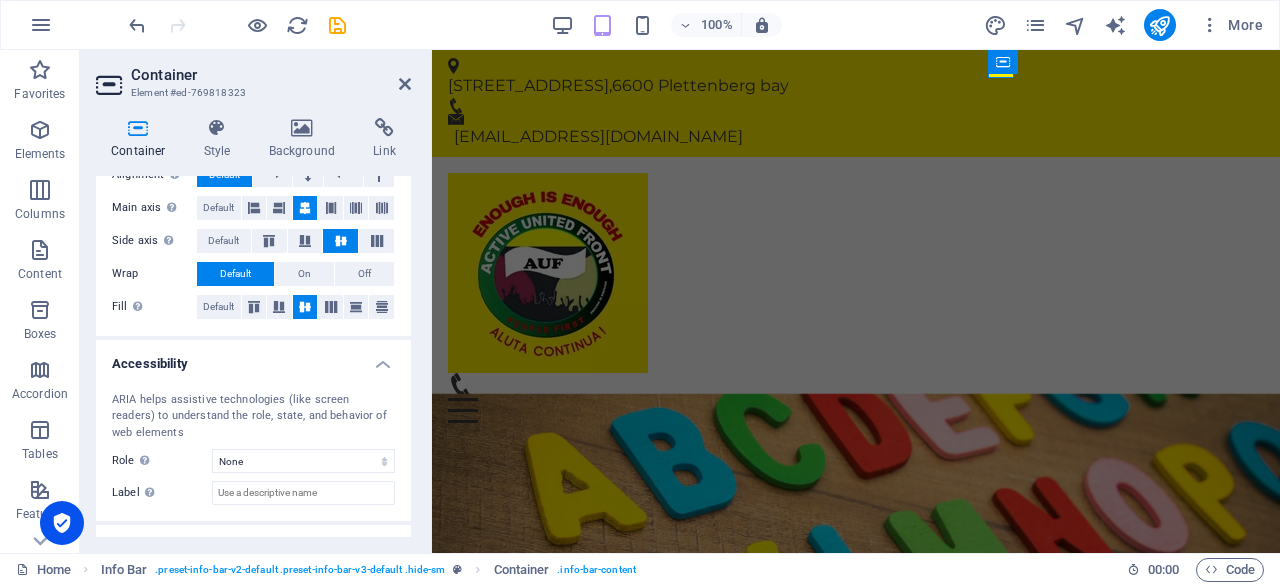 scroll, scrollTop: 445, scrollLeft: 0, axis: vertical 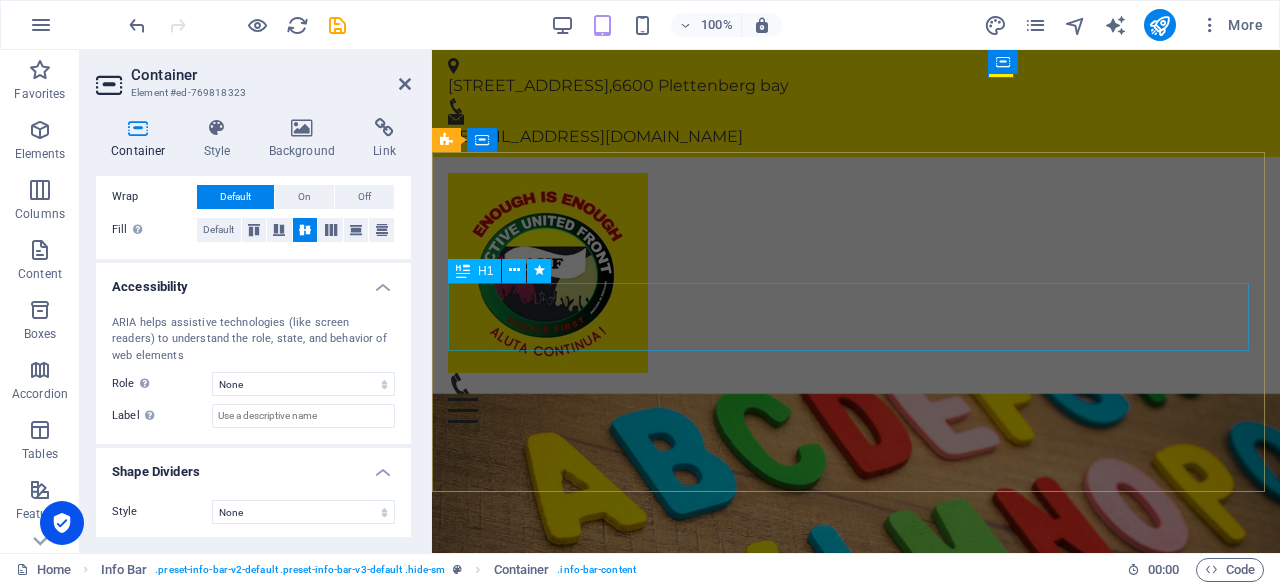 click on "Aluta Continua" at bounding box center (856, 1015) 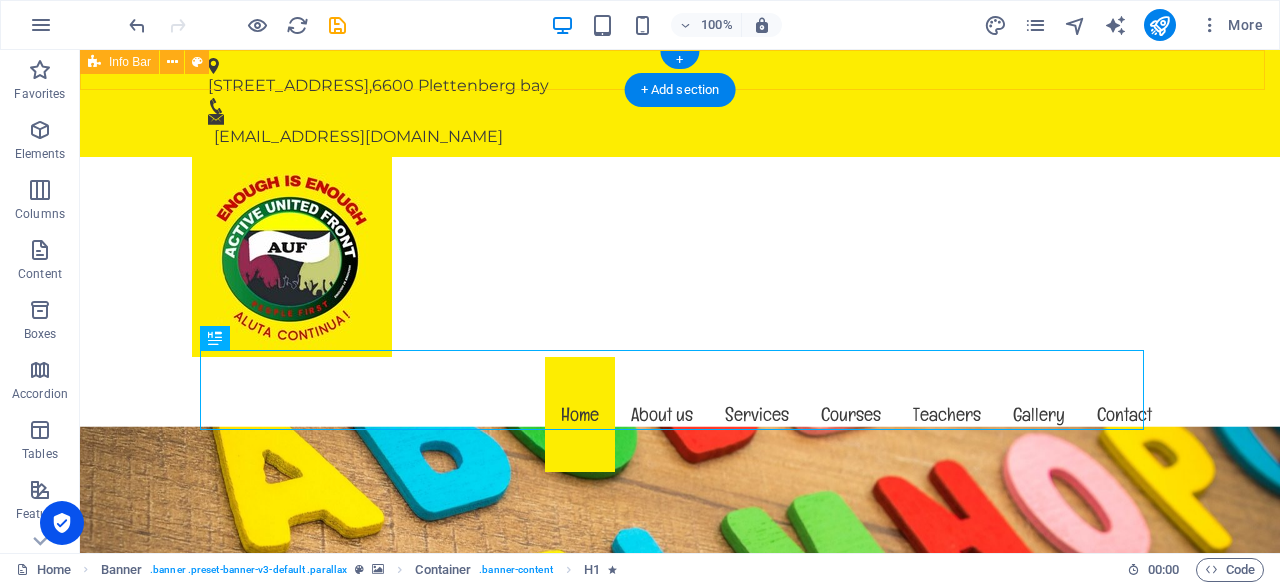 click on "[STREET_ADDRESS] [EMAIL_ADDRESS][DOMAIN_NAME]" at bounding box center [680, 103] 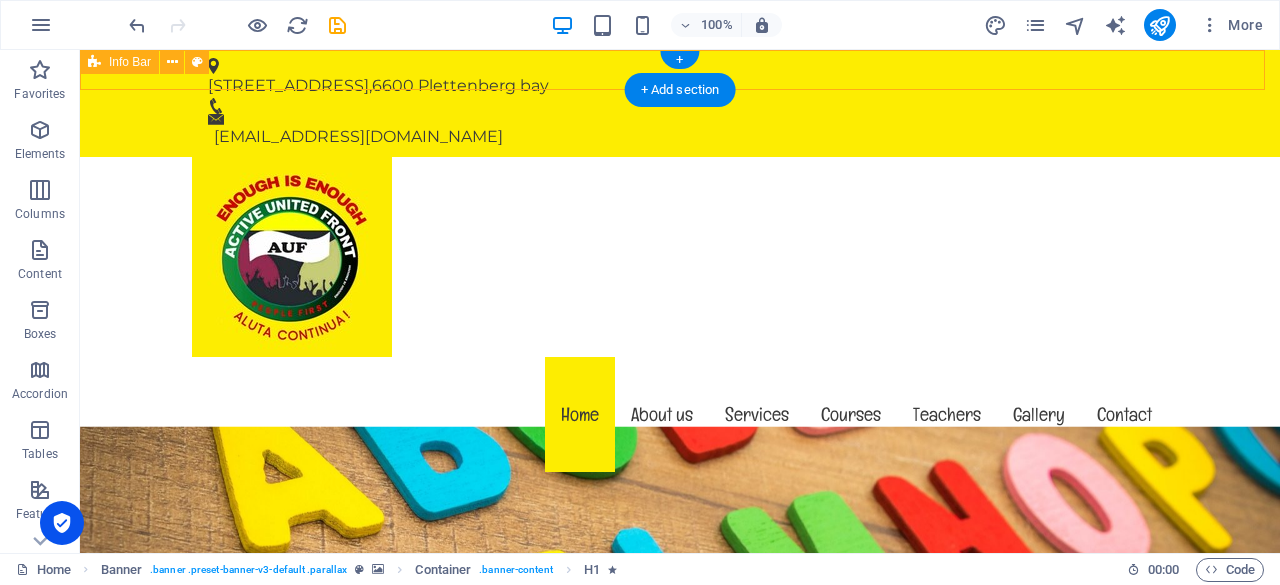 click on "[STREET_ADDRESS] [EMAIL_ADDRESS][DOMAIN_NAME]" at bounding box center (680, 103) 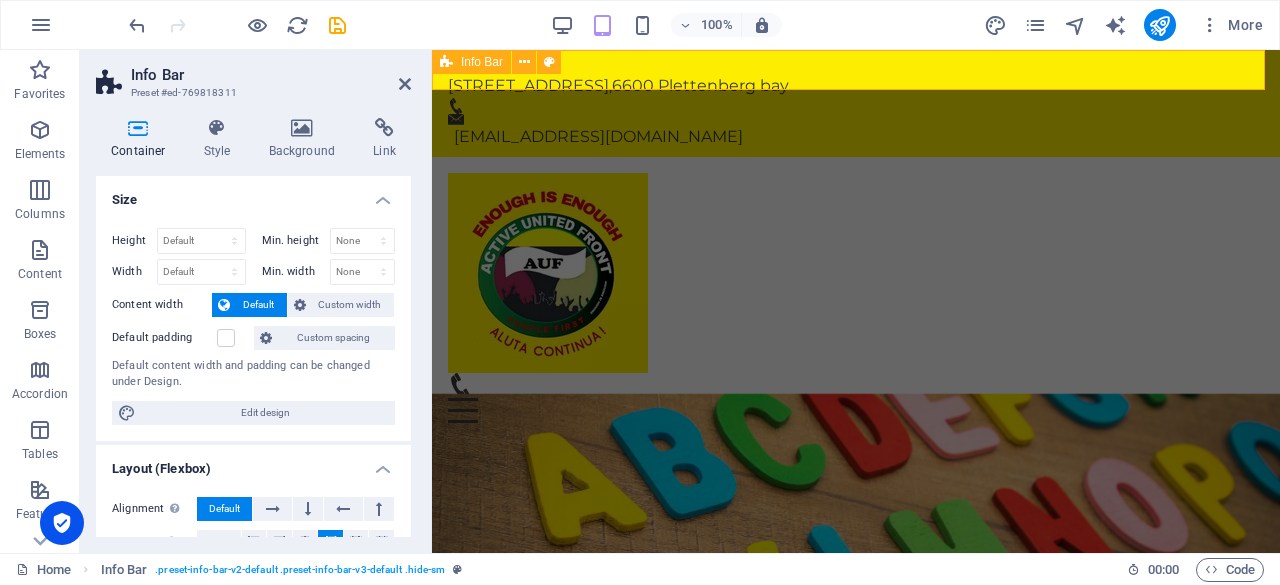 click on "[STREET_ADDRESS] [EMAIL_ADDRESS][DOMAIN_NAME]" at bounding box center [856, 103] 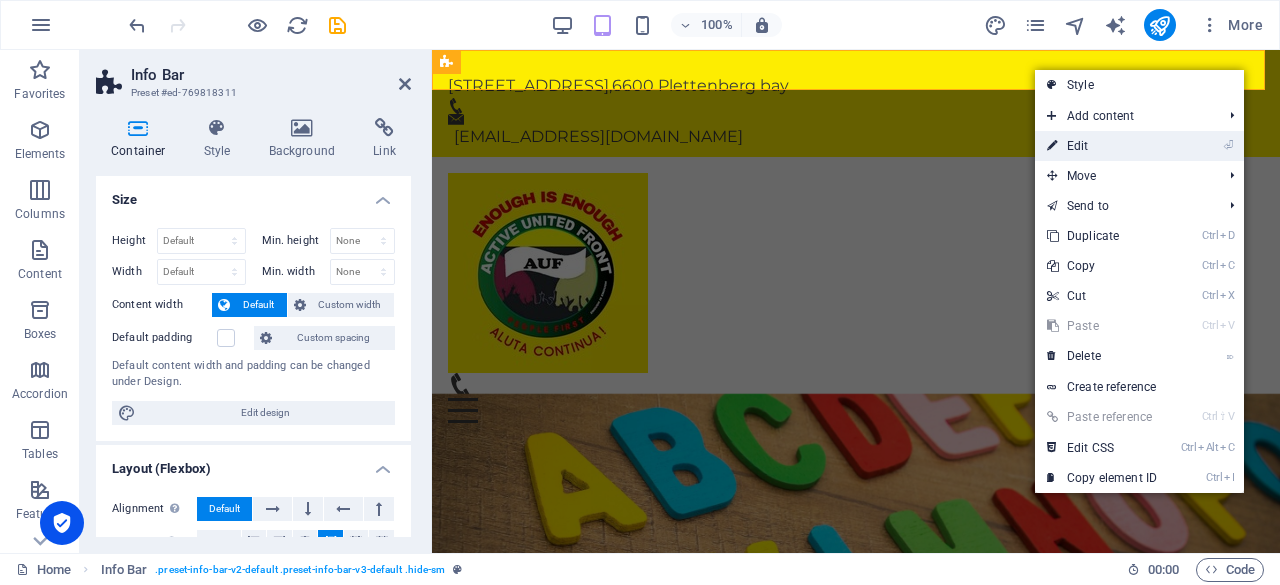 click on "⏎  Edit" at bounding box center (1102, 146) 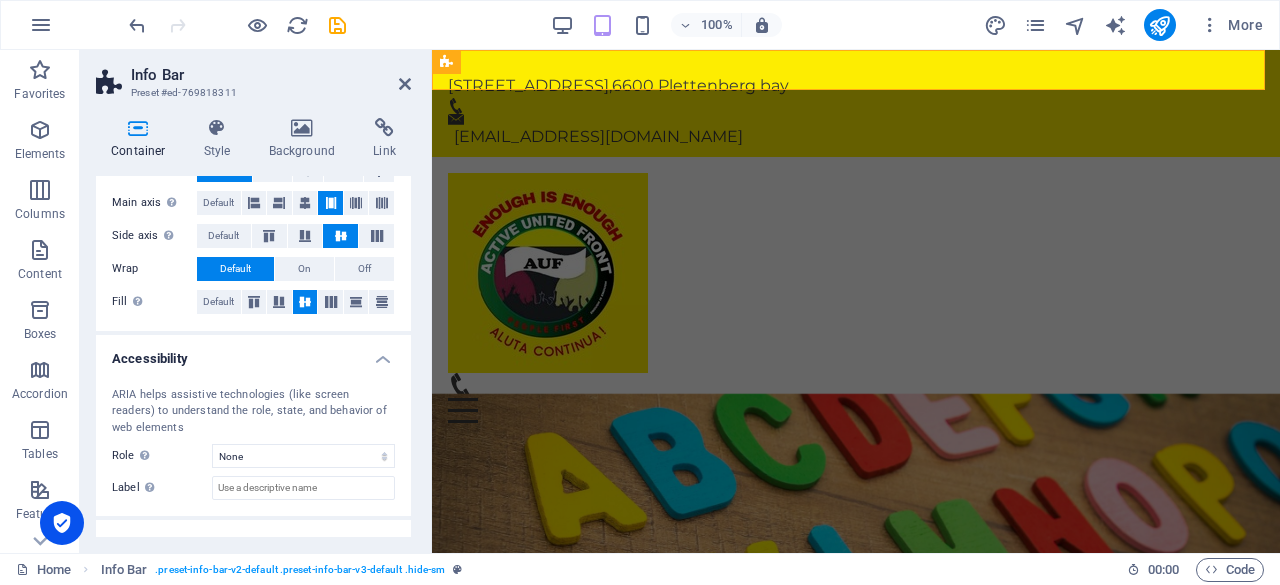 scroll, scrollTop: 412, scrollLeft: 0, axis: vertical 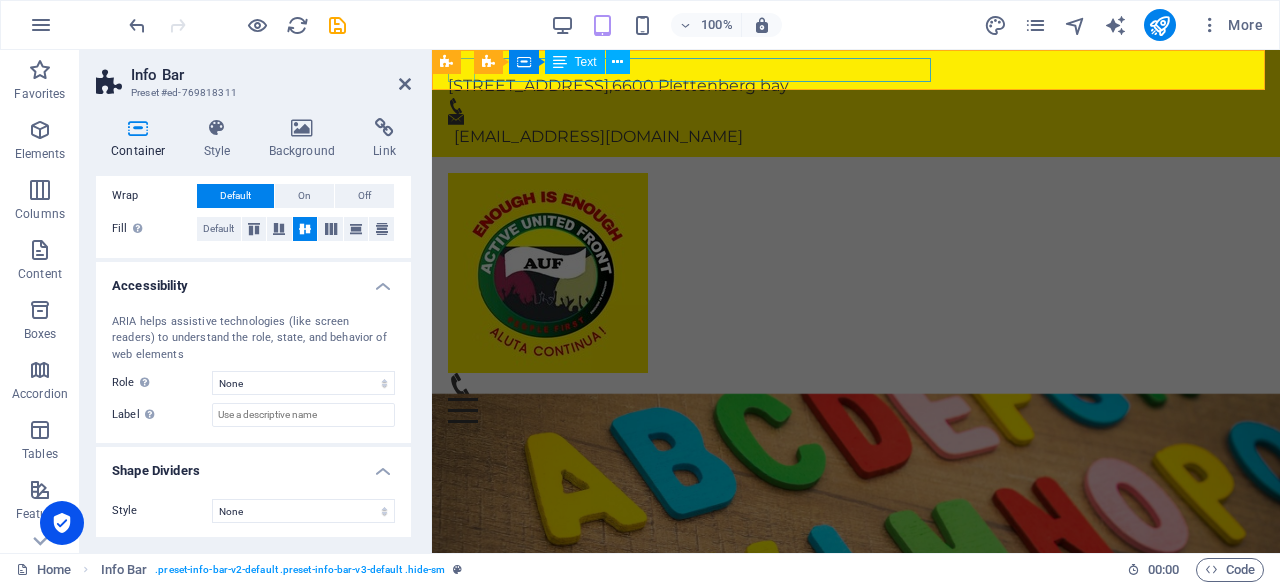 click on "[STREET_ADDRESS]" at bounding box center (848, 86) 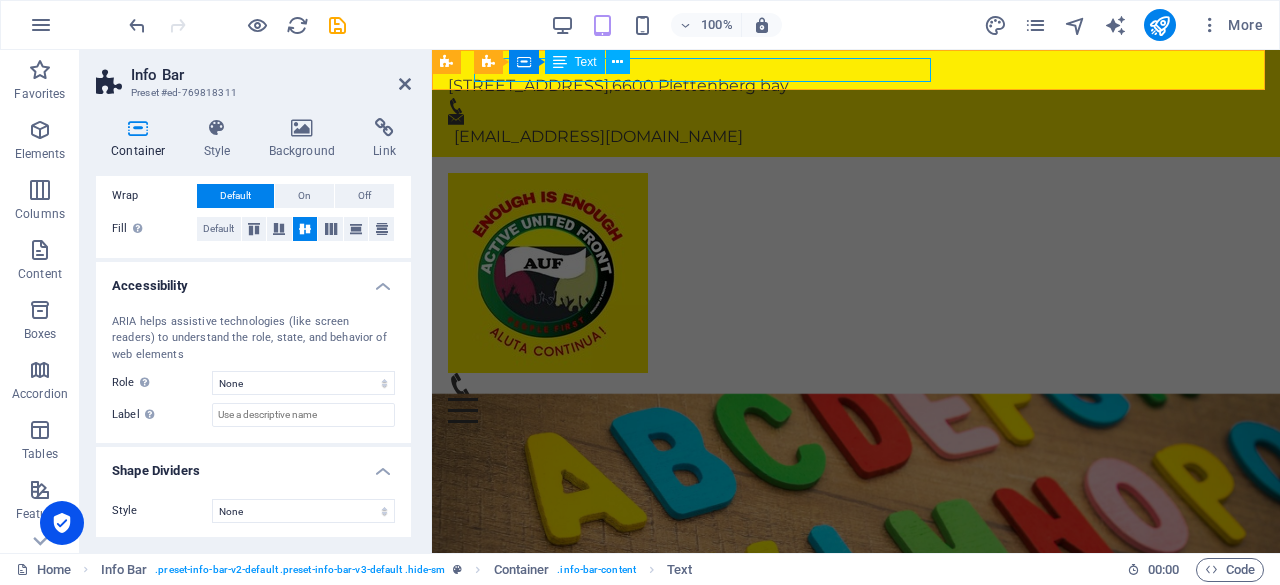 click on "[STREET_ADDRESS]" at bounding box center [848, 86] 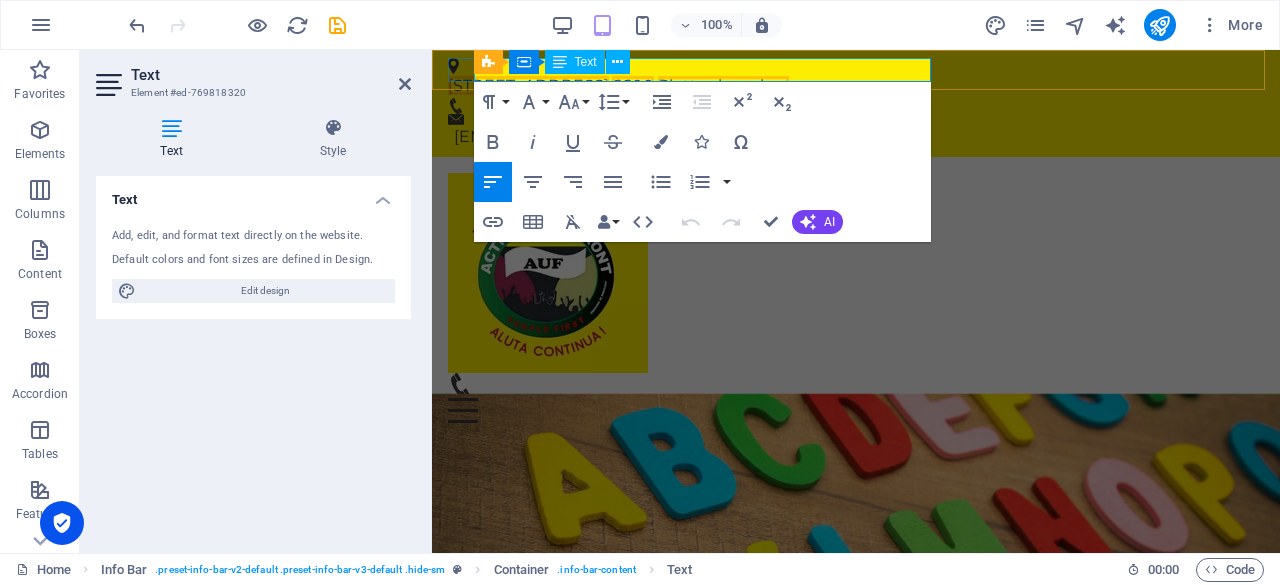 click on "Plettenberg bay" at bounding box center (723, 85) 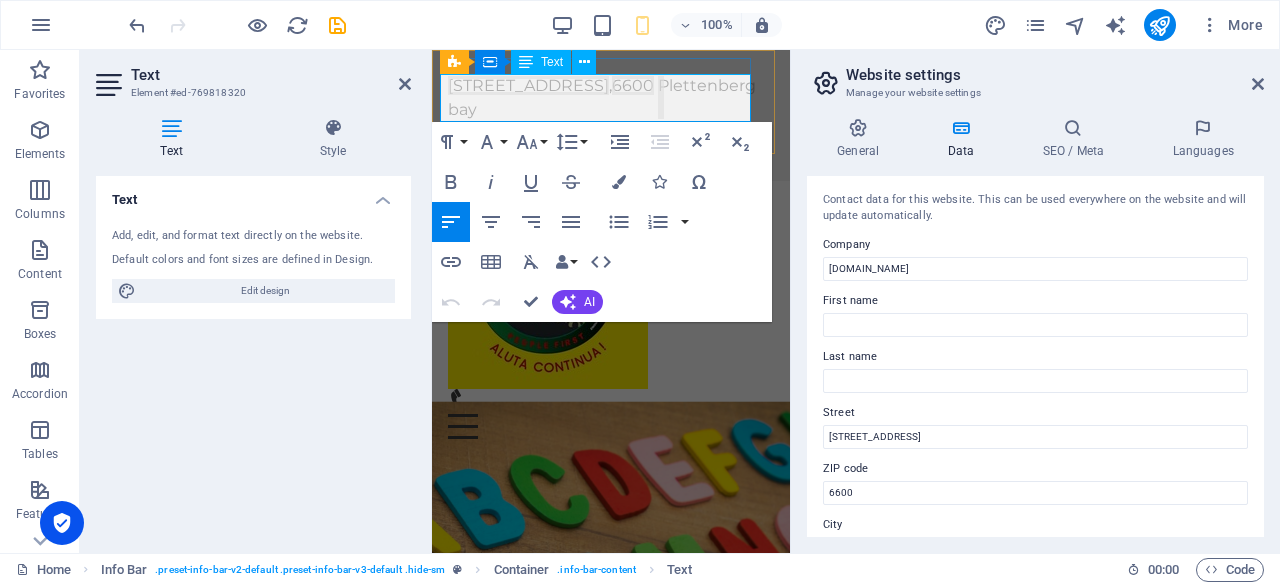 click on "[STREET_ADDRESS]" at bounding box center [603, 98] 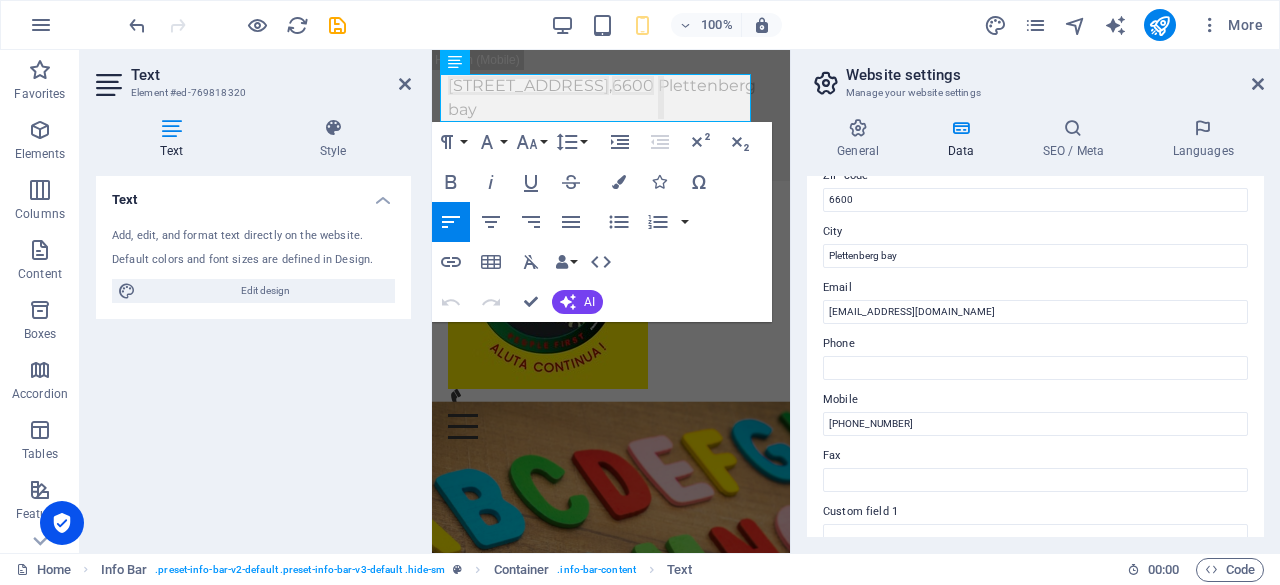 scroll, scrollTop: 297, scrollLeft: 0, axis: vertical 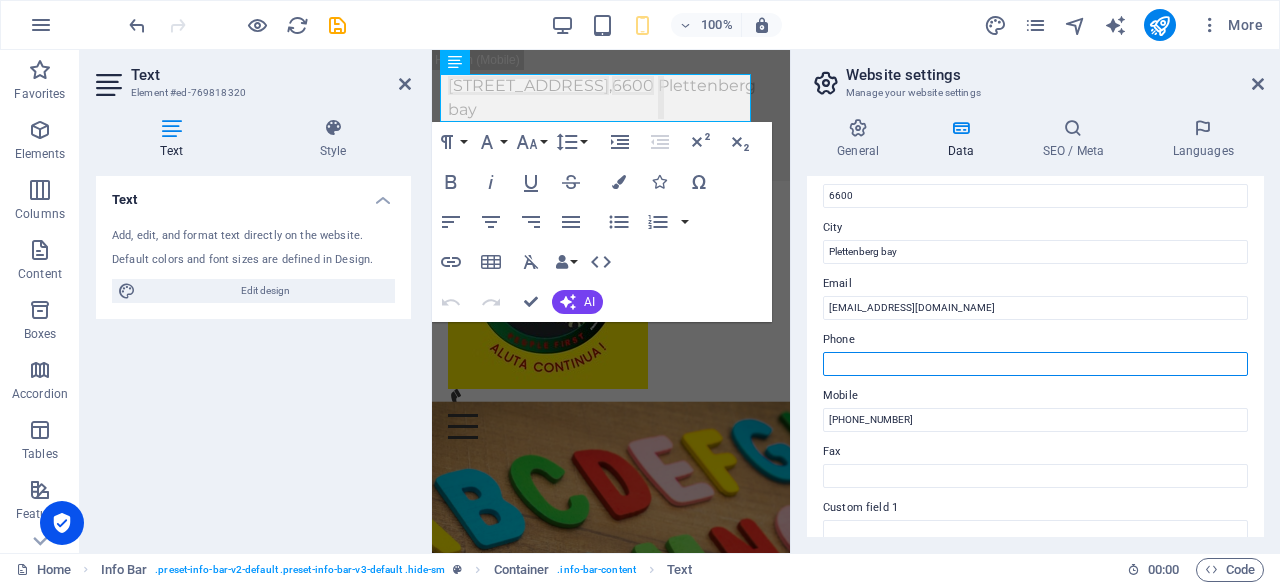 click on "Phone" at bounding box center (1035, 364) 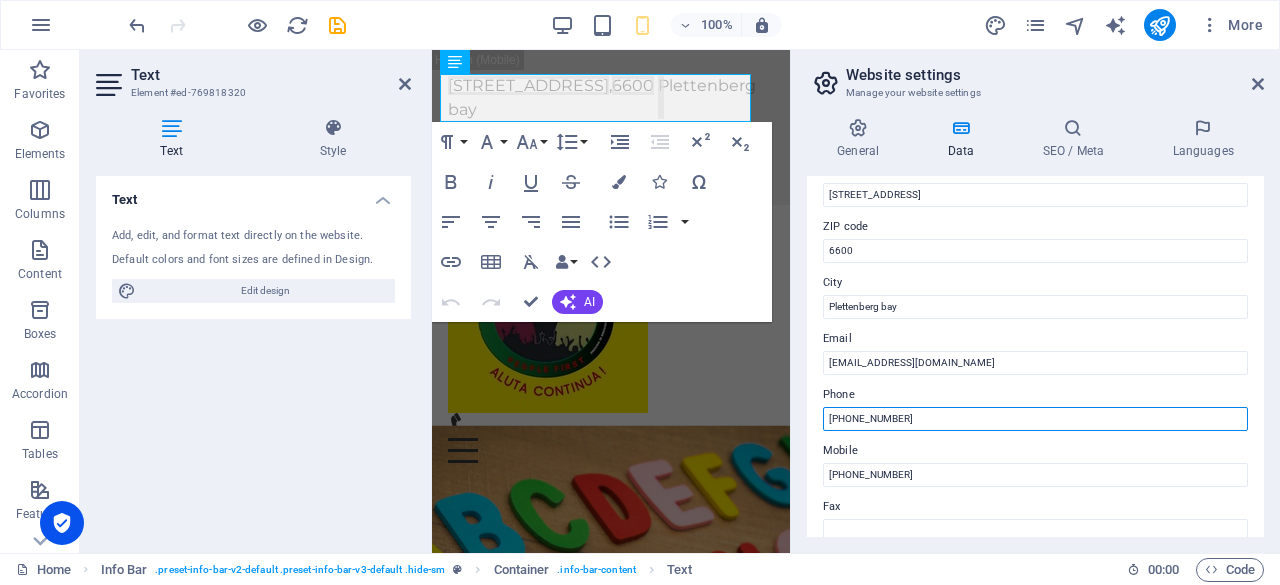 scroll, scrollTop: 247, scrollLeft: 0, axis: vertical 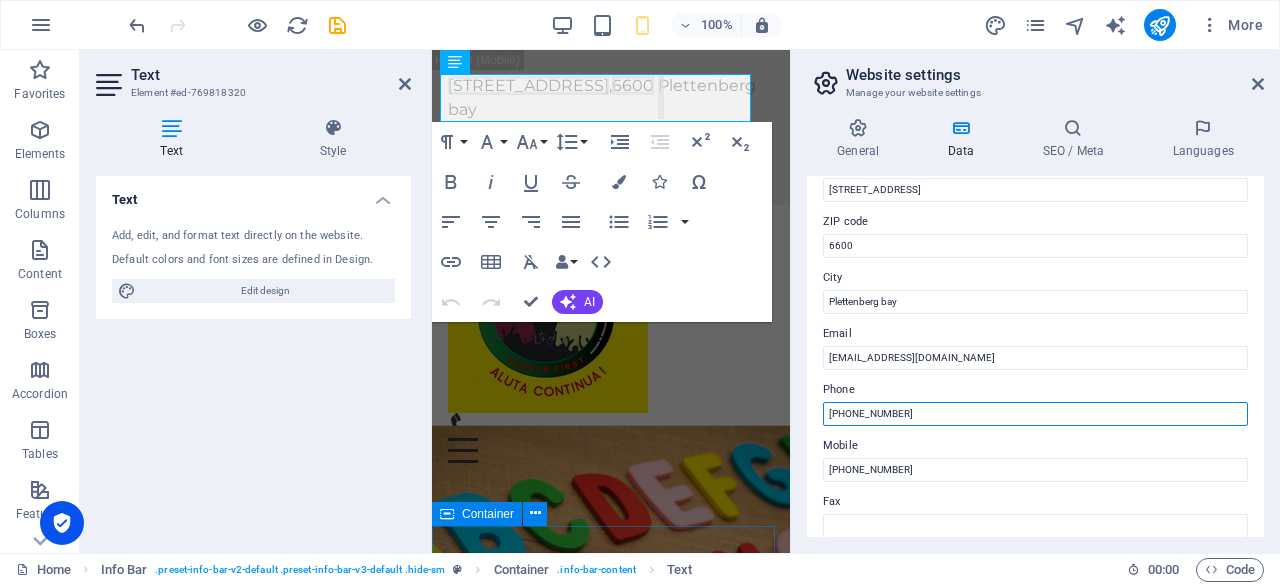 type on "[PHONE_NUMBER]" 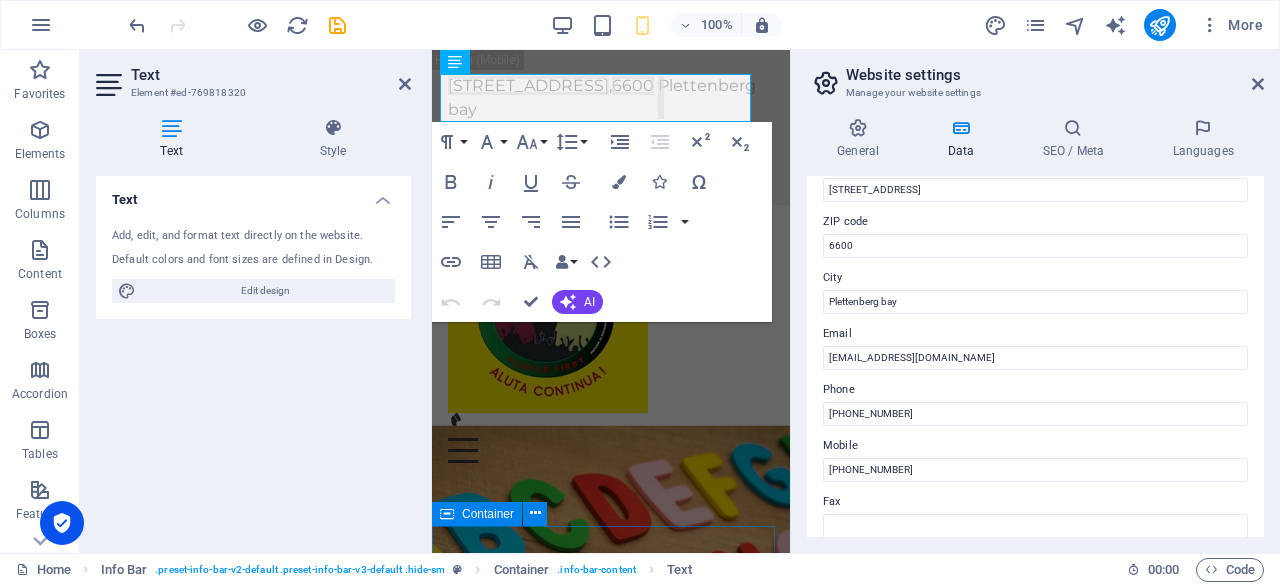 click on "About  [DOMAIN_NAME] Lorem ipsum dolor sit amet, consectetur adipisicing elit. Repellat, maiores, a libero atque assumenda praesentium cum magni odio dolor accusantium explicabo. Lorem ipsum dolor sit amet, consectetur adipisicing elit. Repellat, maiores, a libero atque assumenda praesentium cum magni odio dolor accusantium explicabo repudiandae molestiae itaque provident sit debitis aspernatur soluta deserunt incidunt ad cumque ex laboriosam. Distinctio, mollitia, molestias excepturi voluptatem veritatis iusto nam nulla.  Learning & Fun Lorem ipsum dolor sit amet, consectetur adipisicing elit. Veritatis, dolorem! Friendly Place Lorem ipsum dolor sit amet, consectetur adipisicing elit. Veritatis, dolorem! Child Safety Lorem ipsum dolor sit amet, consectetur adipisicing elit. Veritatis, dolorem! Fresh & Healthy Meals Lorem ipsum dolor sit amet, consectetur adipisicing elit. Veritatis, dolorem! See our Courses" at bounding box center (611, 1982) 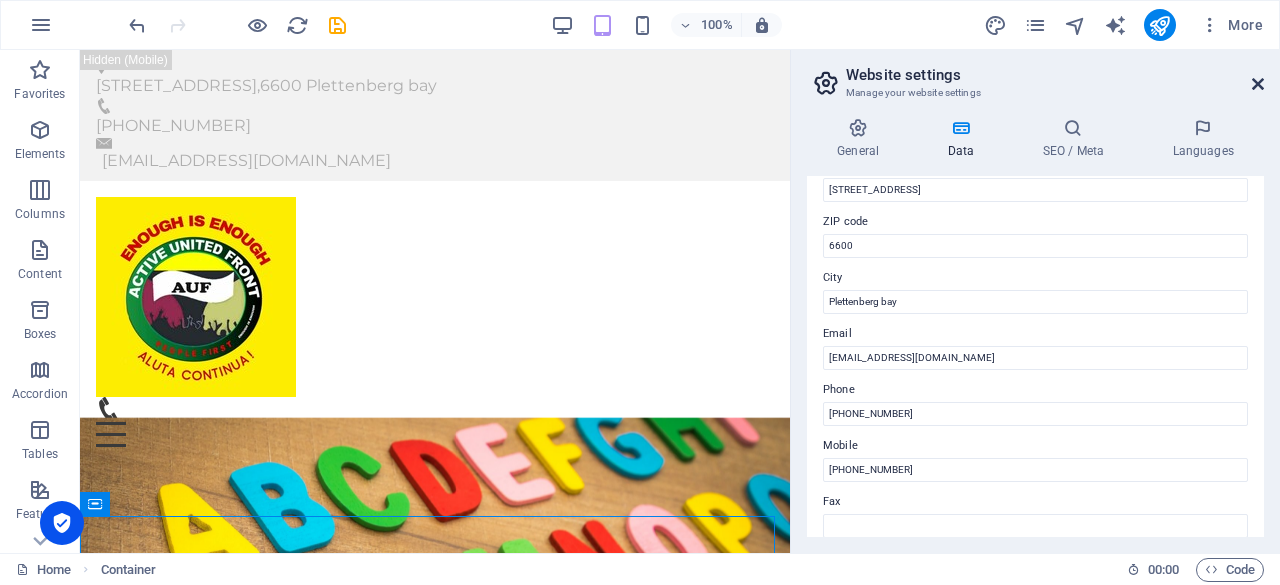 click at bounding box center (1258, 84) 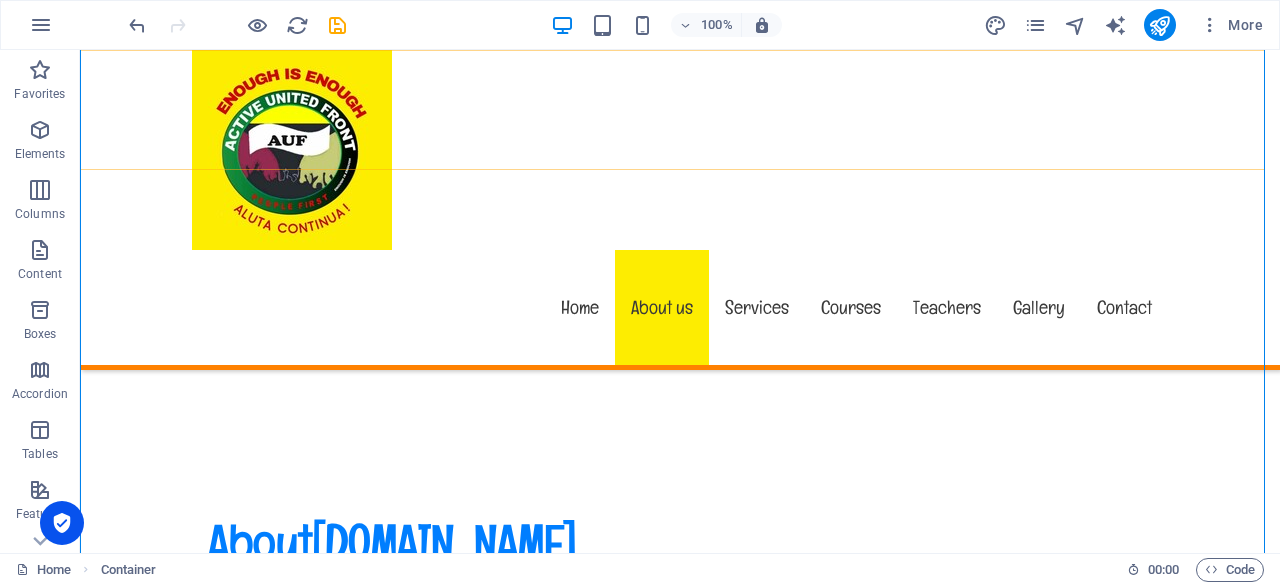 scroll, scrollTop: 717, scrollLeft: 0, axis: vertical 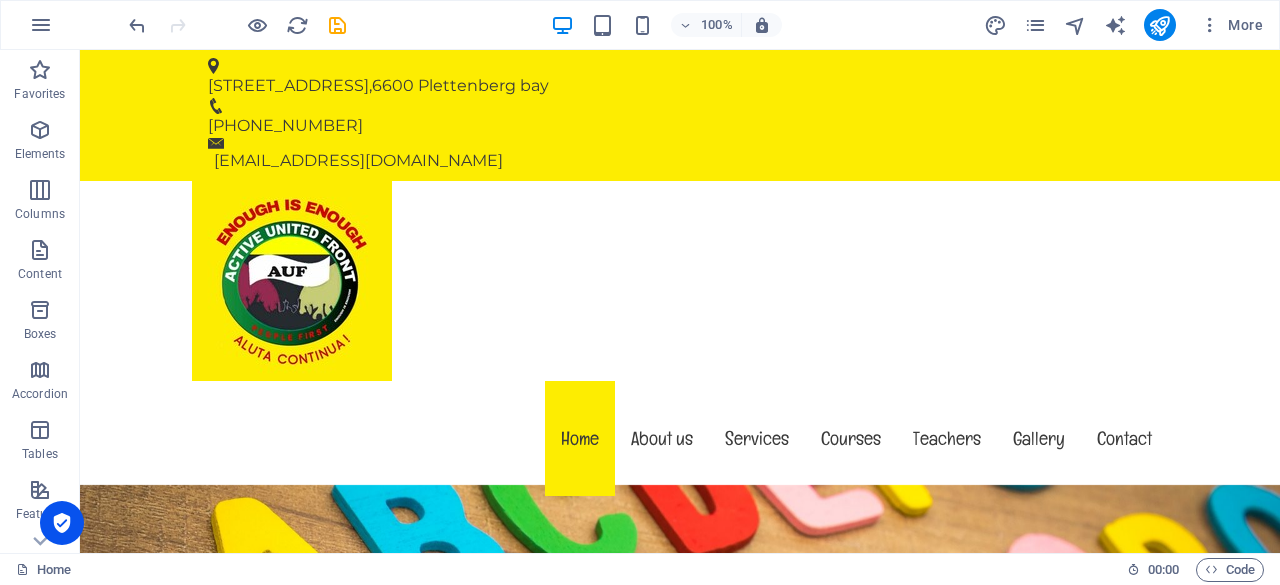 drag, startPoint x: 1272, startPoint y: 103, endPoint x: 1340, endPoint y: 95, distance: 68.46897 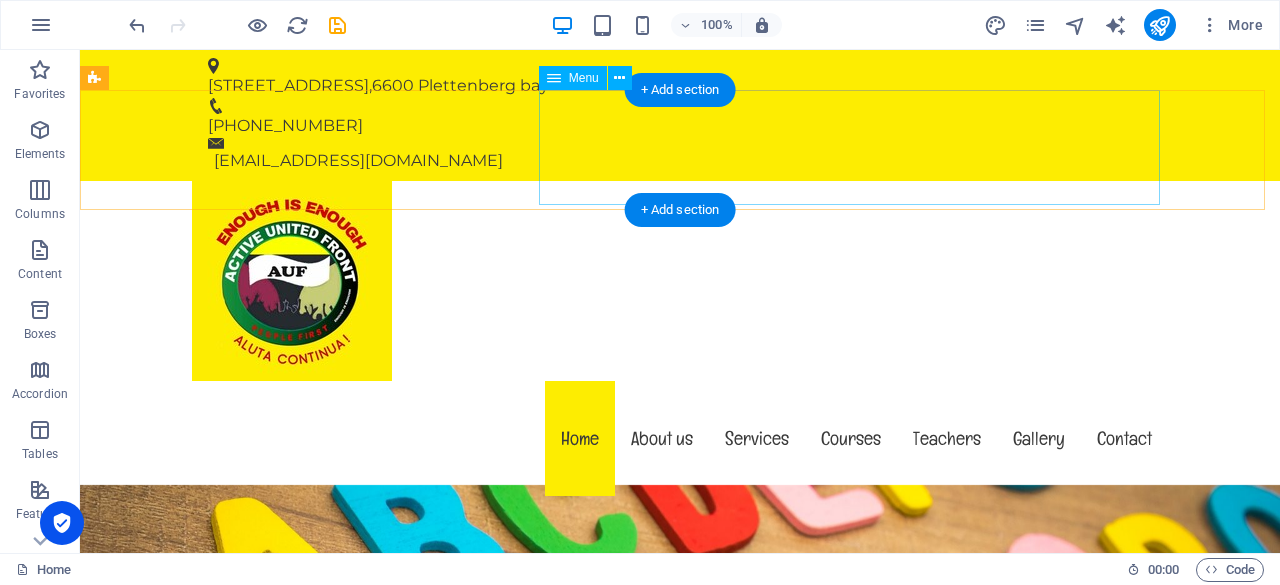 click on "Home About us Services Courses Teachers Gallery Contact" at bounding box center [680, 438] 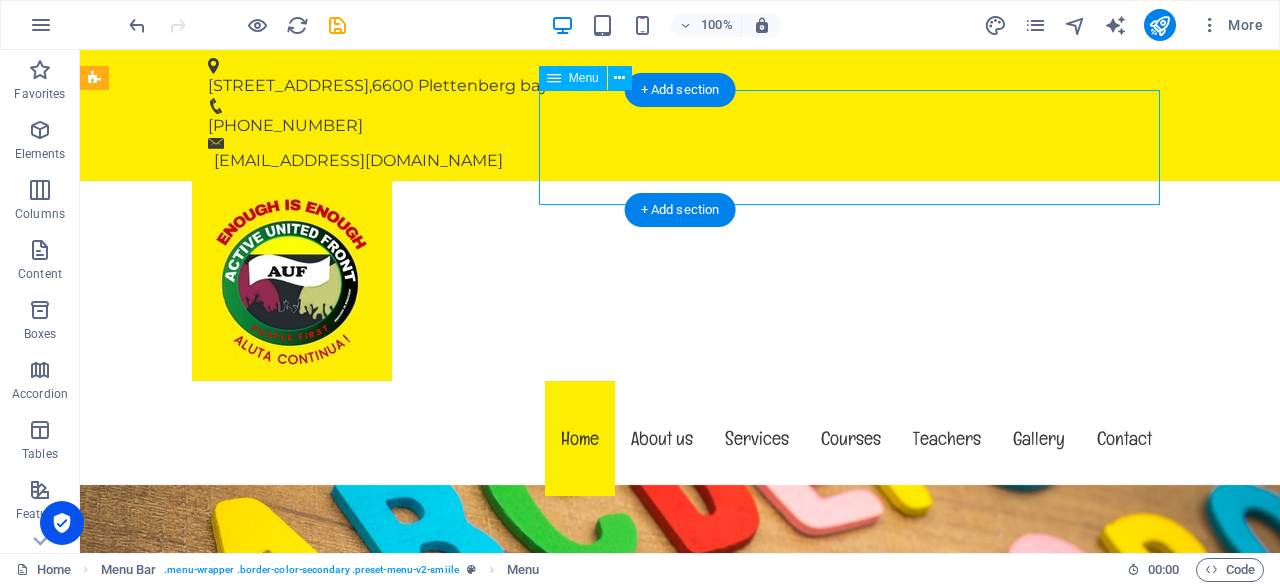 click on "Home About us Services Courses Teachers Gallery Contact" at bounding box center (680, 438) 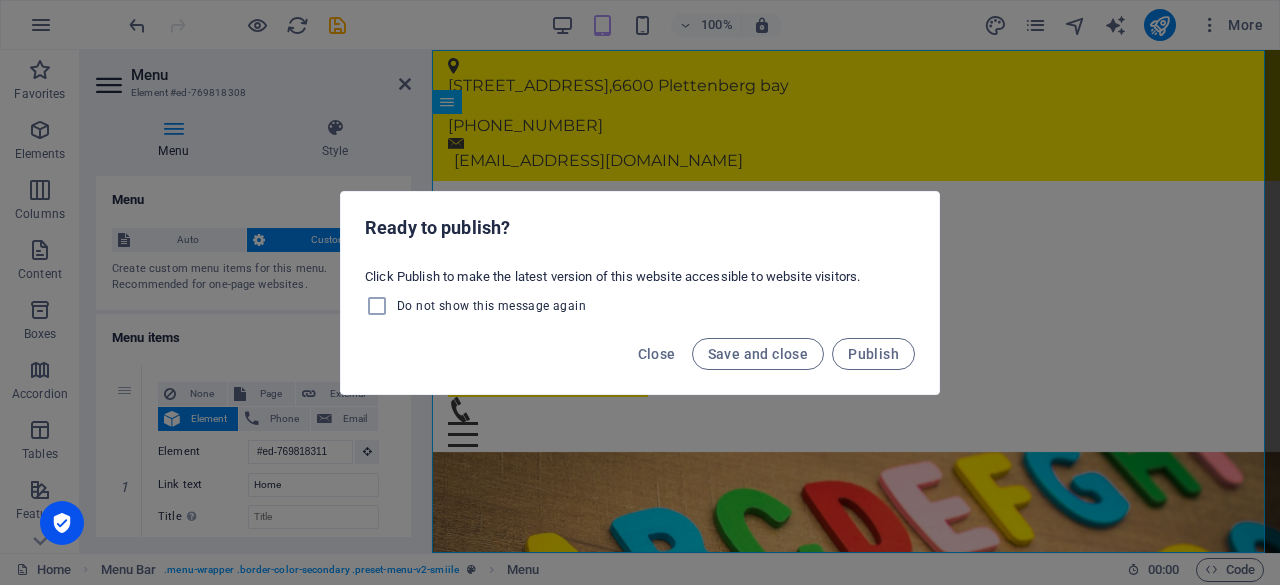 click on "Ready to publish? Click Publish to make the latest version of this website accessible to website visitors. Do not show this message again Close Save and close Publish" at bounding box center [640, 292] 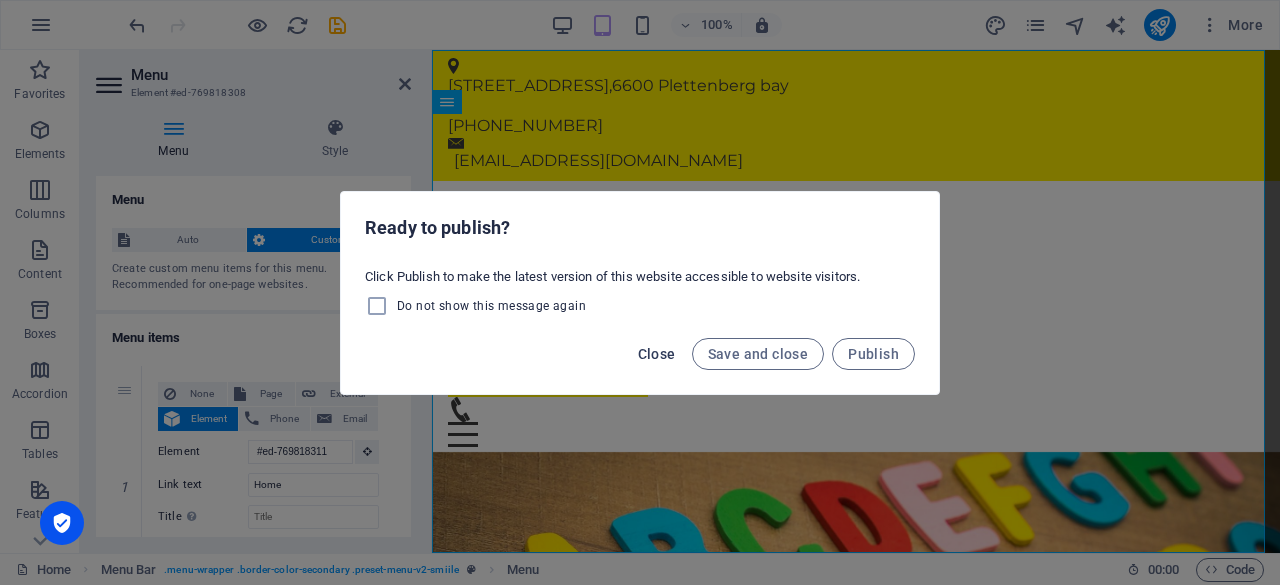 click on "Close" at bounding box center [657, 354] 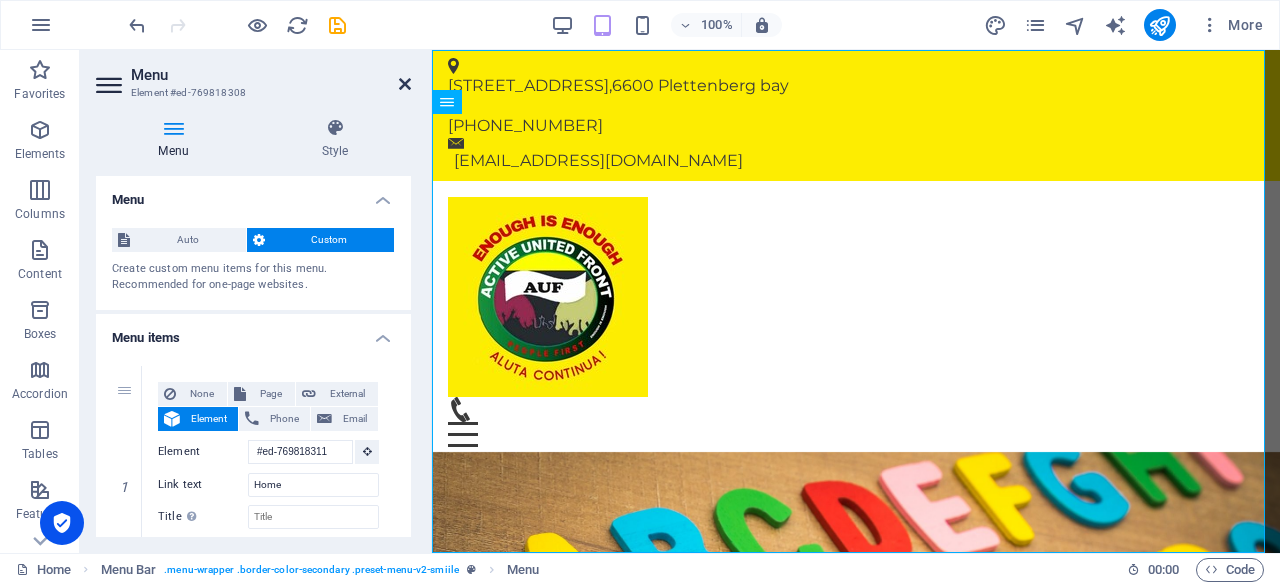 click at bounding box center [405, 84] 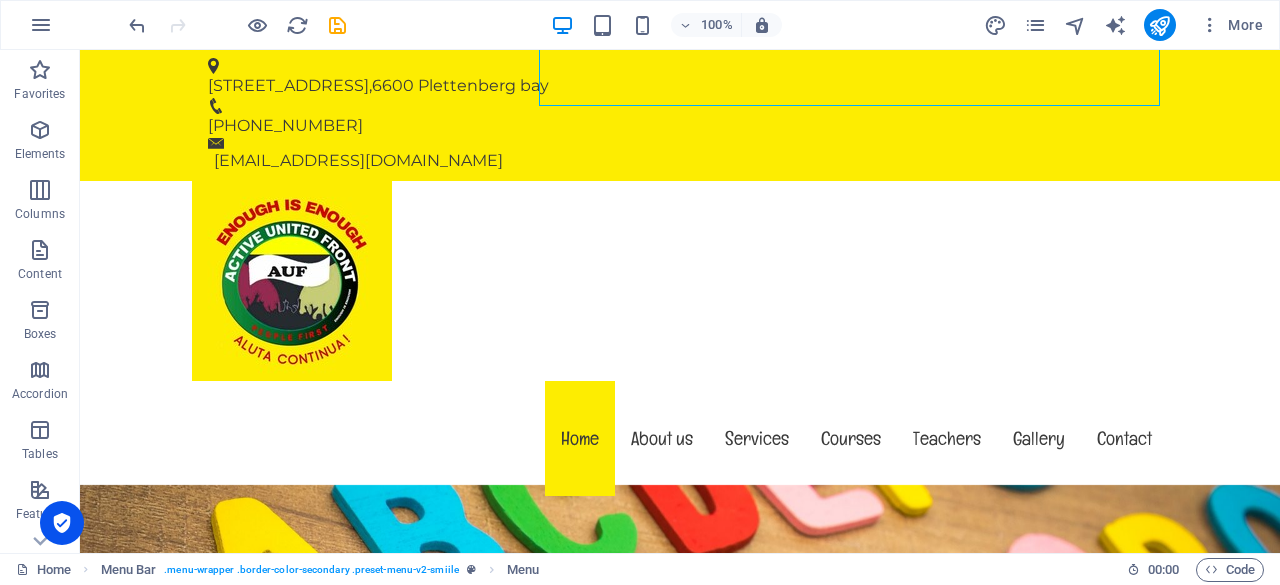 scroll, scrollTop: 440, scrollLeft: 0, axis: vertical 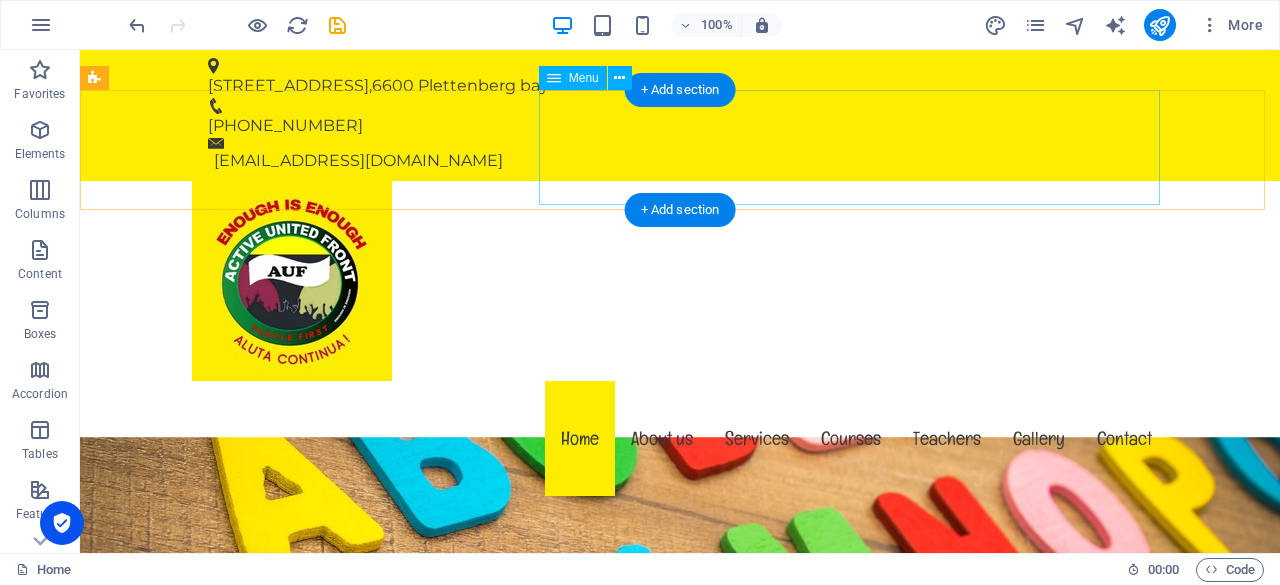 click on "Home About us Services Courses Teachers Gallery Contact" at bounding box center [680, 438] 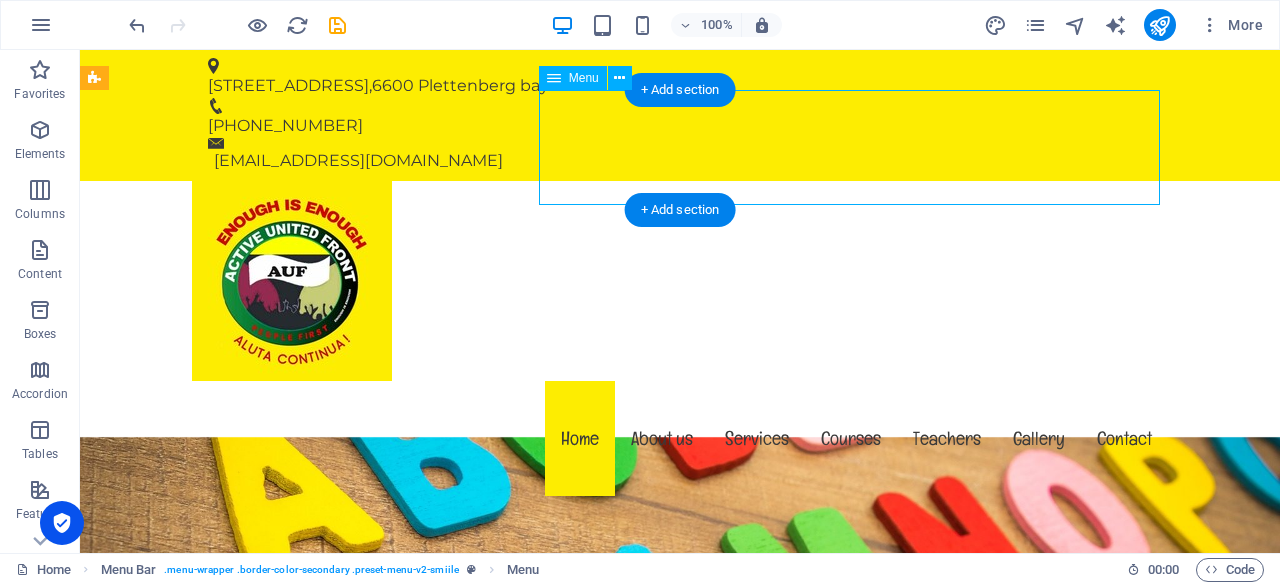 click on "Home About us Services Courses Teachers Gallery Contact" at bounding box center [680, 438] 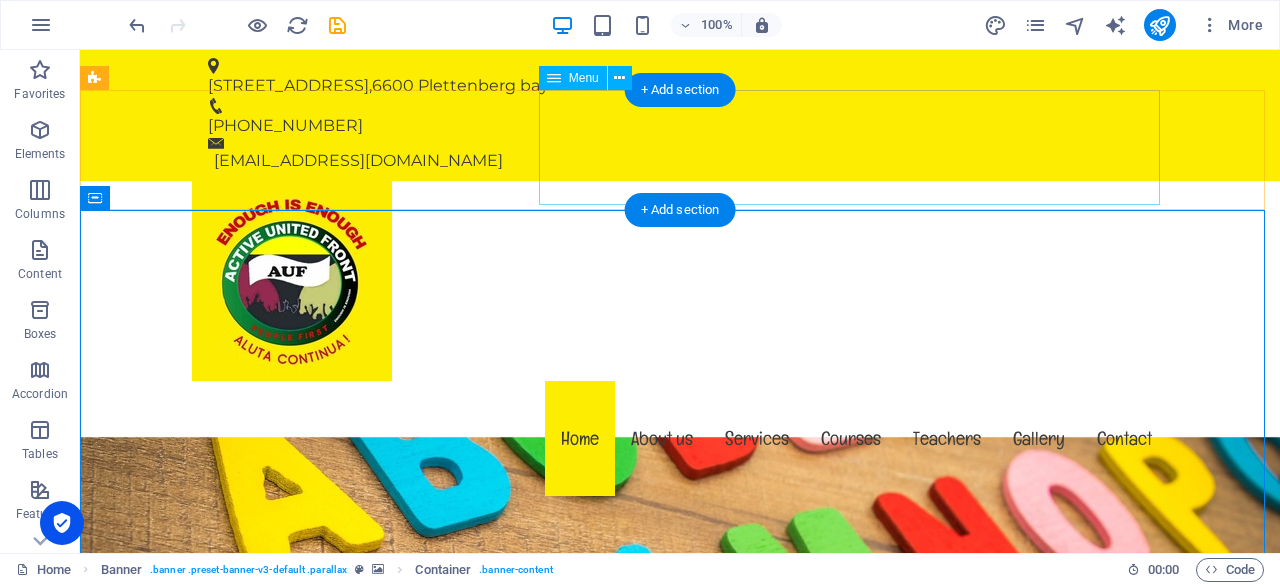 click on "Home About us Services Courses Teachers Gallery Contact" at bounding box center [680, 438] 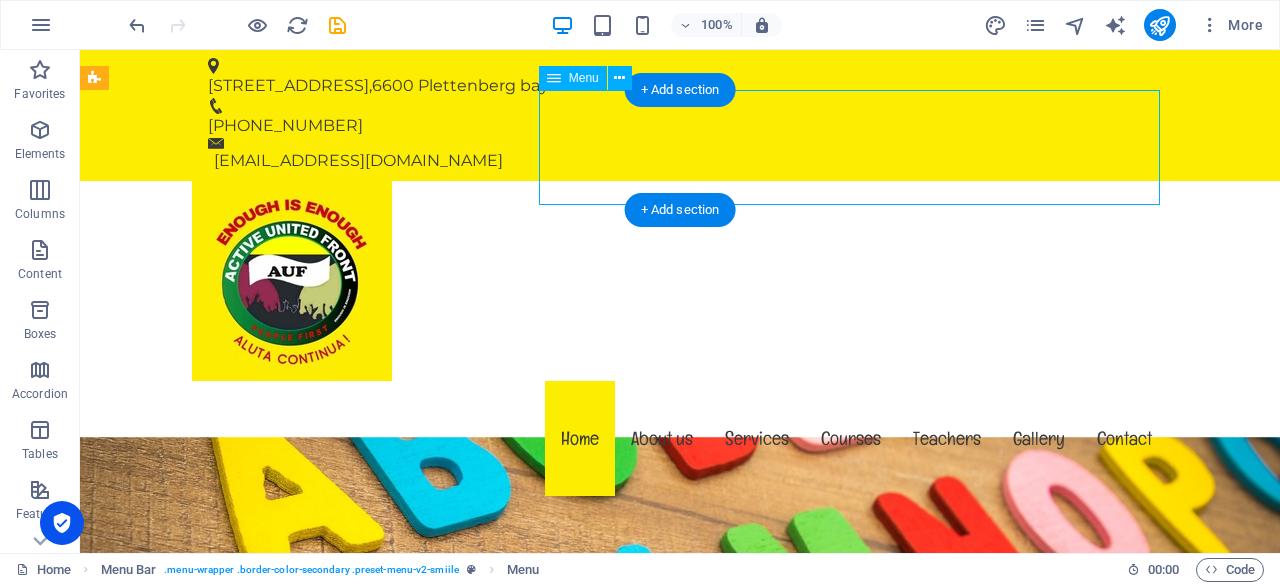 click on "Home About us Services Courses Teachers Gallery Contact" at bounding box center [680, 438] 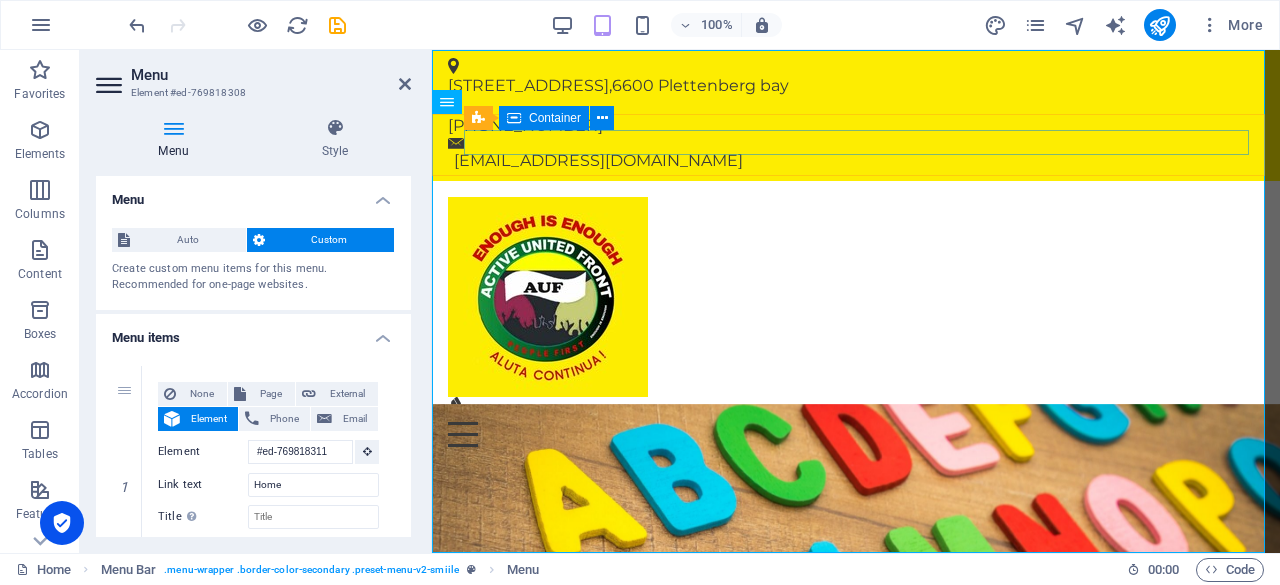 click on "Menu" at bounding box center [856, 422] 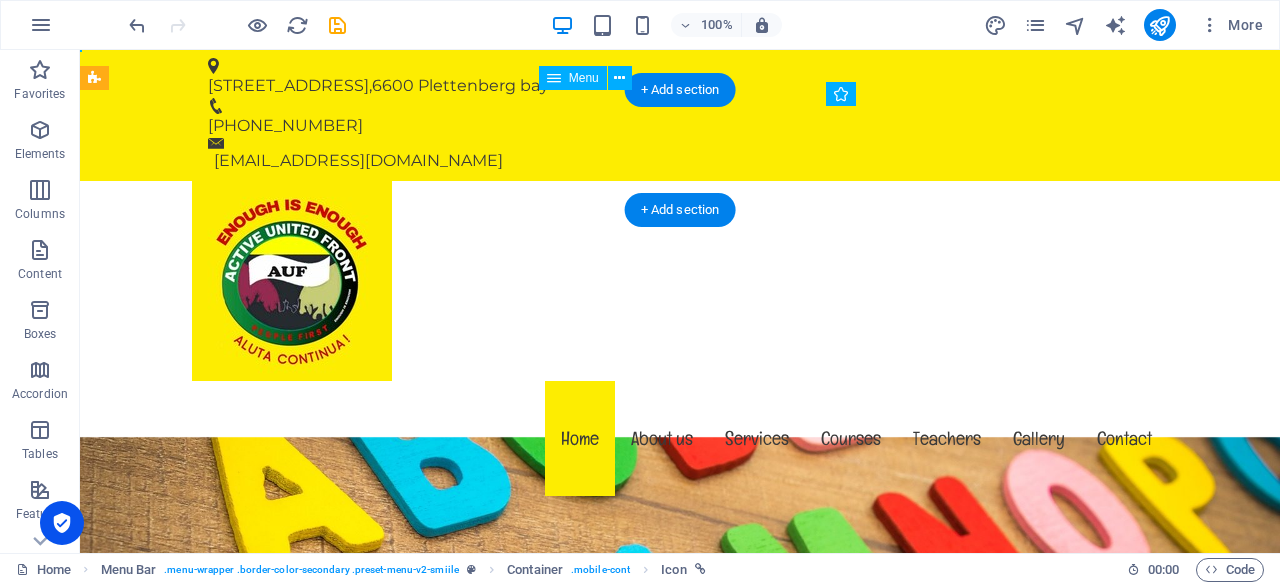 click on "Home About us Services Courses Teachers Gallery Contact" at bounding box center (680, 438) 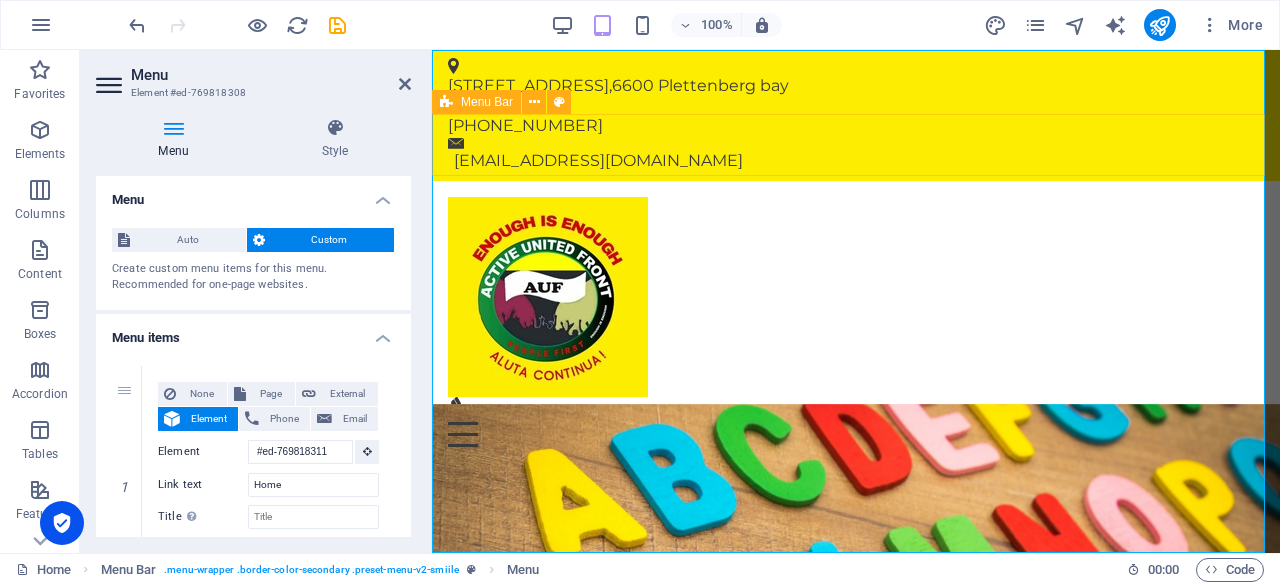 click on "Menu Home About us Services Courses Teachers Gallery Contact" at bounding box center (856, 324) 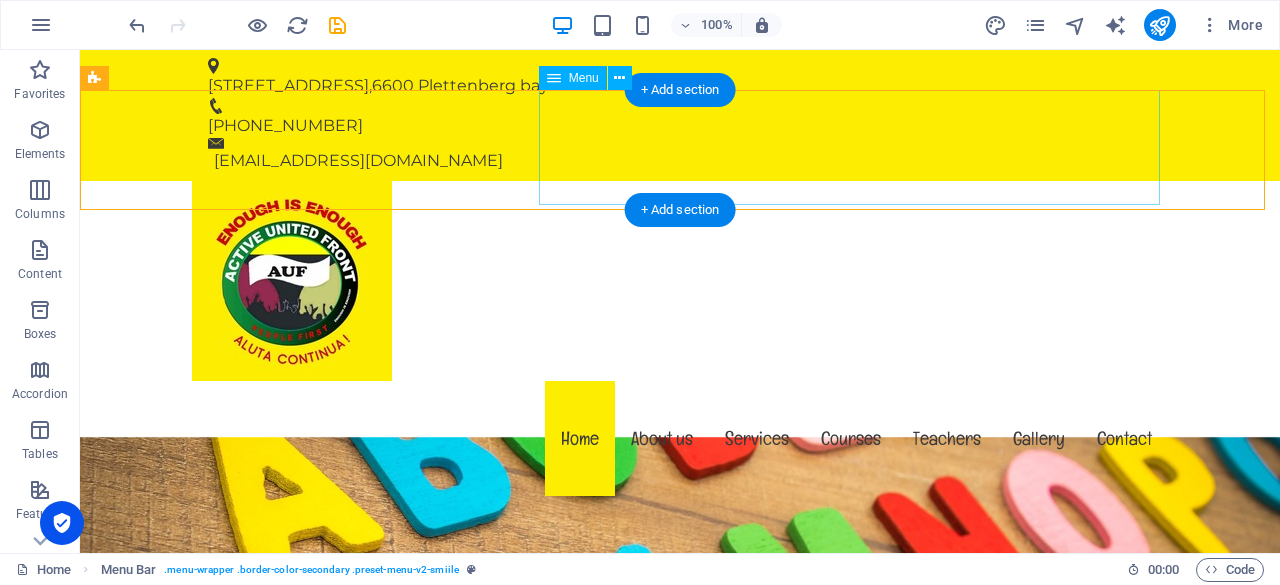 click on "Home About us Services Courses Teachers Gallery Contact" at bounding box center (680, 438) 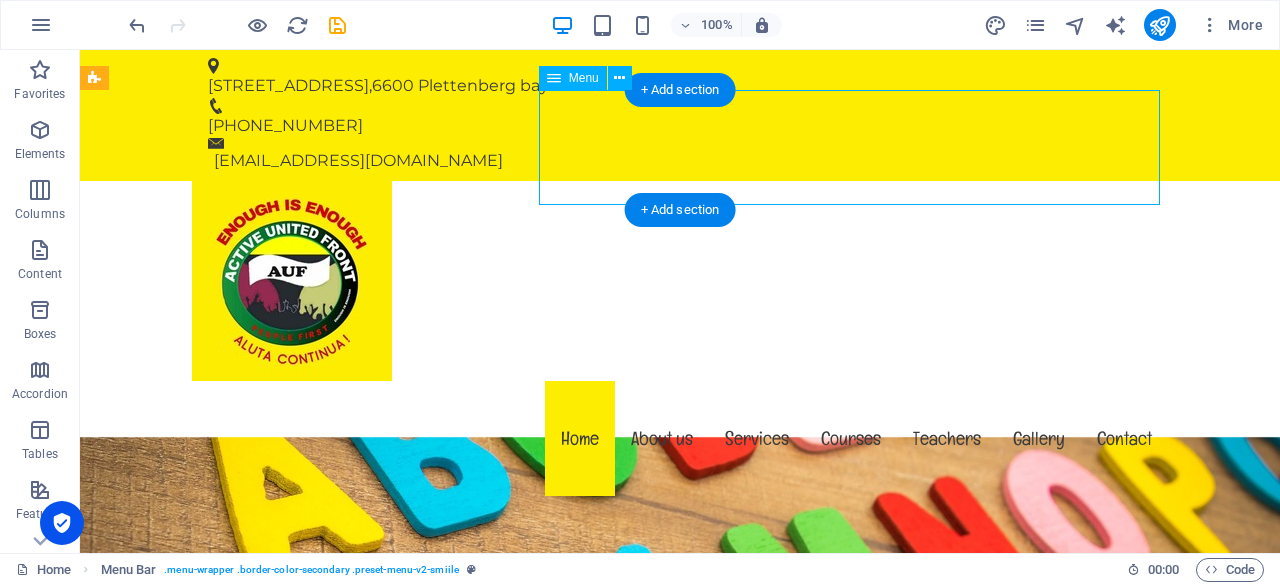 click on "Home About us Services Courses Teachers Gallery Contact" at bounding box center (680, 438) 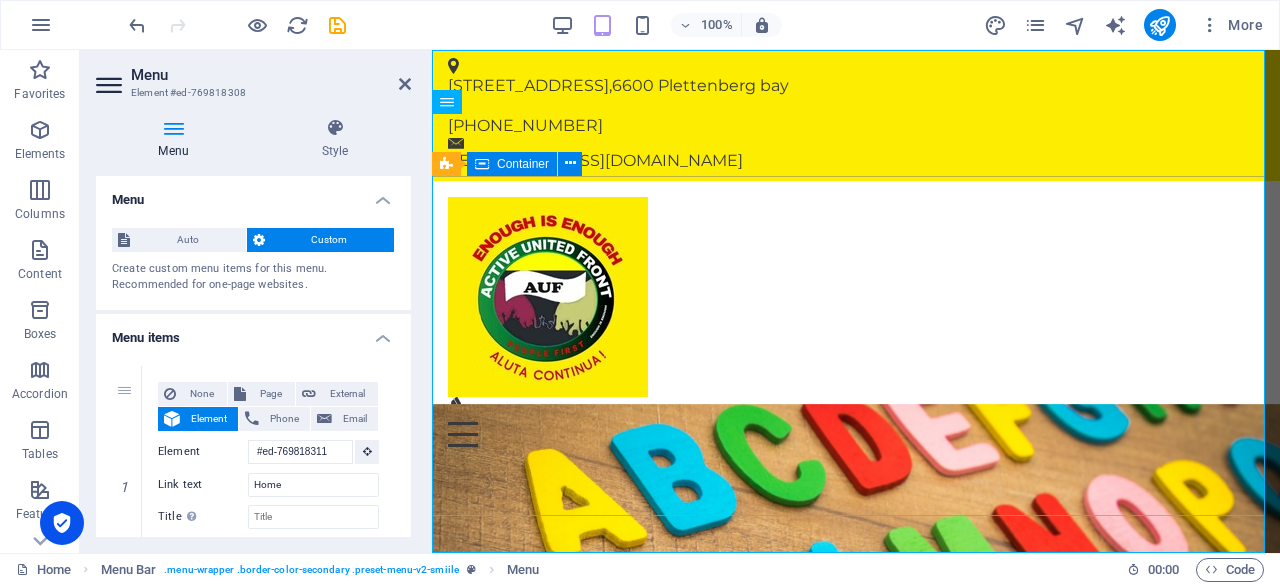click on "Welcome to  [DOMAIN_NAME] Aluta Continua Learn more" at bounding box center (856, 1056) 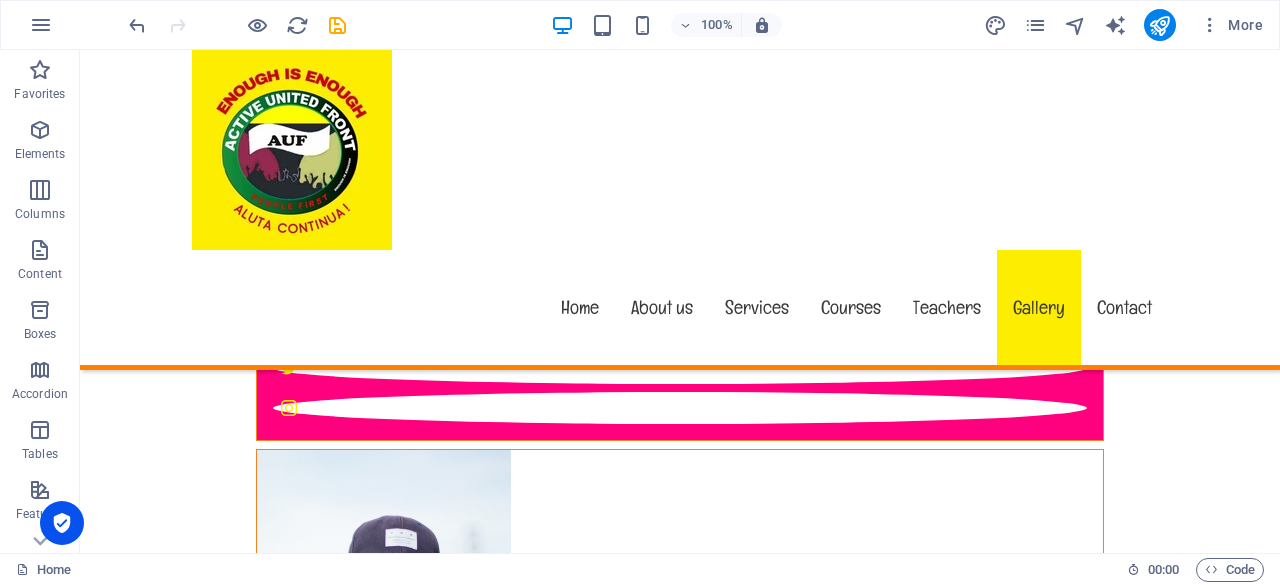scroll, scrollTop: 17430, scrollLeft: 0, axis: vertical 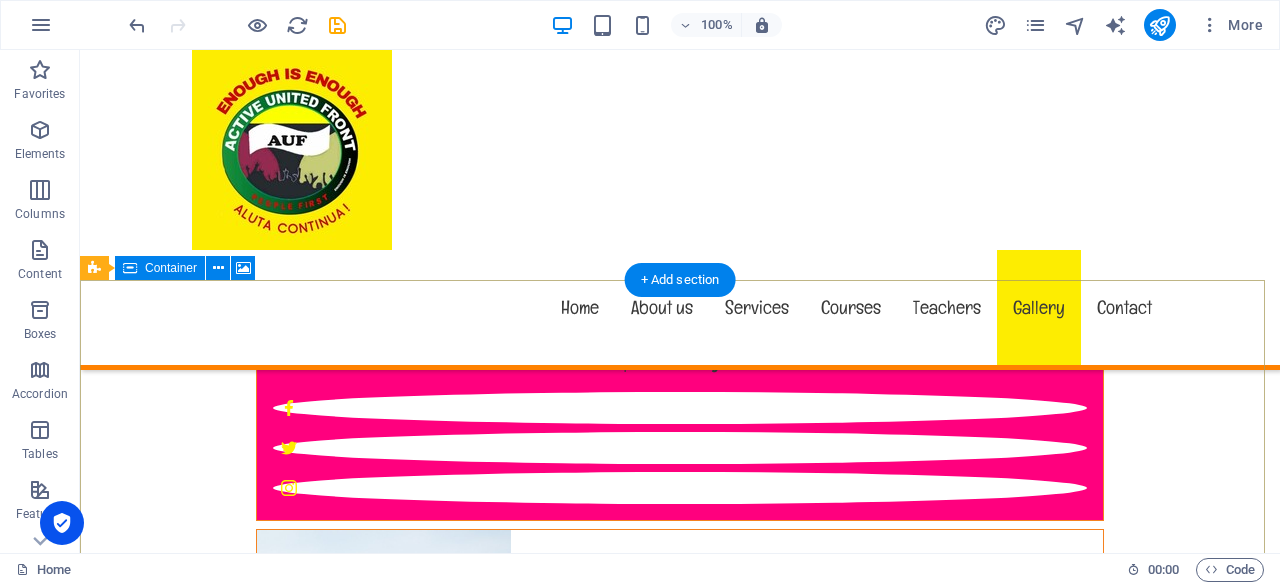 click on "Drop content here or  Add elements  Paste clipboard" at bounding box center [680, 8270] 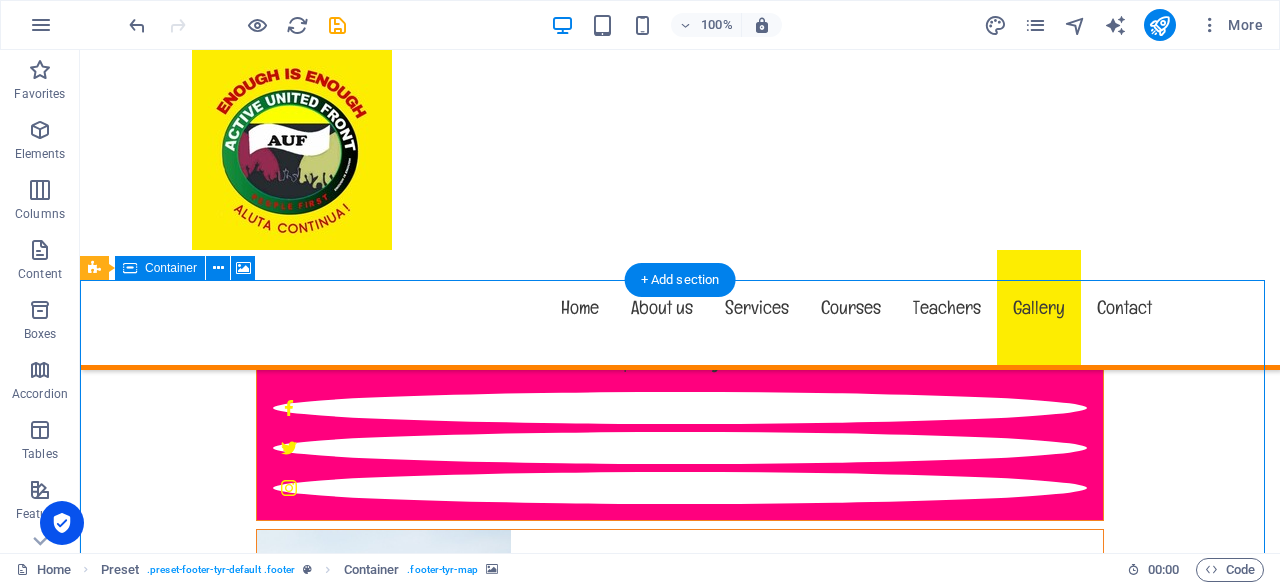 click on "Drop content here or  Add elements  Paste clipboard" at bounding box center [680, 8270] 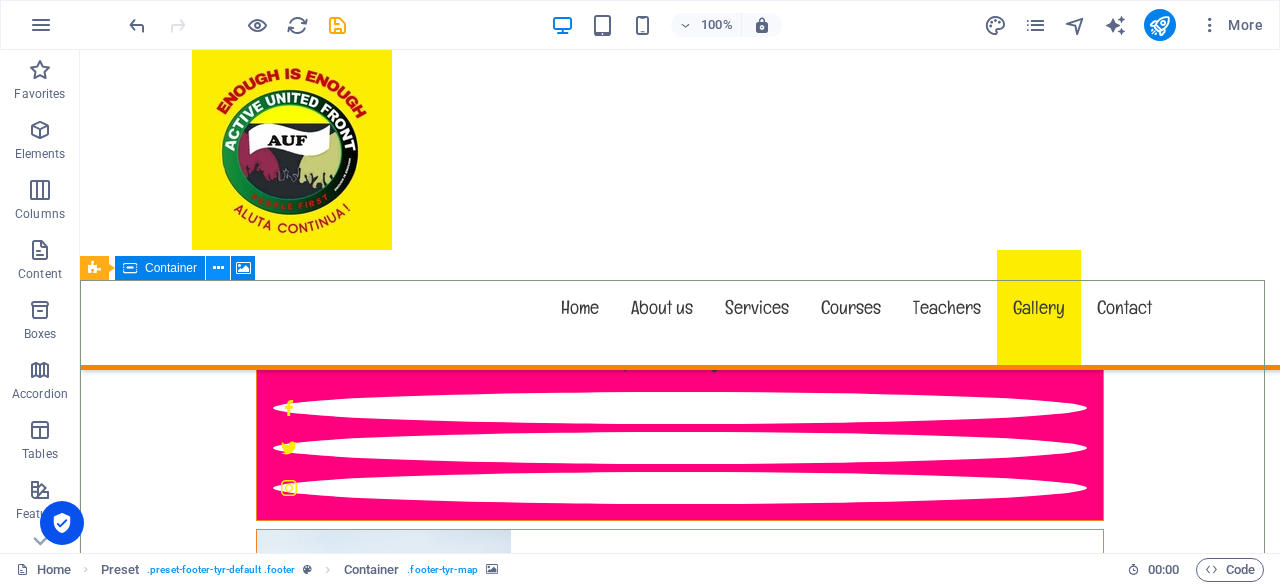 click at bounding box center [218, 268] 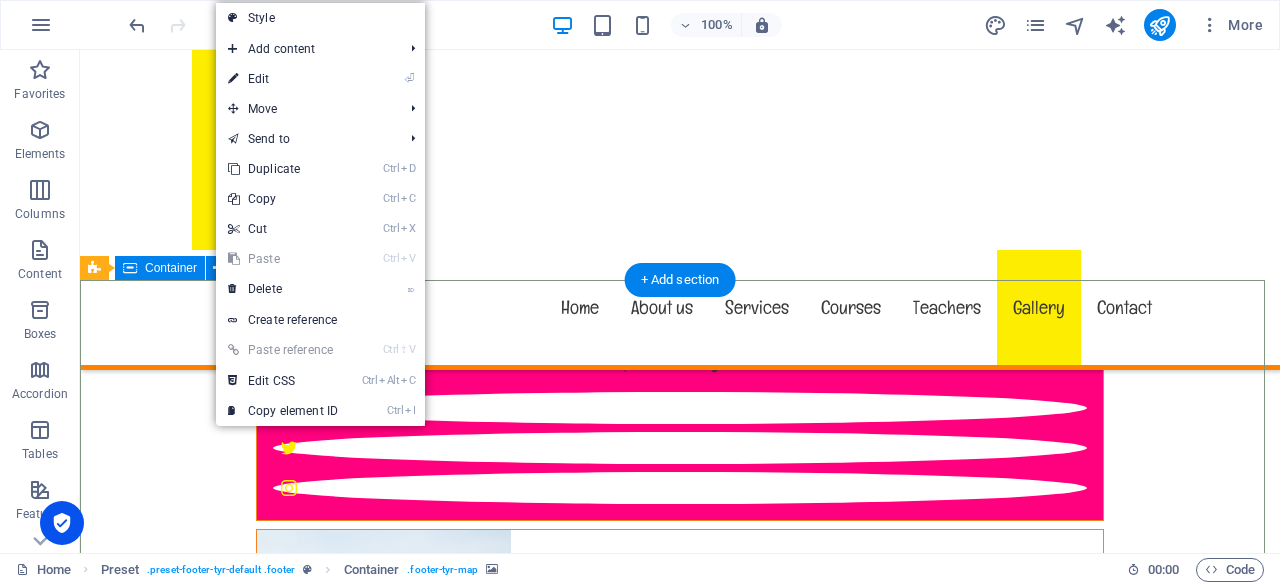 click on "Drop content here or  Add elements  Paste clipboard" at bounding box center [680, 8270] 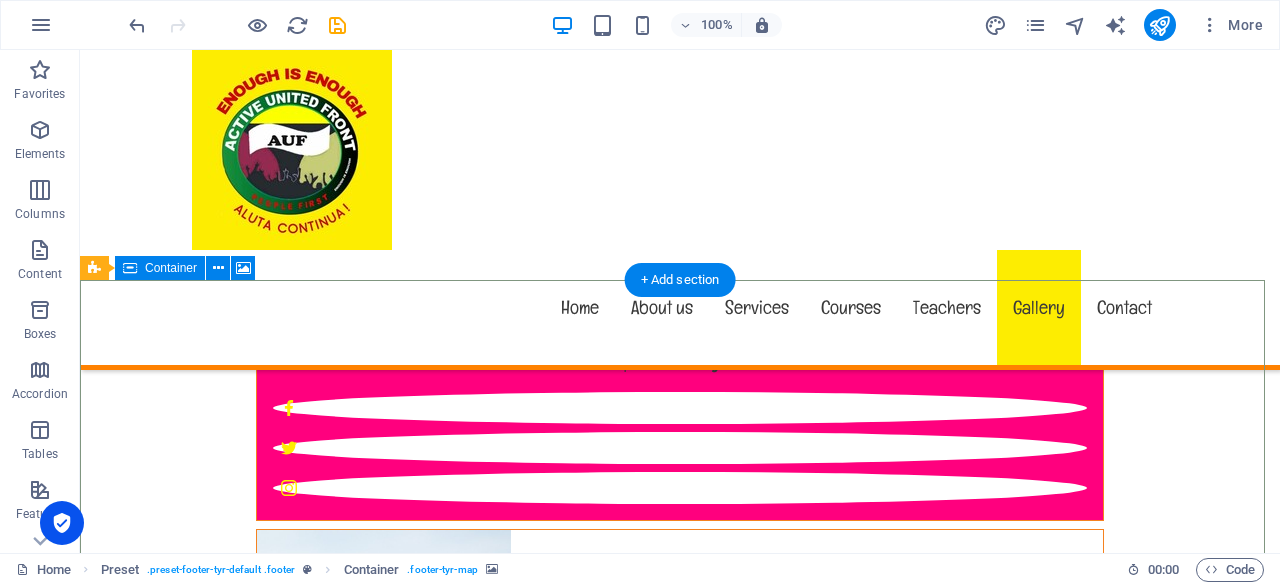 click on "Drop content here or  Add elements  Paste clipboard" at bounding box center (680, 8270) 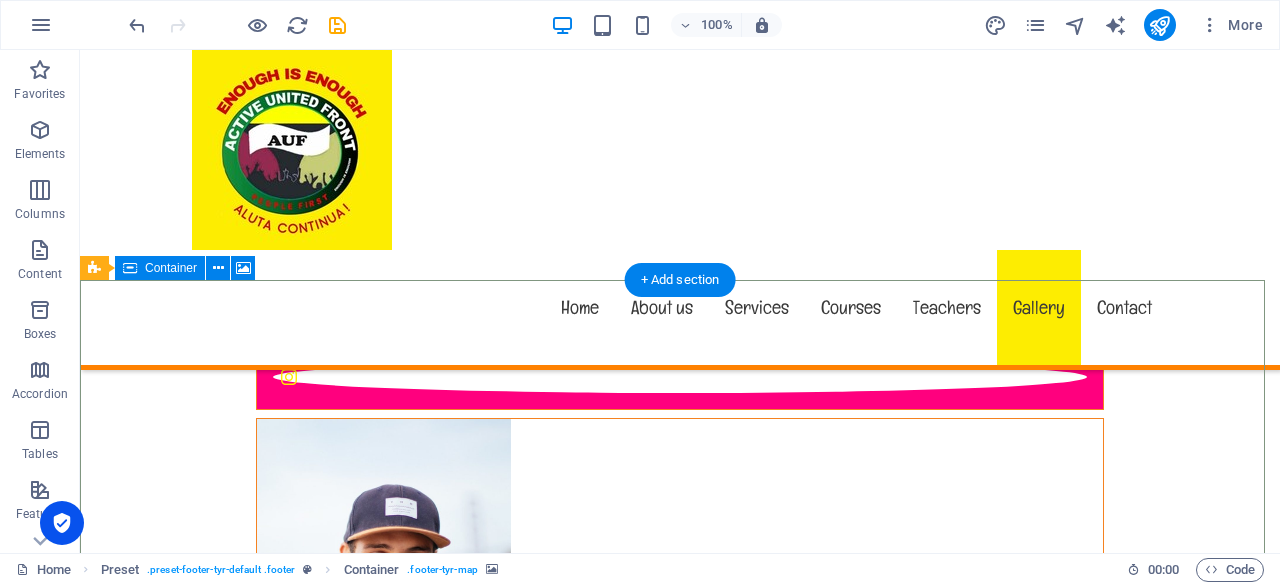 select on "px" 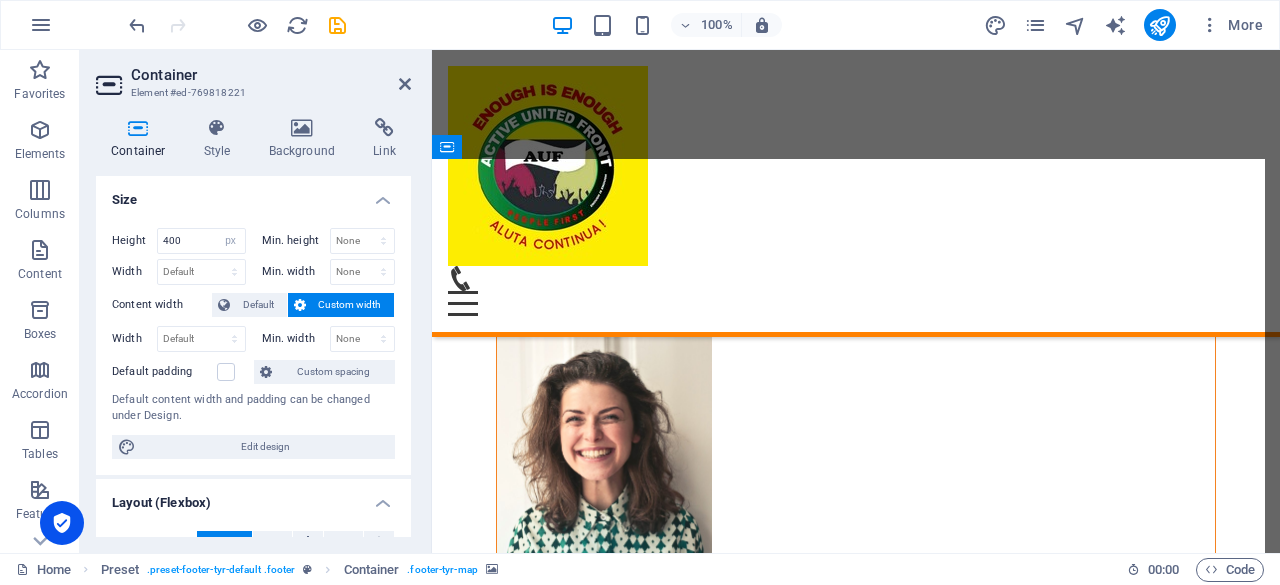 scroll, scrollTop: 16632, scrollLeft: 0, axis: vertical 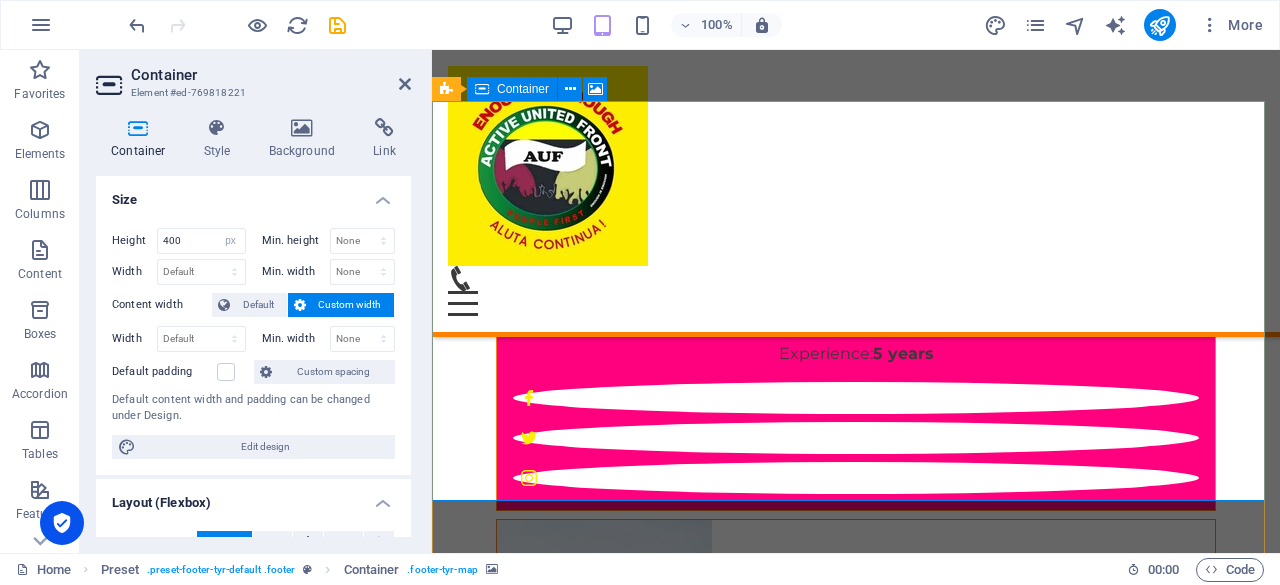 click on "Drop content here or  Add elements  Paste clipboard" at bounding box center (856, 7552) 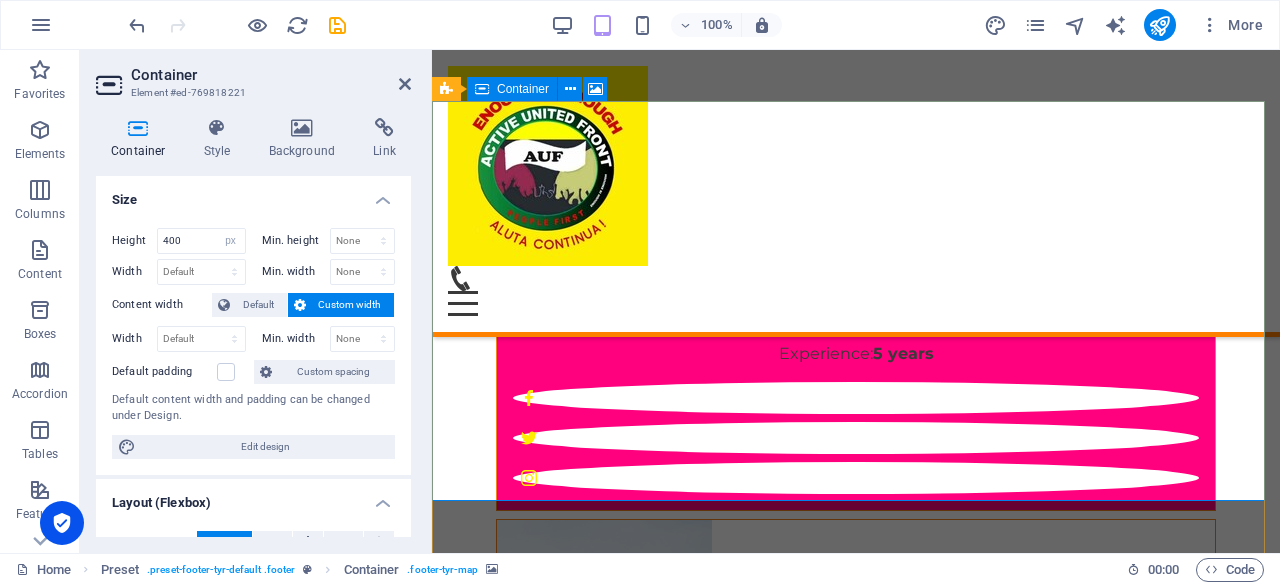 click on "Drop content here or  Add elements  Paste clipboard" at bounding box center (856, 7552) 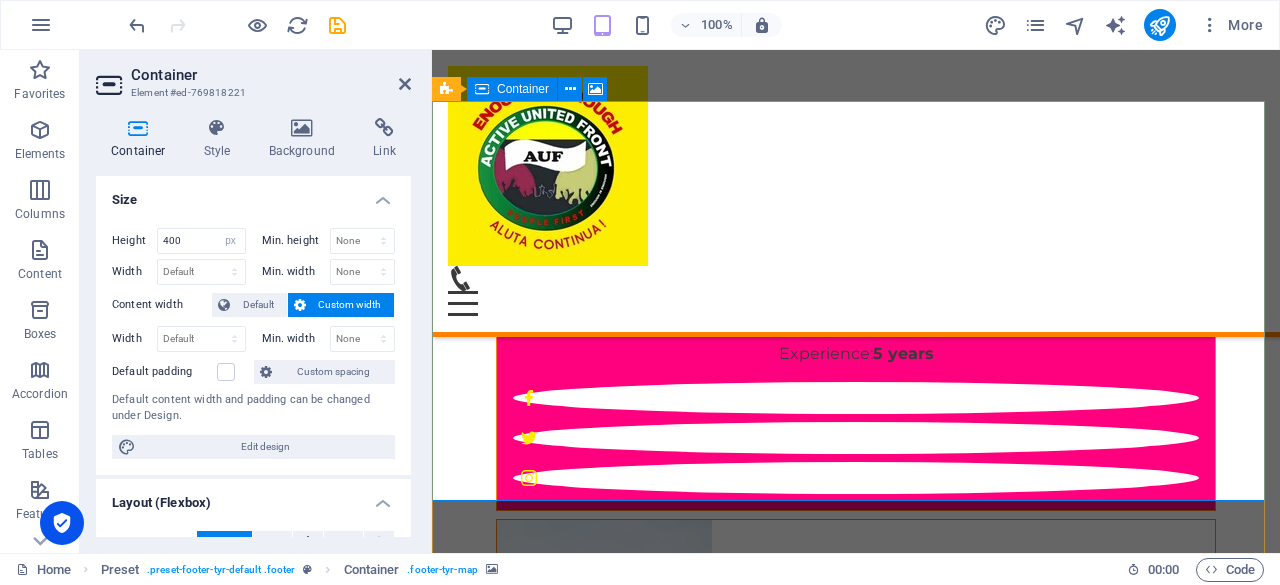 click on "Drop content here or  Add elements  Paste clipboard" at bounding box center [856, 7552] 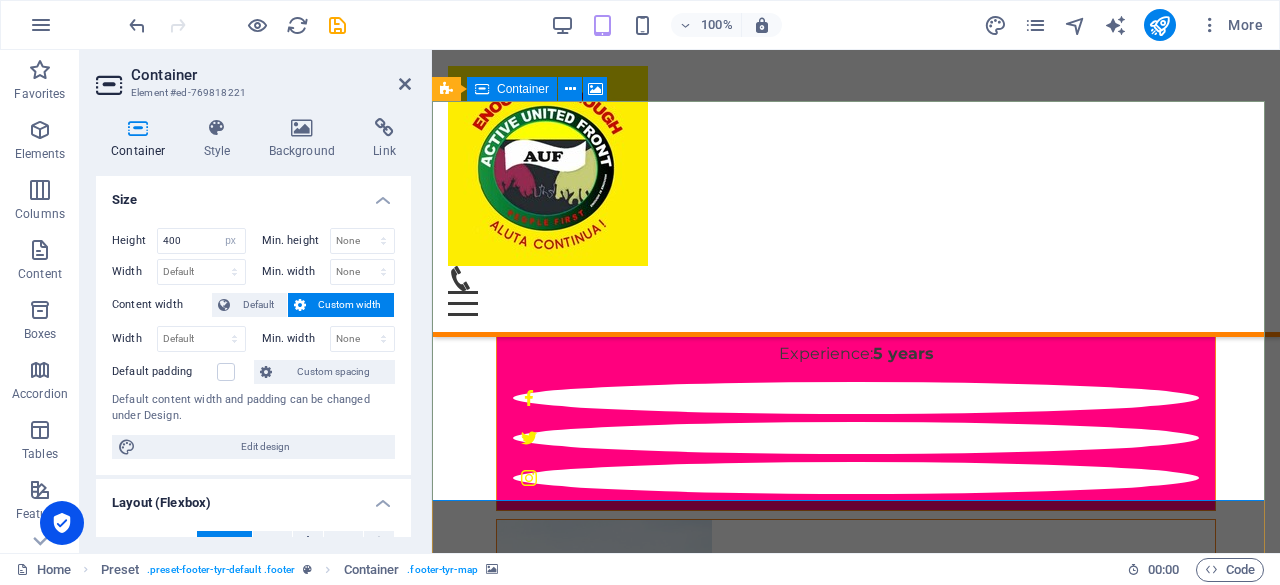 click on "Drop content here or  Add elements  Paste clipboard" at bounding box center (856, 7552) 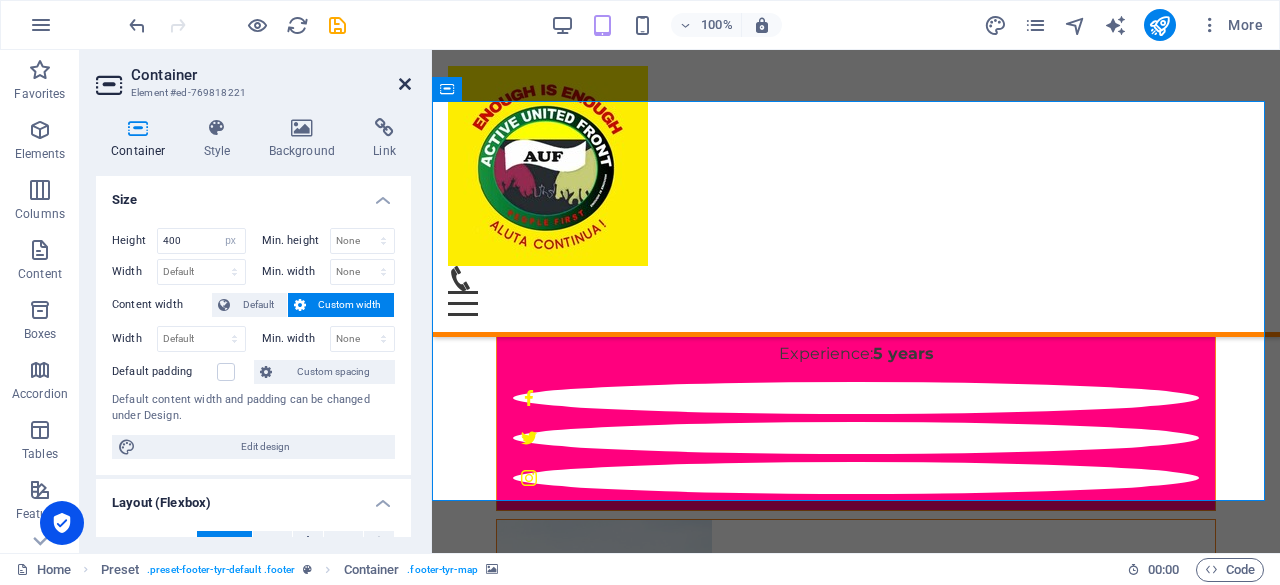 click at bounding box center (405, 84) 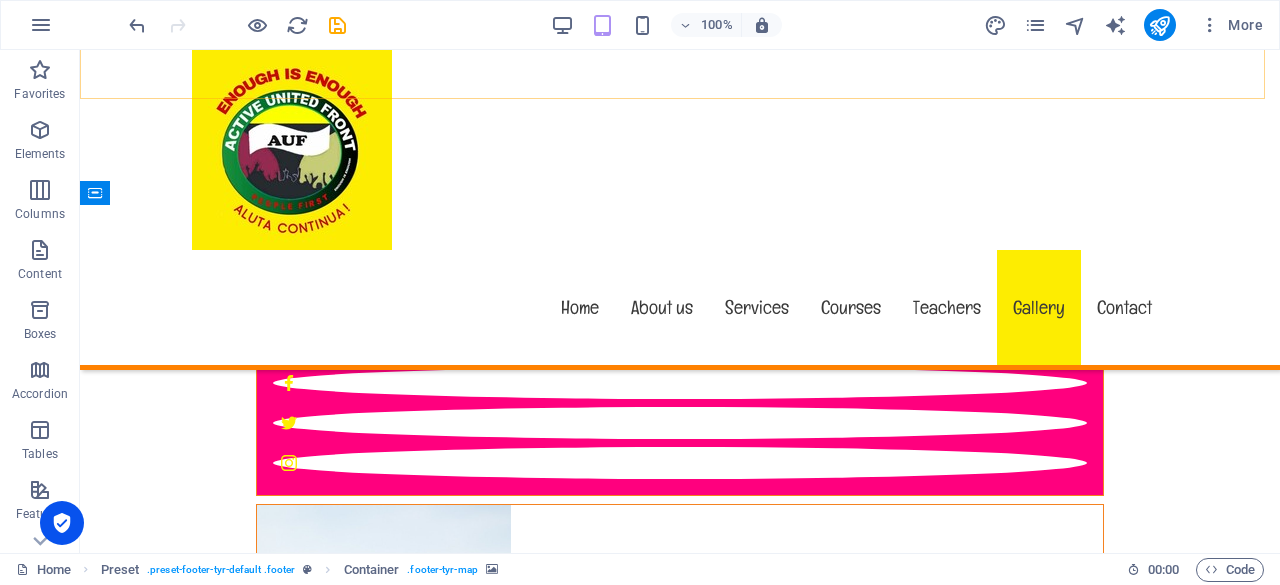 scroll, scrollTop: 17492, scrollLeft: 0, axis: vertical 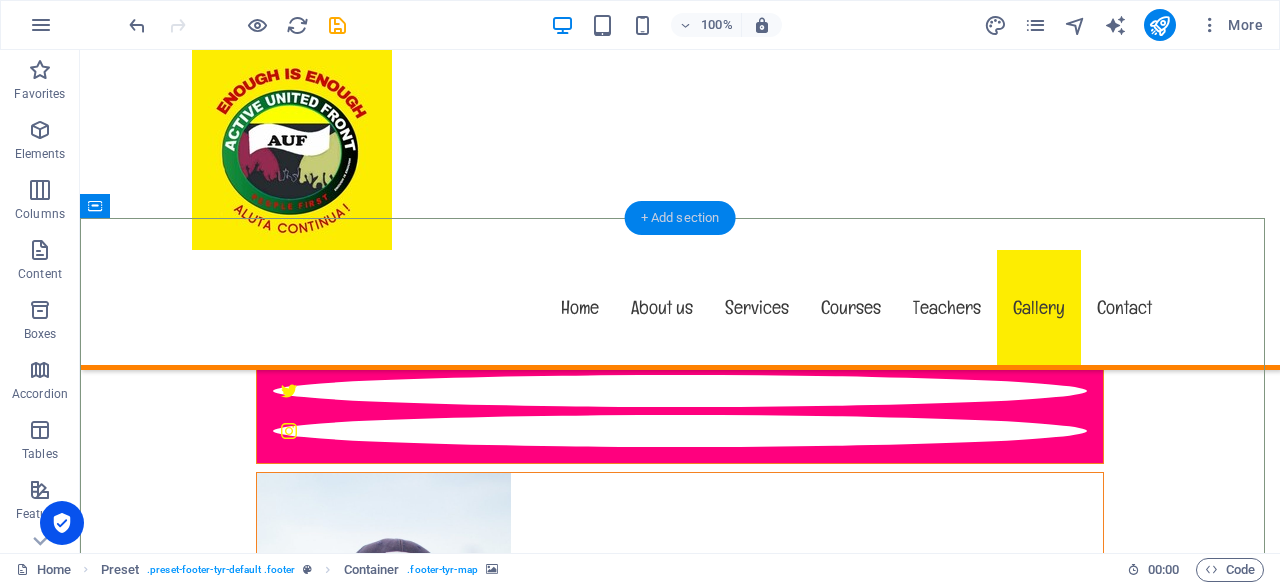 click on "+ Add section" at bounding box center (680, 218) 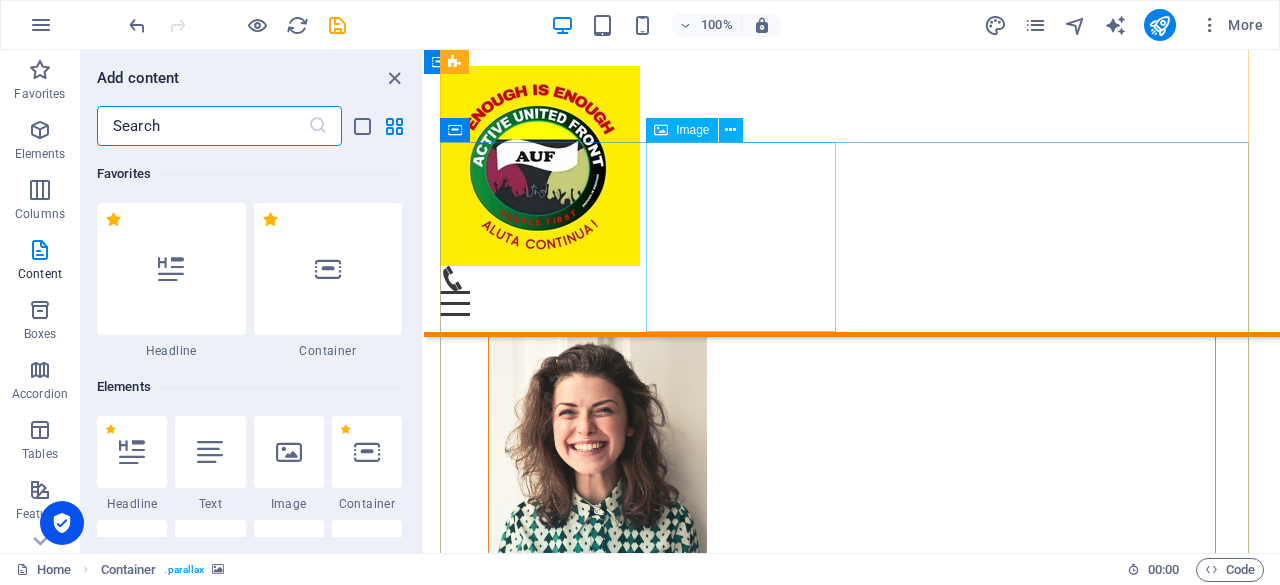 scroll, scrollTop: 15815, scrollLeft: 0, axis: vertical 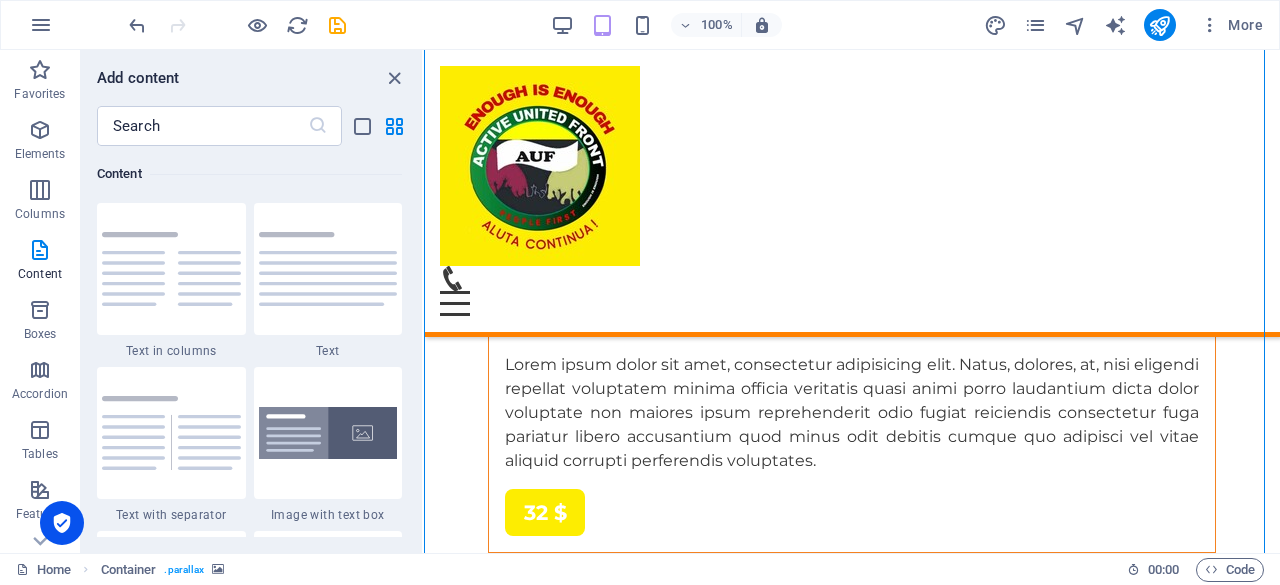 click on "Add content ​ Favorites 1 Star Headline 1 Star Container Elements 1 Star Headline 1 Star Text 1 Star Image 1 Star Container 1 Star Spacer 1 Star Separator 1 Star HTML 1 Star Icon 1 Star Button 1 Star Logo 1 Star SVG 1 Star Image slider 1 Star Slider 1 Star Gallery 1 Star Menu 1 Star Map 1 Star Facebook 1 Star Video 1 Star YouTube 1 Star Vimeo 1 Star Document 1 Star Audio 1 Star Iframe 1 Star Privacy 1 Star Languages Columns 1 Star Container 1 Star 2 columns 1 Star 3 columns 1 Star 4 columns 1 Star 5 columns 1 Star 6 columns 1 Star 40-60 1 Star 20-80 1 Star 80-20 1 Star 30-70 1 Star 70-30 1 Star Unequal Columns 1 Star 25-25-50 1 Star 25-50-25 1 Star 50-25-25 1 Star 20-60-20 1 Star [PHONE_NUMBER] 1 Star [PHONE_NUMBER] 1 Star Grid 2-1 1 Star Grid 1-2 1 Star Grid 3-1 1 Star Grid 1-3 1 Star Grid 4-1 1 Star Grid 1-4 1 Star Grid 1-2-1 1 Star Grid 1-1-2 1 Star Grid 2h-2v 1 Star Grid 2v-2h 1 Star Grid 2-1-2 1 Star Grid 3-4 Content 1 Star Text in columns 1 Star Text 1 Star Text with separator 1 Star Image with text box" at bounding box center (251, 301) 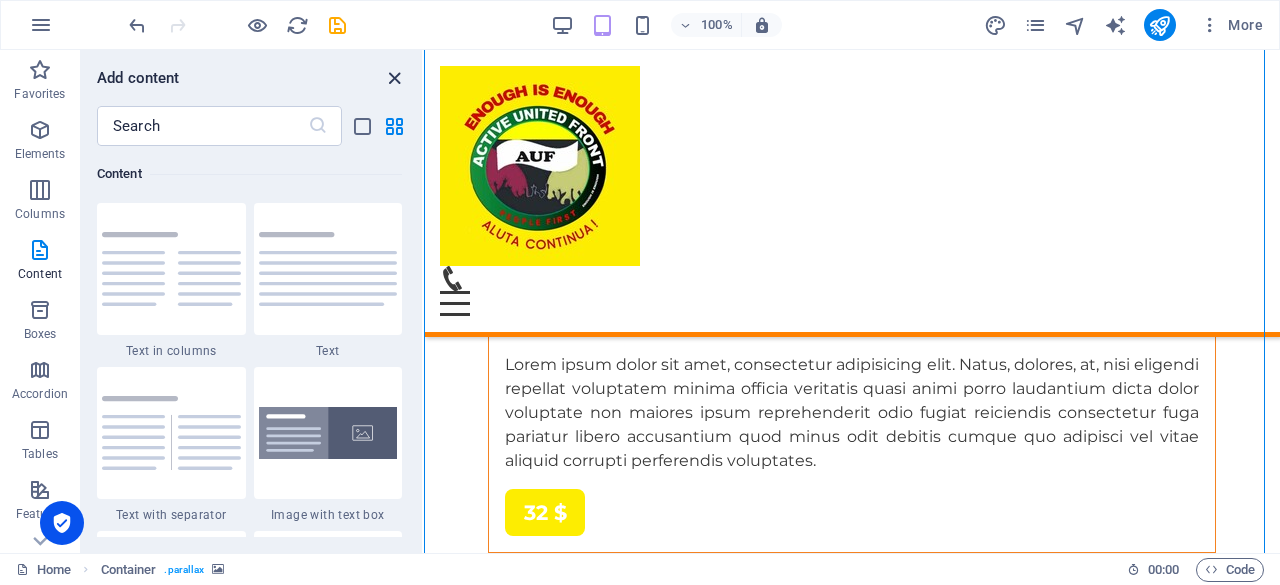 click at bounding box center (394, 78) 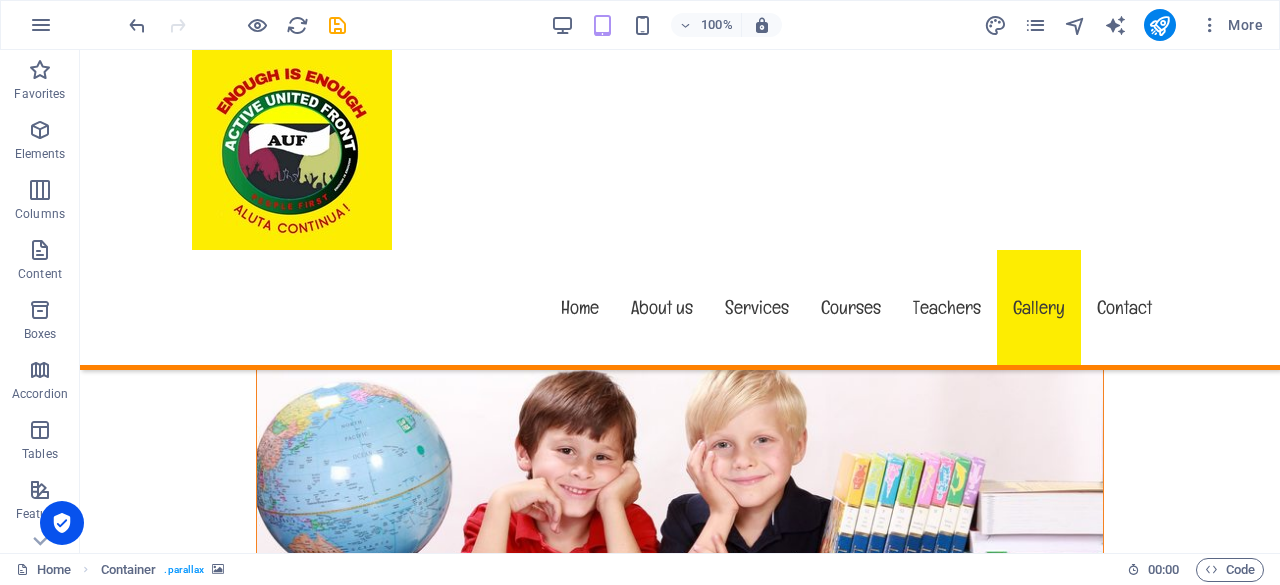 scroll, scrollTop: 16798, scrollLeft: 0, axis: vertical 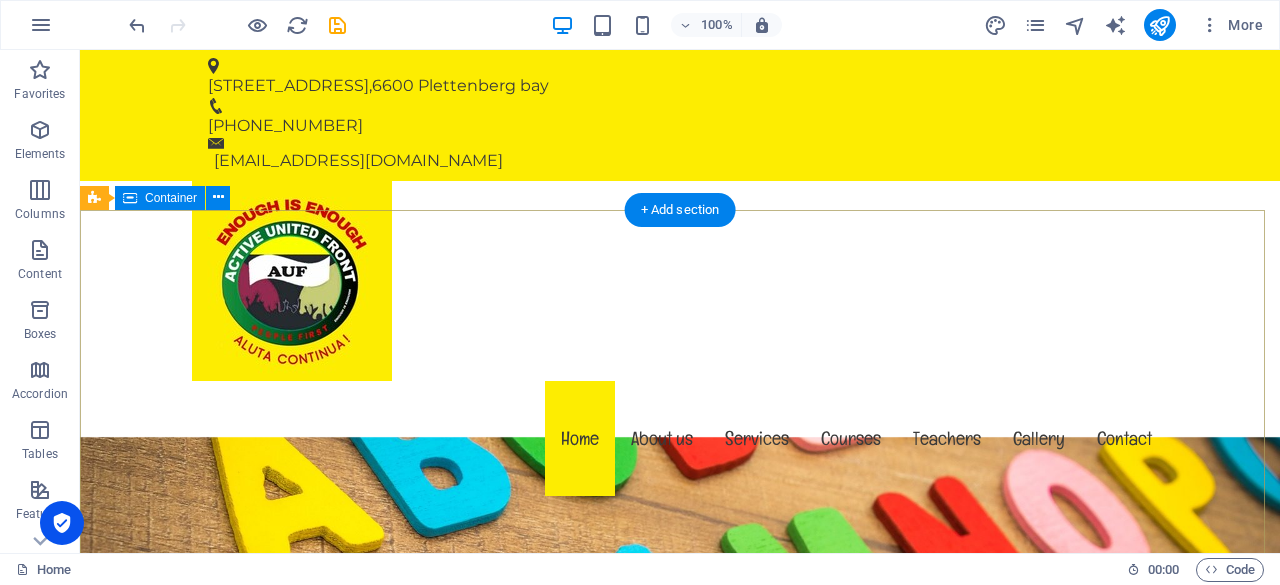 click on "Welcome to  [DOMAIN_NAME] Aluta Continua Learn more" at bounding box center (680, 1100) 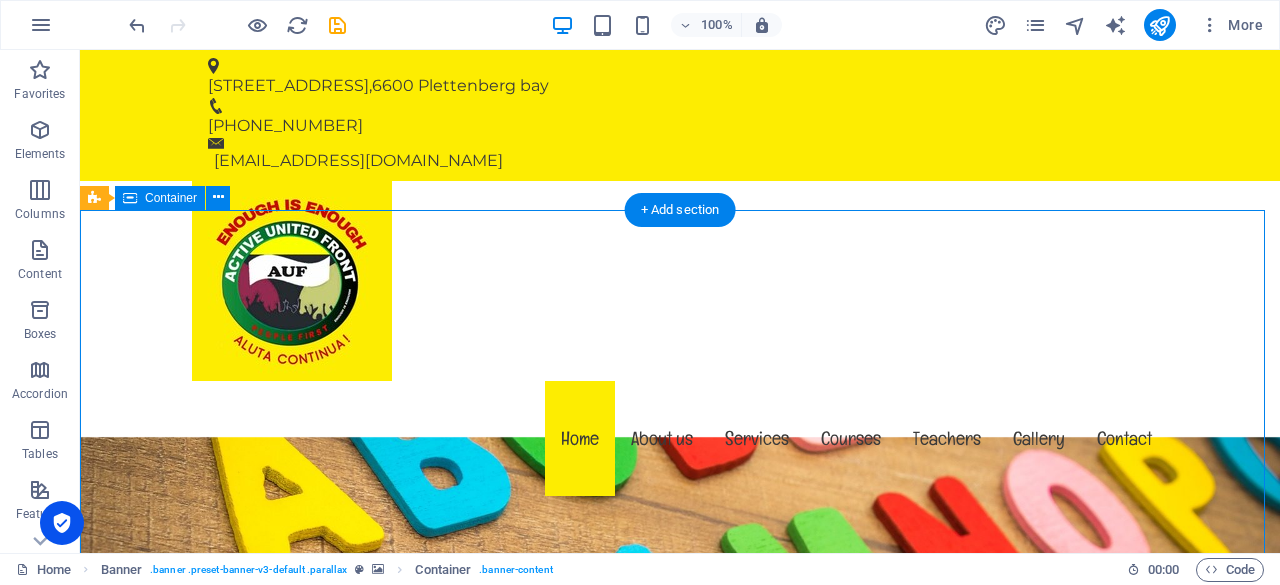 click on "Welcome to  [DOMAIN_NAME] Aluta Continua Learn more" at bounding box center (680, 1100) 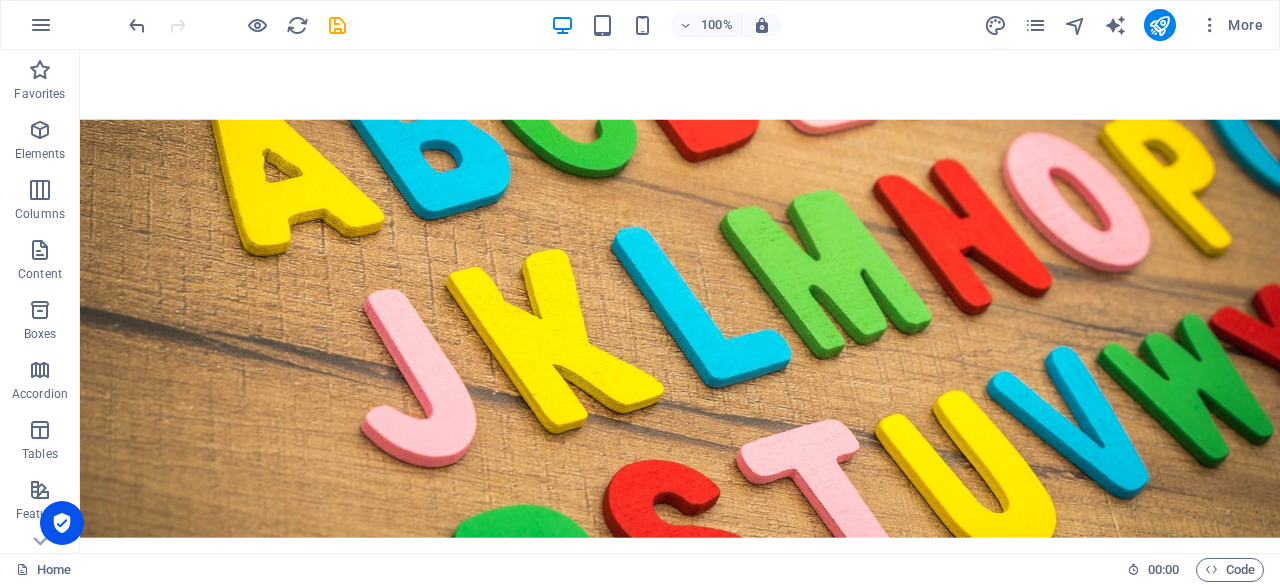 scroll, scrollTop: 350, scrollLeft: 0, axis: vertical 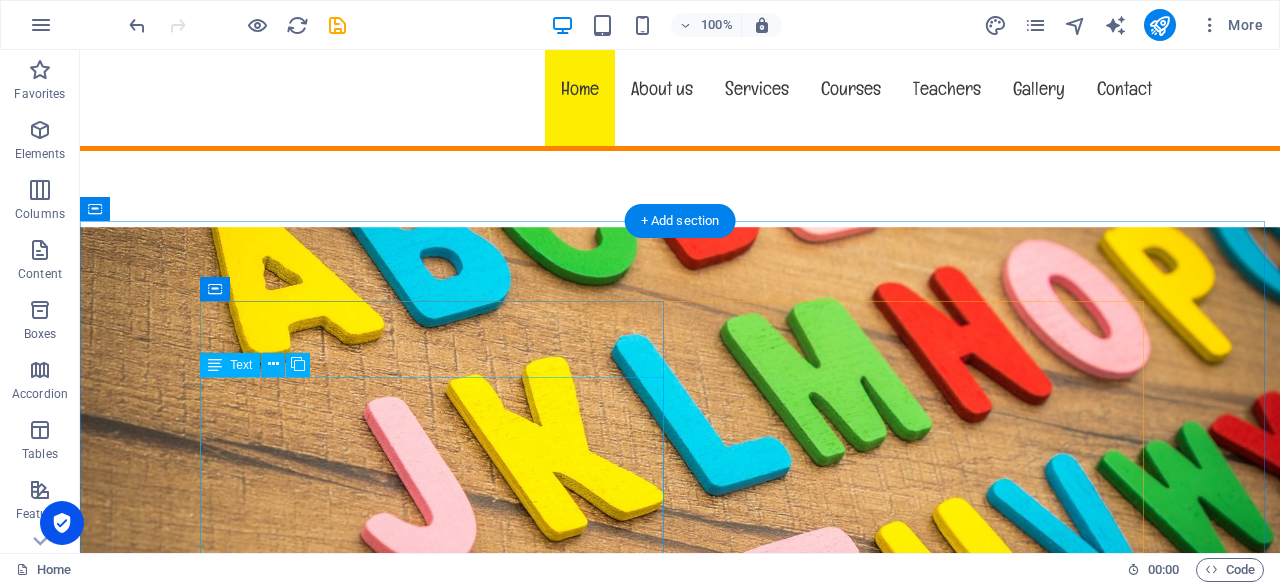 click on "Lorem ipsum dolor sit amet, consectetur adipisicing elit. Repellat, maiores, a libero atque assumenda praesentium cum magni odio dolor accusantium explicabo. Lorem ipsum dolor sit amet, consectetur adipisicing elit. Repellat, maiores, a libero atque assumenda praesentium cum magni odio dolor accusantium explicabo repudiandae molestiae itaque provident sit debitis aspernatur soluta deserunt incidunt ad cumque ex laboriosam. Distinctio, mollitia, molestias excepturi voluptatem veritatis iusto nam nulla." at bounding box center [680, 1170] 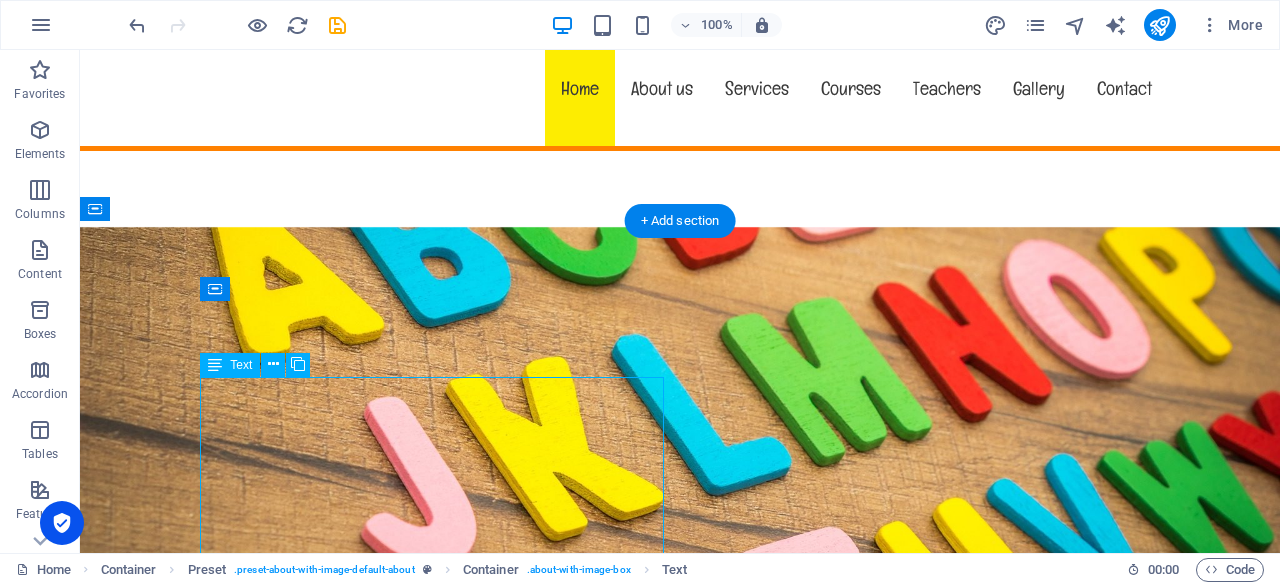 click on "Lorem ipsum dolor sit amet, consectetur adipisicing elit. Repellat, maiores, a libero atque assumenda praesentium cum magni odio dolor accusantium explicabo. Lorem ipsum dolor sit amet, consectetur adipisicing elit. Repellat, maiores, a libero atque assumenda praesentium cum magni odio dolor accusantium explicabo repudiandae molestiae itaque provident sit debitis aspernatur soluta deserunt incidunt ad cumque ex laboriosam. Distinctio, mollitia, molestias excepturi voluptatem veritatis iusto nam nulla." at bounding box center (680, 1170) 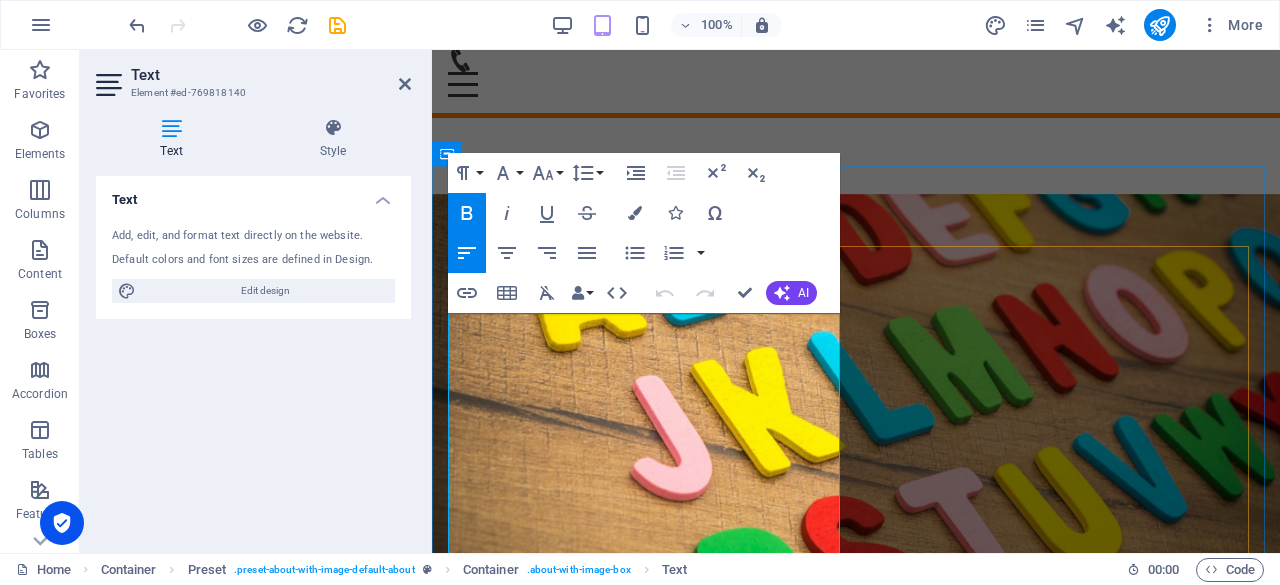 click on "Lorem ipsum dolor sit amet, consectetur adipisicing elit. Repellat, maiores, a libero atque assumenda praesentium cum magni odio dolor accusantium explicabo repudiandae molestiae itaque provident sit debitis aspernatur soluta deserunt incidunt ad cumque ex laboriosam. Distinctio, mollitia, molestias excepturi voluptatem veritatis iusto nam nulla." at bounding box center (856, 1143) 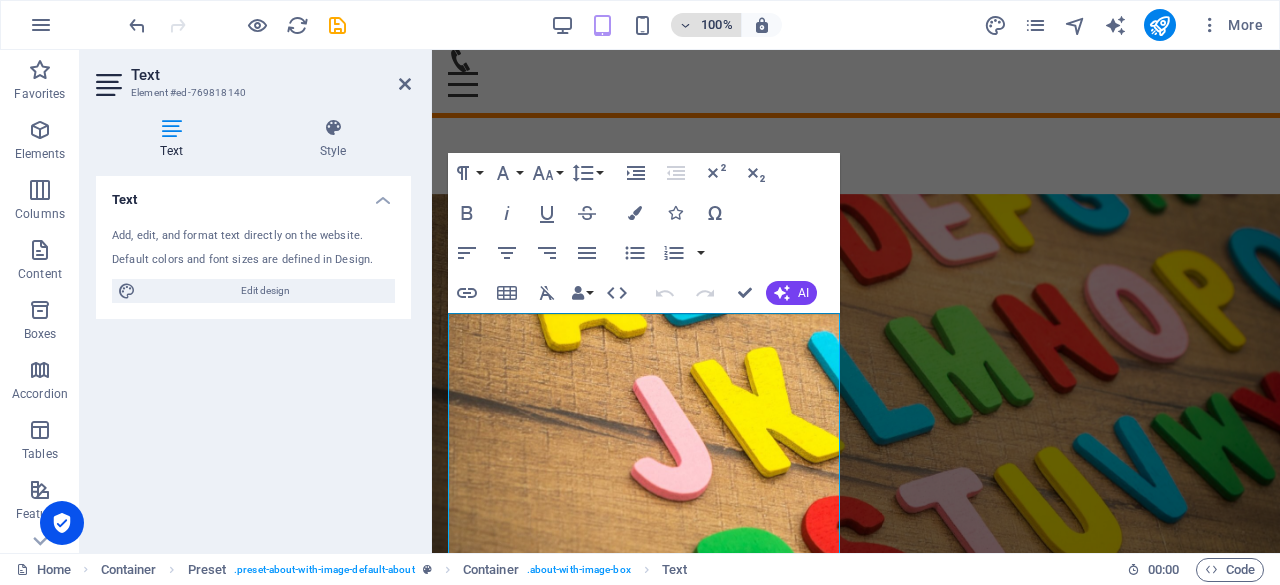 click at bounding box center (686, 25) 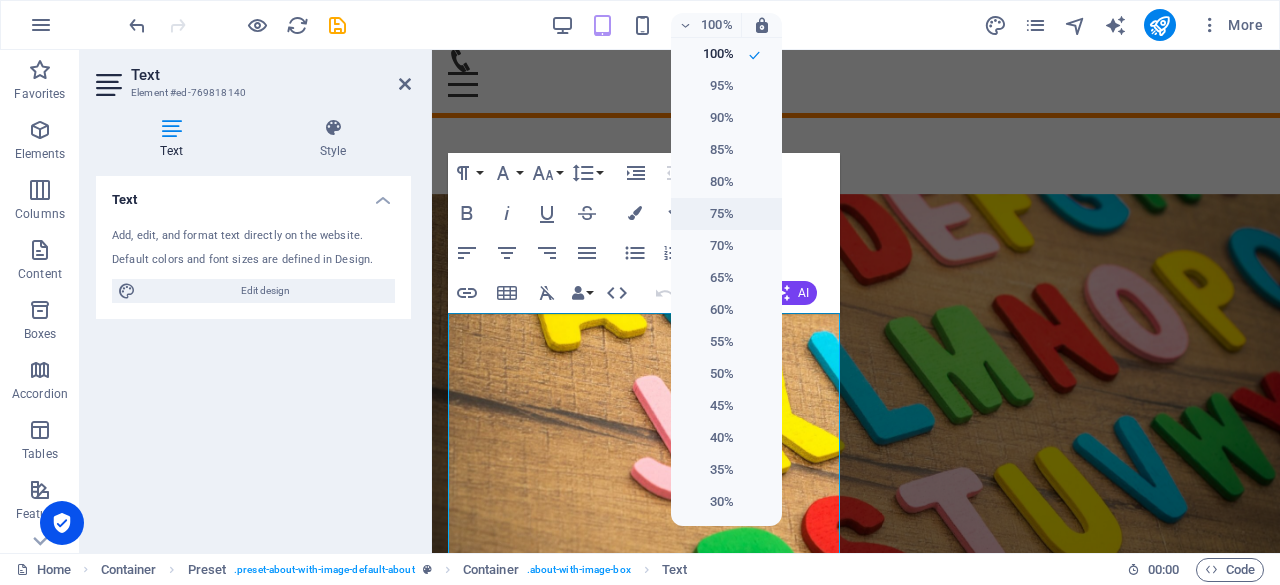 click on "75%" at bounding box center (708, 214) 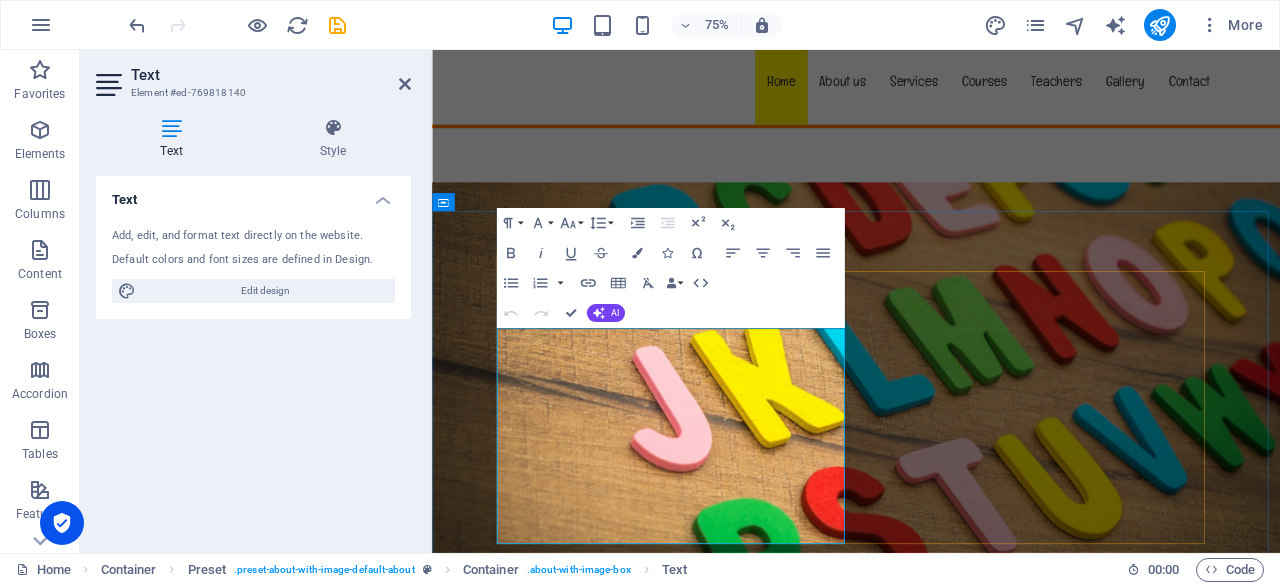 click on "Lorem ipsum dolor sit amet, consectetur adipisicing elit. Repellat, maiores, a libero atque assumenda praesentium cum magni odio dolor accusantium explicabo." at bounding box center (998, 1206) 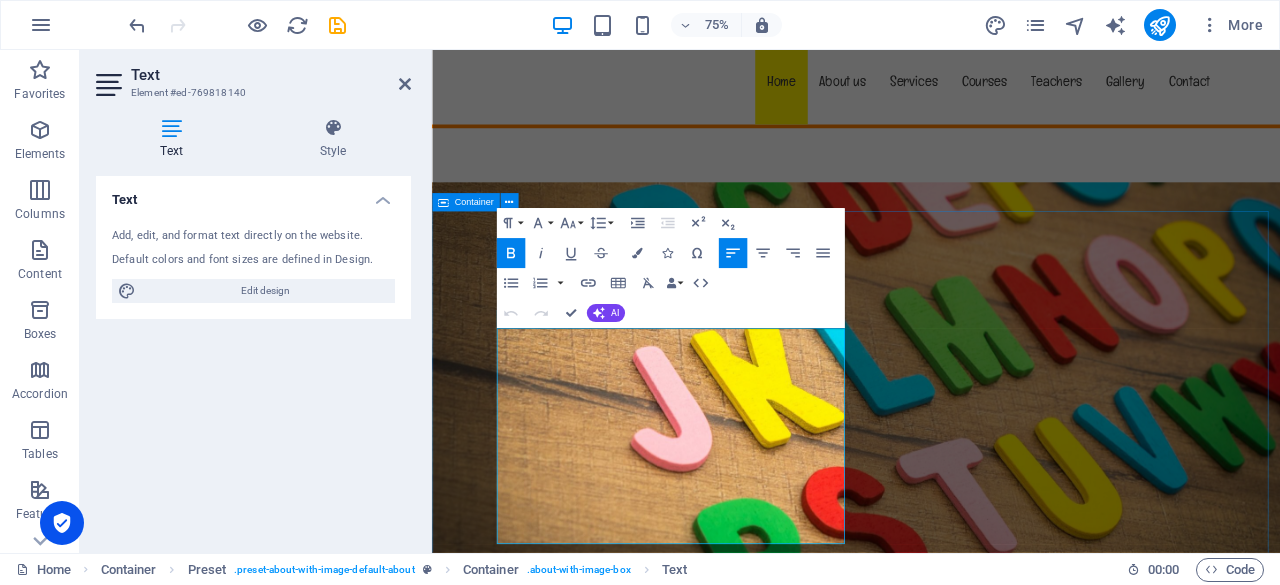 drag, startPoint x: 624, startPoint y: 512, endPoint x: 513, endPoint y: 426, distance: 140.41724 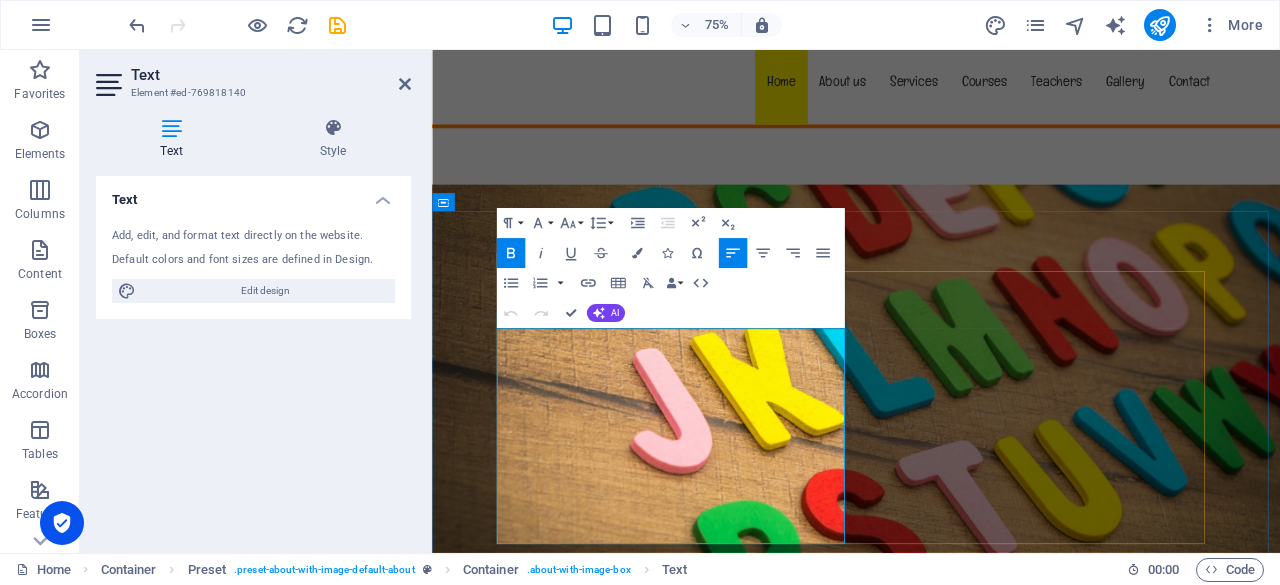 type 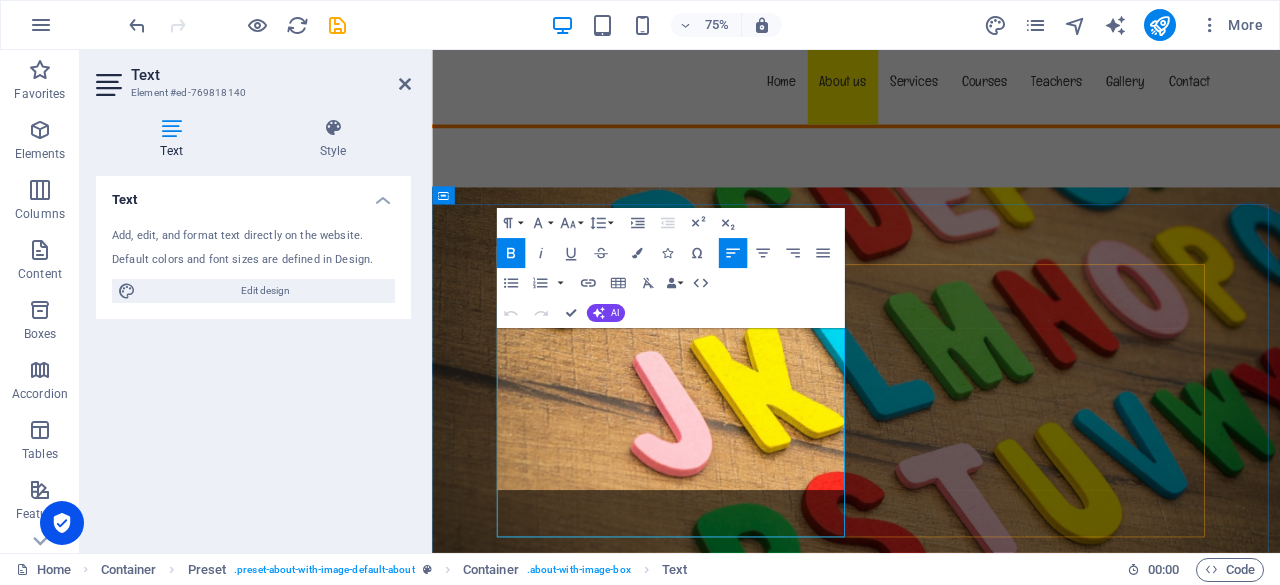 scroll, scrollTop: 356, scrollLeft: 0, axis: vertical 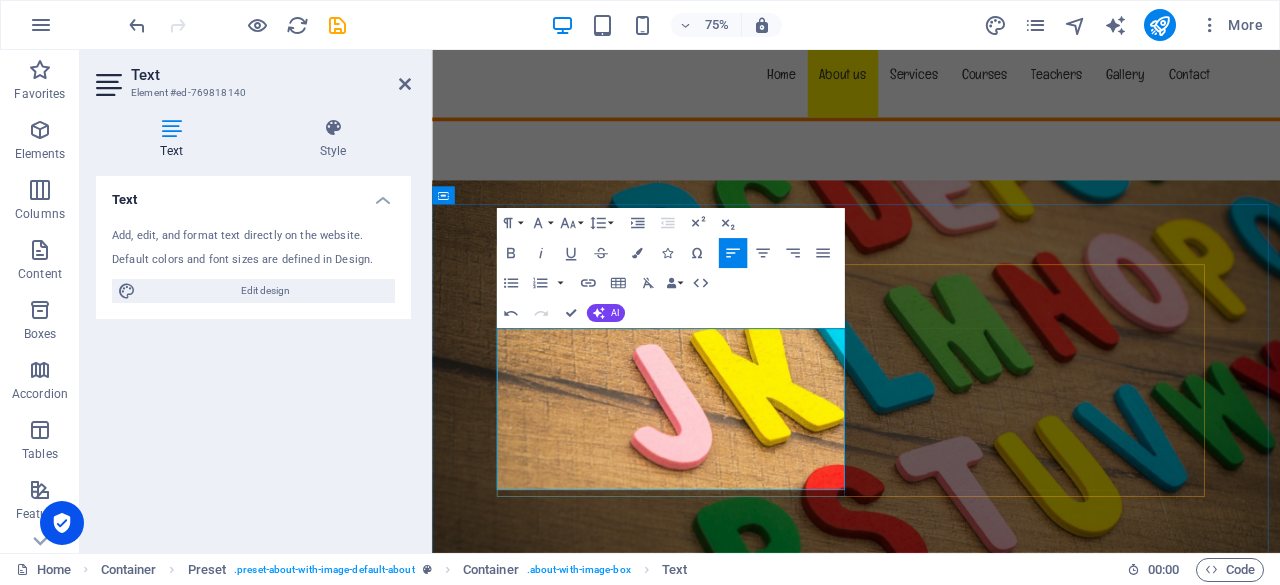 click on "The Active United Front is an anti-capitalist" at bounding box center (998, 1185) 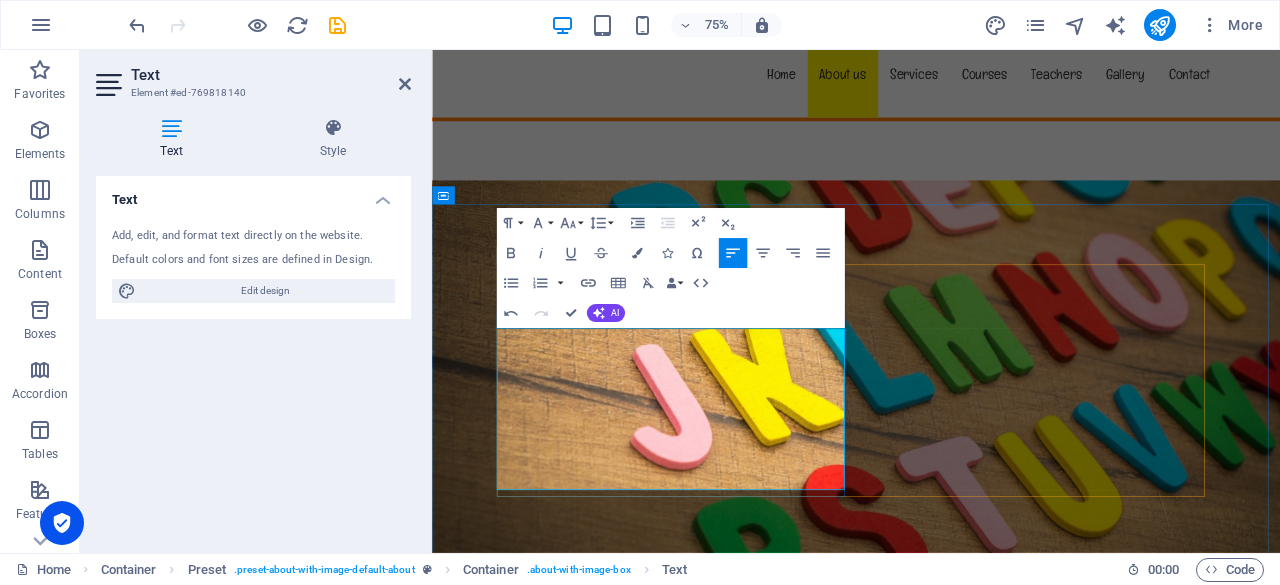 click at bounding box center [998, 1209] 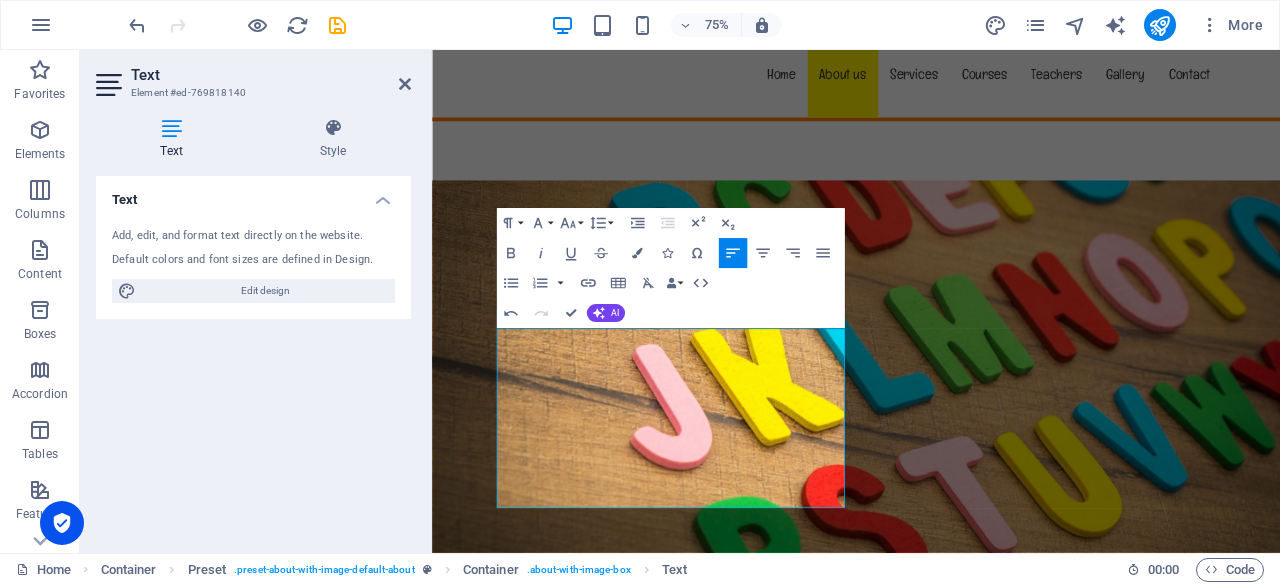 scroll, scrollTop: 347, scrollLeft: 0, axis: vertical 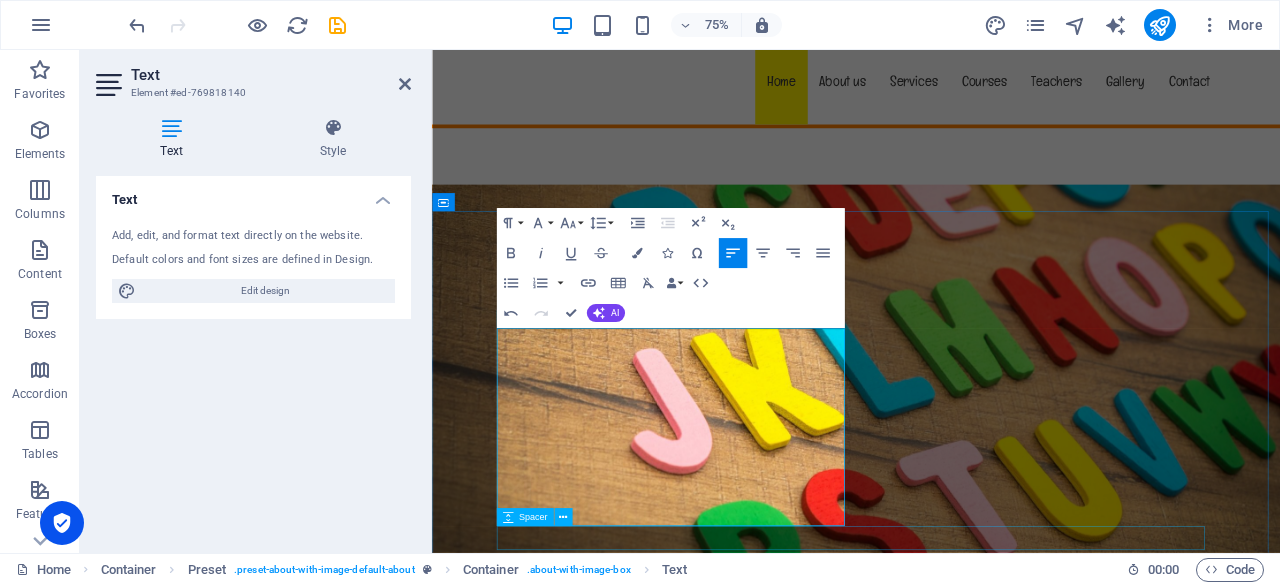 click at bounding box center (998, 1567) 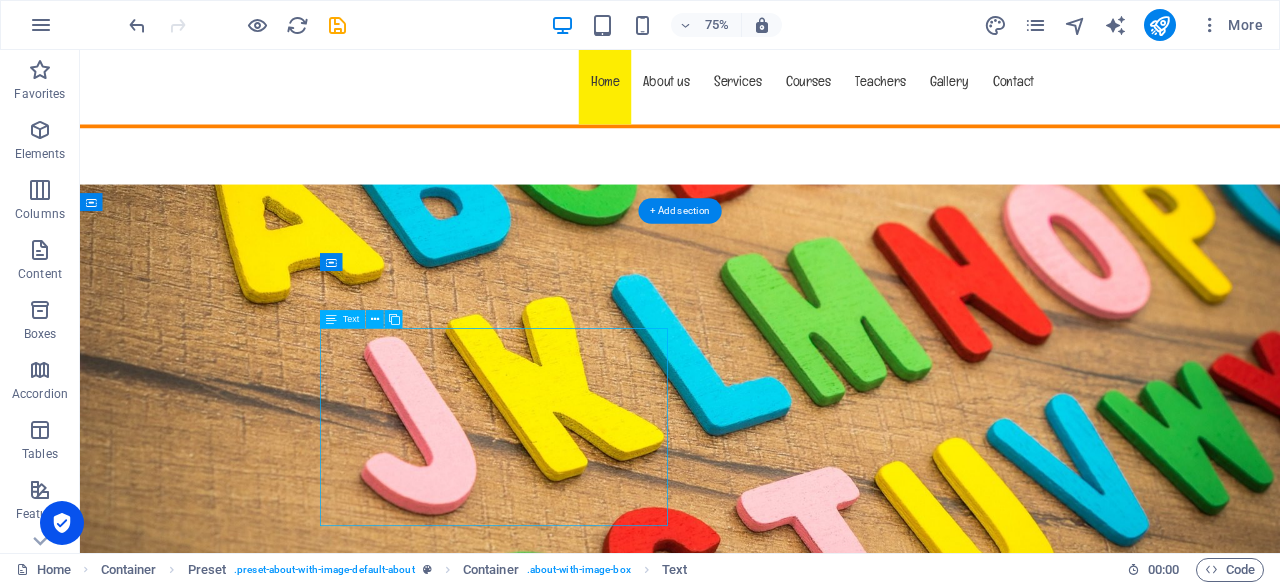 drag, startPoint x: 608, startPoint y: 460, endPoint x: 627, endPoint y: 482, distance: 29.068884 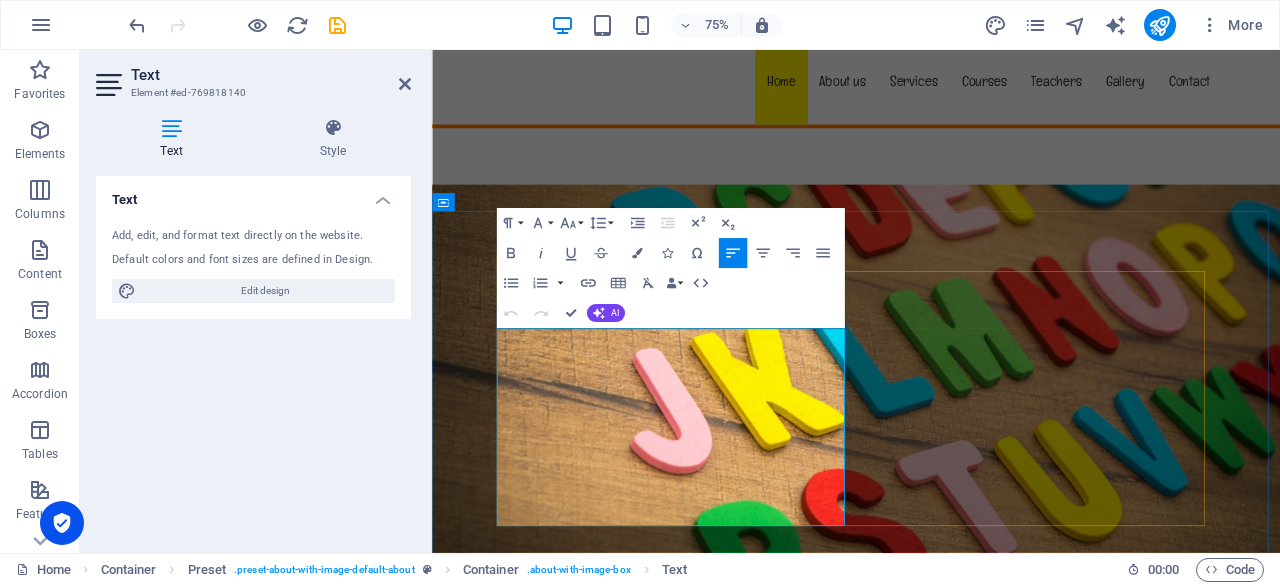 click on "The Active United Front (AUF) is an anti-capitalist, anti racist, and antifeminist front that actively resist all attacks of the elites, big businesses" at bounding box center (998, 1206) 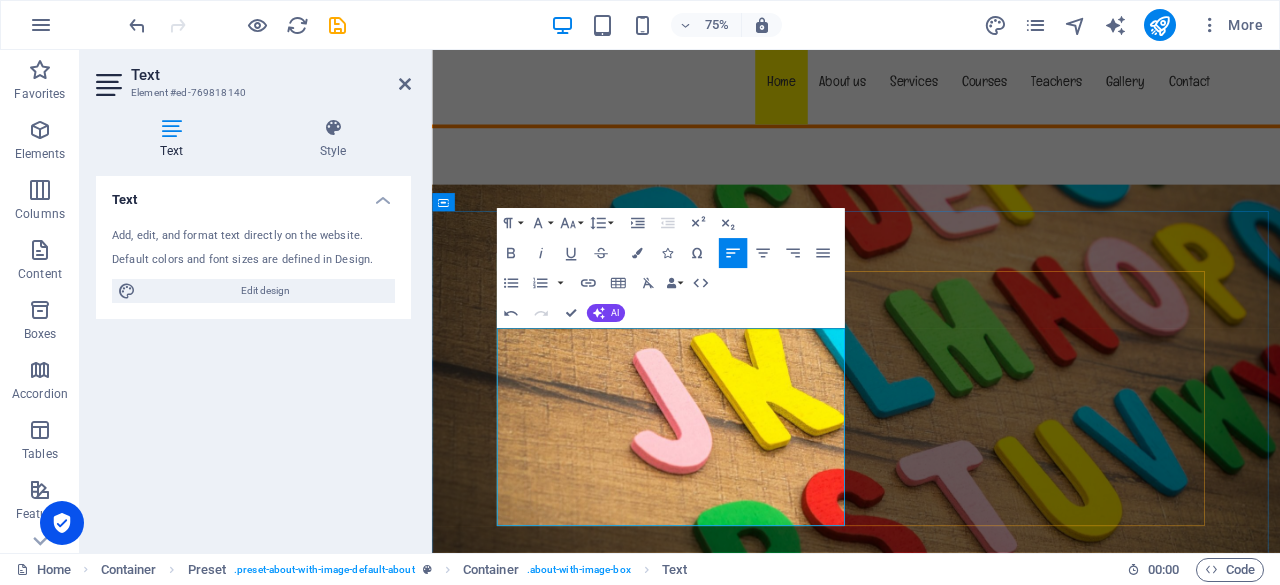 type 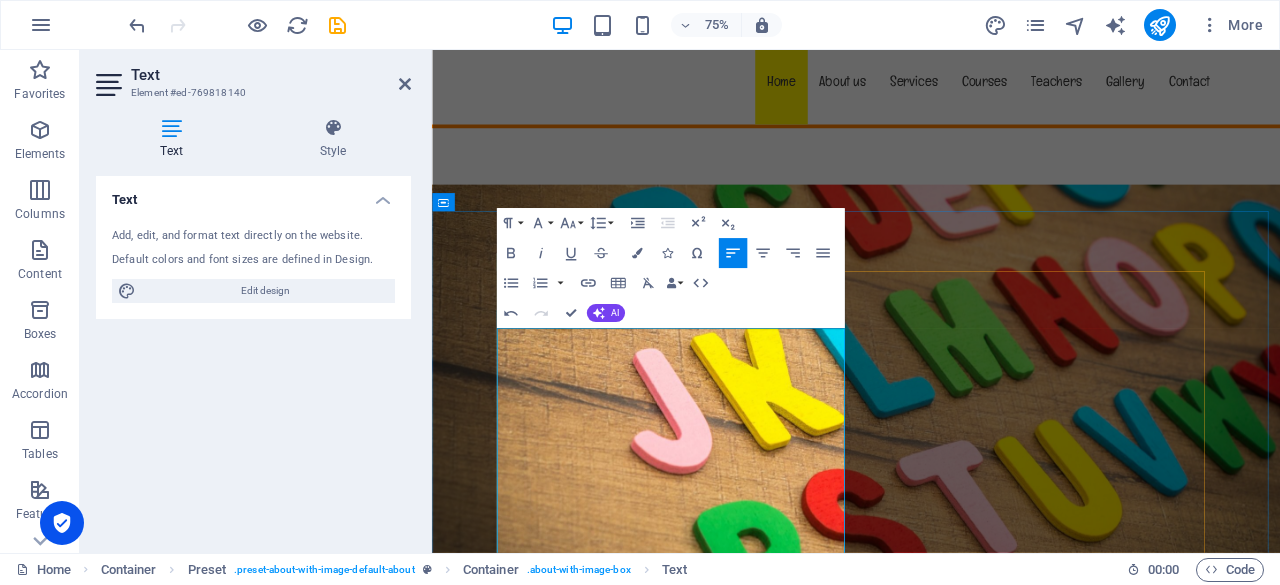 click on "The Active United Front (AUF) is an anti-capitalist, anti racist, and antifeminist front that actively resist all attacks of the elites, big business and the state on working people and the poor. AUF stands to free all forms of oppression and expoloitation" at bounding box center [998, 1218] 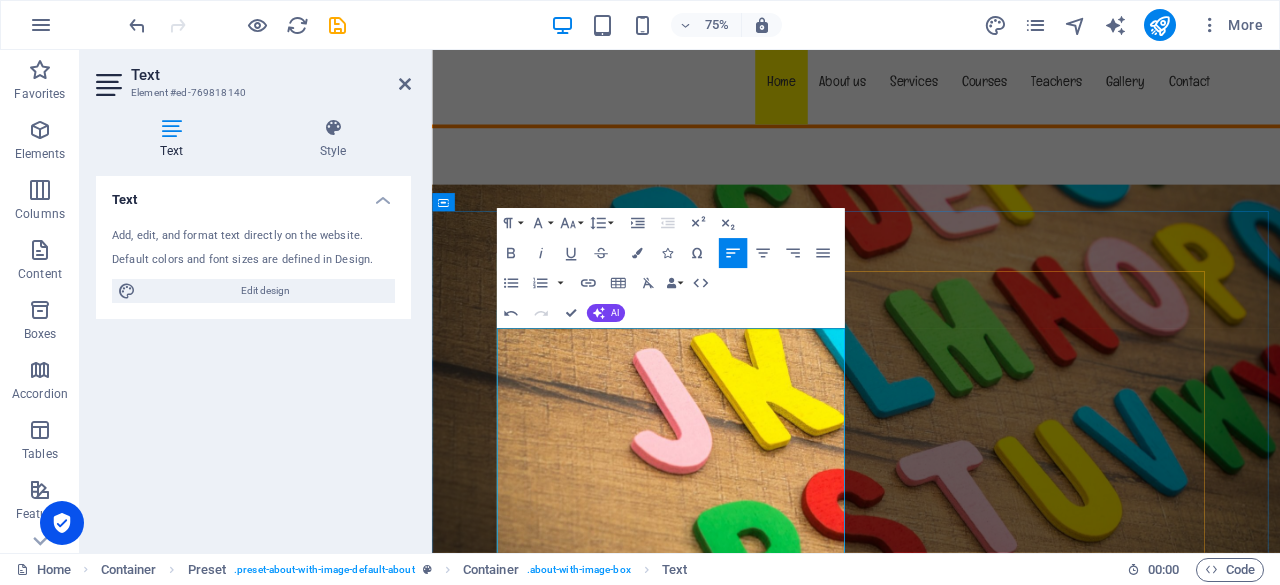 click on "The Active United Front (AUF) is an anti-capitalist, anti racist, and antifeminist front that actively resist all attacks of the elites, big business and the state on working people and the poor. AUF stands to free all forms of oppression and exploitation. We stand resolutely against corruprion  and cronyism" at bounding box center [998, 1218] 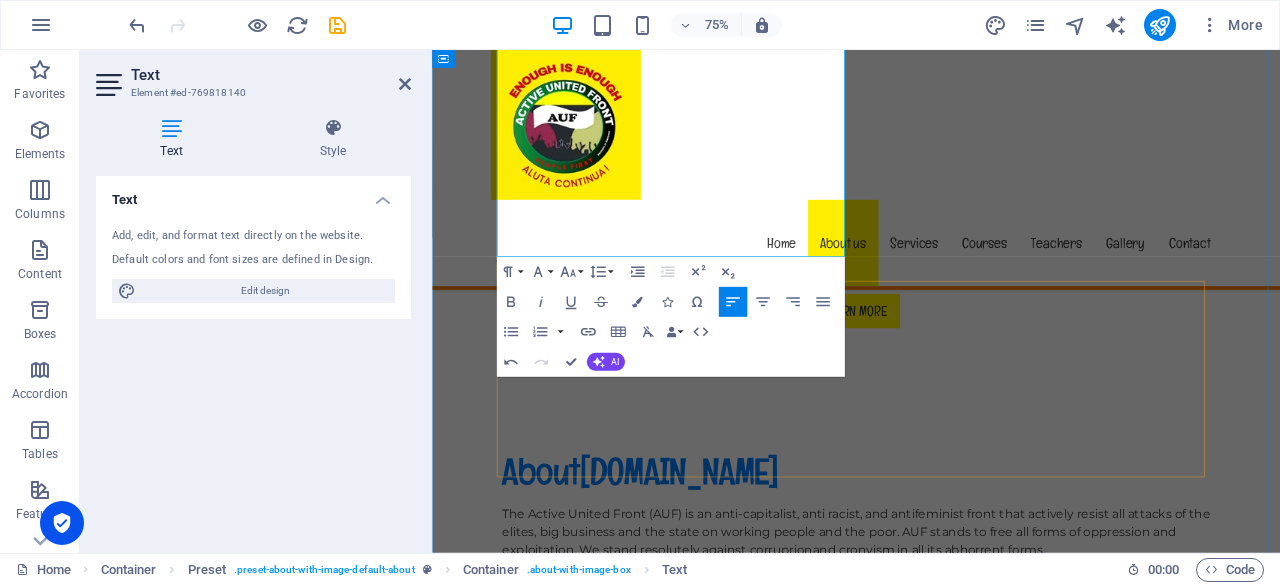 scroll, scrollTop: 737, scrollLeft: 0, axis: vertical 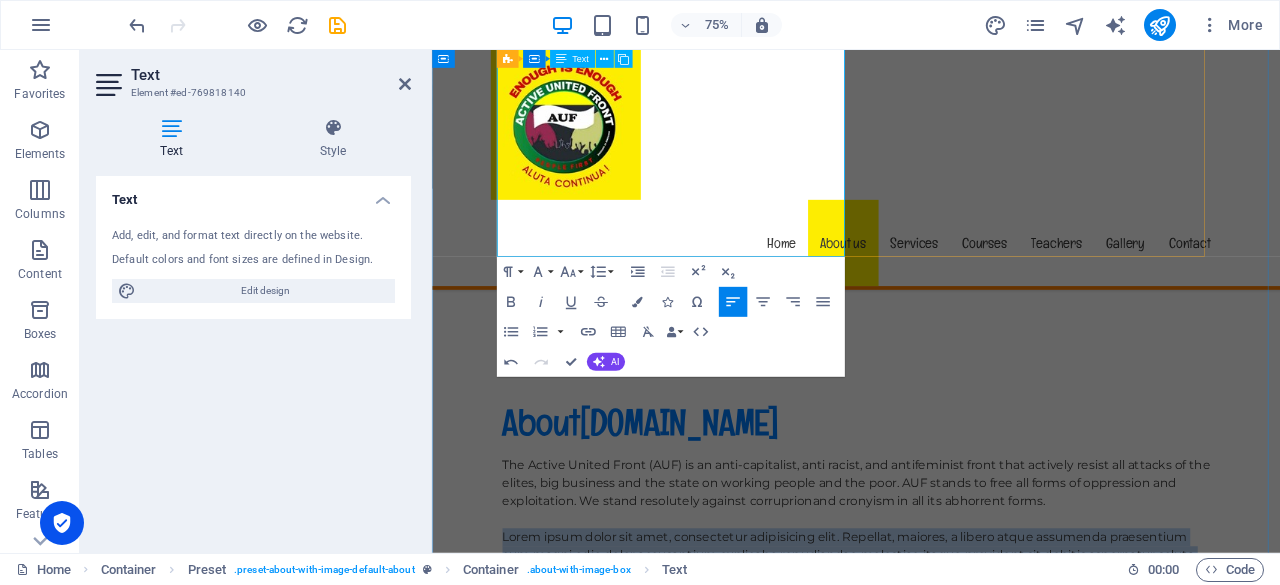 drag, startPoint x: 519, startPoint y: 599, endPoint x: 846, endPoint y: 322, distance: 428.55338 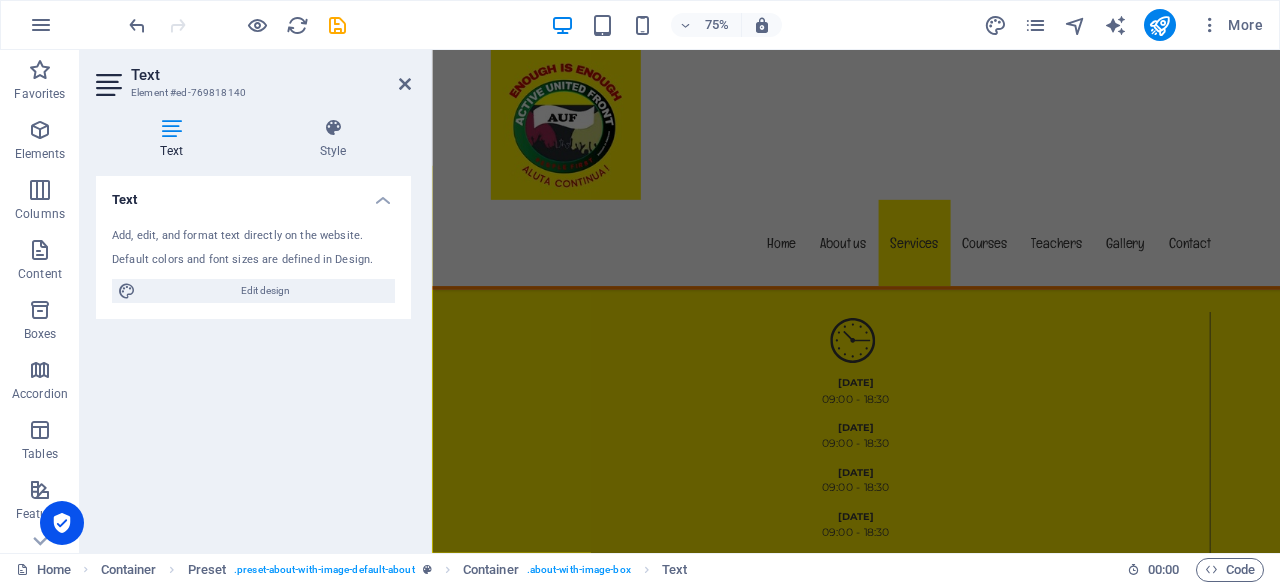 scroll, scrollTop: 3108, scrollLeft: 0, axis: vertical 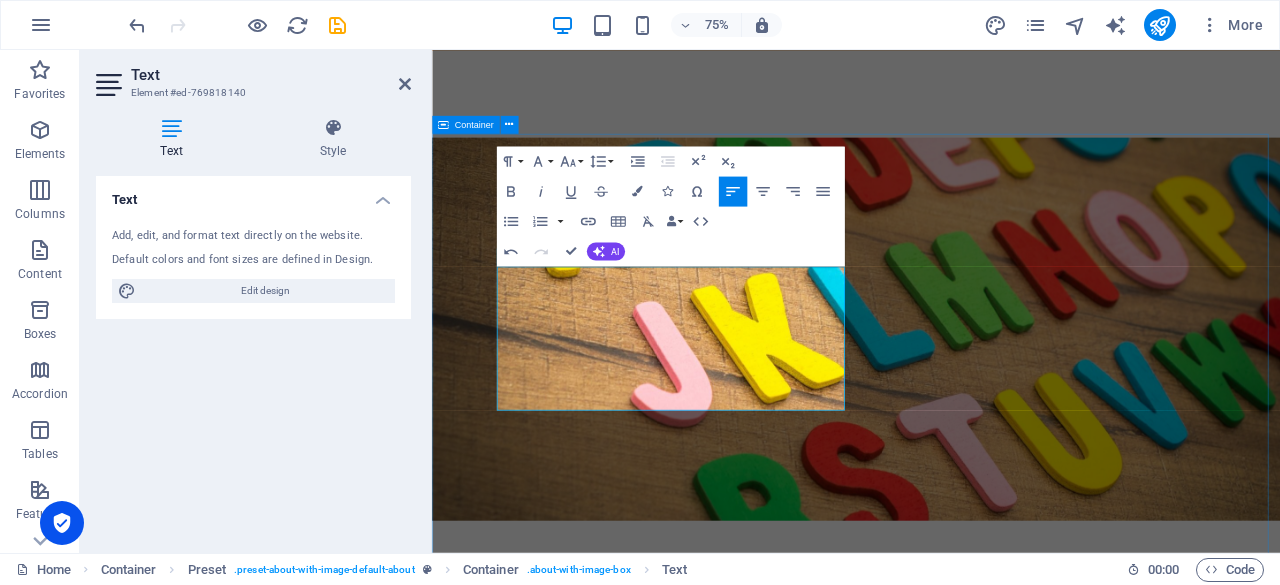 click on "About  [DOMAIN_NAME] The Active United Front (AUF) is an anti-capitalist, anti racist, and antifeminist front that actively resist all attacks of the elites, big business and the state on working people and the poor. AUF stands to free all forms of oppression and exploitation. We stand resolutely against corruprion and cronyism in all its abhorrent forms. Learning & Fun Lorem ipsum dolor sit amet, consectetur adipisicing elit. Veritatis, dolorem! Friendly Place Lorem ipsum dolor sit amet, consectetur adipisicing elit. Veritatis, dolorem! Child Safety Lorem ipsum dolor sit amet, consectetur adipisicing elit. Veritatis, dolorem! Fresh & Healthy Meals Lorem ipsum dolor sit amet, consectetur adipisicing elit. Veritatis, dolorem! See our Courses" at bounding box center (997, 1627) 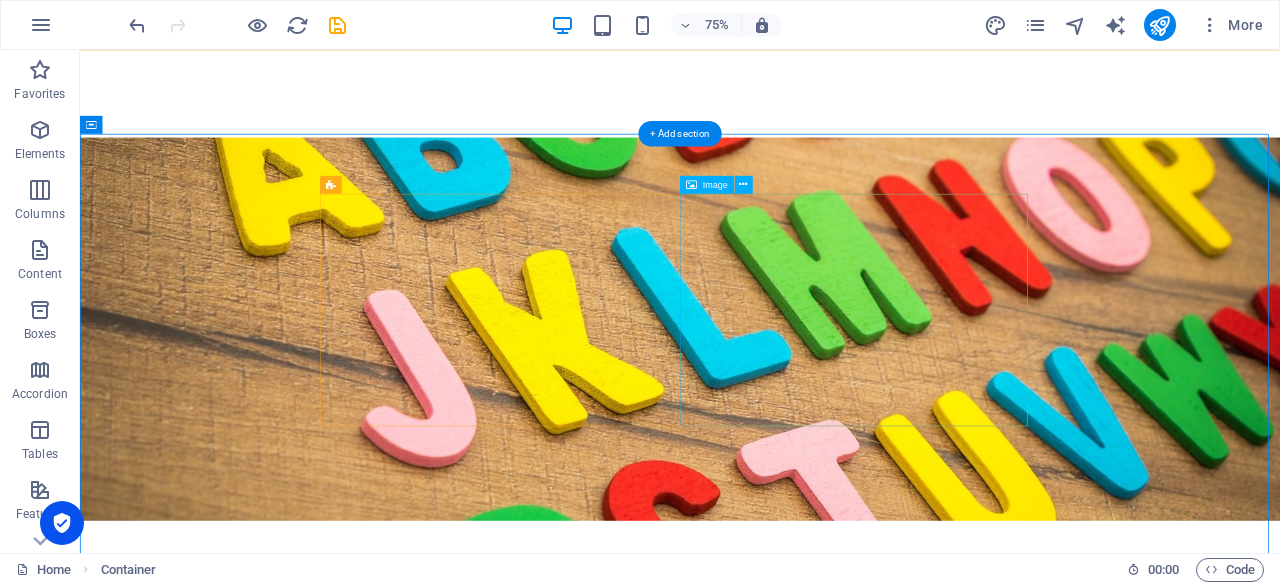 click at bounding box center [552, 1303] 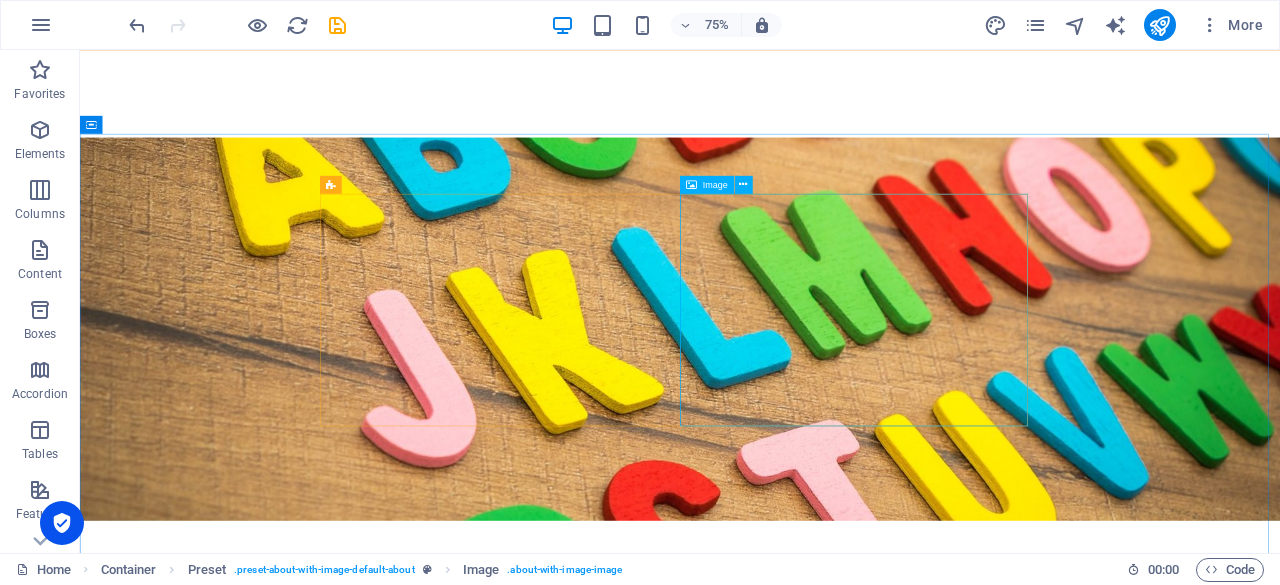 click on "Image" at bounding box center [715, 184] 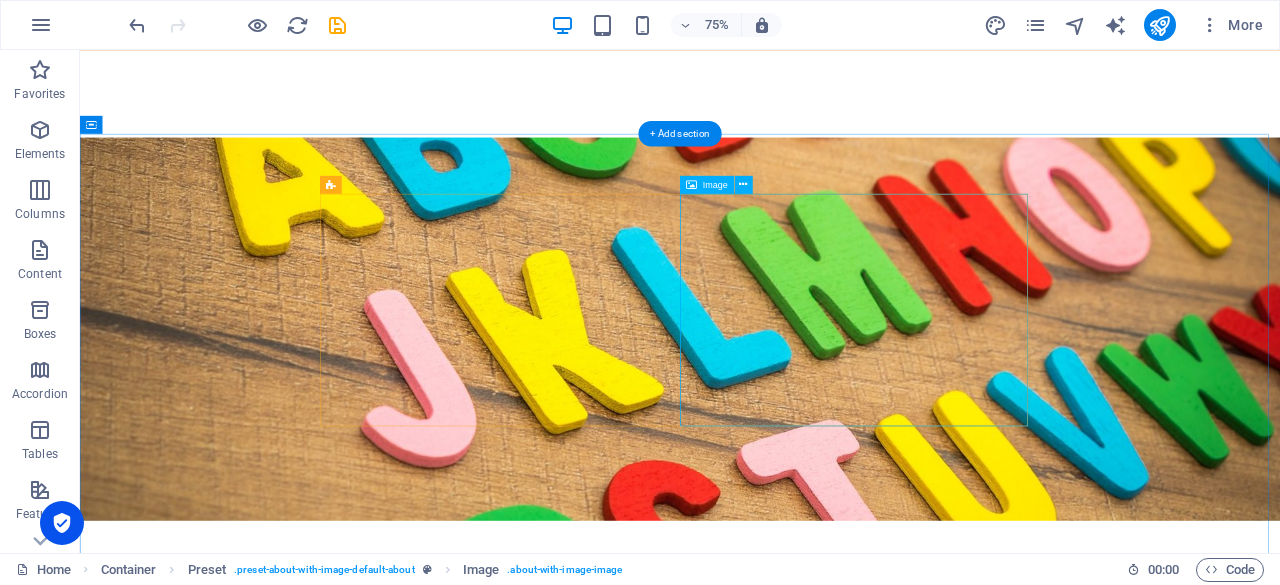 click at bounding box center (552, 1303) 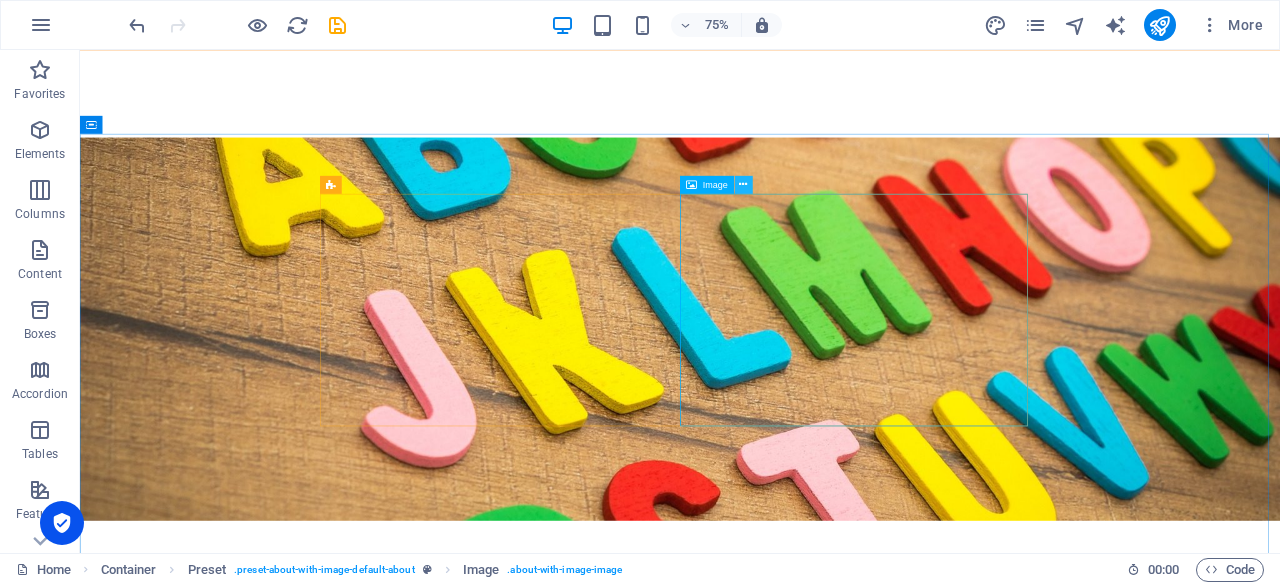 click at bounding box center [743, 185] 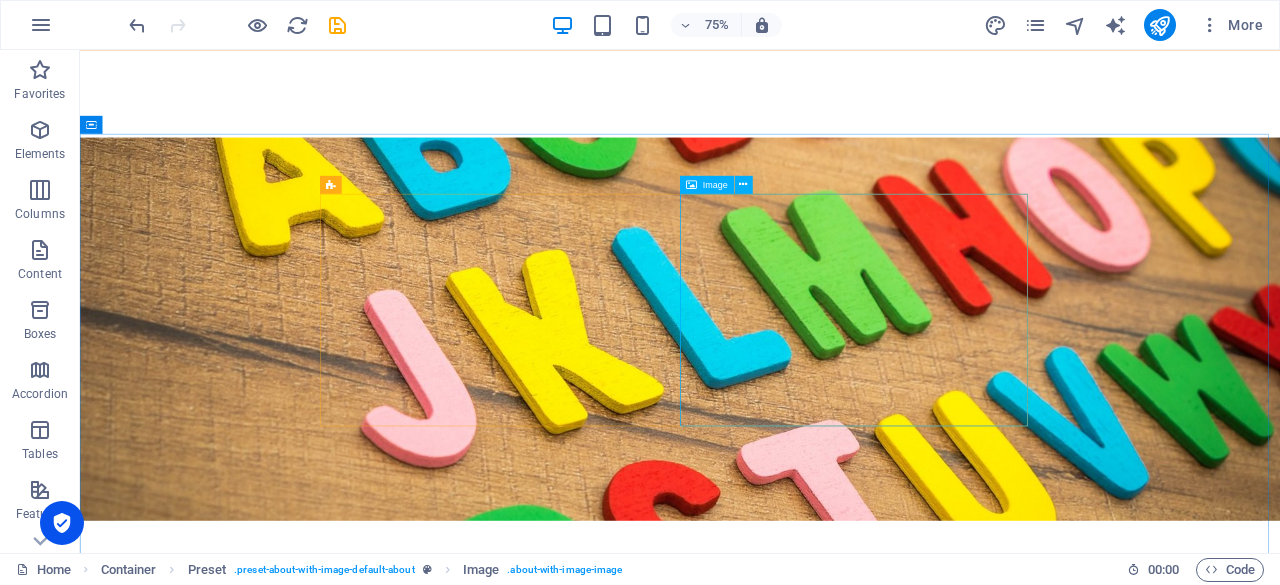 click at bounding box center (691, 185) 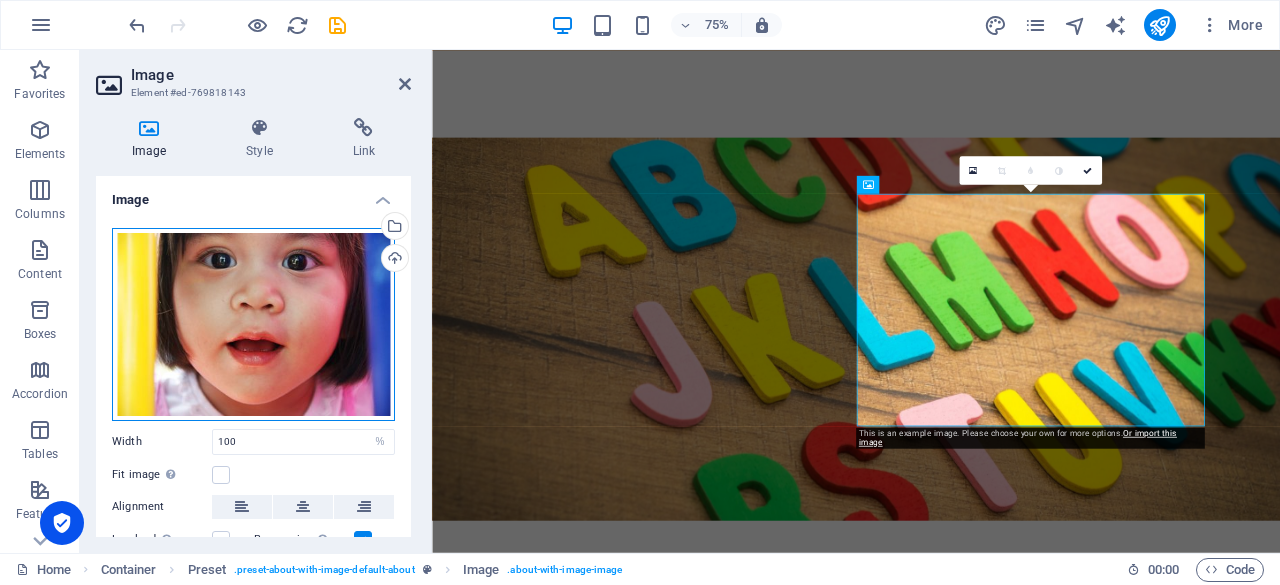 click on "Drag files here, click to choose files or select files from Files or our free stock photos & videos" at bounding box center [253, 324] 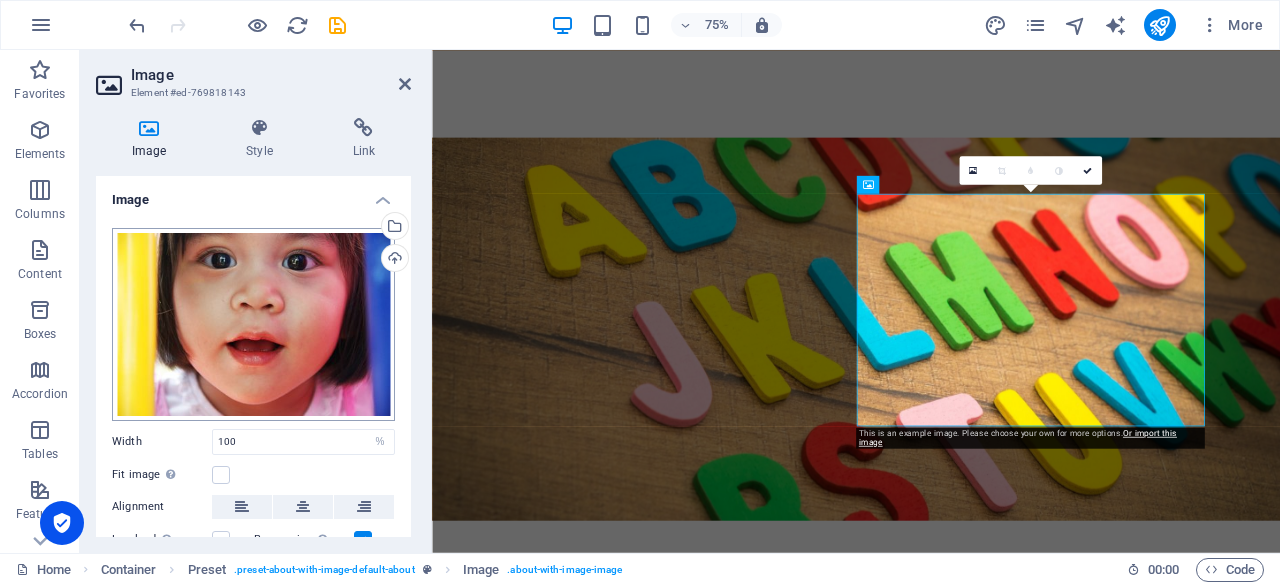 scroll, scrollTop: 440, scrollLeft: 0, axis: vertical 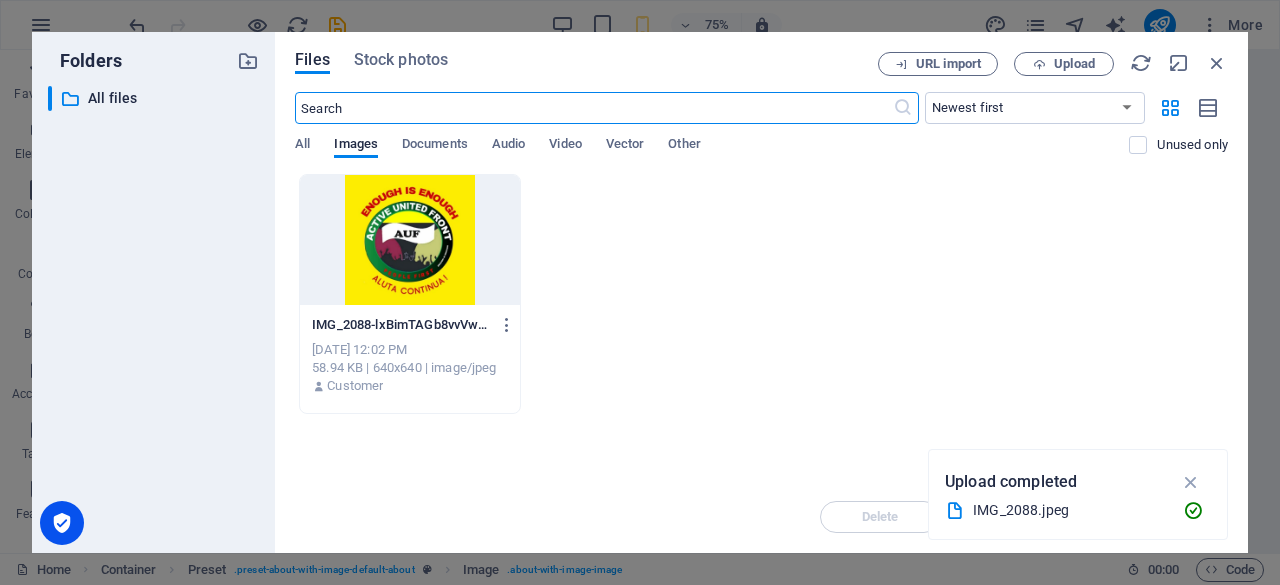 click at bounding box center [410, 240] 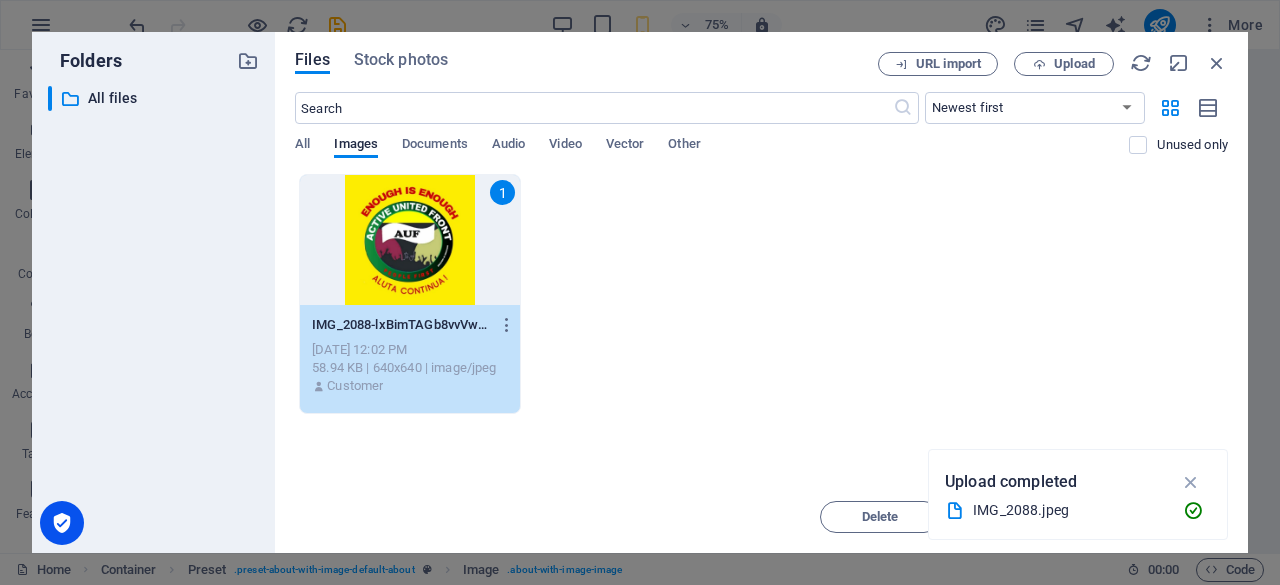 click on "1" at bounding box center (410, 240) 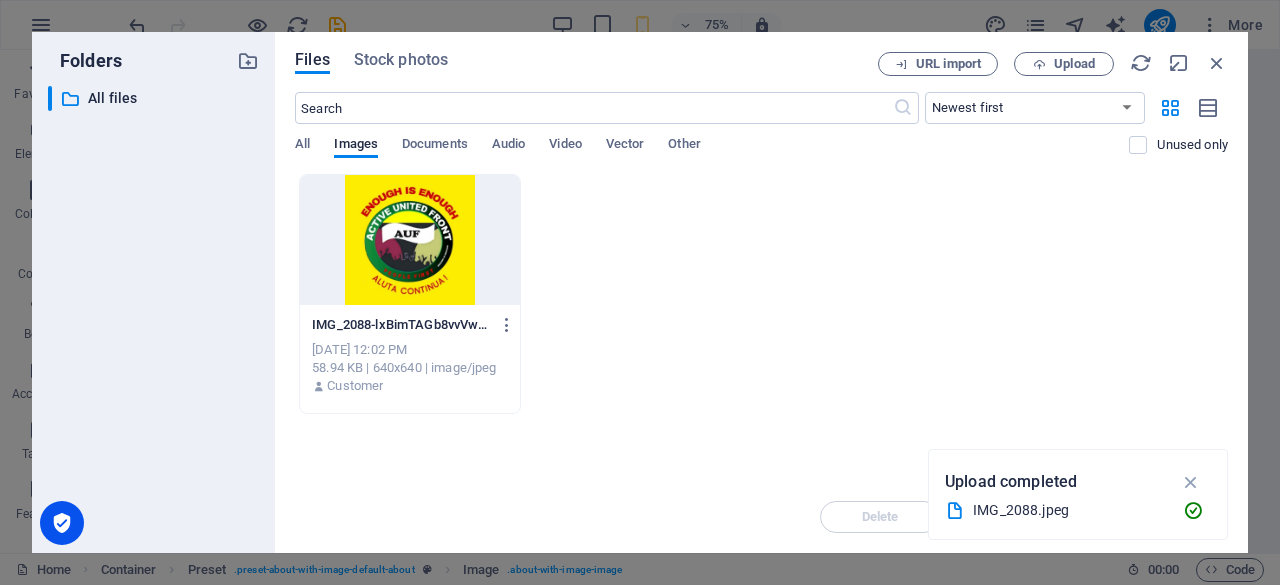 click at bounding box center [410, 240] 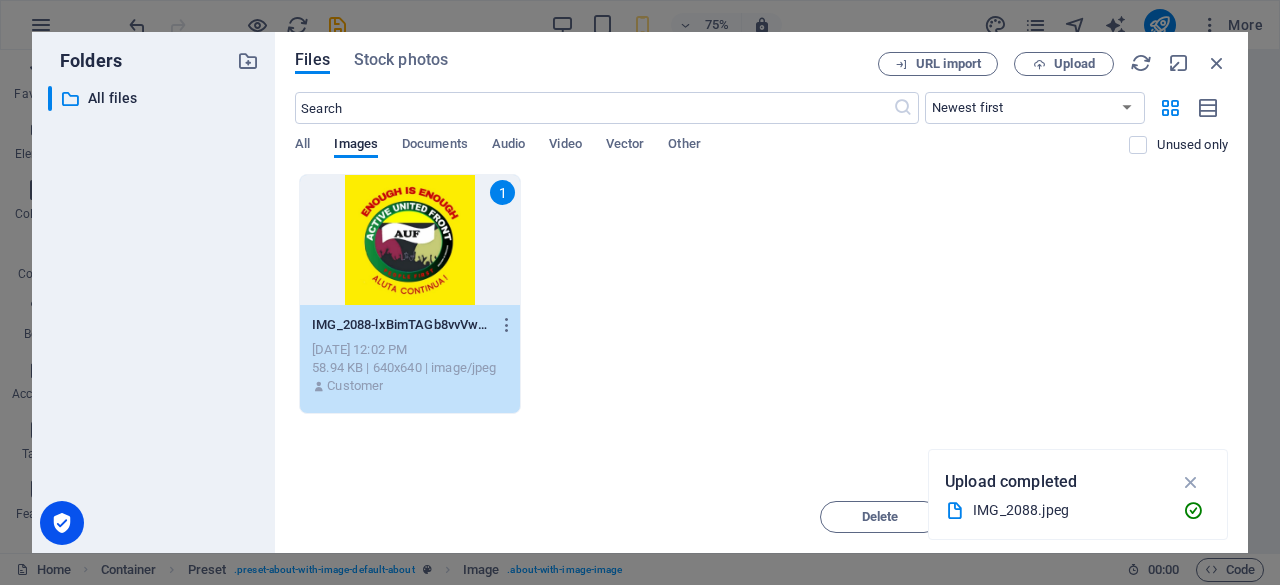 click on "1" at bounding box center (410, 240) 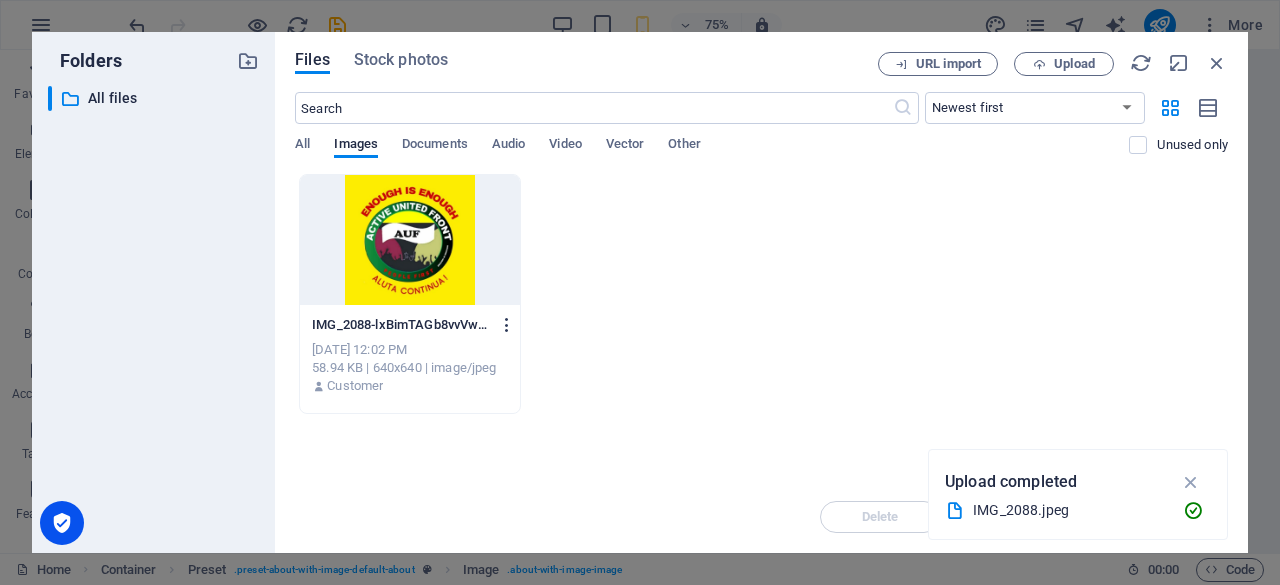 click at bounding box center [503, 325] 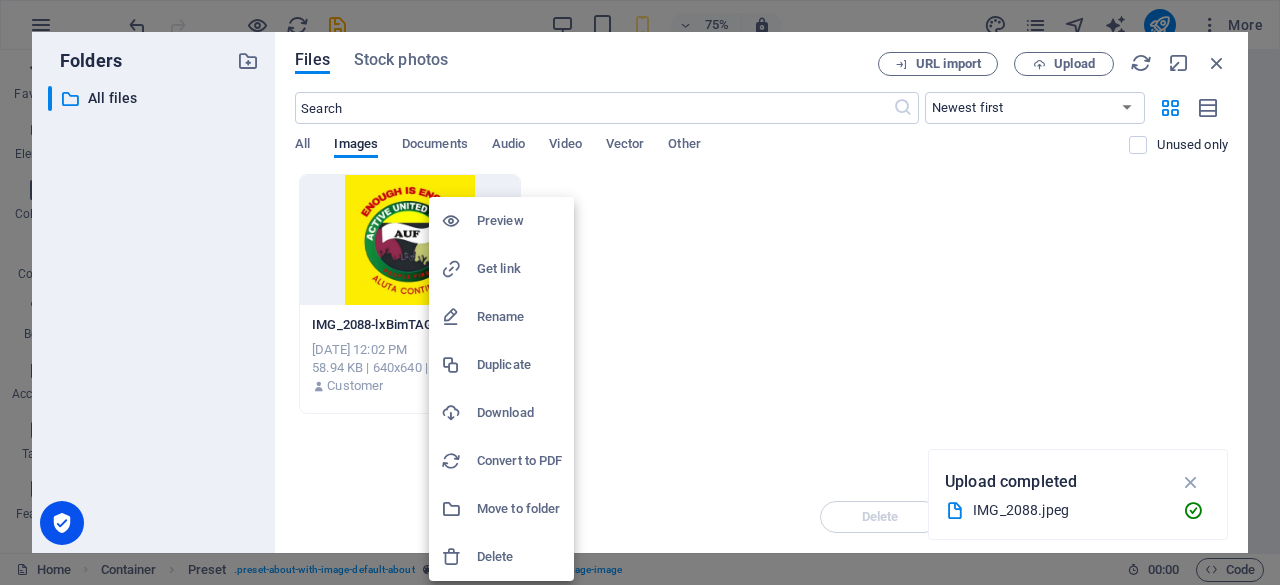 click at bounding box center (640, 292) 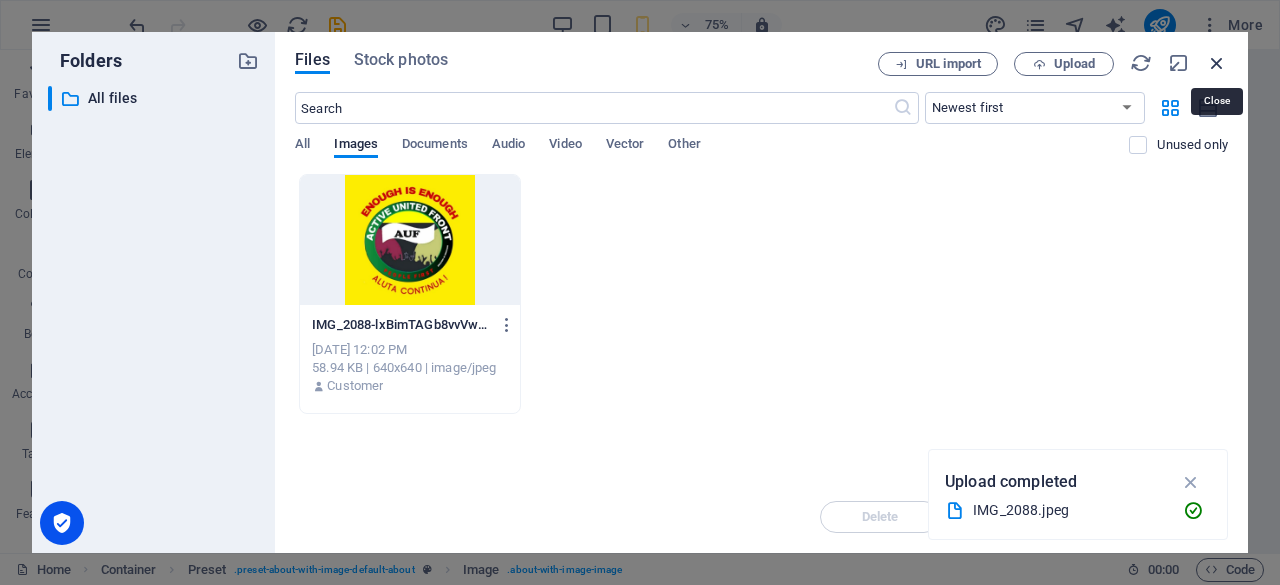 click at bounding box center [1217, 63] 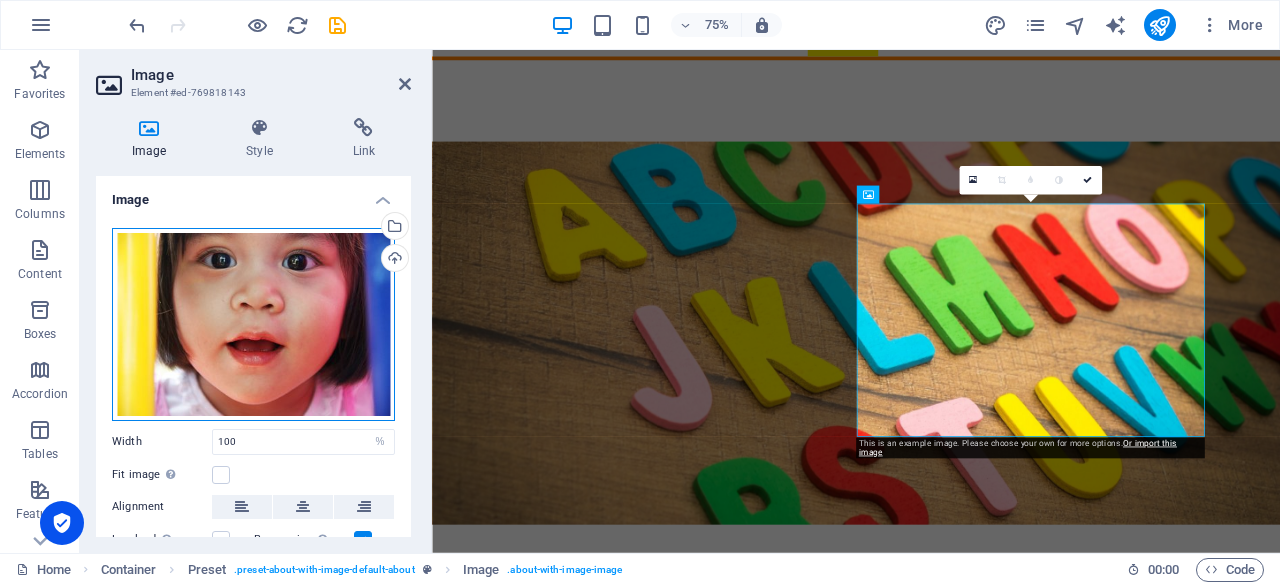 click on "Drag files here, click to choose files or select files from Files or our free stock photos & videos" at bounding box center (253, 324) 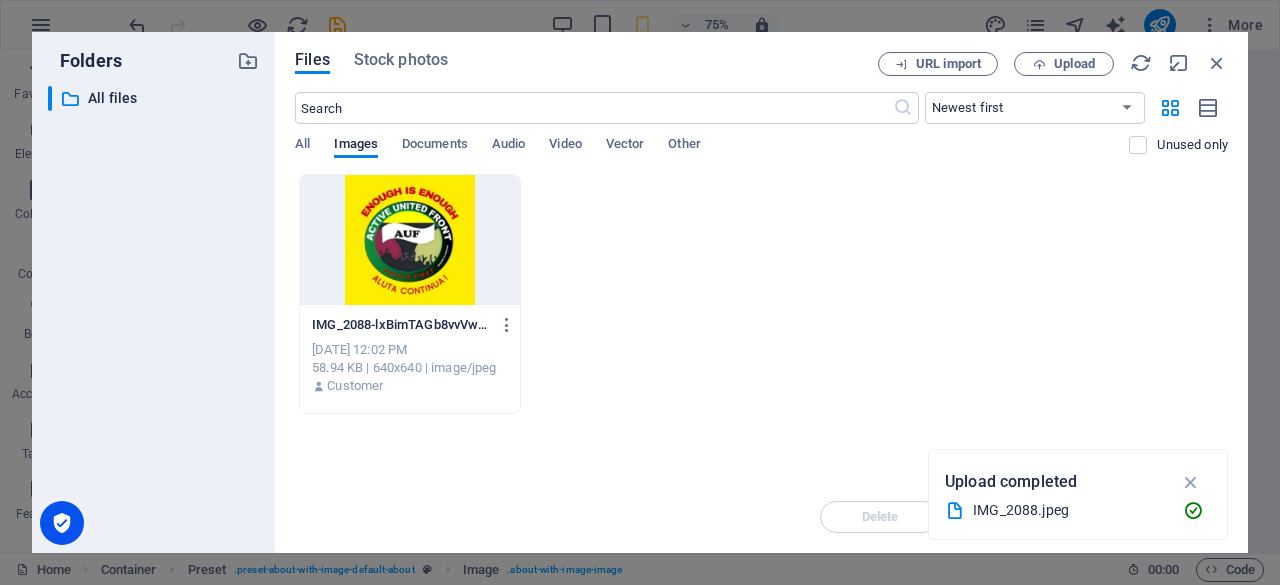 click at bounding box center (410, 240) 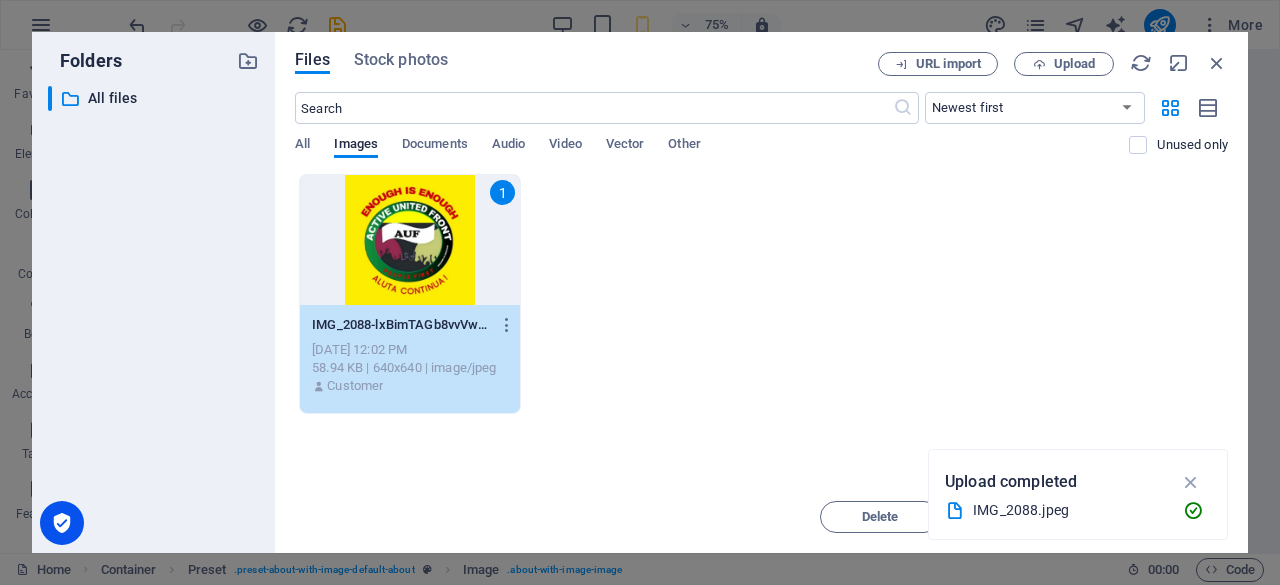 click on "Upload completed" at bounding box center [1011, 482] 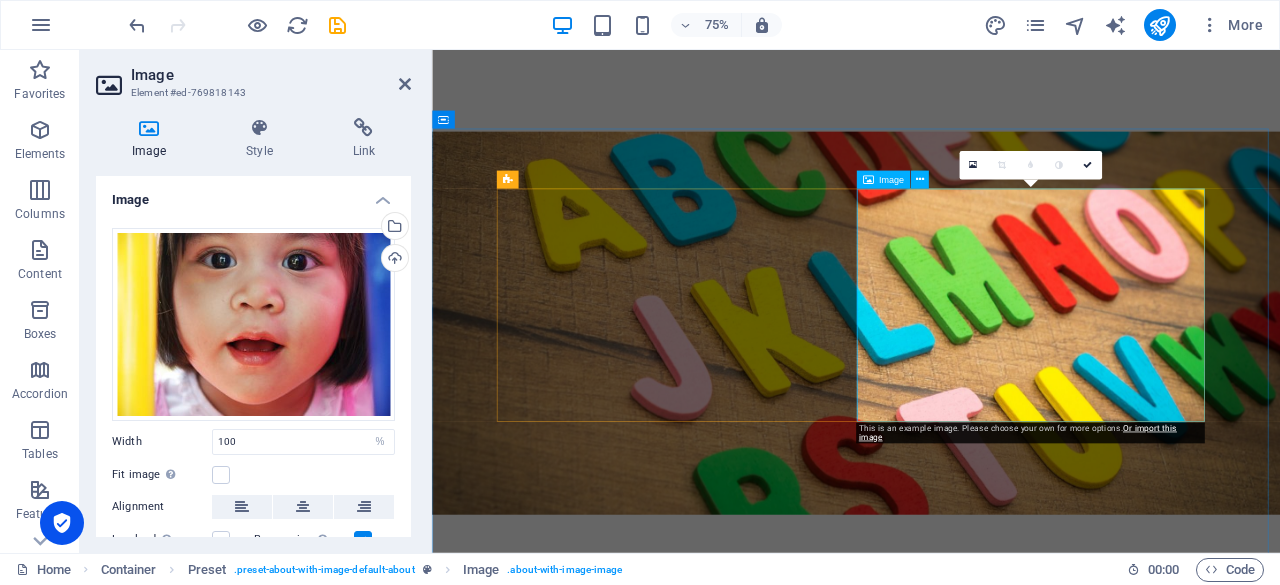 click at bounding box center (670, 1296) 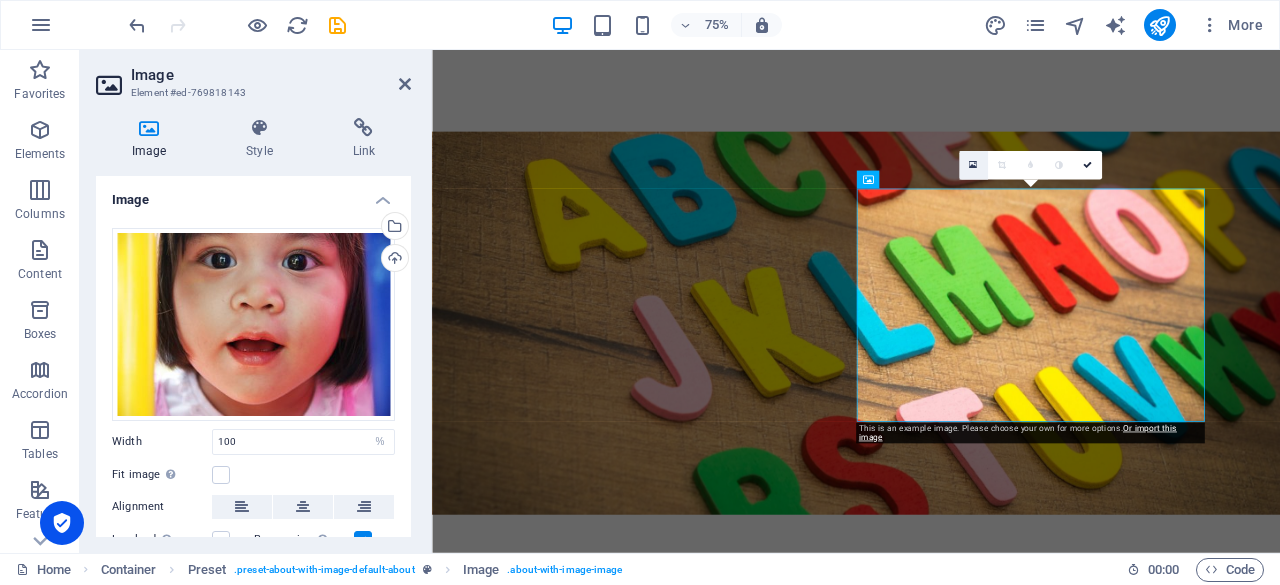 click at bounding box center (973, 165) 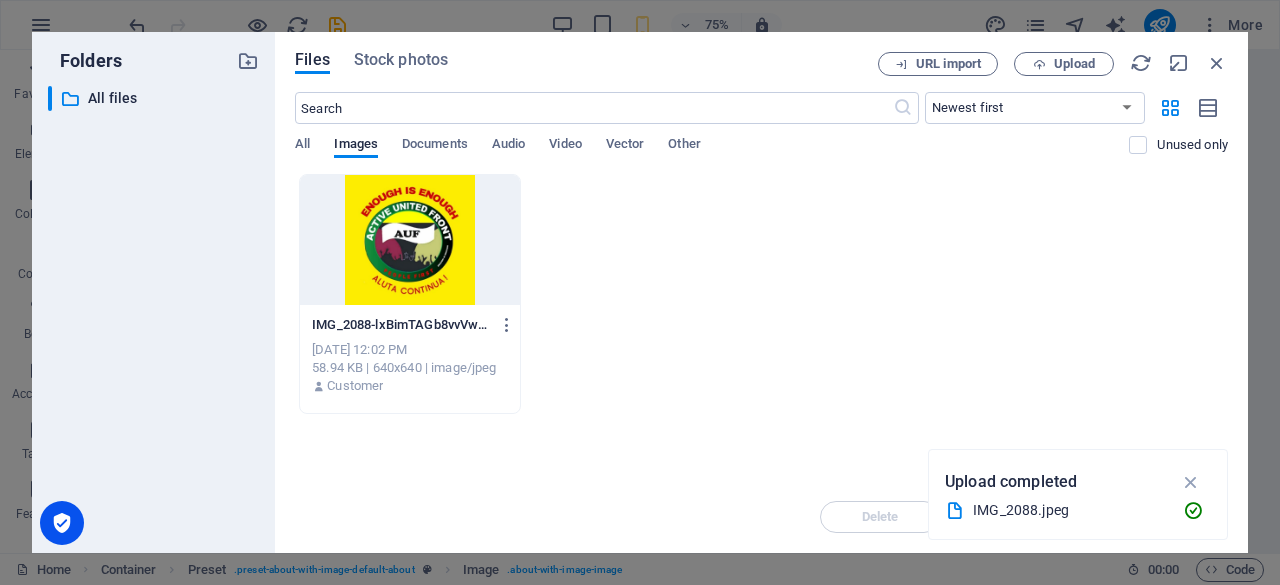 click at bounding box center [410, 240] 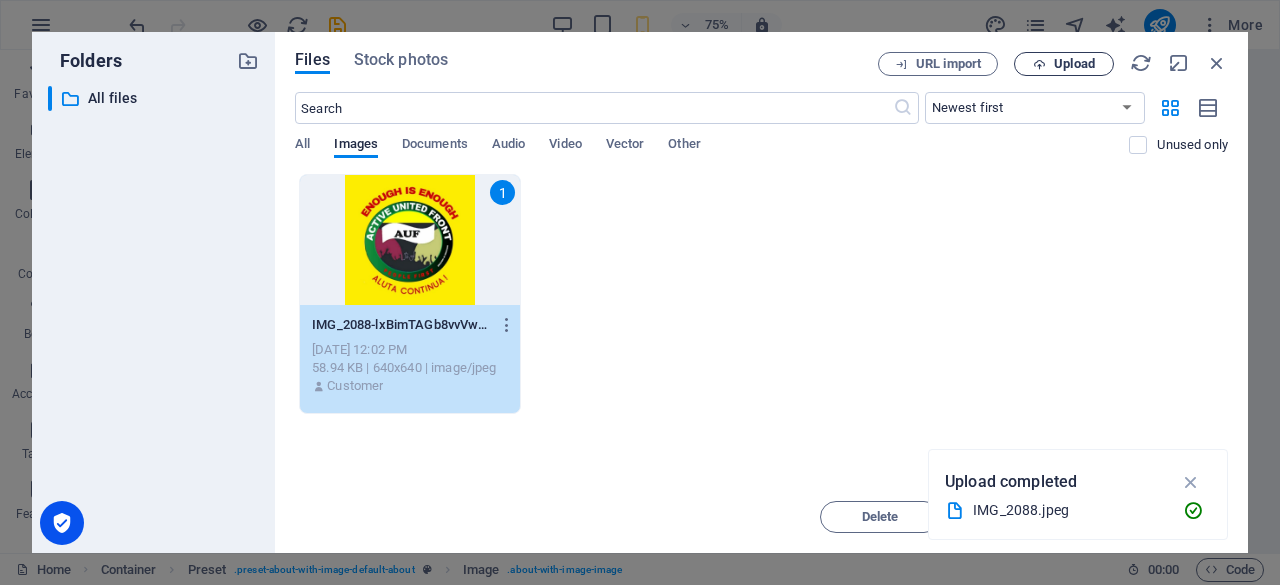 click on "Upload" at bounding box center [1074, 64] 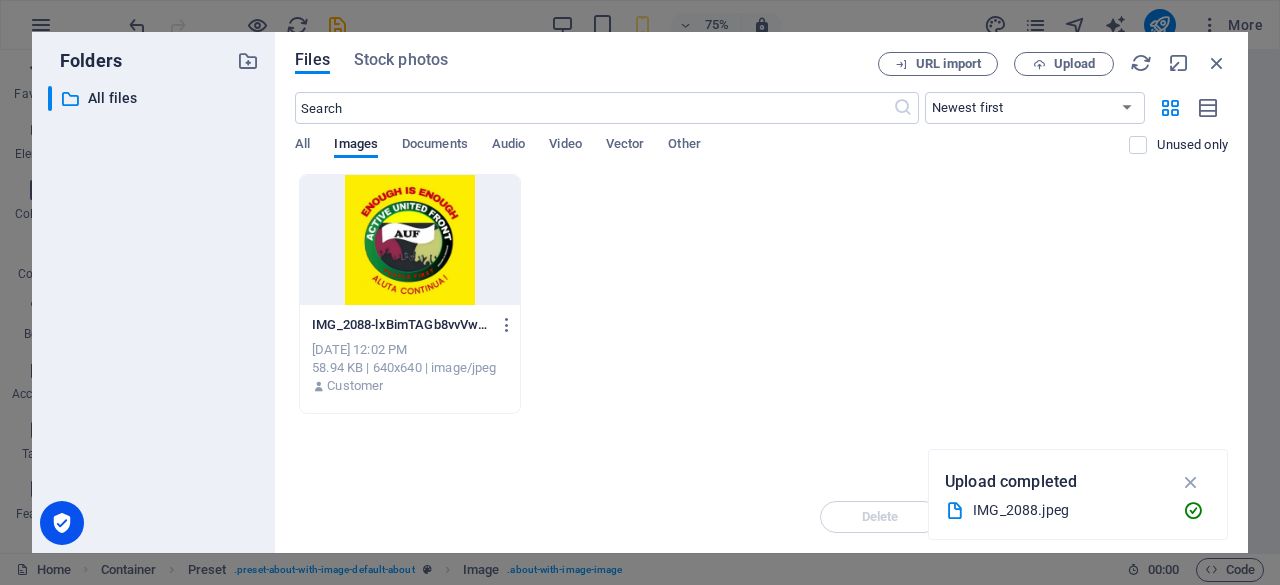 click on "IMG_2088.jpeg" at bounding box center (1070, 510) 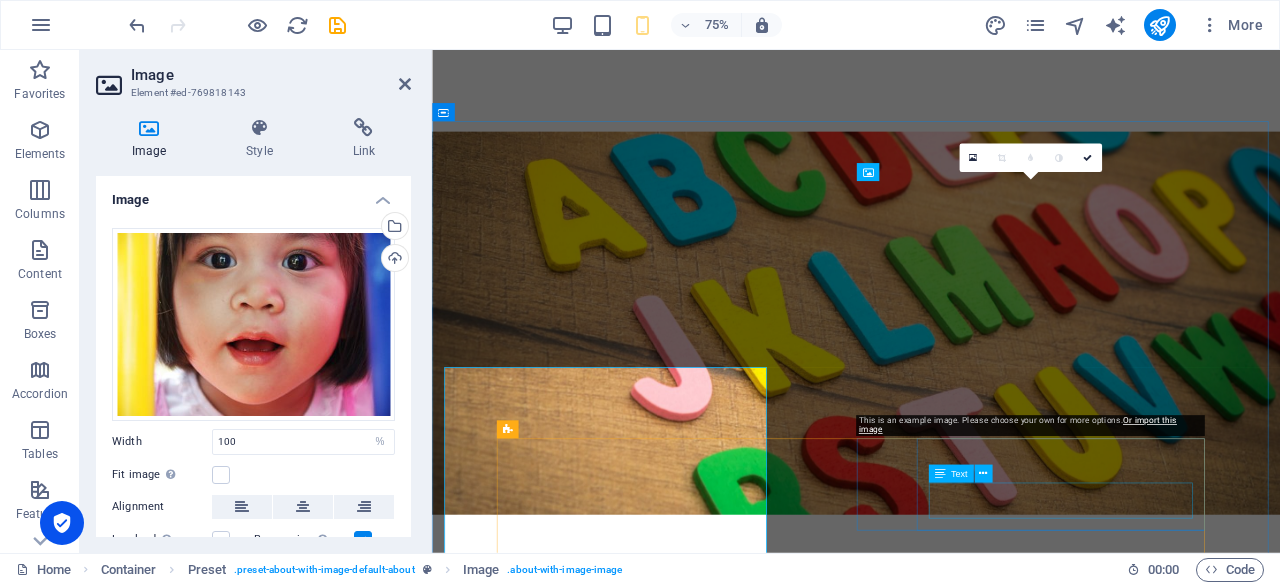 scroll, scrollTop: 477, scrollLeft: 0, axis: vertical 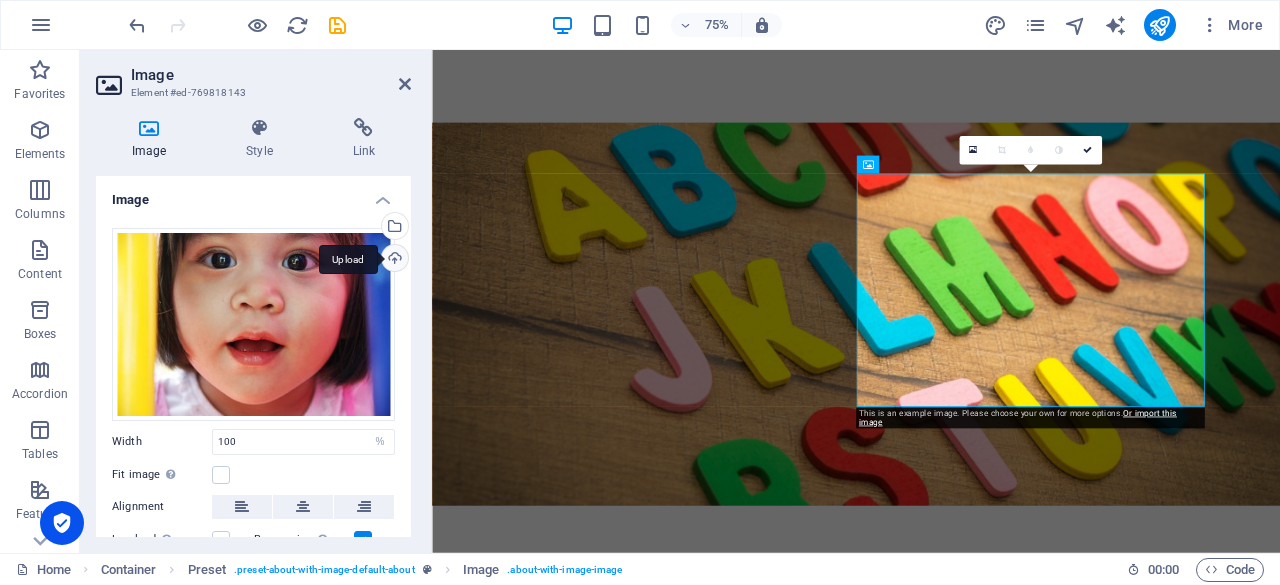click on "Upload" at bounding box center [393, 260] 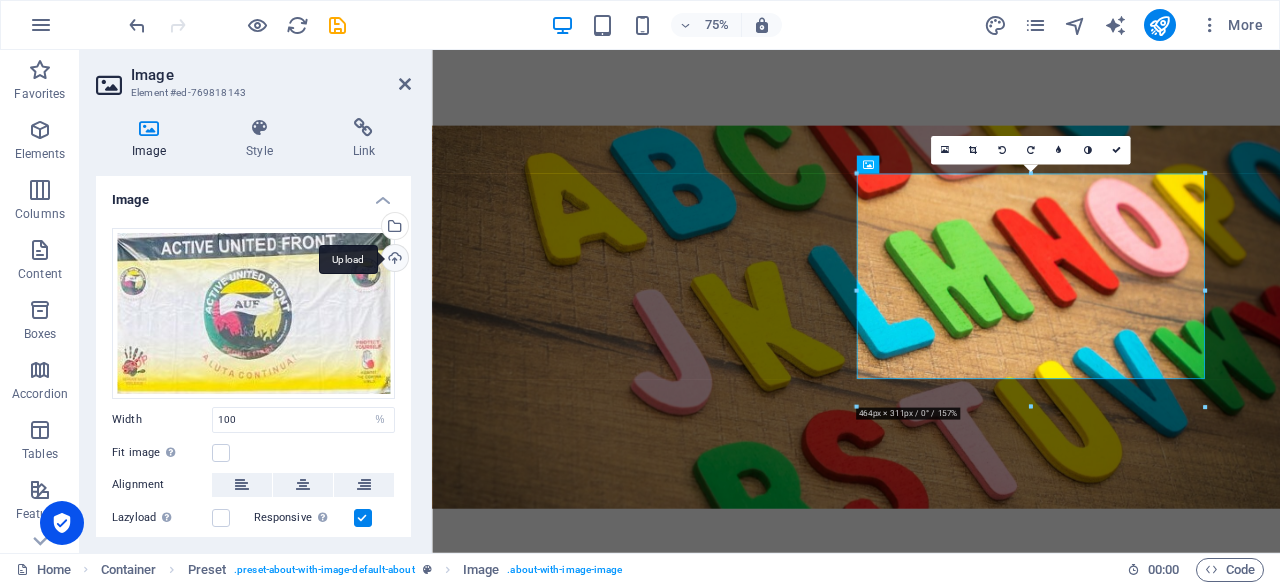 click on "Upload" at bounding box center [393, 260] 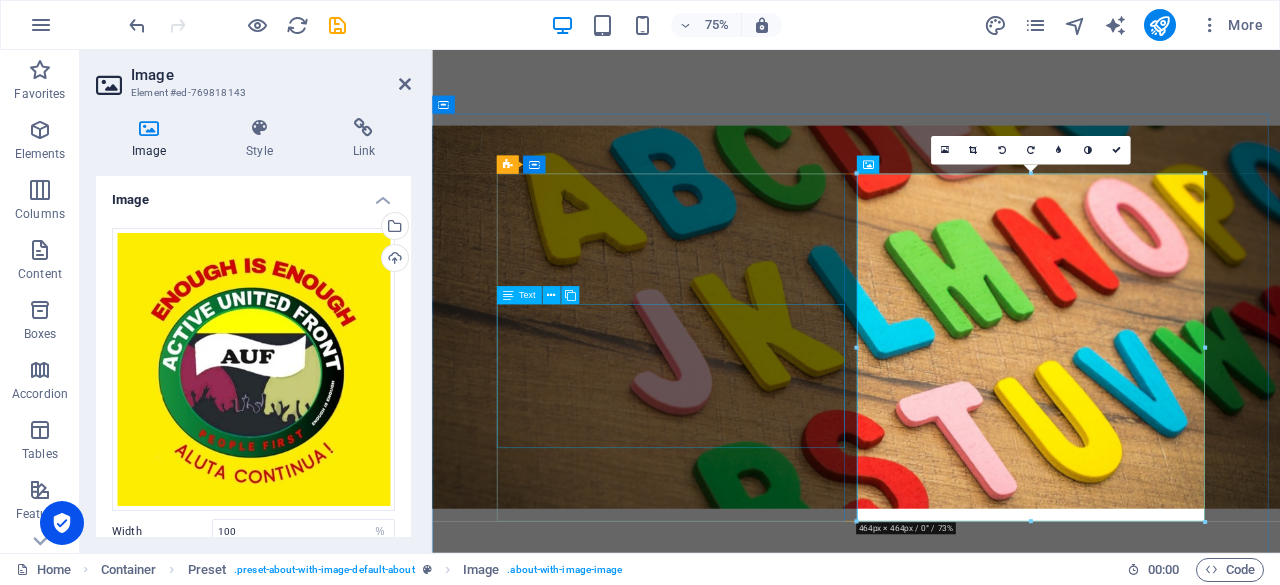 click on "The Active United Front (AUF) is an anti-capitalist, anti racist, and antifeminist front that actively resist all attacks of the elites, big business and the state on working people and the poor. AUF stands to free all forms of oppression and exploitation. We stand resolutely against corruprion and cronyism in all its abhorrent forms." at bounding box center (998, 1112) 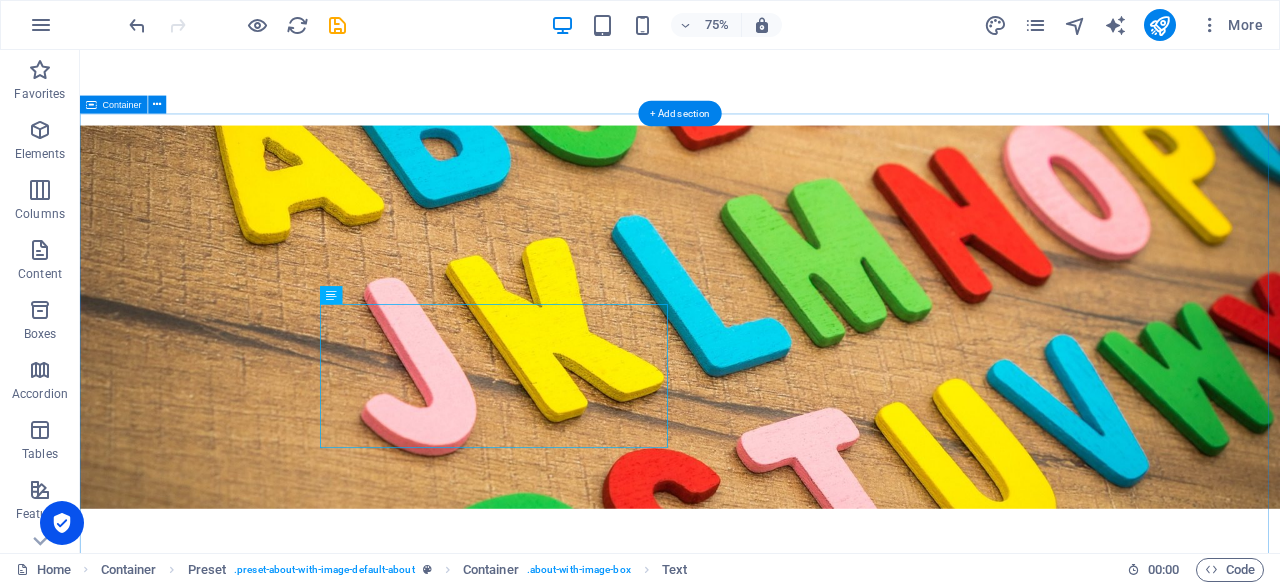 click on "About  [DOMAIN_NAME] The Active United Front (AUF) is an anti-capitalist, anti racist, and antifeminist front that actively resist all attacks of the elites, big business and the state on working people and the poor. AUF stands to free all forms of oppression and exploitation. We stand resolutely against corruprion and cronyism in all its abhorrent forms. Learning & Fun Lorem ipsum dolor sit amet, consectetur adipisicing elit. Veritatis, dolorem! Friendly Place Lorem ipsum dolor sit amet, consectetur adipisicing elit. Veritatis, dolorem! Child Safety Lorem ipsum dolor sit amet, consectetur adipisicing elit. Veritatis, dolorem! Fresh & Healthy Meals Lorem ipsum dolor sit amet, consectetur adipisicing elit. Veritatis, dolorem! See our Courses" at bounding box center (880, 1647) 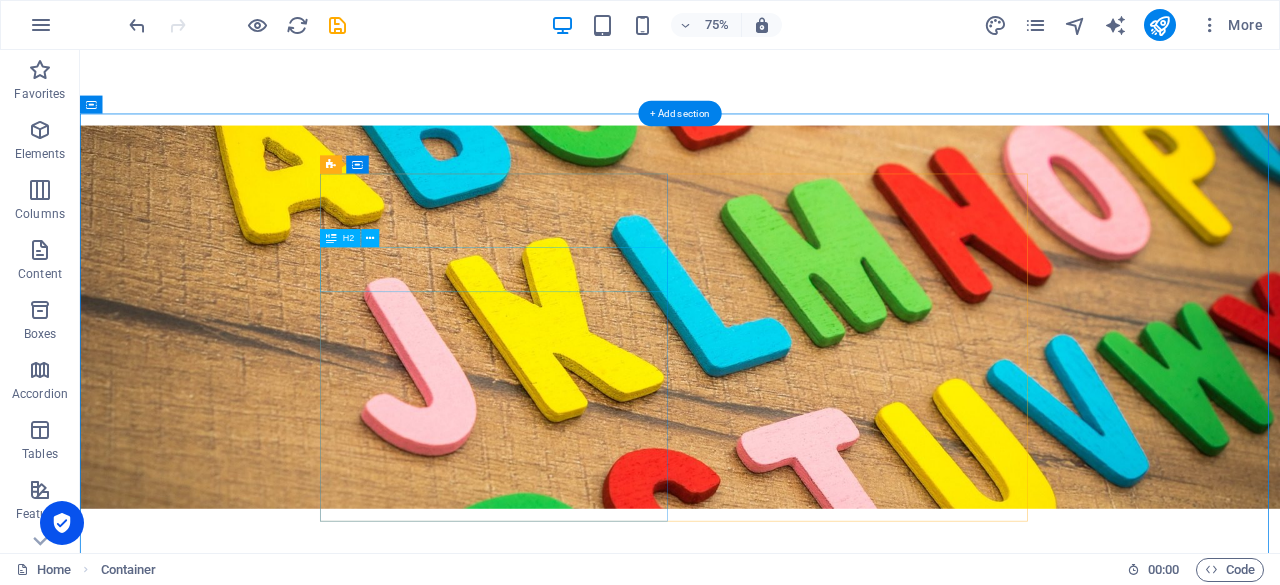 click on "About  [DOMAIN_NAME]" at bounding box center [880, 1006] 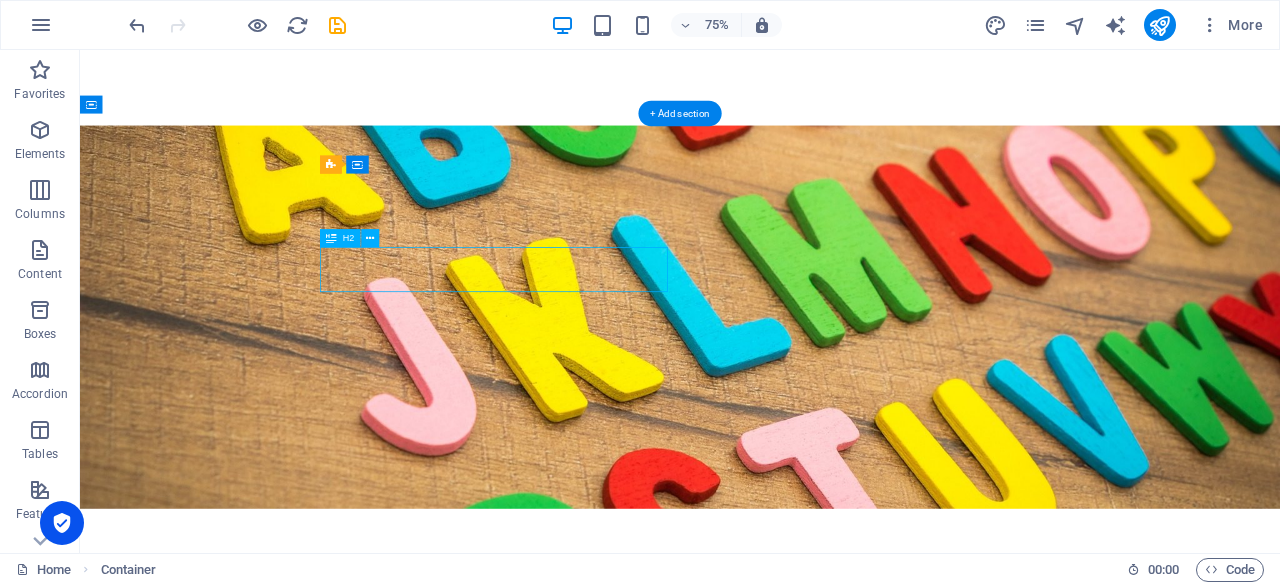 click on "About  [DOMAIN_NAME]" at bounding box center [880, 1006] 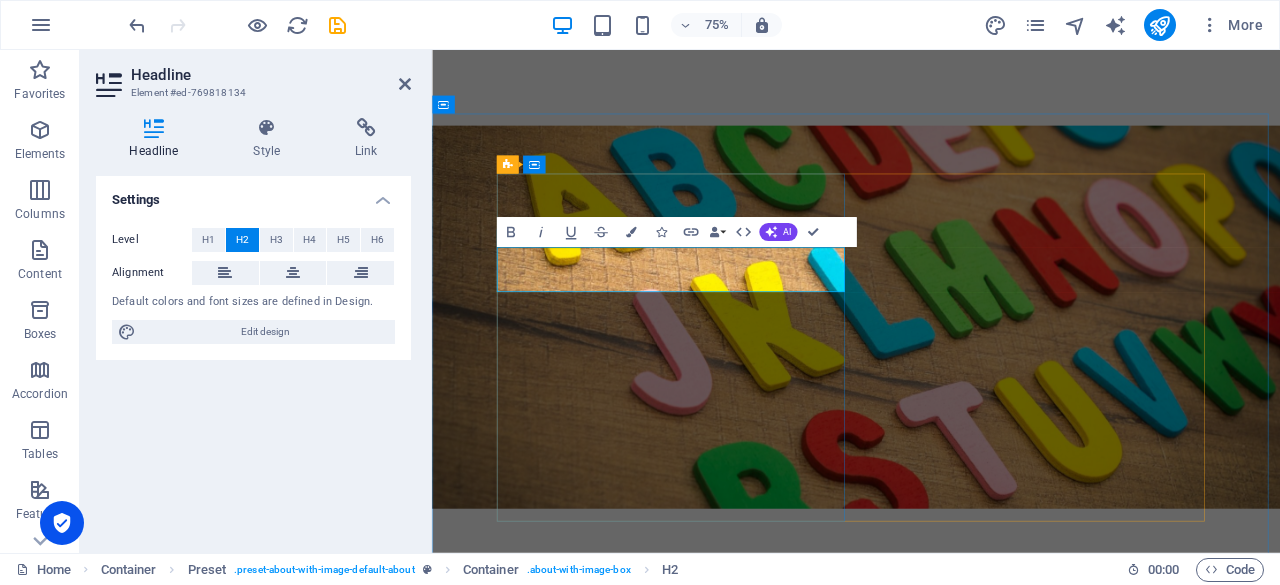 click on "[DOMAIN_NAME]" at bounding box center [762, 1006] 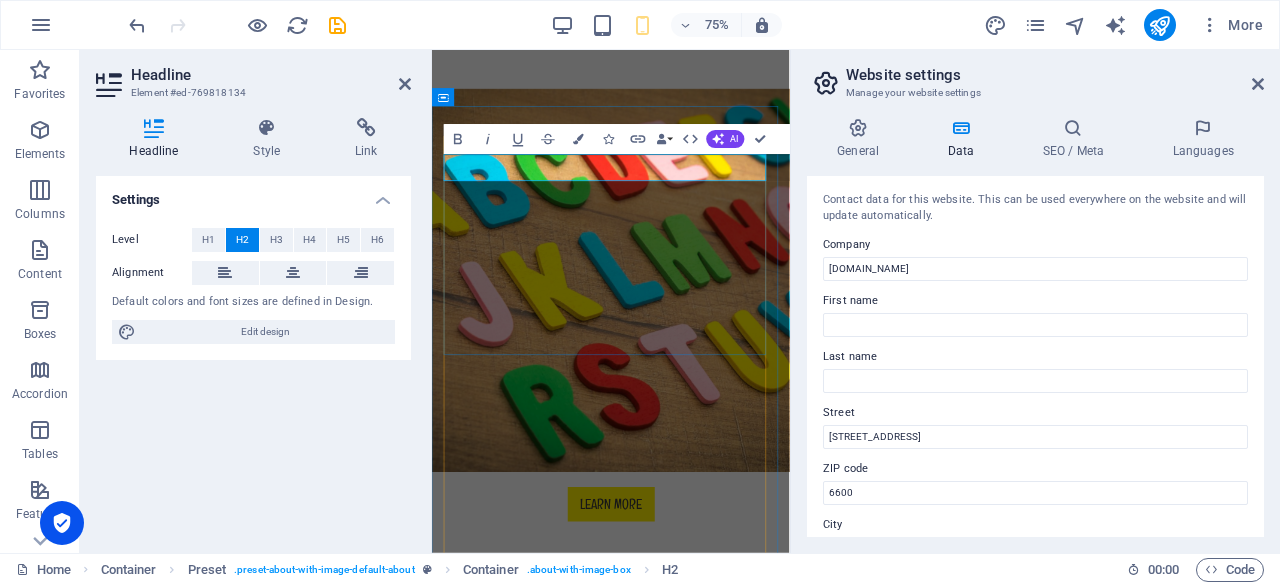 click on "About  [DOMAIN_NAME]" at bounding box center [670, 825] 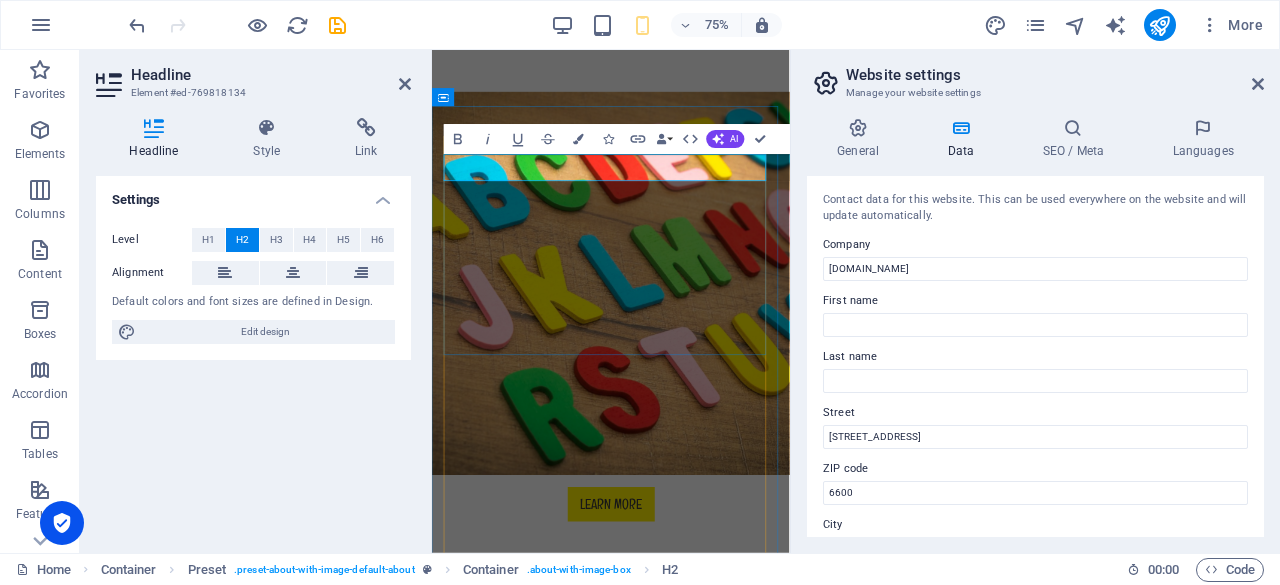 type 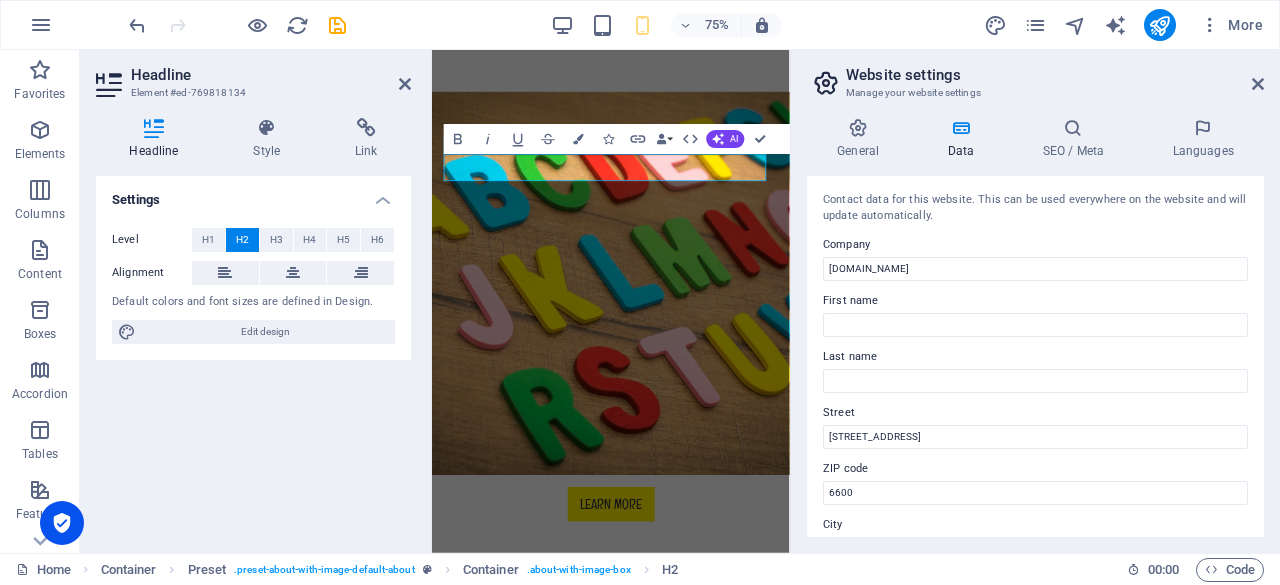 click on "Settings Level H1 H2 H3 H4 H5 H6 Alignment Default colors and font sizes are defined in Design. Edit design" at bounding box center (253, 356) 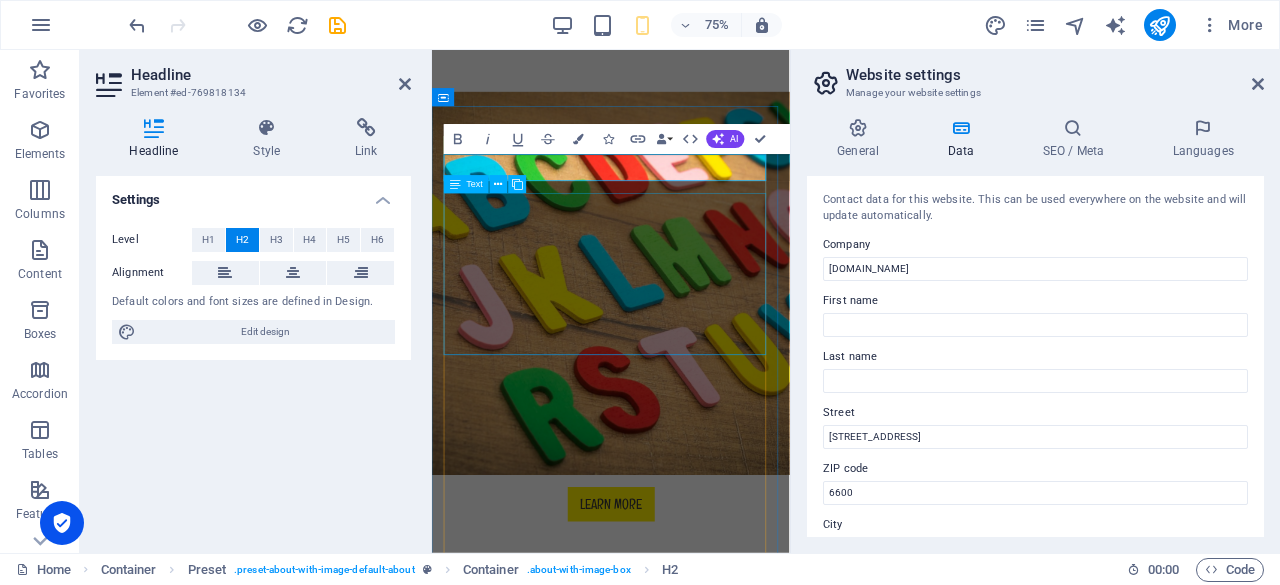 click on "The Active United Front (AUF) is an anti-capitalist, anti racist, and antifeminist front that actively resist all attacks of the elites, big business and the state on working people and the poor. AUF stands to free all forms of oppression and exploitation. We stand resolutely against corruprion and cronyism in all its abhorrent forms." at bounding box center (670, 967) 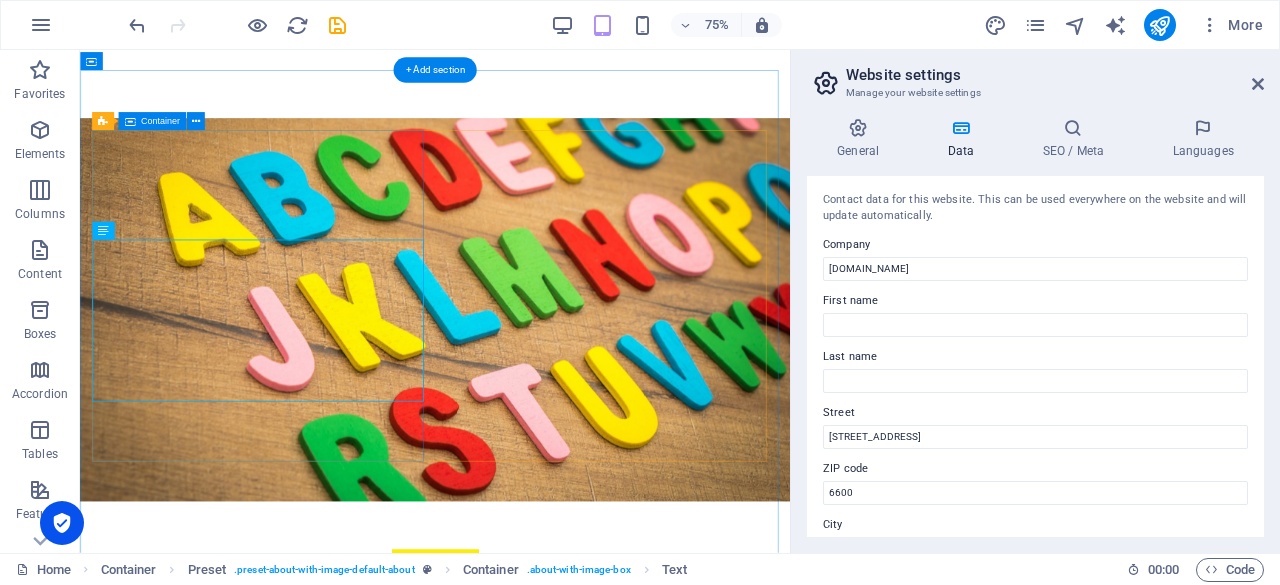 click on "About  Active United Front  The Active United Front (AUF) is an anti-capitalist, anti racist, and antifeminist front that actively resist all attacks of the elites, big business and the state on working people and the poor. AUF stands to free all forms of oppression and exploitation. We stand resolutely against corruprion and cronyism in all its abhorrent forms." at bounding box center (553, 1015) 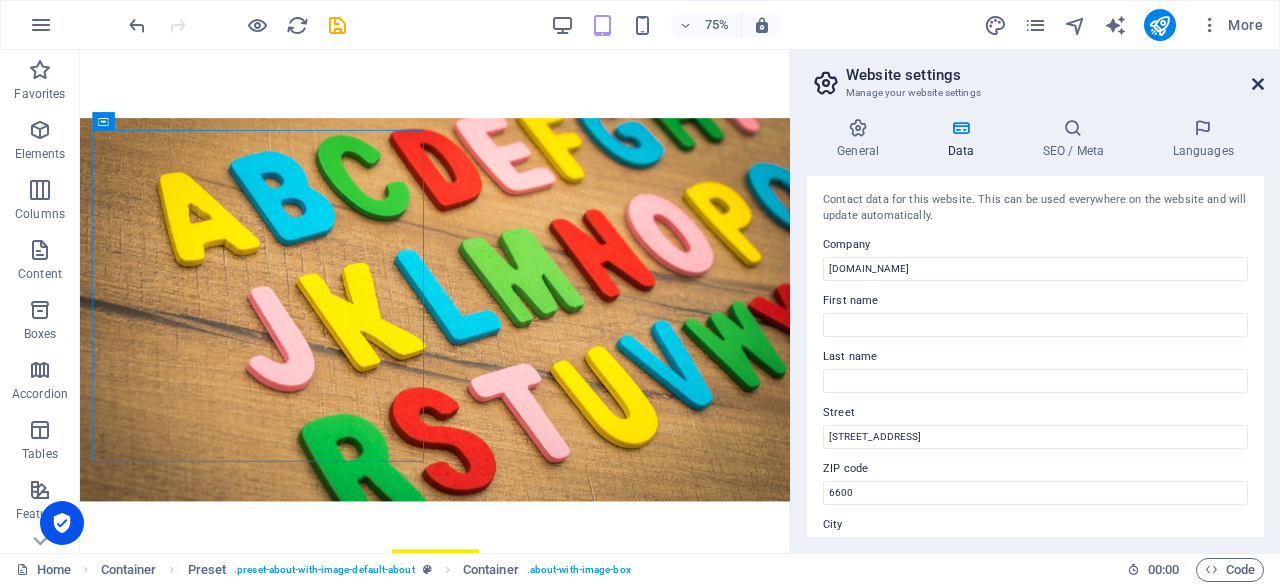 click at bounding box center (1258, 84) 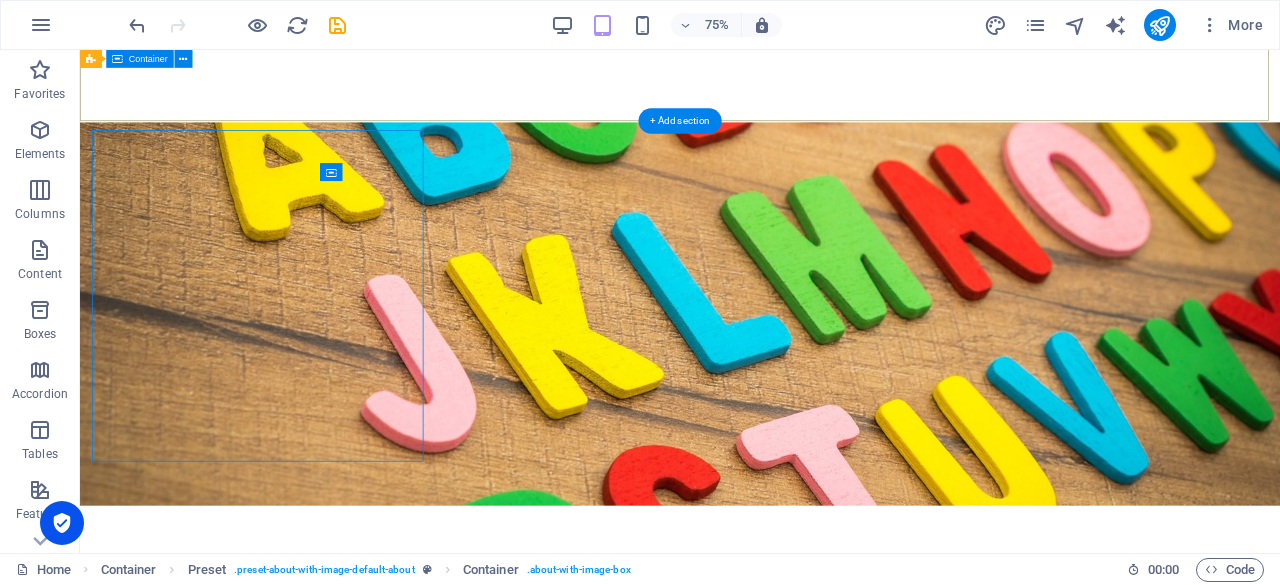 scroll, scrollTop: 474, scrollLeft: 0, axis: vertical 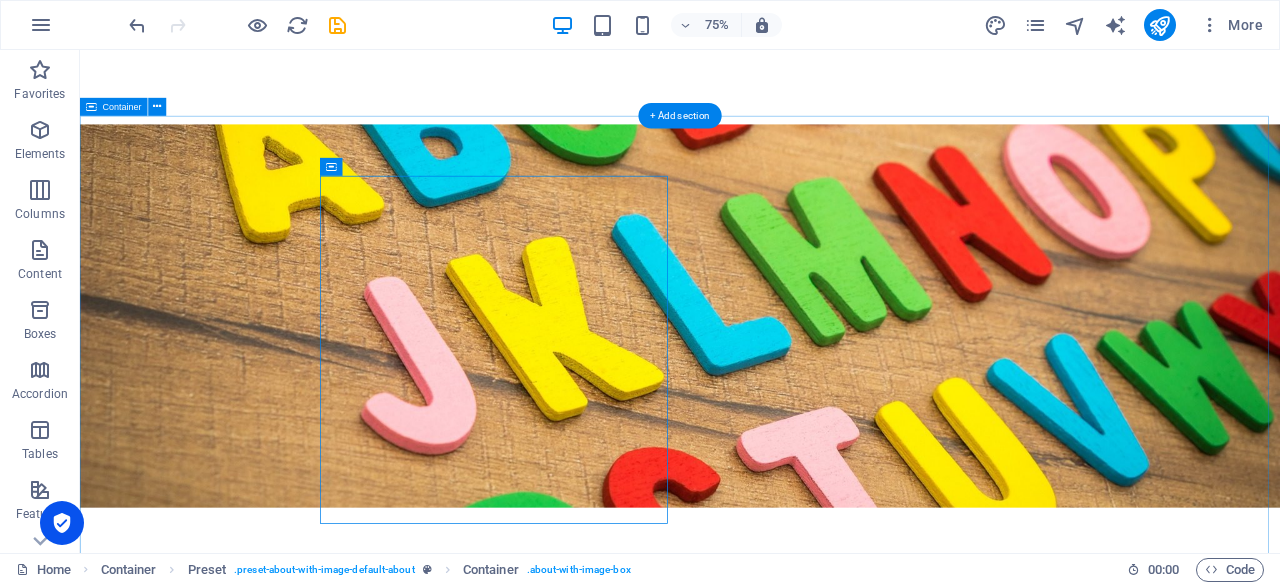 click on "About  Active United Front  The Active United Front (AUF) is an anti-capitalist, anti racist, and antifeminist front that actively resist all attacks of the elites, big business and the state on working people and the poor. AUF stands to free all forms of oppression and exploitation. We stand resolutely against corruprion and cronyism in all its abhorrent forms. Learning & Fun Lorem ipsum dolor sit amet, consectetur adipisicing elit. Veritatis, dolorem! Friendly Place Lorem ipsum dolor sit amet, consectetur adipisicing elit. Veritatis, dolorem! Child Safety Lorem ipsum dolor sit amet, consectetur adipisicing elit. Veritatis, dolorem! Fresh & Healthy Meals Lorem ipsum dolor sit amet, consectetur adipisicing elit. Veritatis, dolorem! See our Courses" at bounding box center (880, 1650) 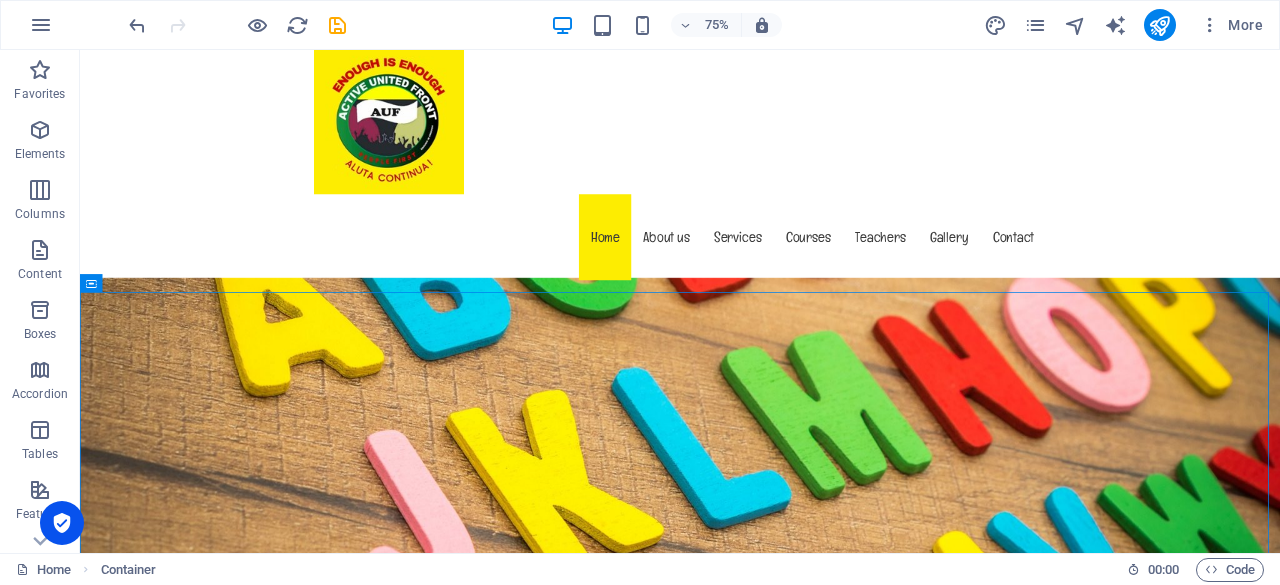 scroll, scrollTop: 0, scrollLeft: 0, axis: both 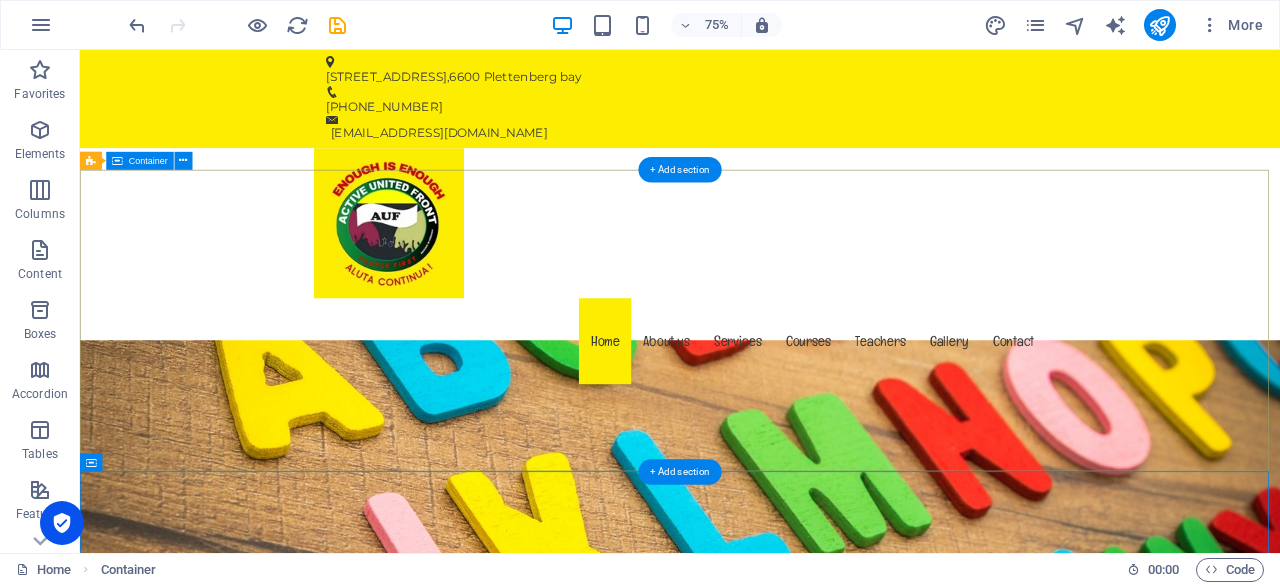 click on "Welcome to  [DOMAIN_NAME] Aluta Continua Learn more" at bounding box center (880, 1193) 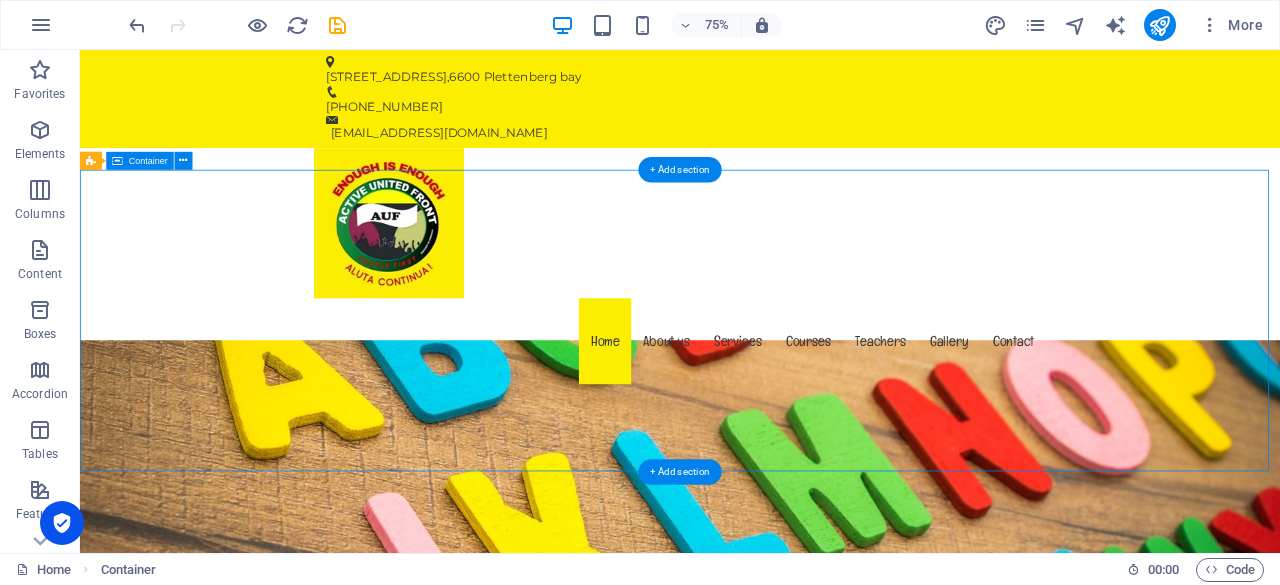 click on "Welcome to  [DOMAIN_NAME] Aluta Continua Learn more" at bounding box center (880, 1193) 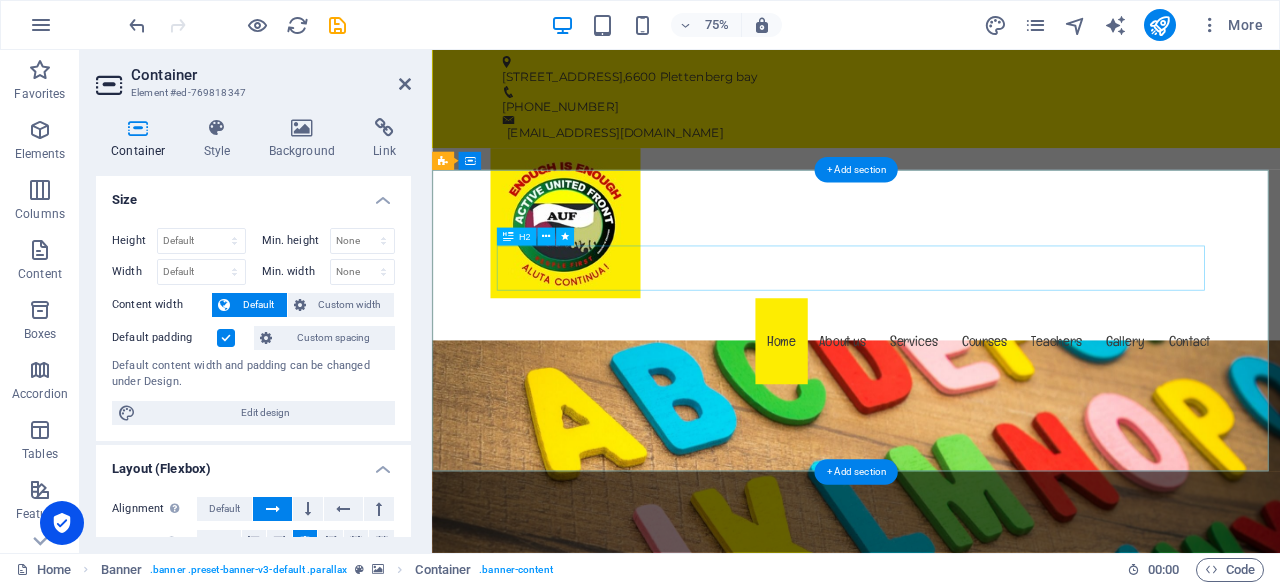 click on "Welcome to  [DOMAIN_NAME]" at bounding box center [998, 1122] 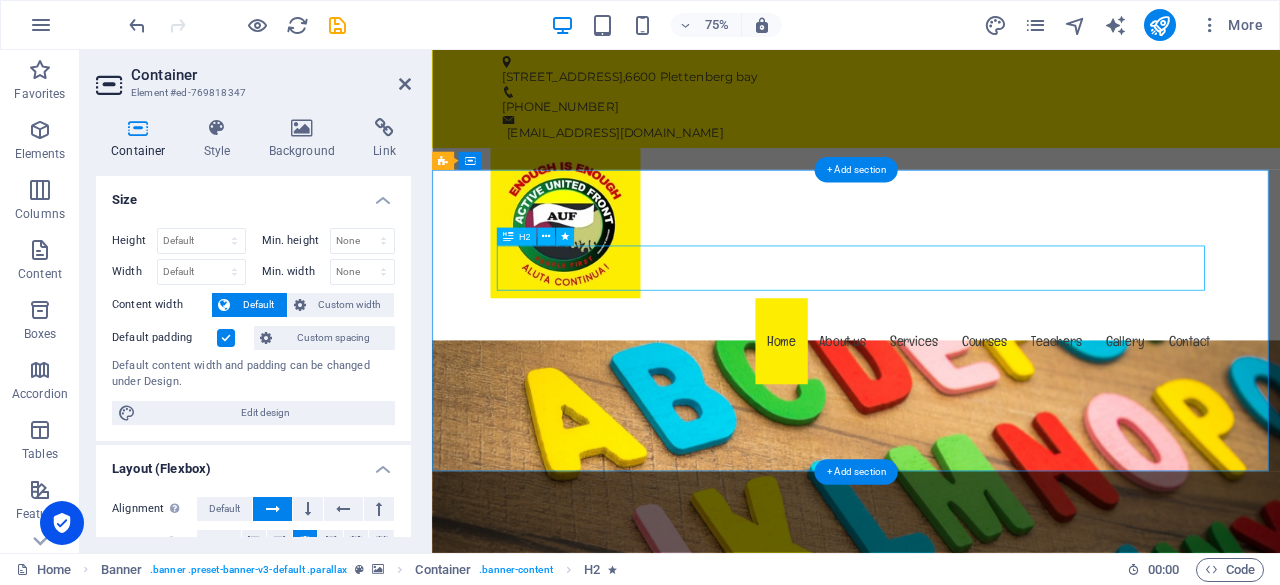click on "Welcome to  [DOMAIN_NAME]" at bounding box center (998, 1122) 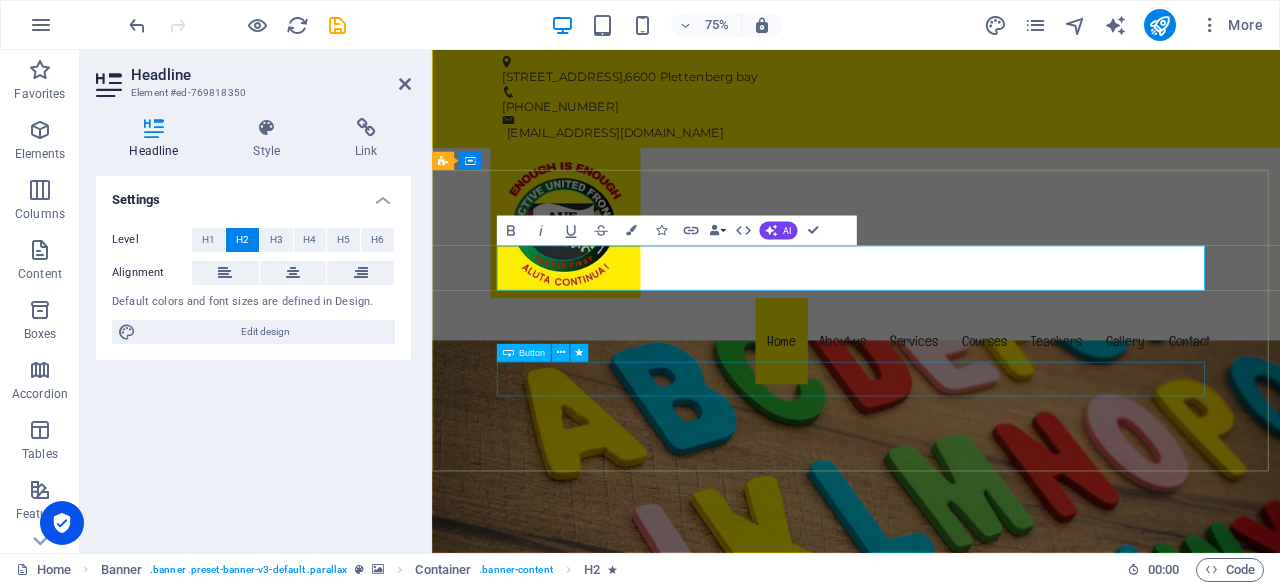click on "Learn more" at bounding box center [998, 1270] 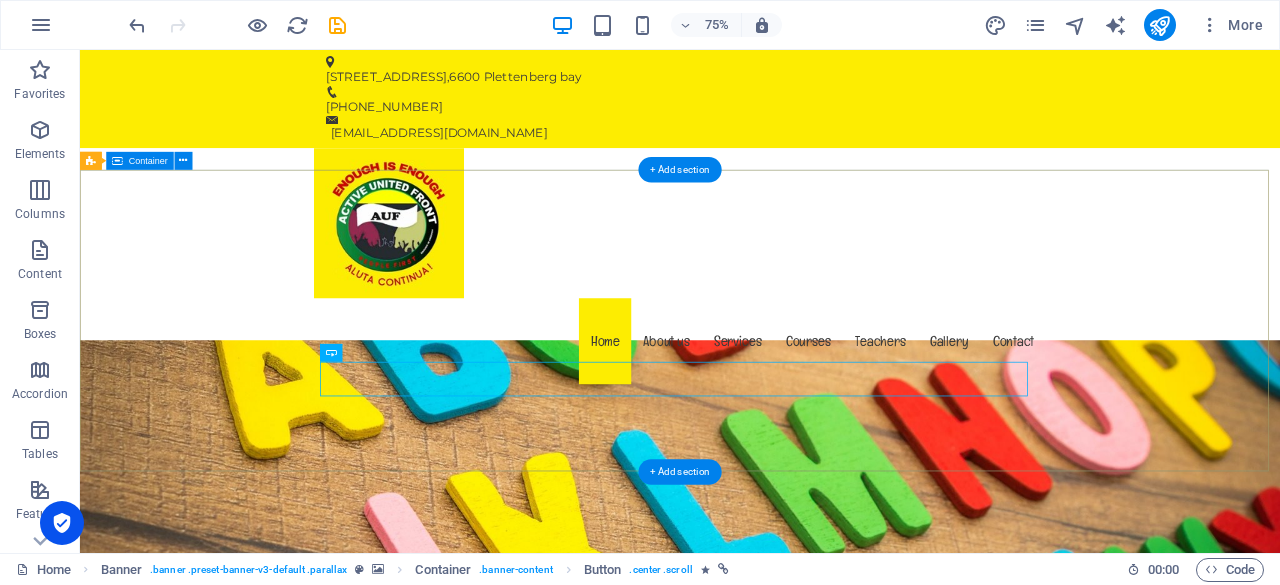 click on "Welcome to  [DOMAIN_NAME] Aluta Continua Learn more" at bounding box center [880, 1193] 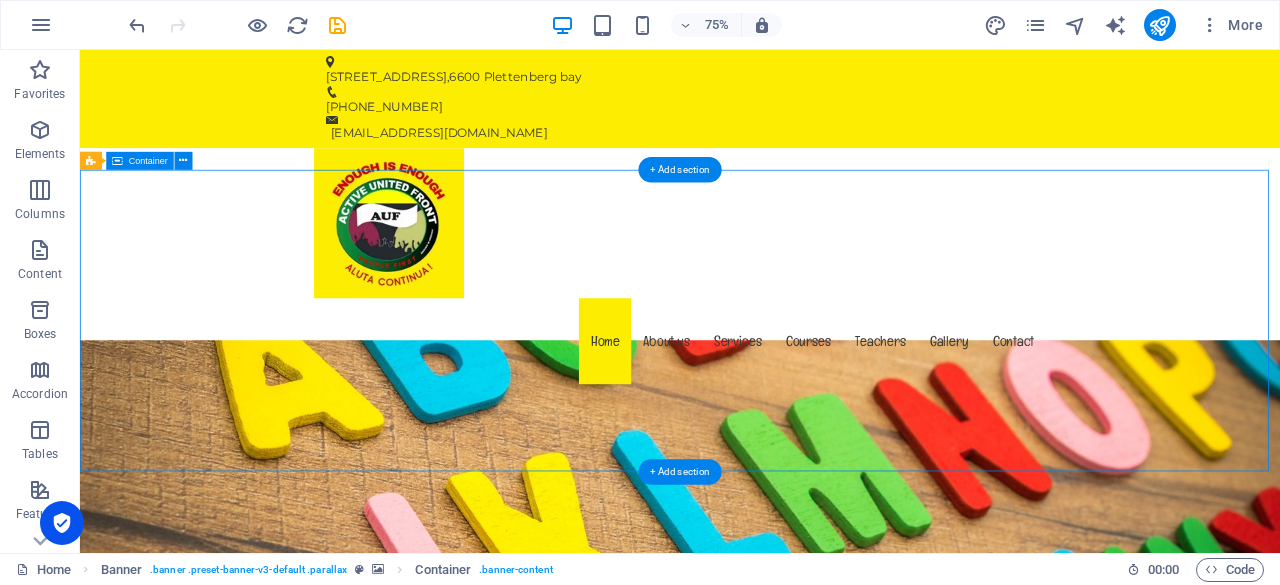 click on "Welcome to  [DOMAIN_NAME] Aluta Continua Learn more" at bounding box center [880, 1193] 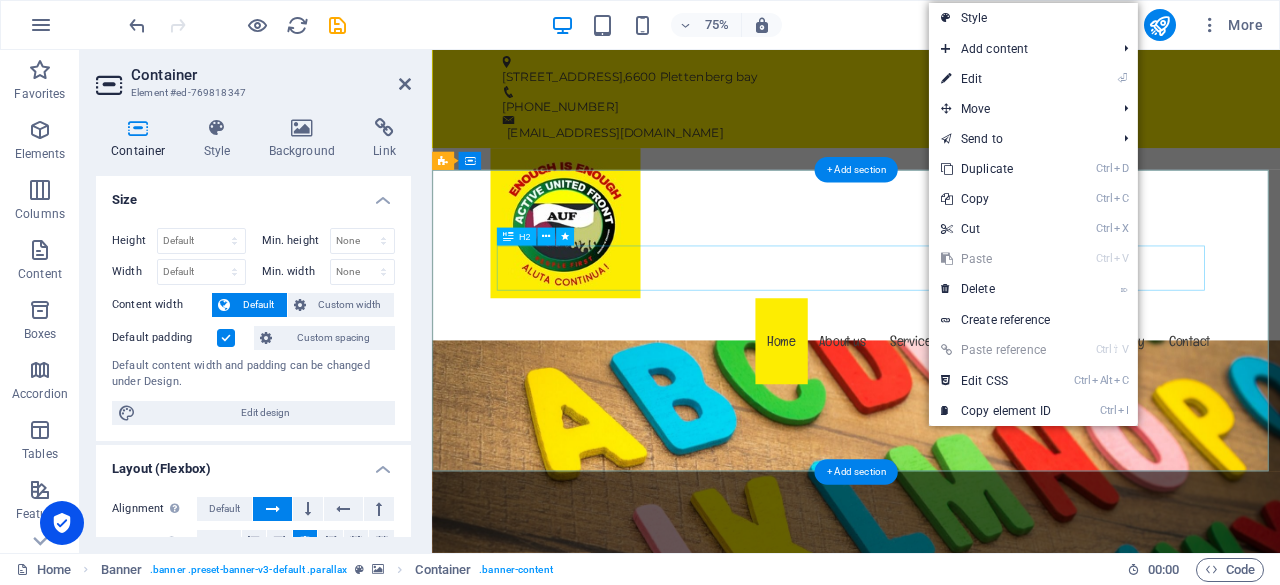 click on "Welcome to  [DOMAIN_NAME]" at bounding box center (998, 1122) 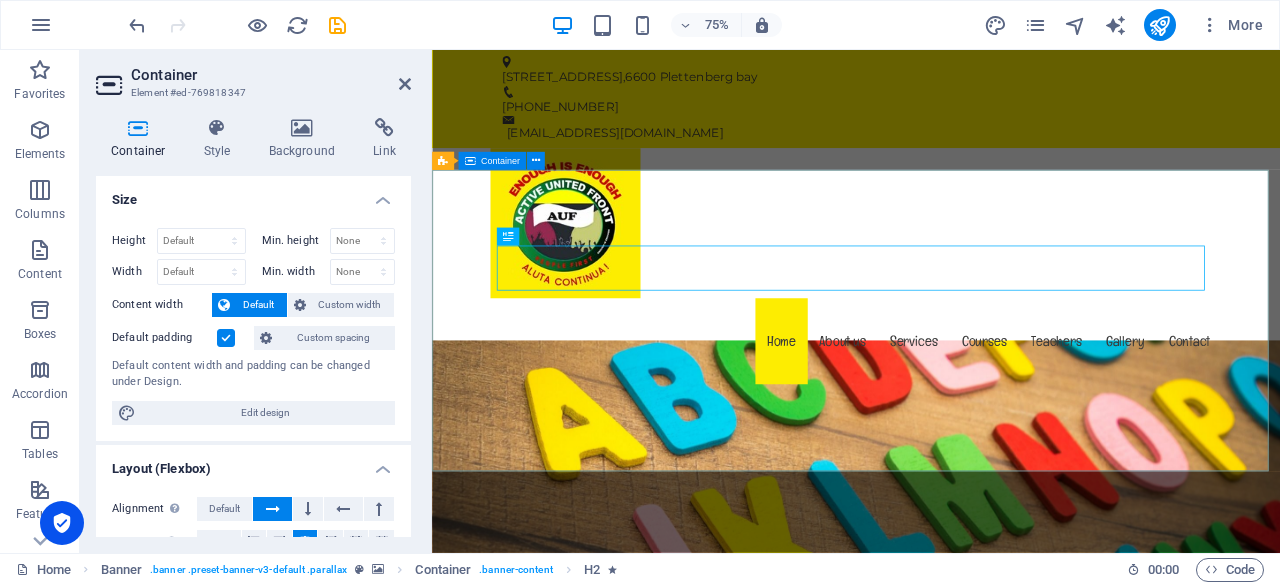click on "Welcome to  [DOMAIN_NAME] Aluta Continua Learn more" at bounding box center (997, 1193) 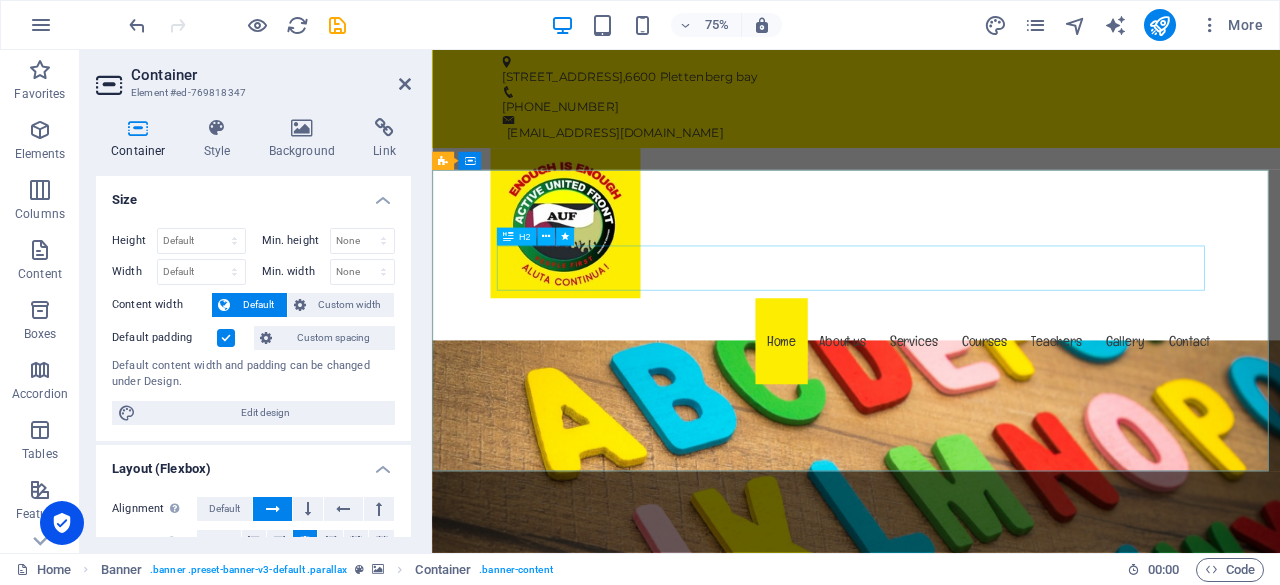 click on "Welcome to  [DOMAIN_NAME]" at bounding box center (998, 1122) 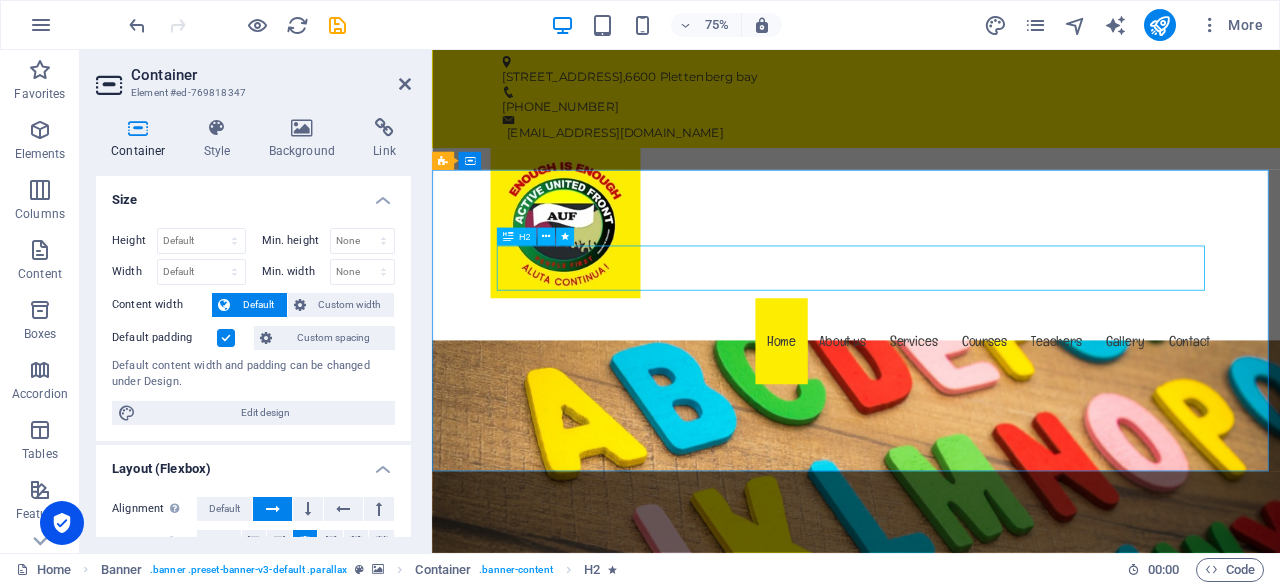 click on "Welcome to  [DOMAIN_NAME]" at bounding box center (998, 1122) 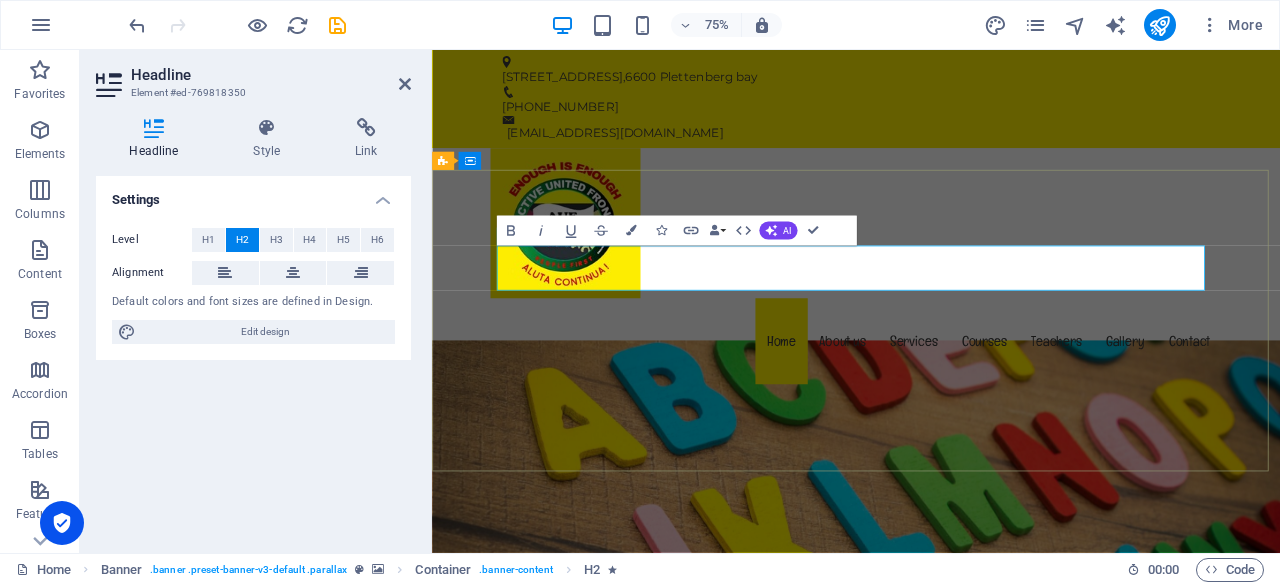 click on "Welcome to  [DOMAIN_NAME]" at bounding box center [998, 1122] 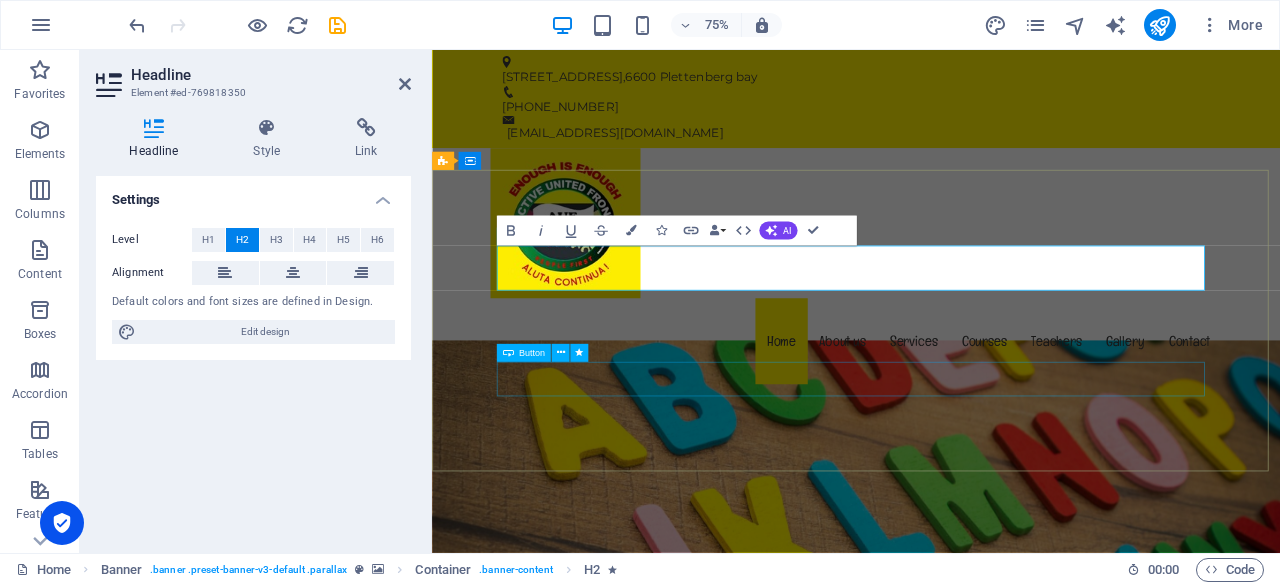 click on "Learn more" at bounding box center [998, 1270] 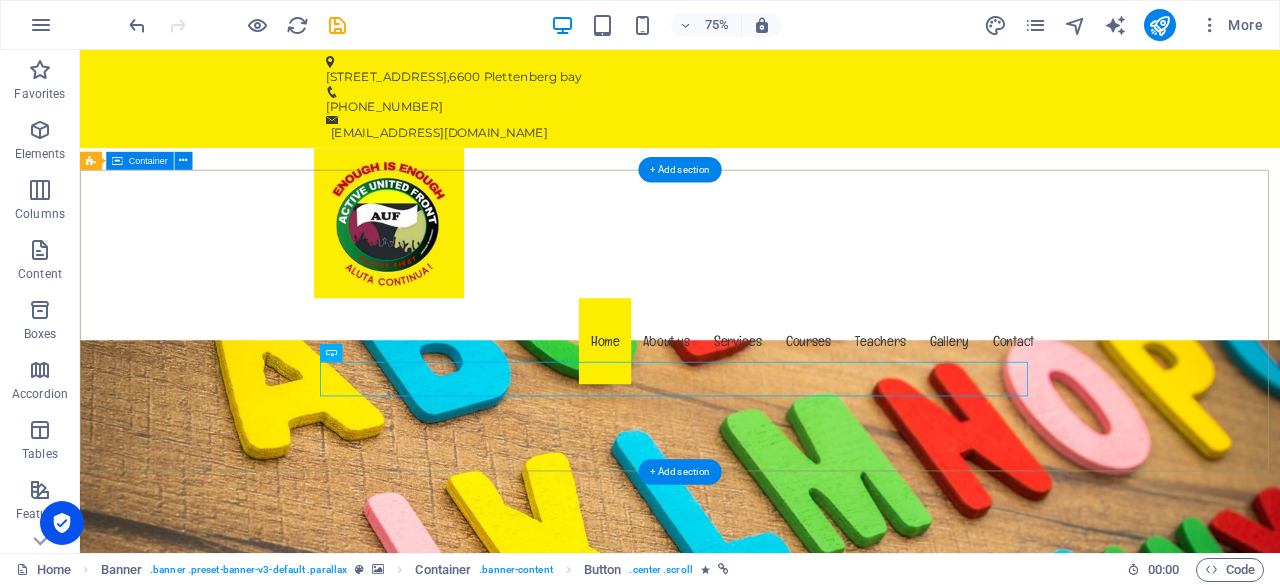 click on "Welcome to  Active United Front (AUF) Aluta Continua Learn more" at bounding box center (880, 1193) 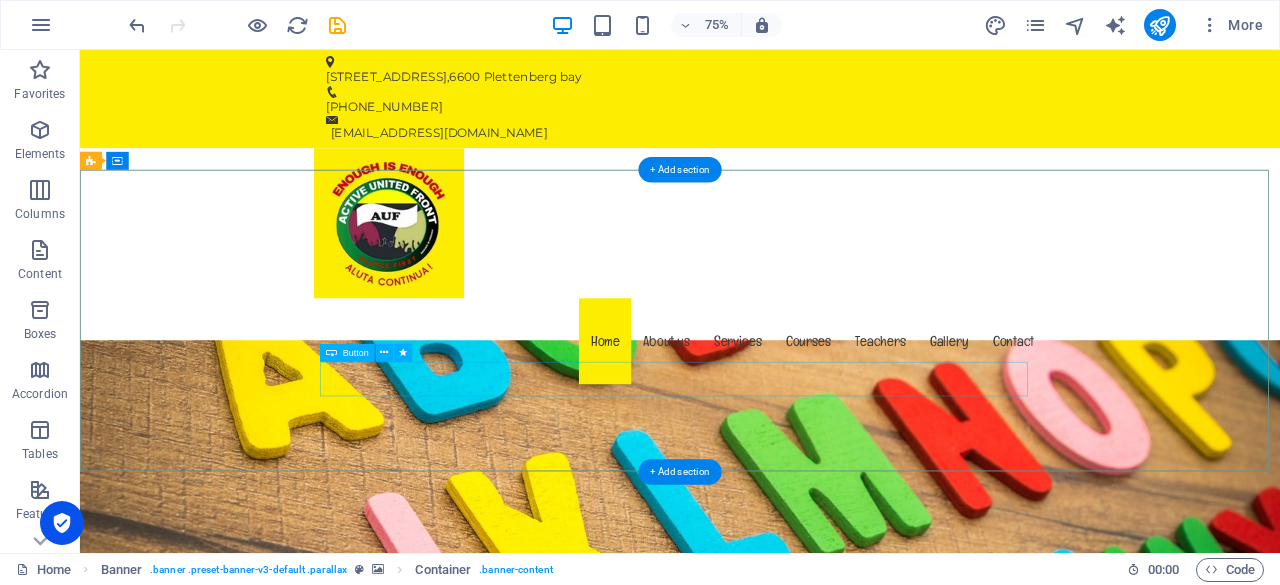 click on "Learn more" at bounding box center [880, 1270] 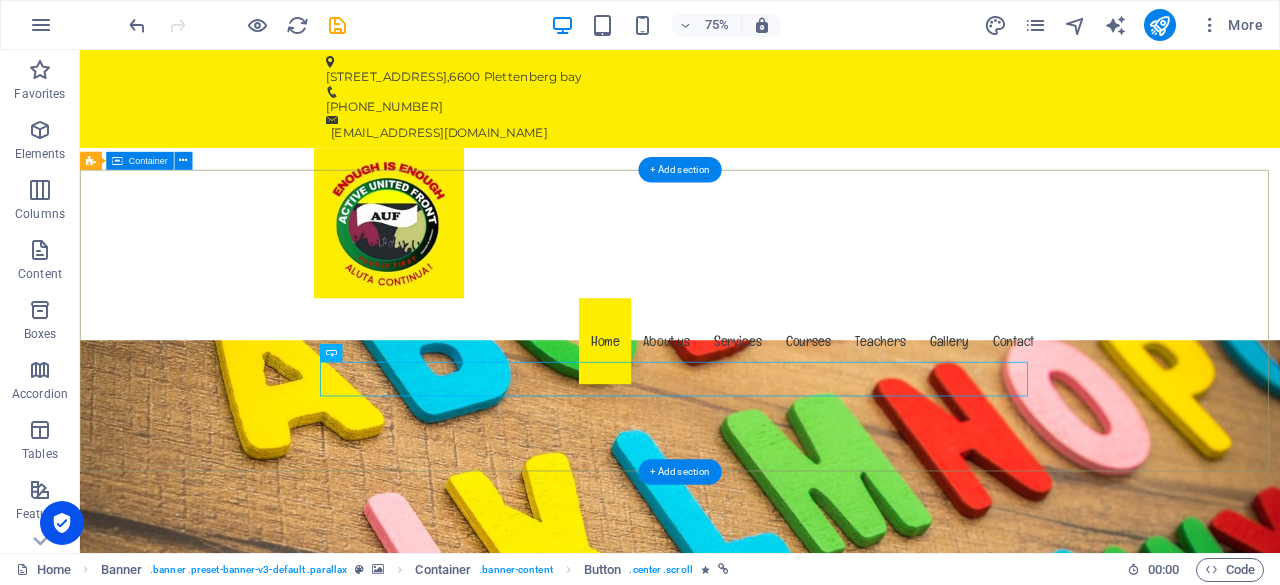 click on "Welcome to  Active United Front (AUF) Aluta Continua Learn more" at bounding box center (880, 1193) 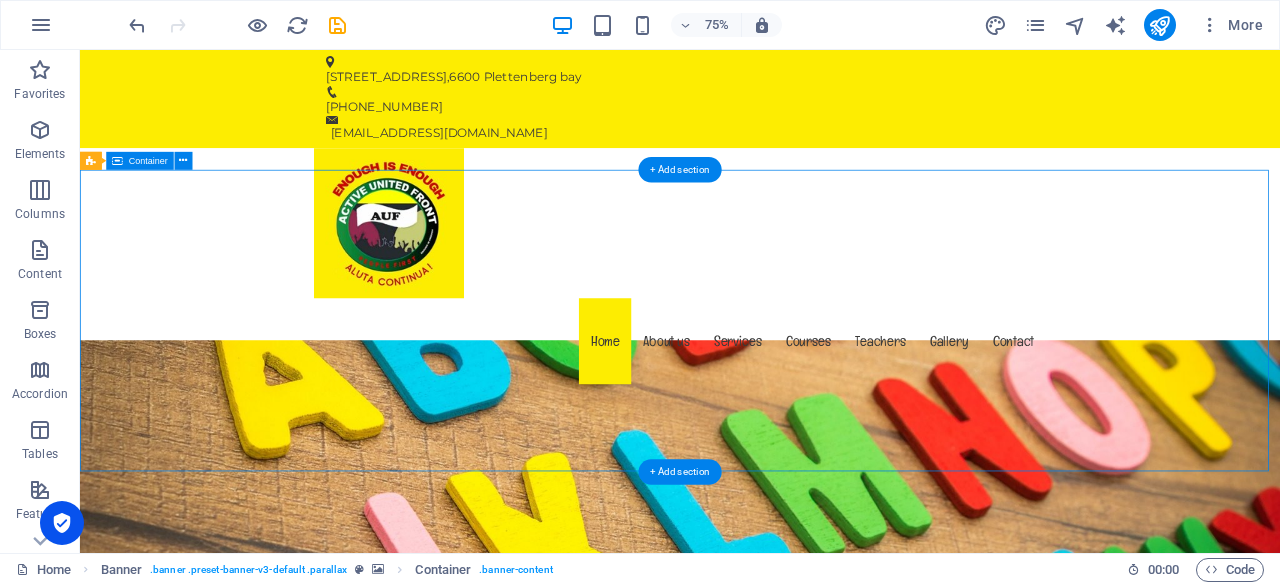 click on "Welcome to  Active United Front (AUF) Aluta Continua Learn more" at bounding box center [880, 1193] 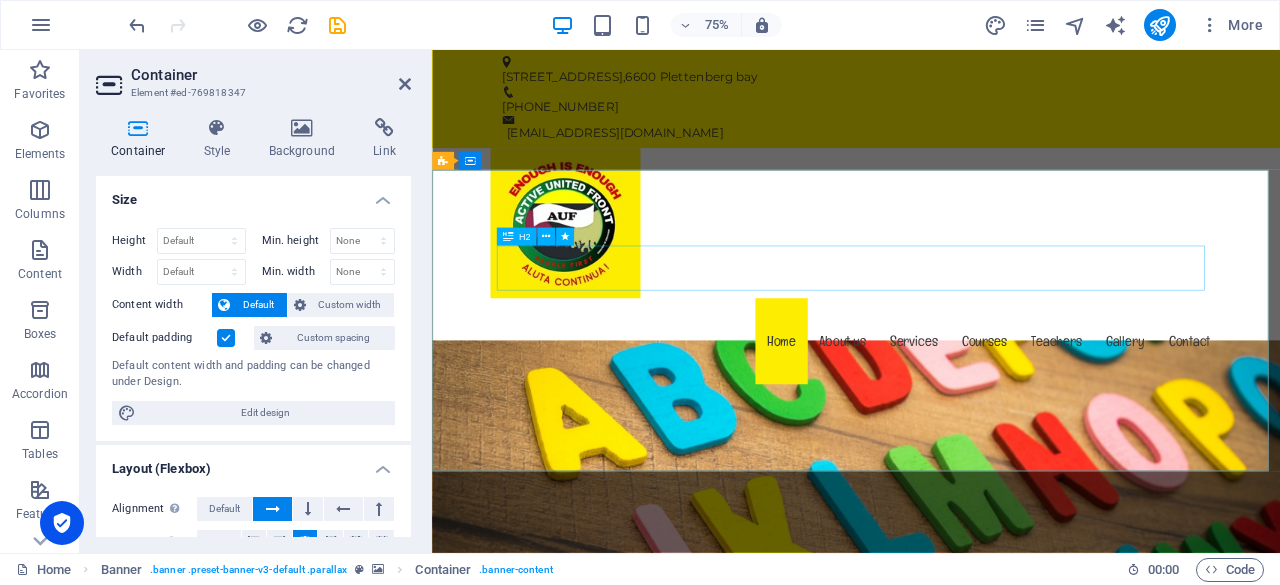 drag, startPoint x: 562, startPoint y: 331, endPoint x: 1025, endPoint y: 332, distance: 463.00107 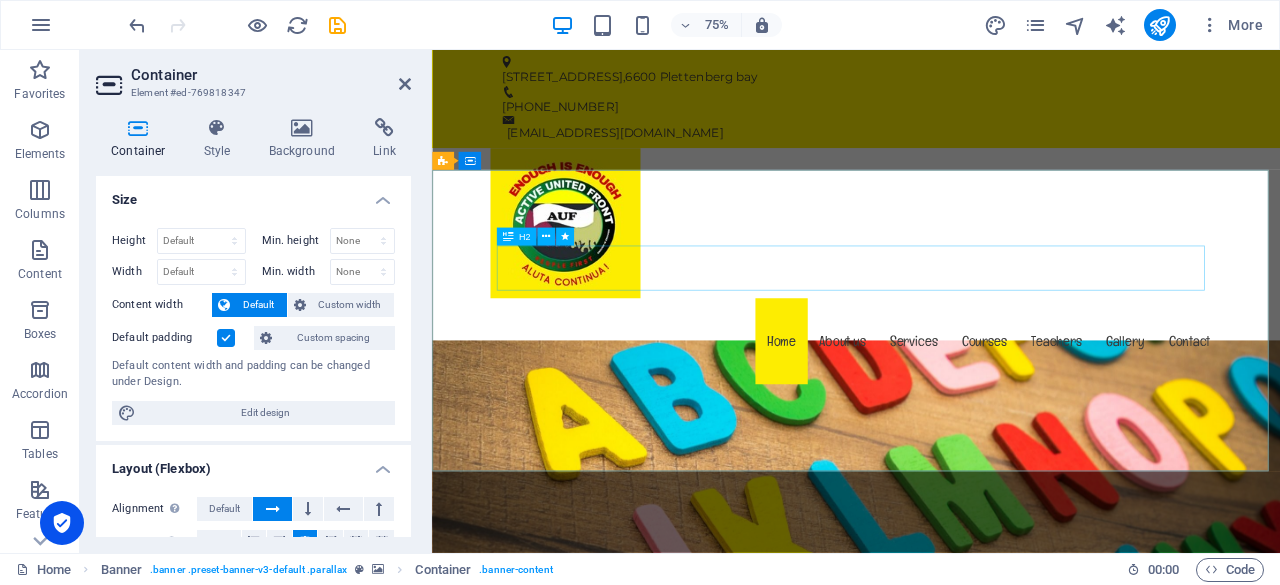 click on "Welcome to  Active United Front (AUF)" at bounding box center (998, 1122) 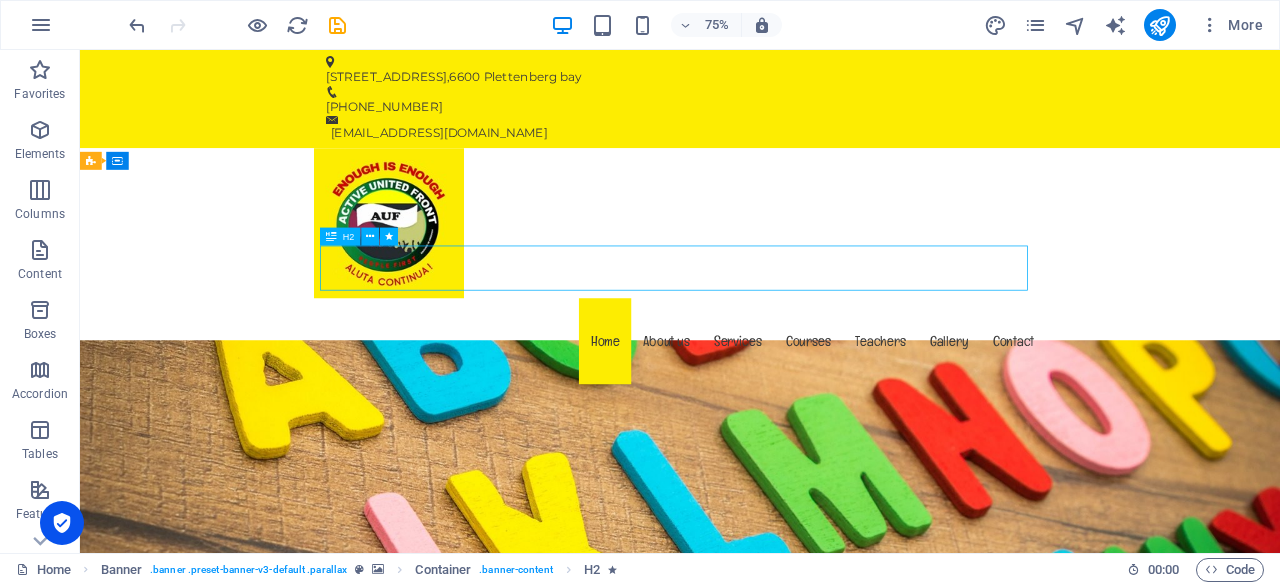 click on "Welcome to  Active United Front (AUF)" at bounding box center [880, 1122] 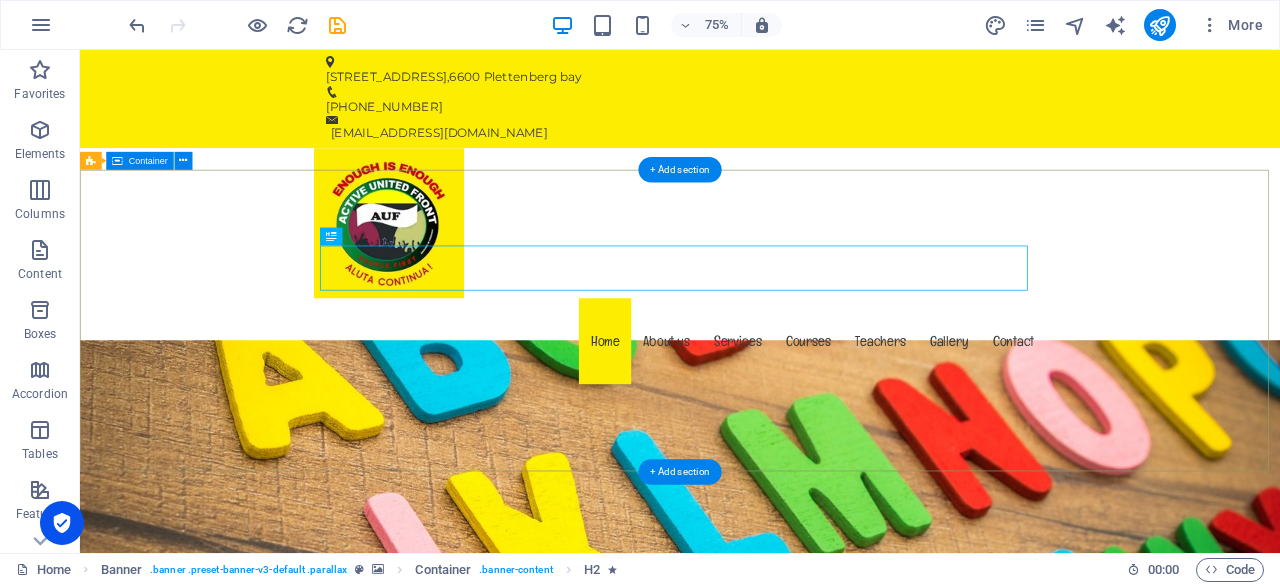 drag, startPoint x: 1570, startPoint y: 521, endPoint x: 1559, endPoint y: 512, distance: 14.21267 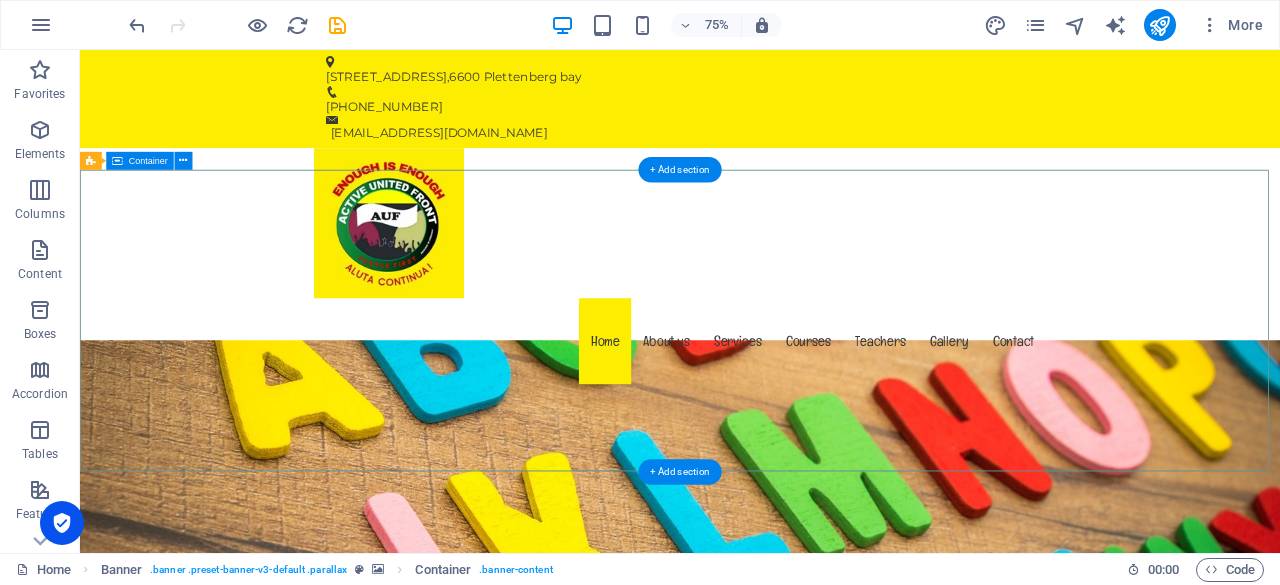 click on "Welcome to  Active United Front (AUF) Aluta Continua Learn more" at bounding box center [880, 1193] 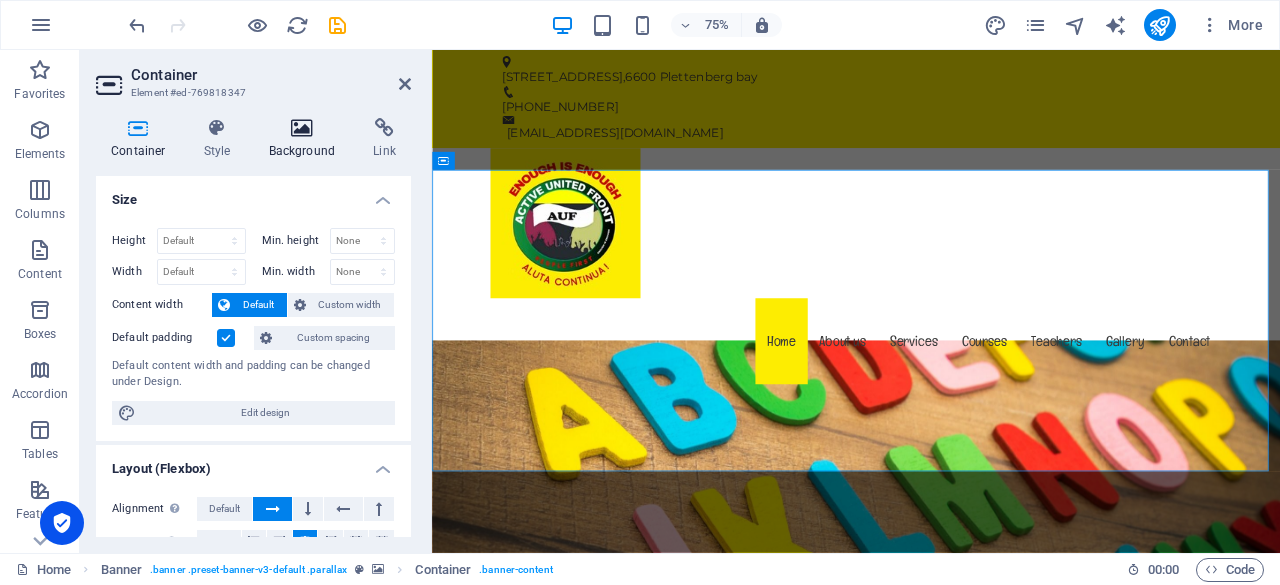click at bounding box center (302, 128) 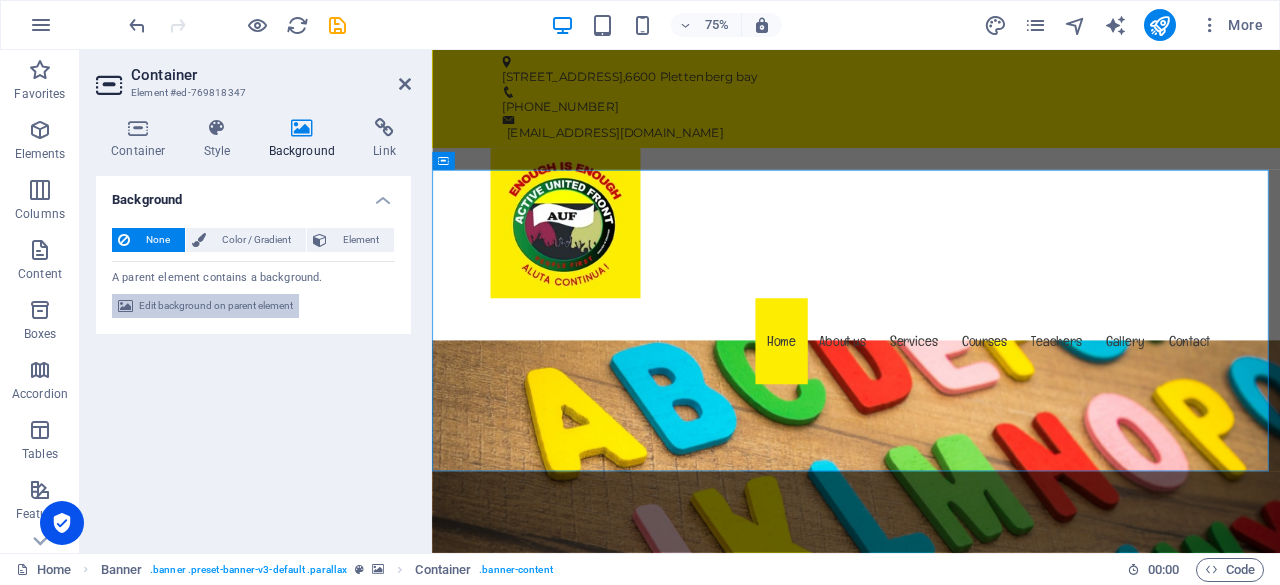 click on "Edit background on parent element" at bounding box center [216, 306] 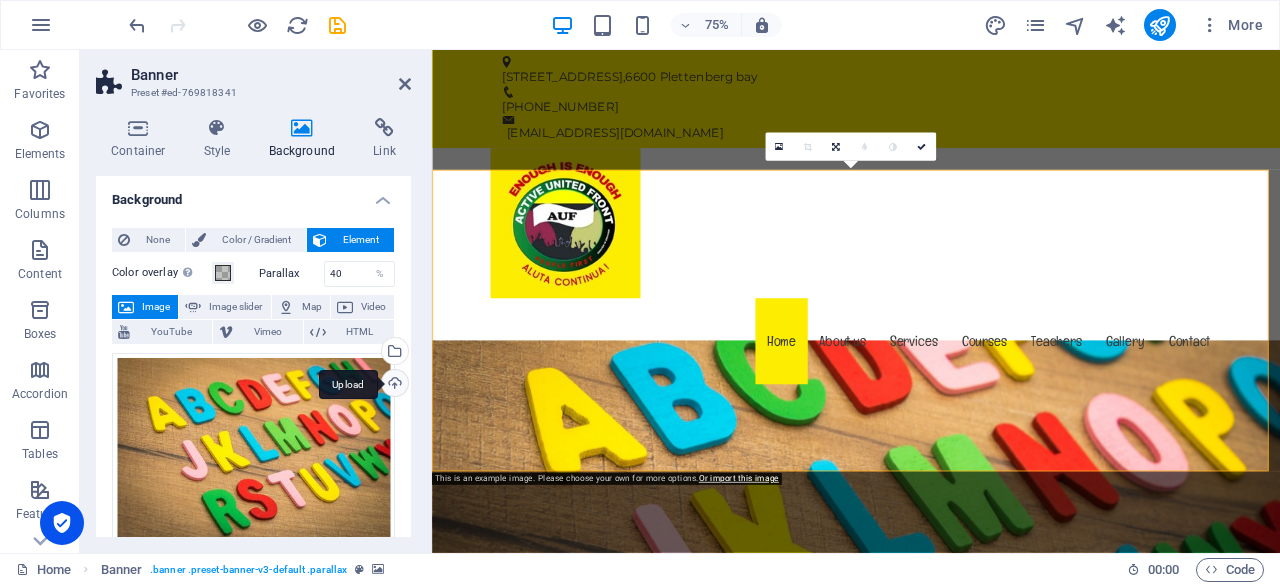 click on "Upload" at bounding box center [393, 385] 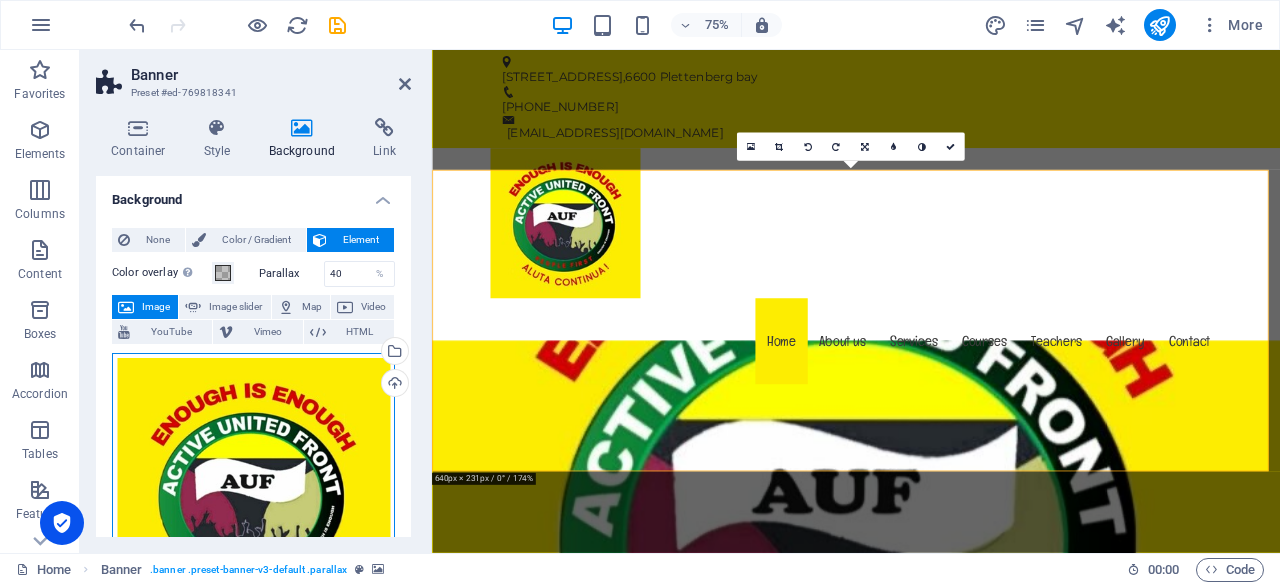 drag, startPoint x: 328, startPoint y: 445, endPoint x: 330, endPoint y: 419, distance: 26.076809 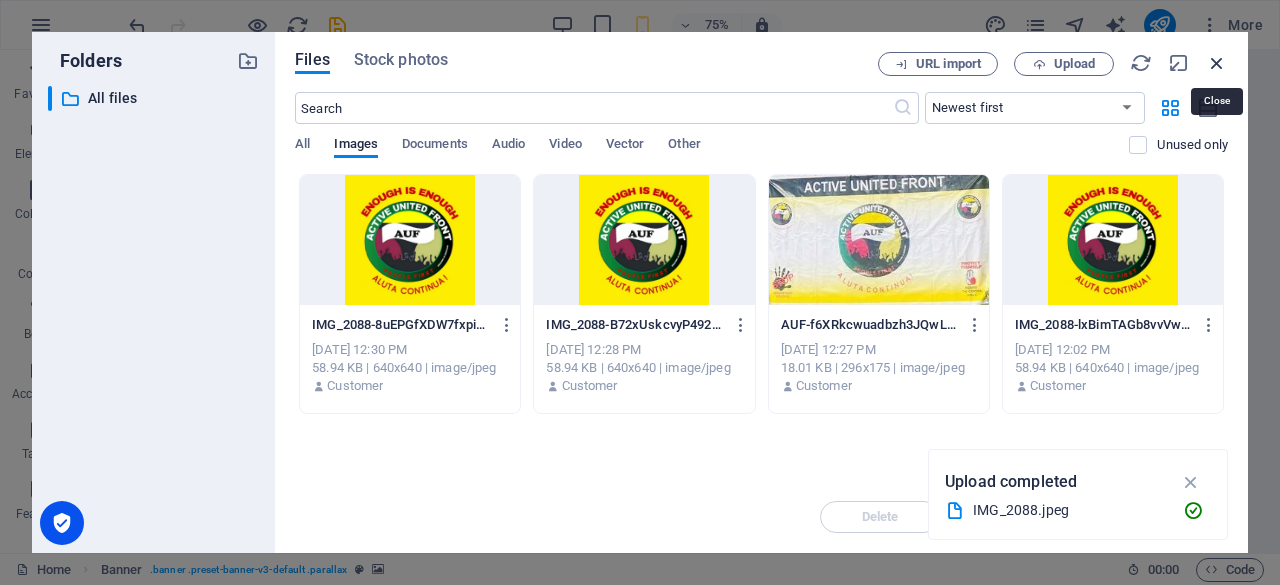 click at bounding box center (1217, 63) 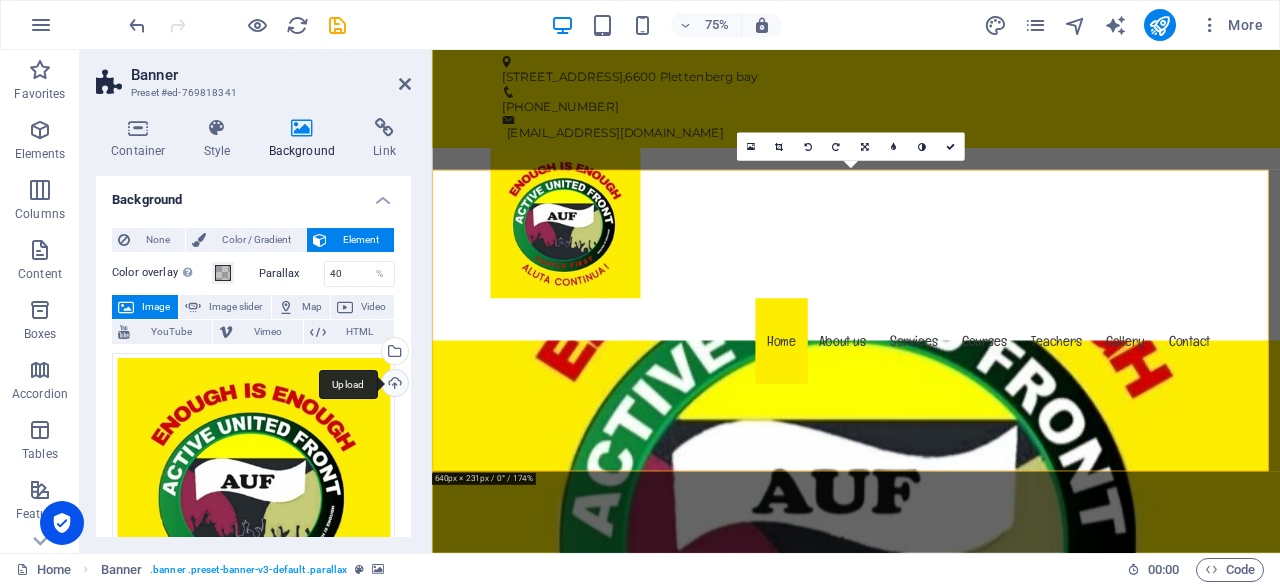 click on "Upload" at bounding box center [393, 385] 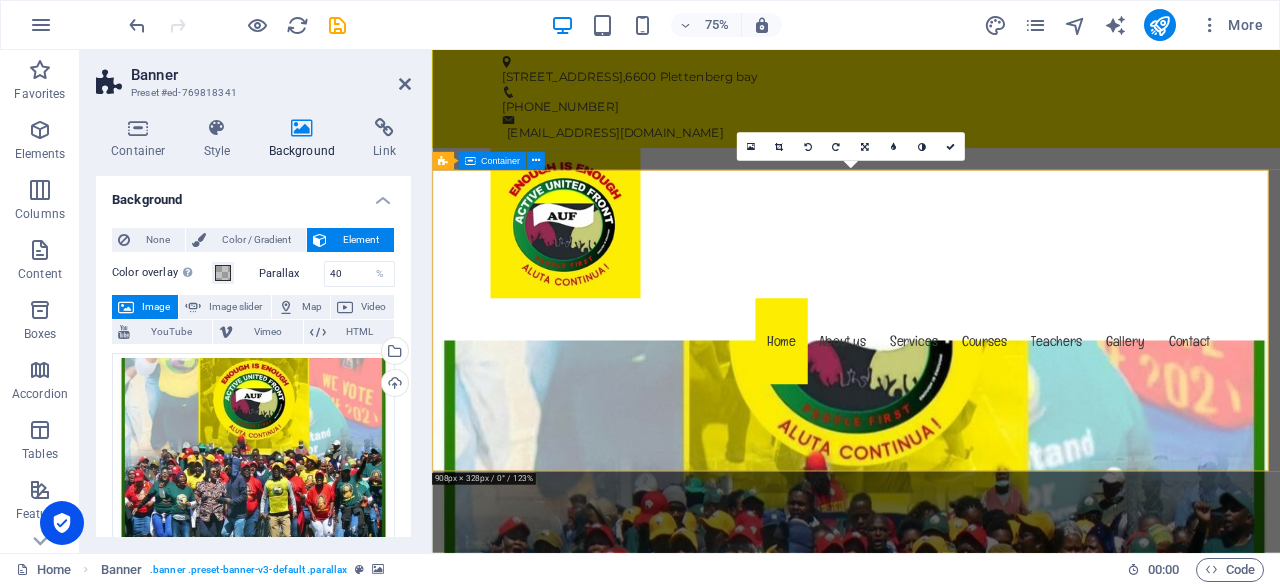 click on "Welcome to  Active United Front (AUF) Aluta Continua Learn more" at bounding box center [997, 1193] 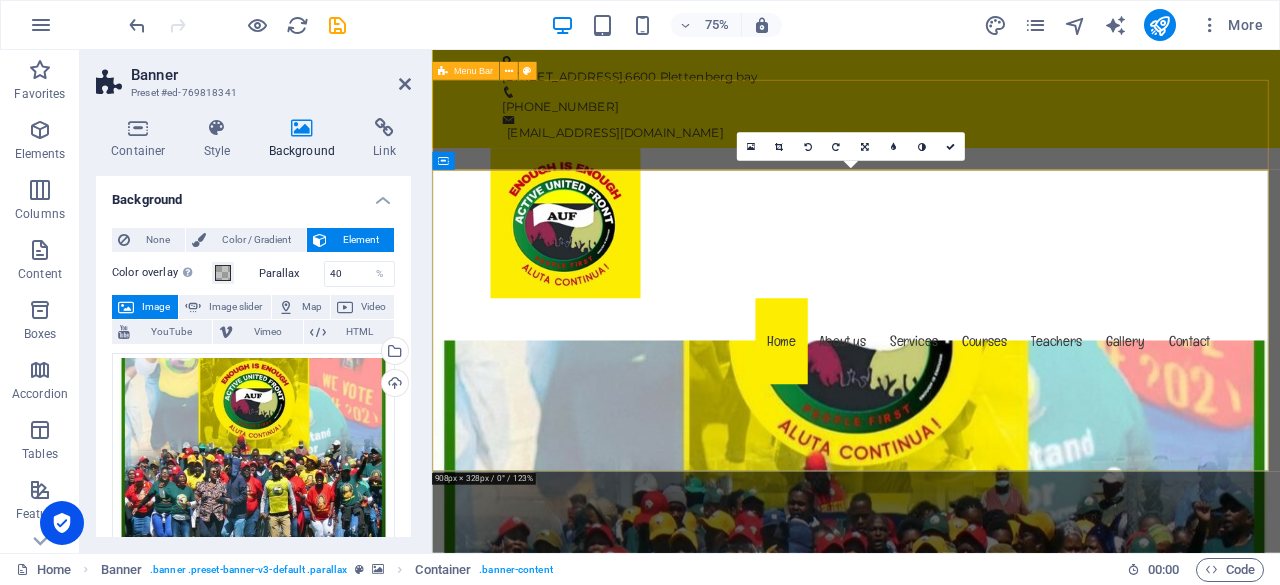 click on "Menu Home About us Services Courses Teachers Gallery Contact" at bounding box center [997, 341] 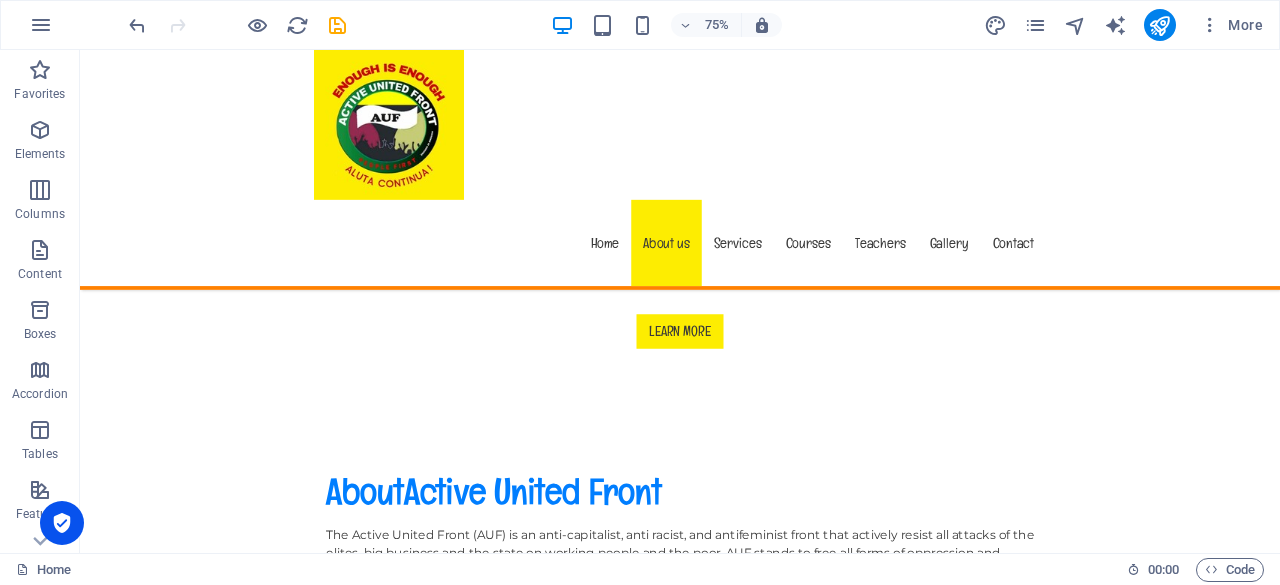 scroll, scrollTop: 808, scrollLeft: 0, axis: vertical 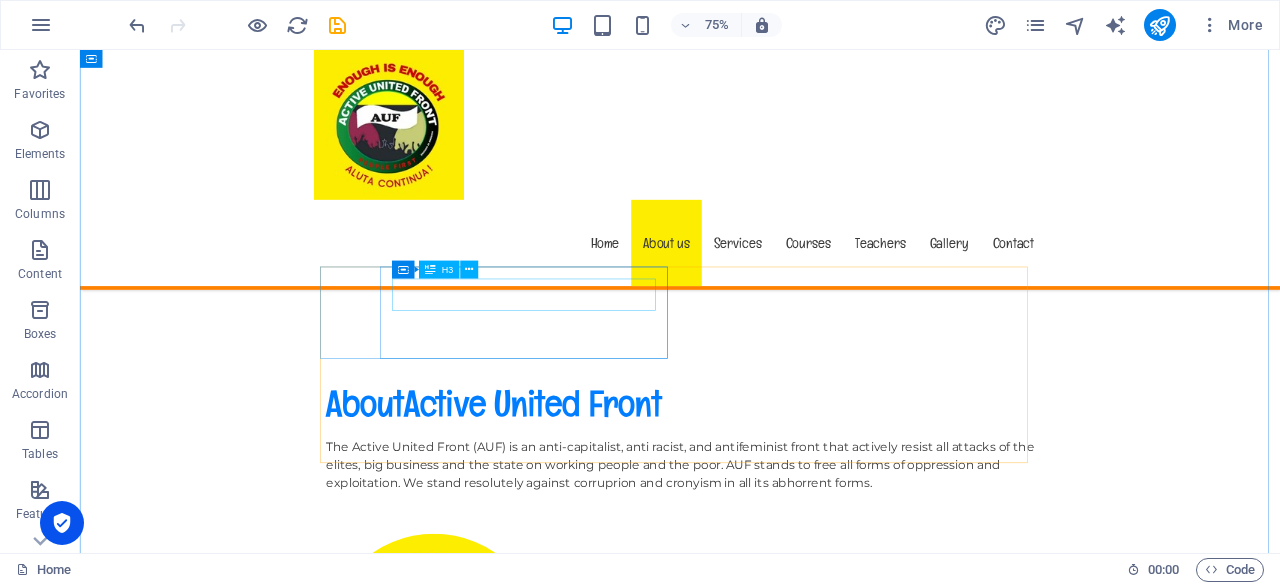 click on "Learning & Fun" at bounding box center (880, 1128) 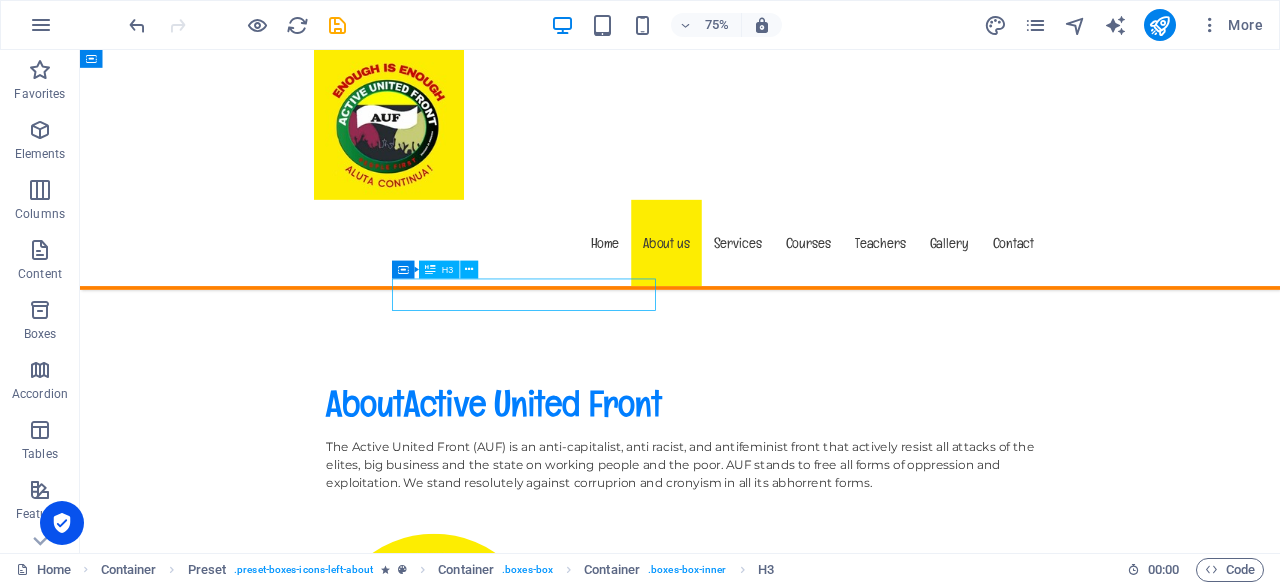 click on "Learning & Fun" at bounding box center (880, 1128) 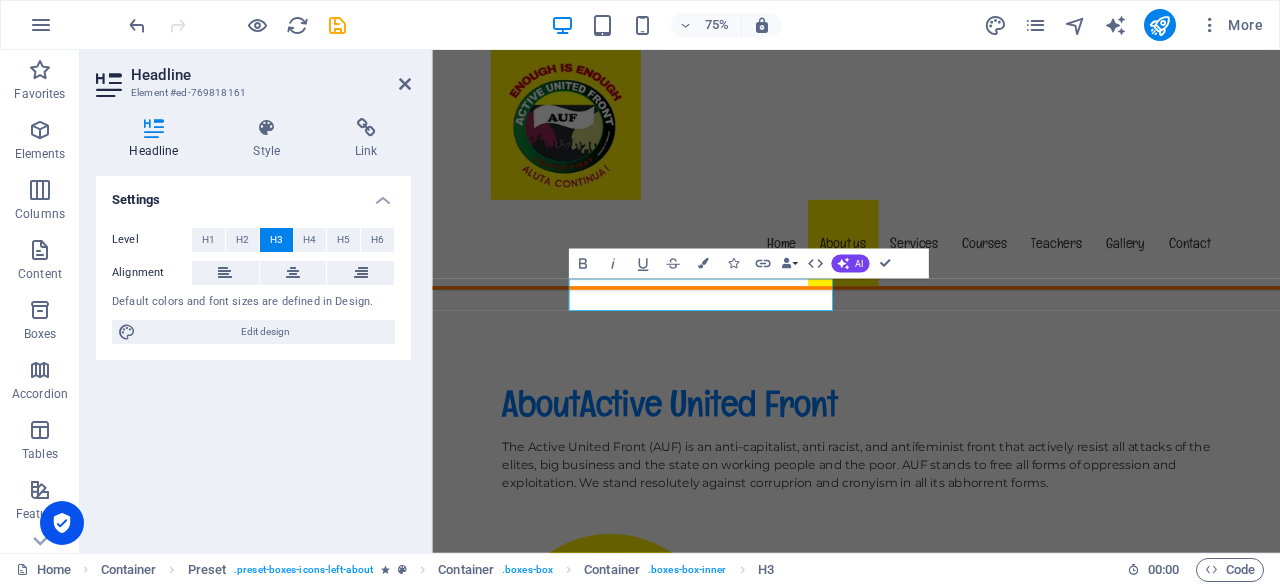 type 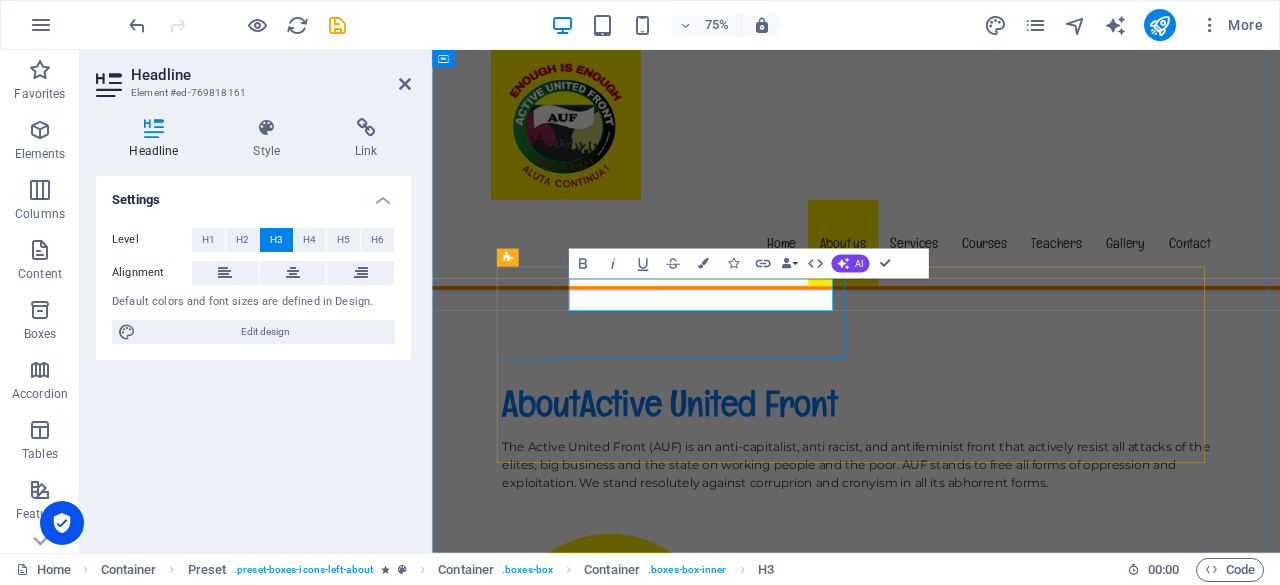 click on "Feminist and Antisexist" at bounding box center (998, 1128) 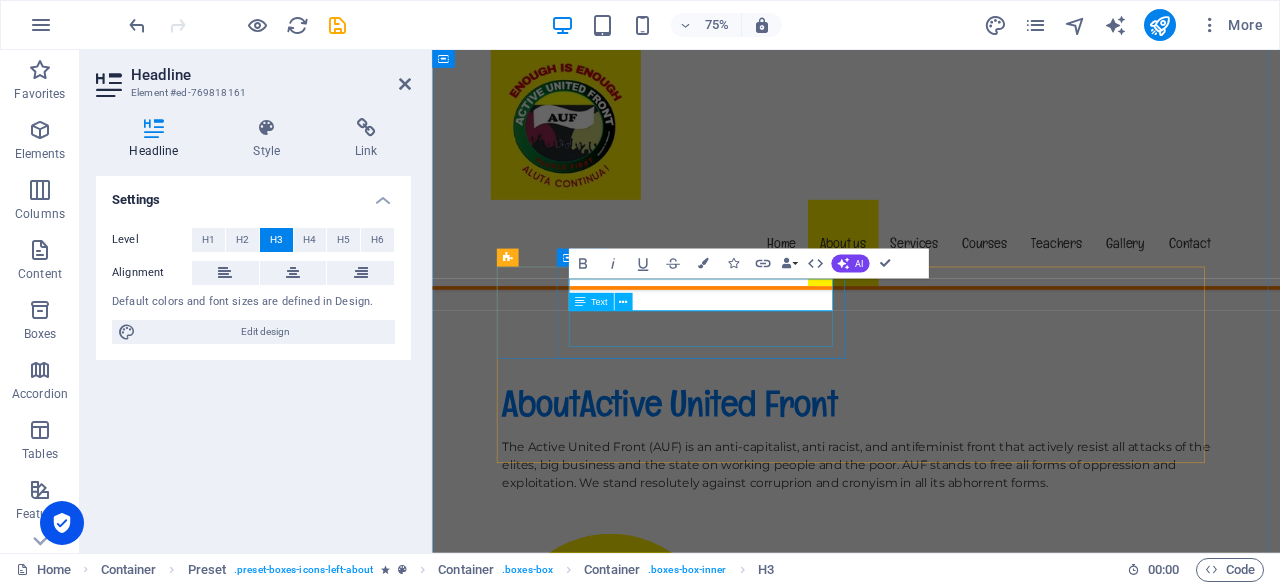 click on "Lorem ipsum dolor sit amet, consectetur adipisicing elit. Veritatis, dolorem!" at bounding box center (998, 1166) 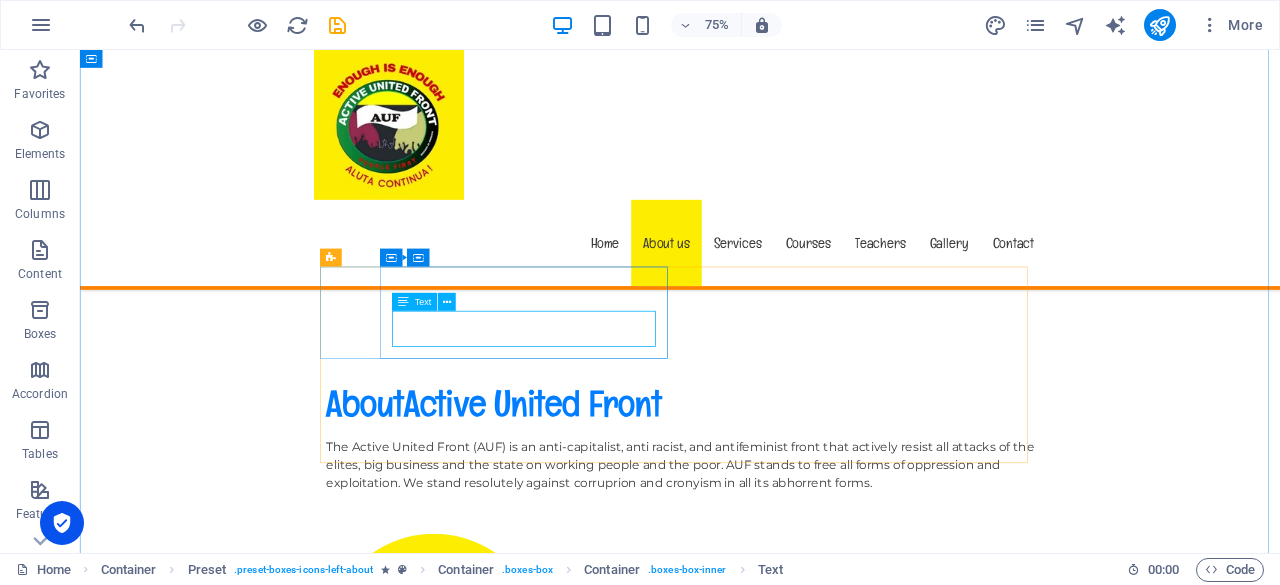 click on "Lorem ipsum dolor sit amet, consectetur adipisicing elit. Veritatis, dolorem!" at bounding box center (880, 1166) 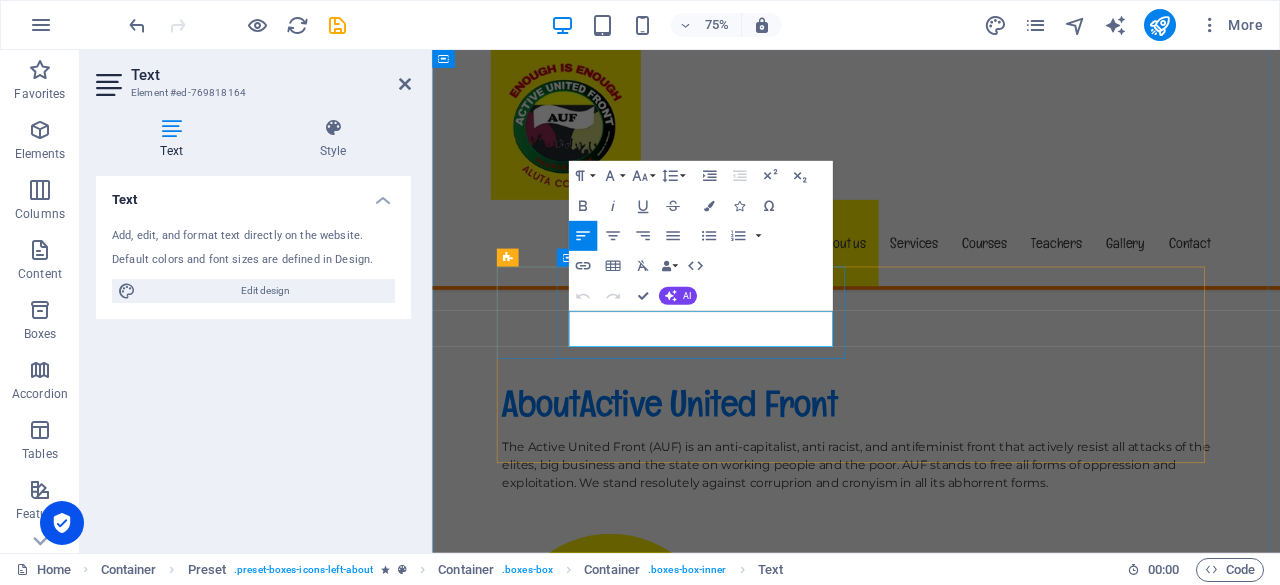 drag, startPoint x: 884, startPoint y: 431, endPoint x: 616, endPoint y: 412, distance: 268.67267 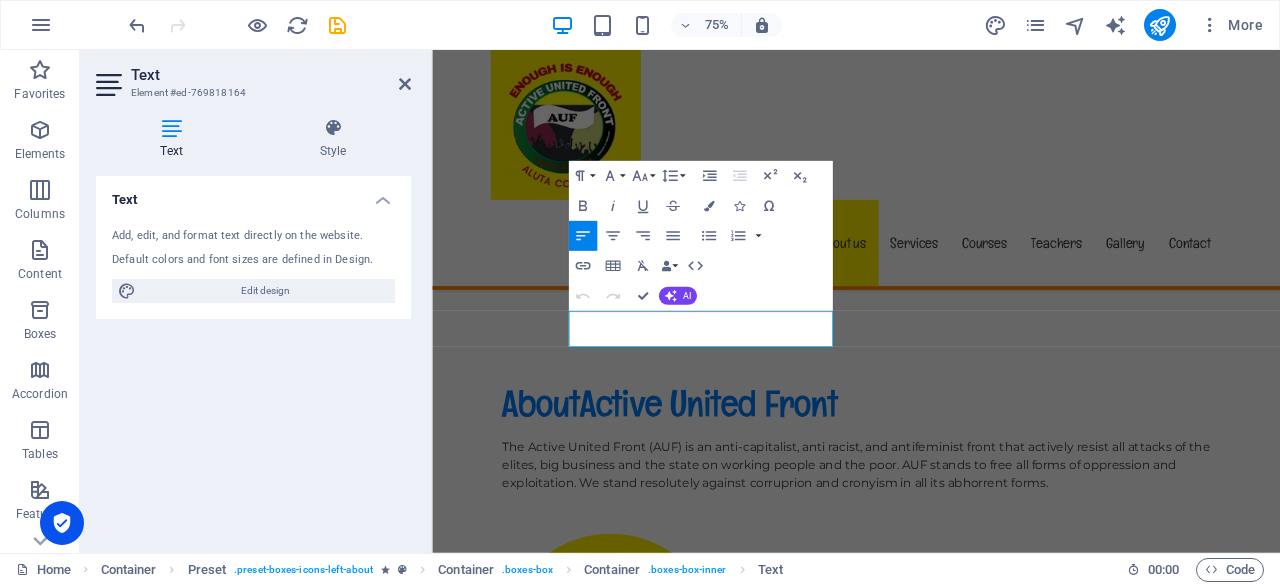 type 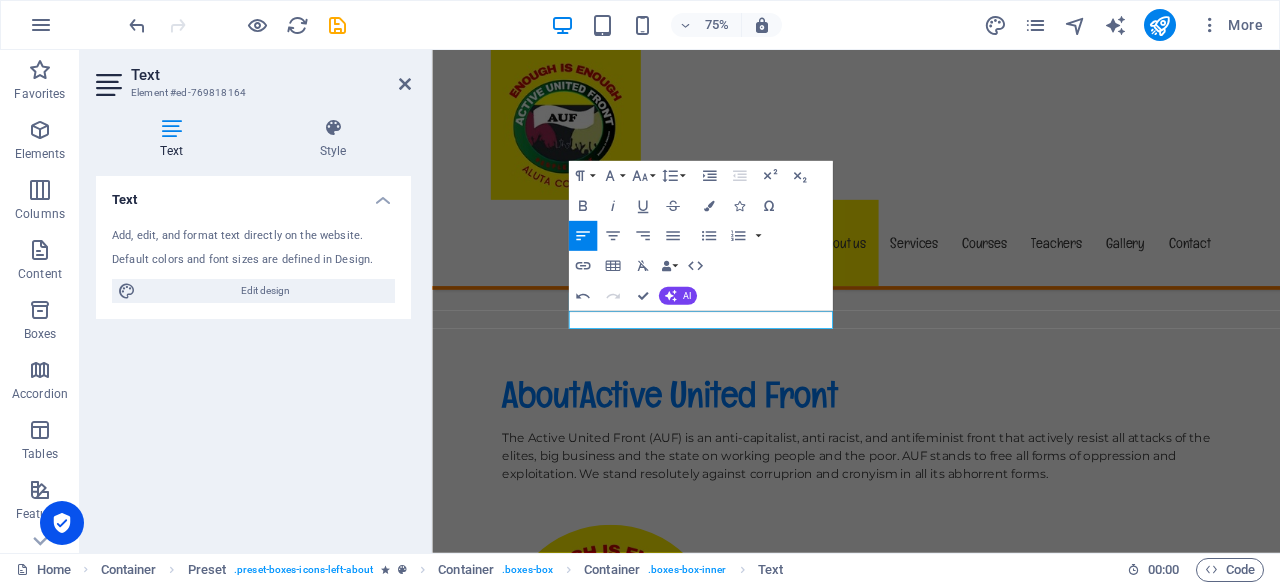 scroll, scrollTop: 808, scrollLeft: 0, axis: vertical 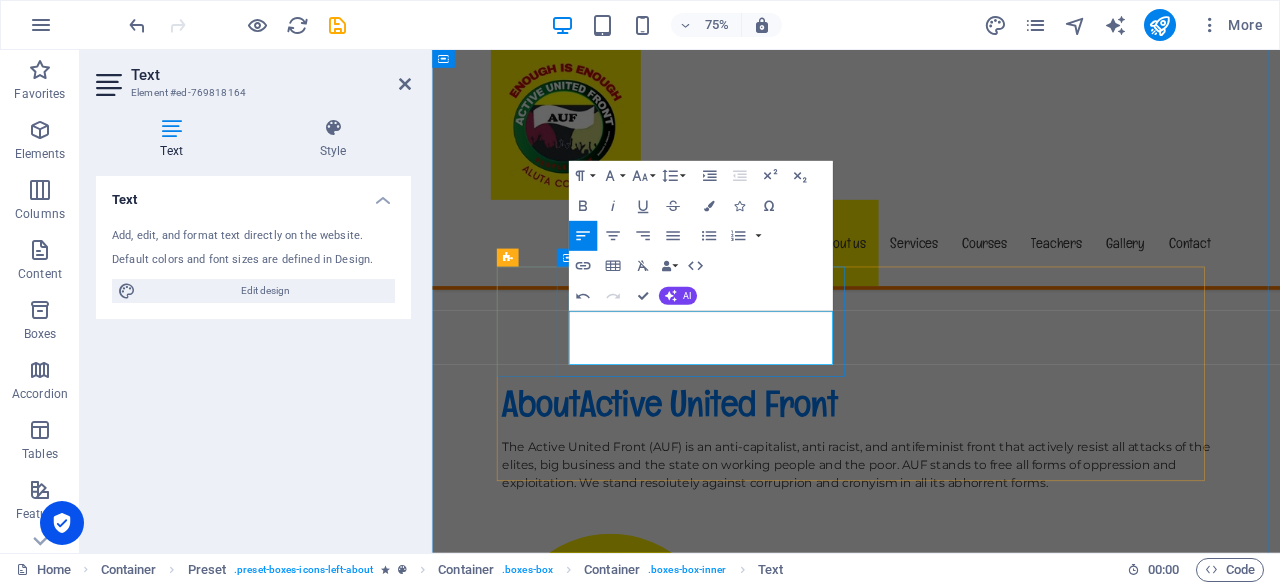 click on "We stand against oppresssion of women in our society. WE reject all forms of descrimination and" at bounding box center (998, 1166) 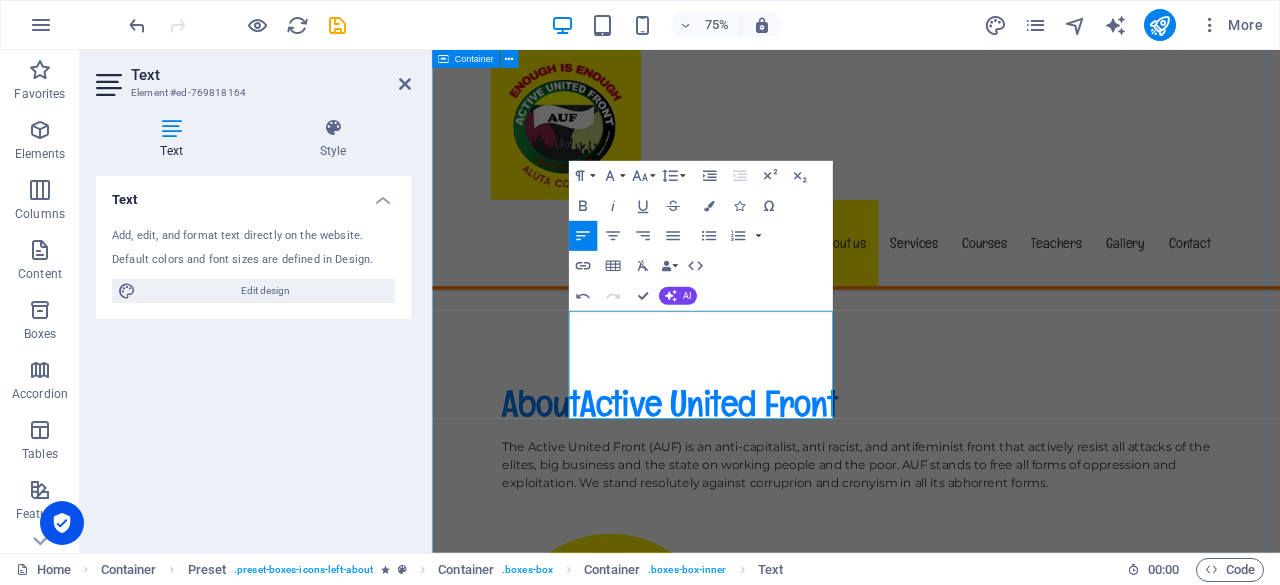 click on "About  Active United Front  The Active United Front (AUF) is an anti-capitalist, anti racist, and antifeminist front that actively resist all attacks of the elites, big business and the state on working people and the poor. AUF stands to free all forms of oppression and exploitation. We stand resolutely against corruprion and cronyism in all its abhorrent forms. Feminist and Anti-sexists We stand against oppresssion of women in our society. We reject all forms of descrimination against women that restrict their full enjoyment of their right to work, association, expression and to play a full and leading role in public life. Friendly Place Lorem ipsum dolor sit amet, consectetur adipisicing elit. Veritatis, dolorem! Child Safety Lorem ipsum dolor sit amet, consectetur adipisicing elit. Veritatis, dolorem! Fresh & Healthy Meals Lorem ipsum dolor sit amet, consectetur adipisicing elit. Veritatis, dolorem! See our Courses" at bounding box center [997, 1186] 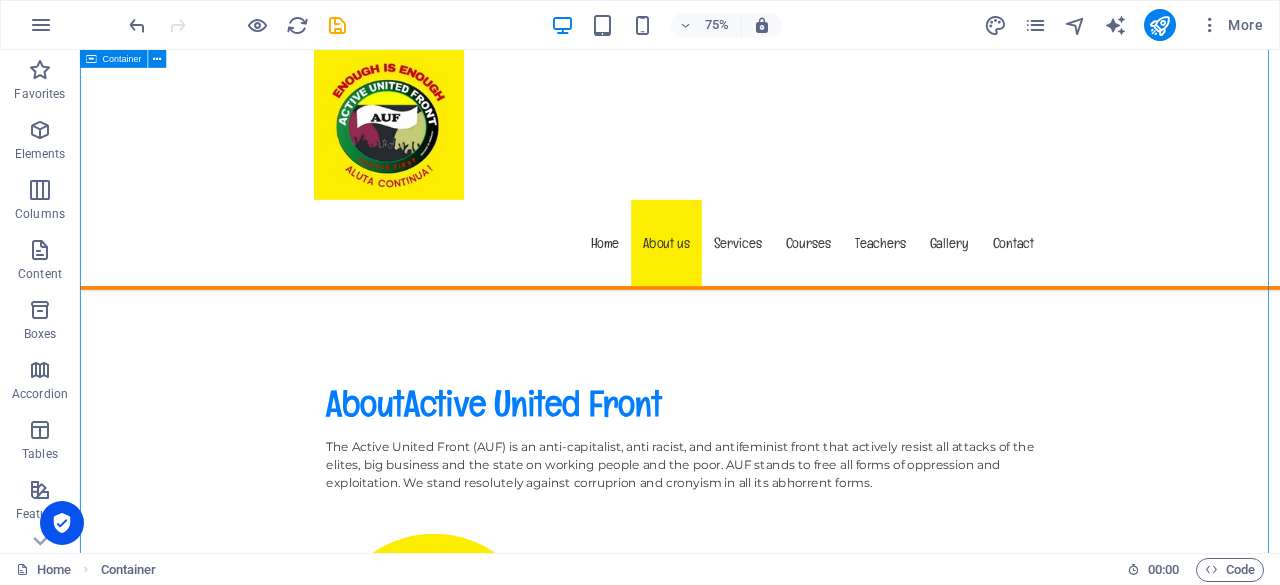 drag, startPoint x: 1613, startPoint y: 451, endPoint x: 1231, endPoint y: 162, distance: 479.00418 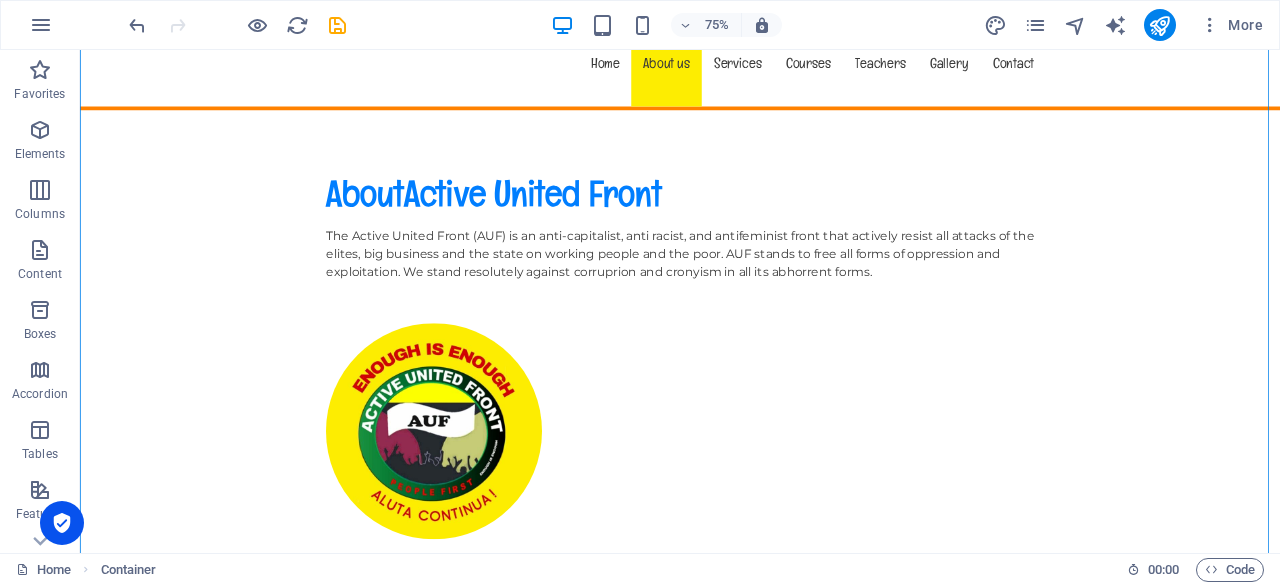 scroll, scrollTop: 424, scrollLeft: 0, axis: vertical 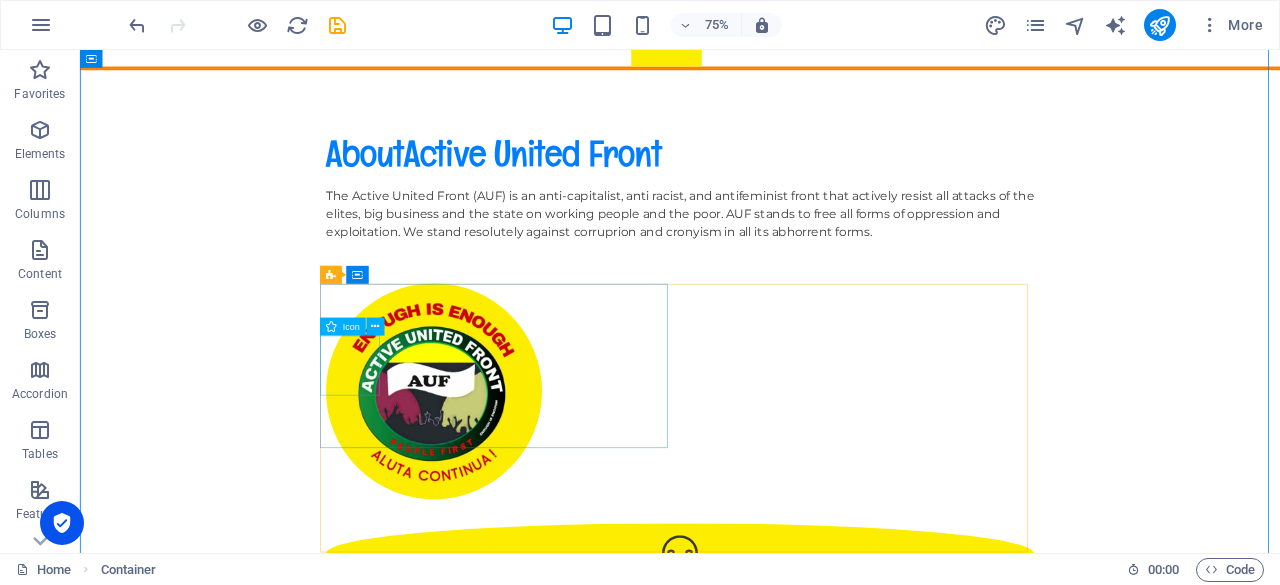 click at bounding box center [880, 721] 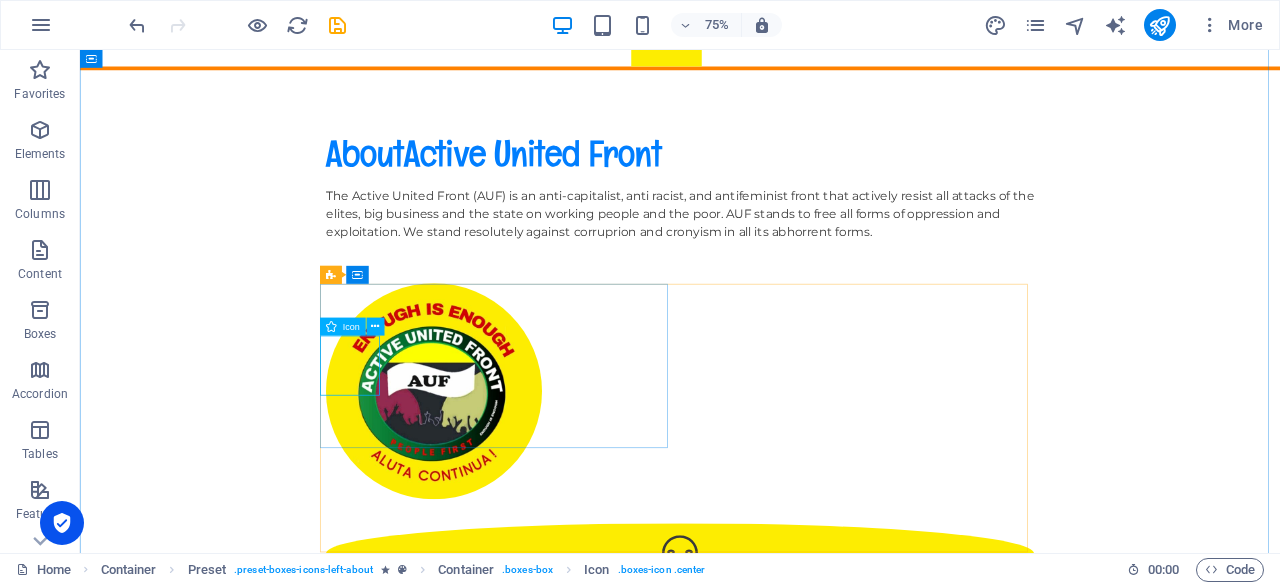 click at bounding box center (880, 721) 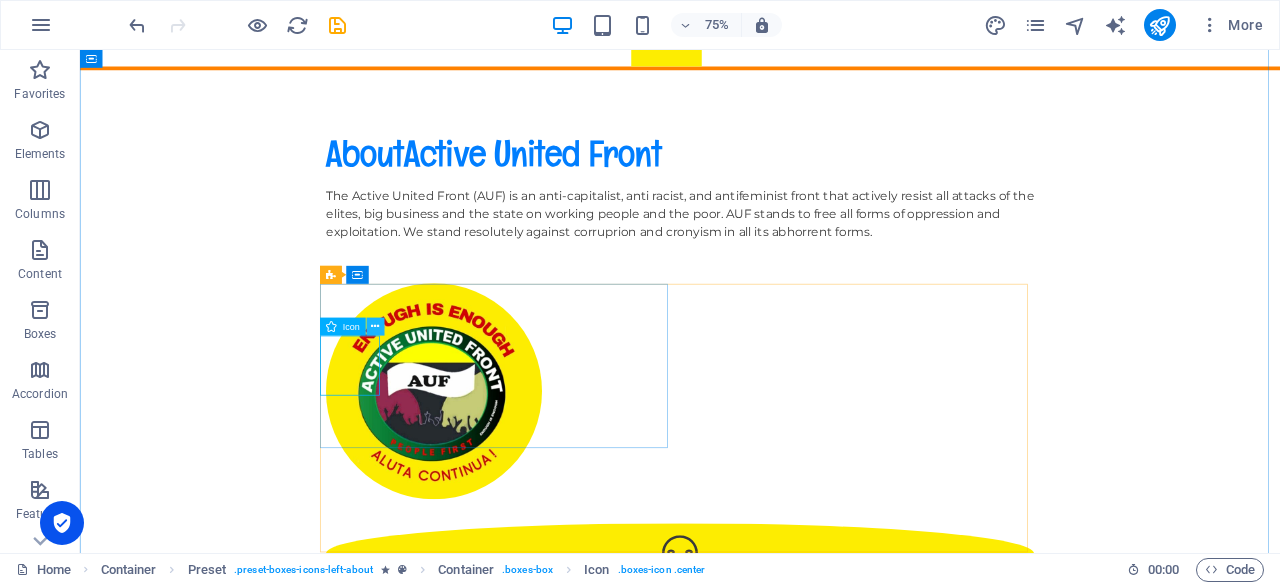 click at bounding box center [375, 327] 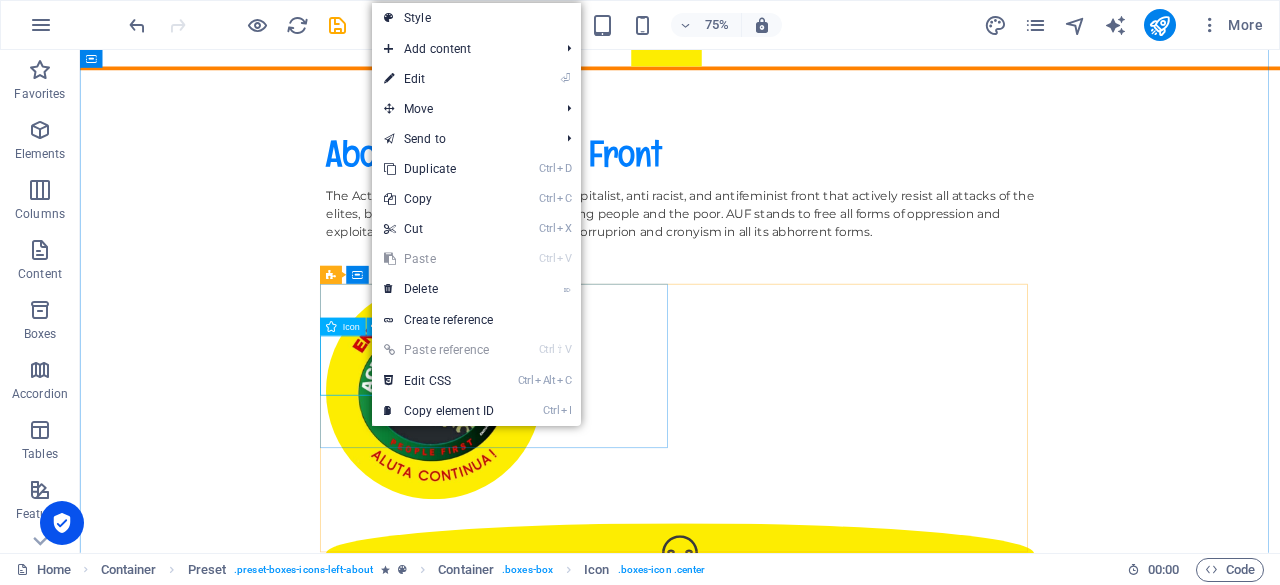 click at bounding box center (880, 721) 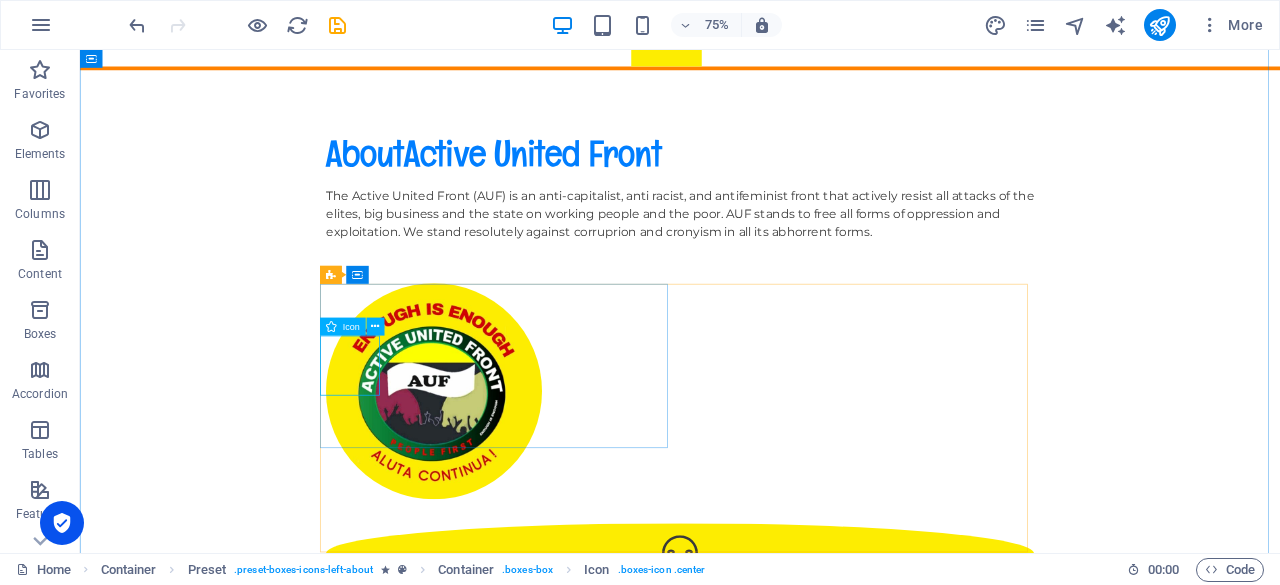 click at bounding box center (880, 721) 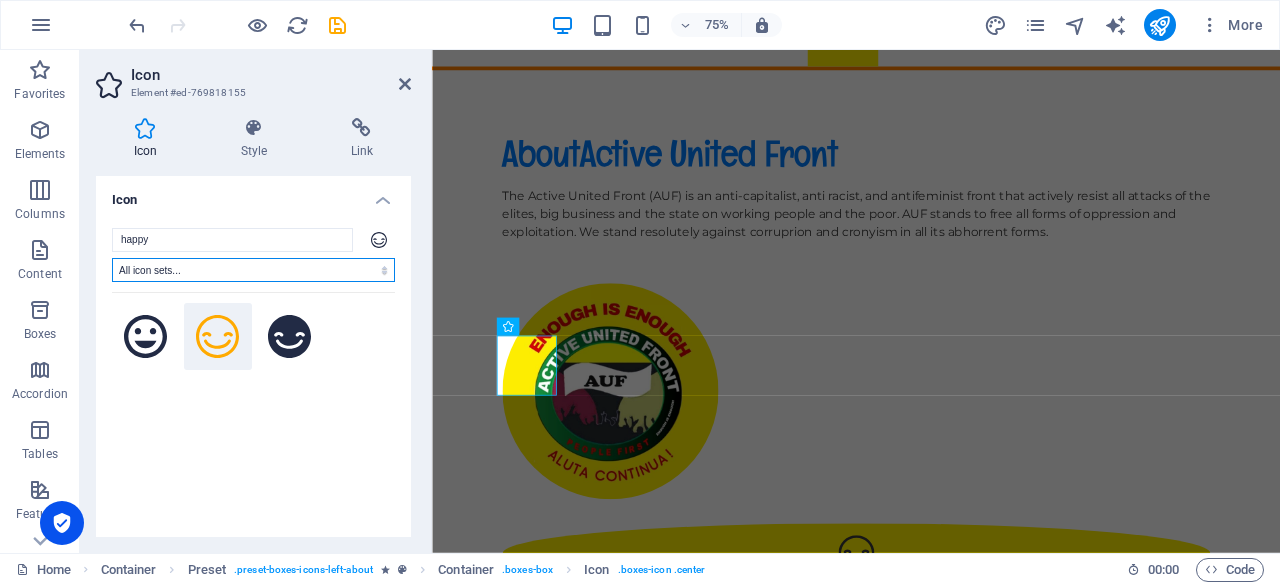 click on "All icon sets... IcoFont Ionicons FontAwesome Brands FontAwesome Duotone FontAwesome Solid FontAwesome Regular FontAwesome Light FontAwesome Thin FontAwesome Sharp Solid FontAwesome Sharp Regular FontAwesome Sharp Light FontAwesome Sharp Thin" at bounding box center [253, 270] 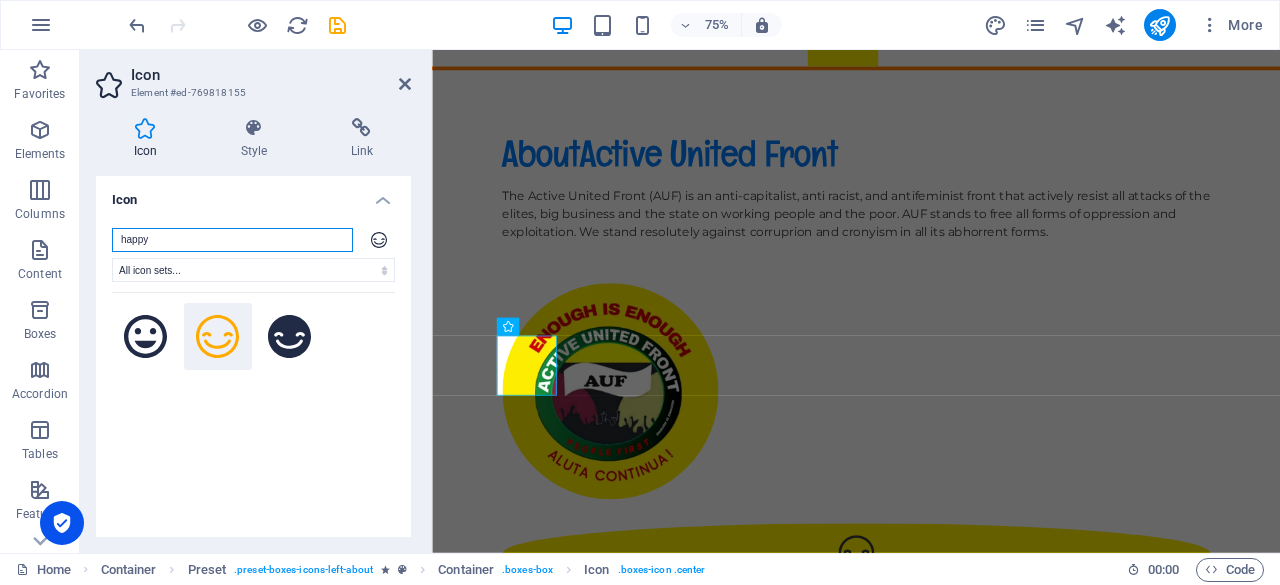 click on "happy" at bounding box center (232, 240) 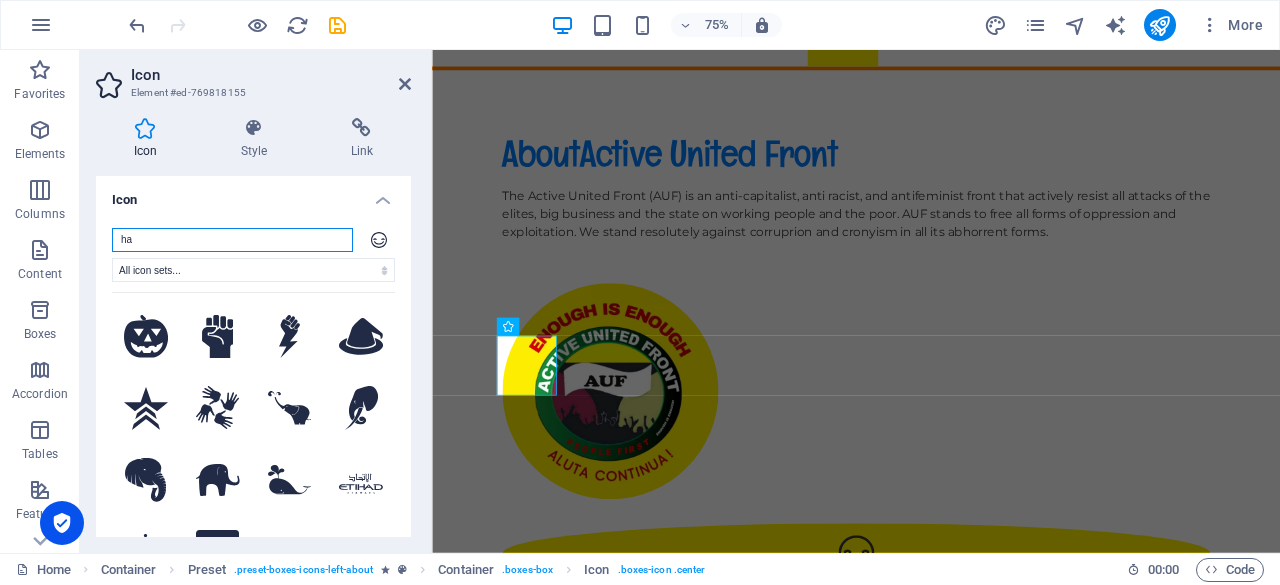 type on "h" 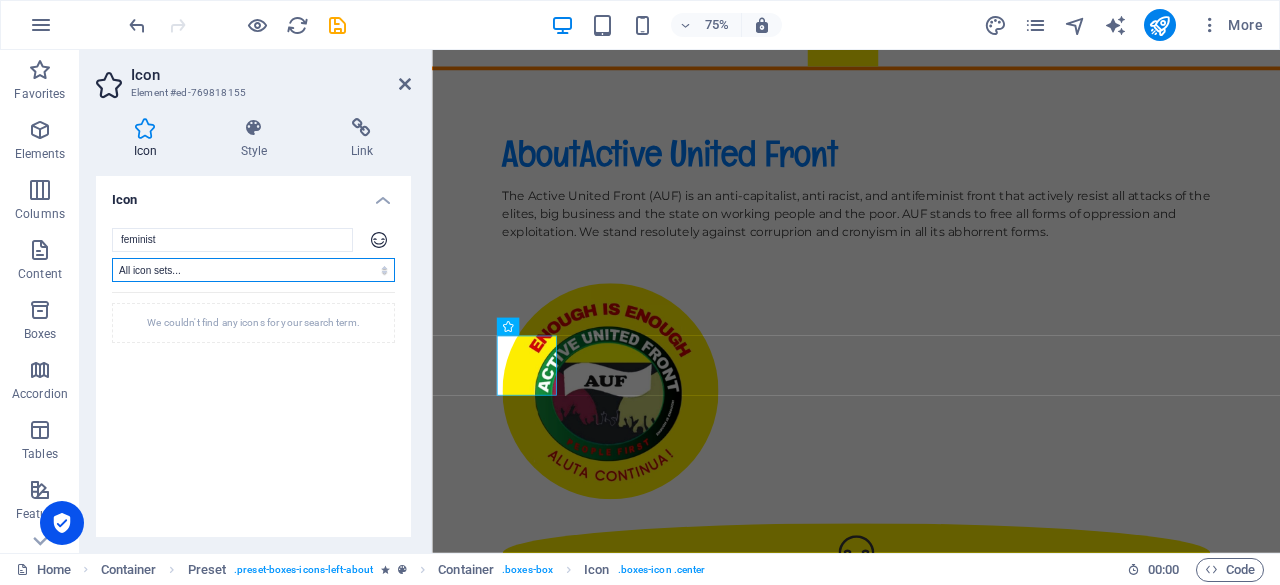 click on "All icon sets... IcoFont Ionicons FontAwesome Brands FontAwesome Duotone FontAwesome Solid FontAwesome Regular FontAwesome Light FontAwesome Thin FontAwesome Sharp Solid FontAwesome Sharp Regular FontAwesome Sharp Light FontAwesome Sharp Thin" at bounding box center [253, 270] 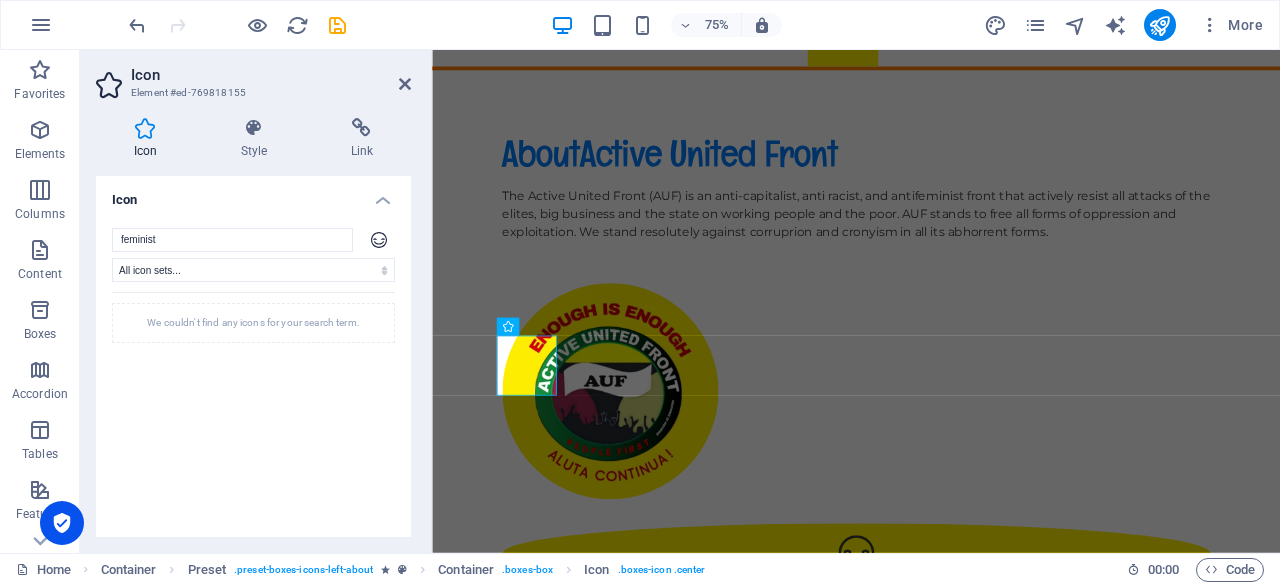 click on "We couldn't find any icons for your search term." at bounding box center [253, 437] 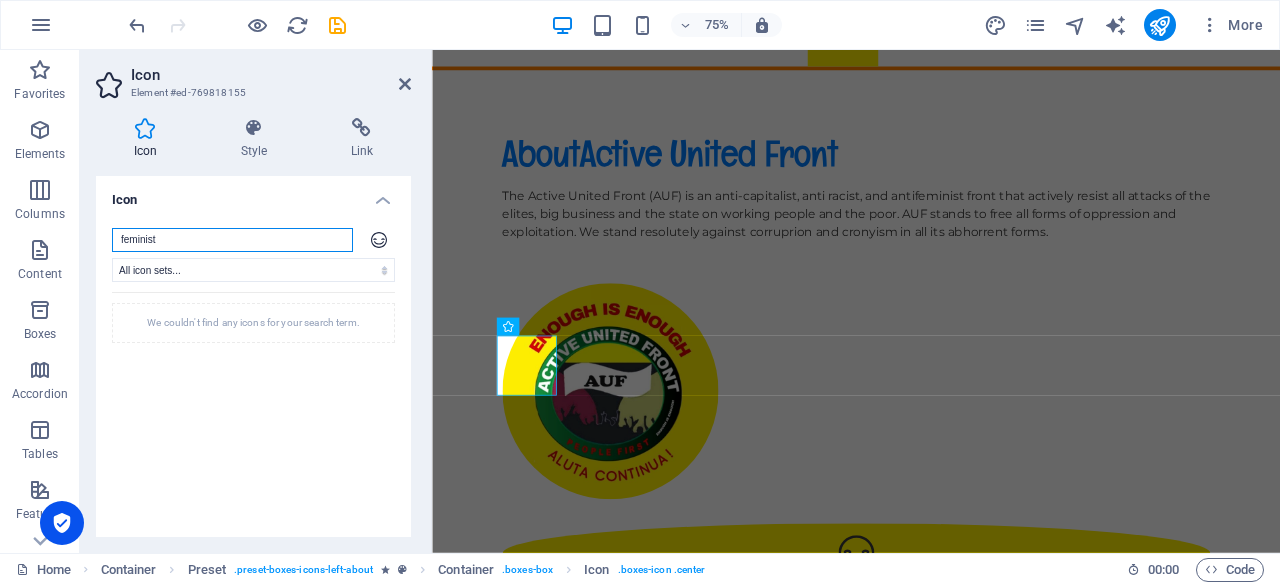 click on "feminist" at bounding box center [232, 240] 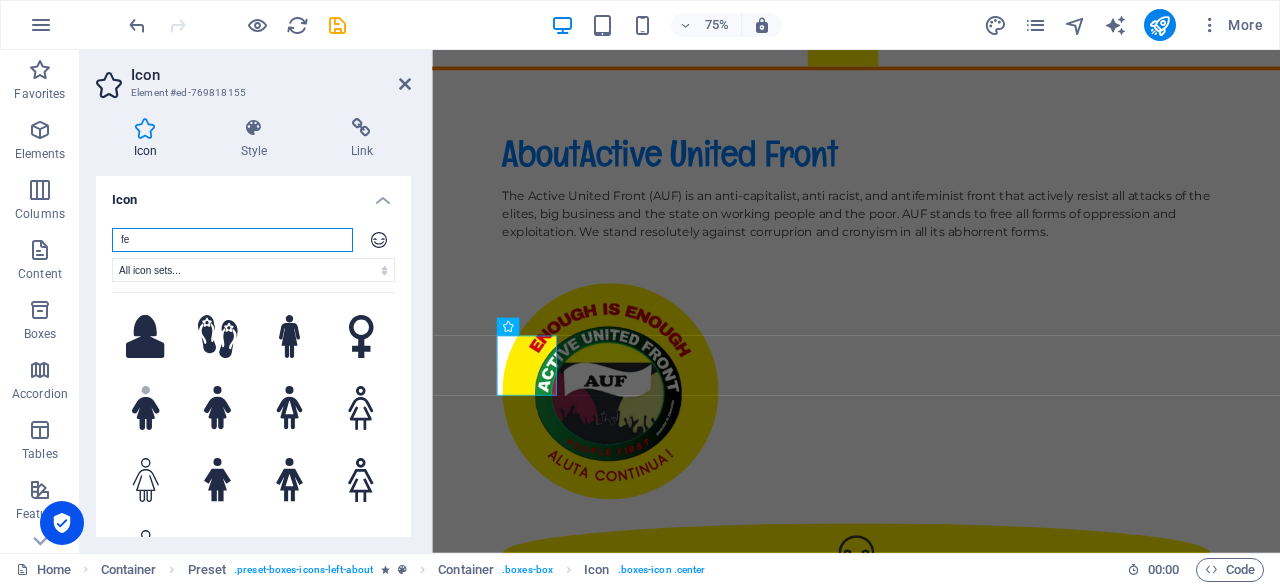 type on "f" 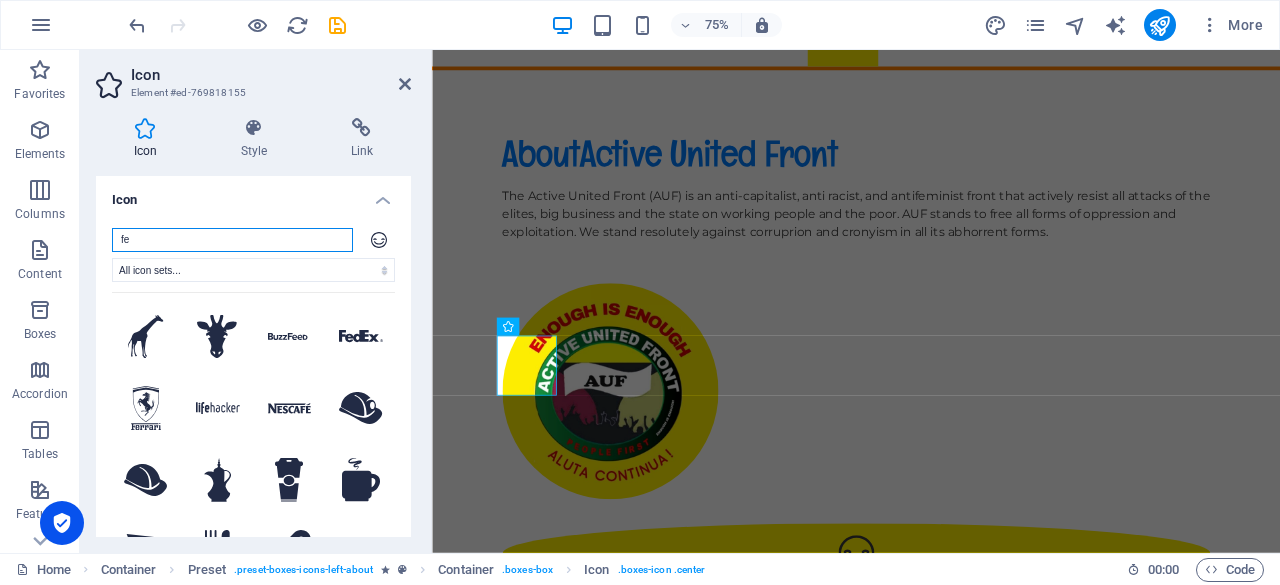 type on "fe" 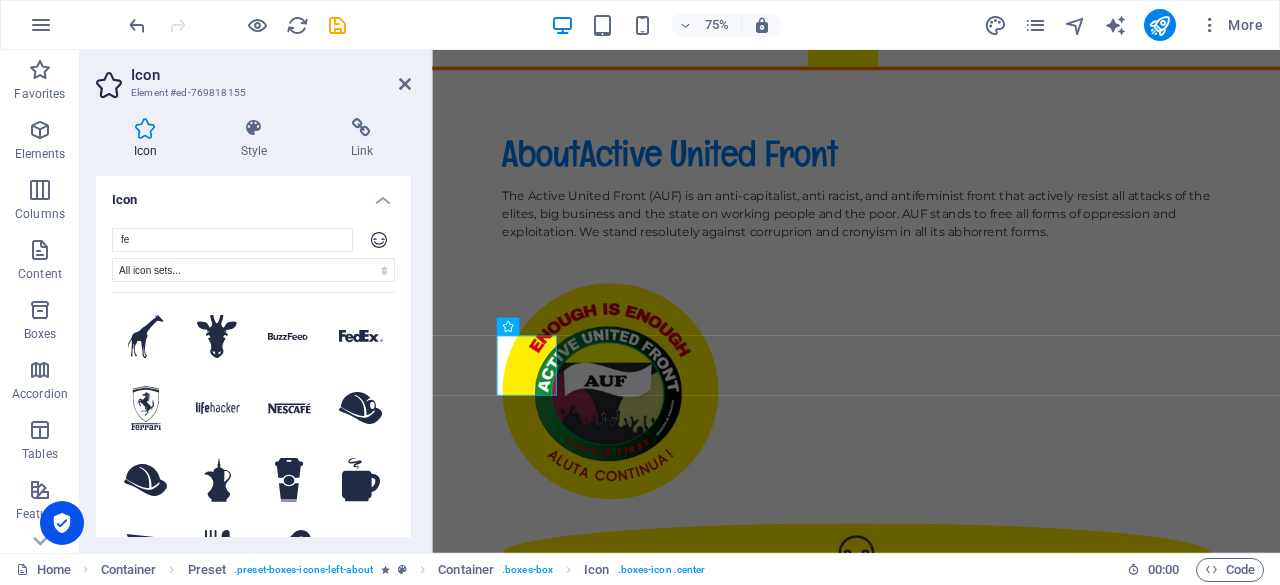 drag, startPoint x: 392, startPoint y: 300, endPoint x: 390, endPoint y: 327, distance: 27.073973 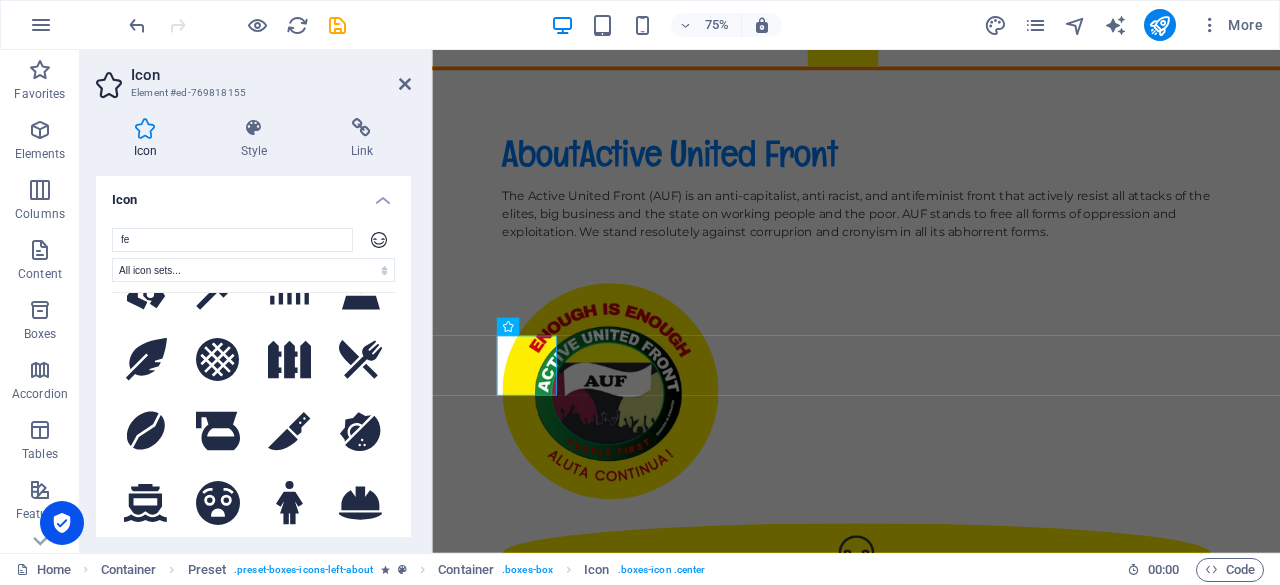 scroll, scrollTop: 3168, scrollLeft: 0, axis: vertical 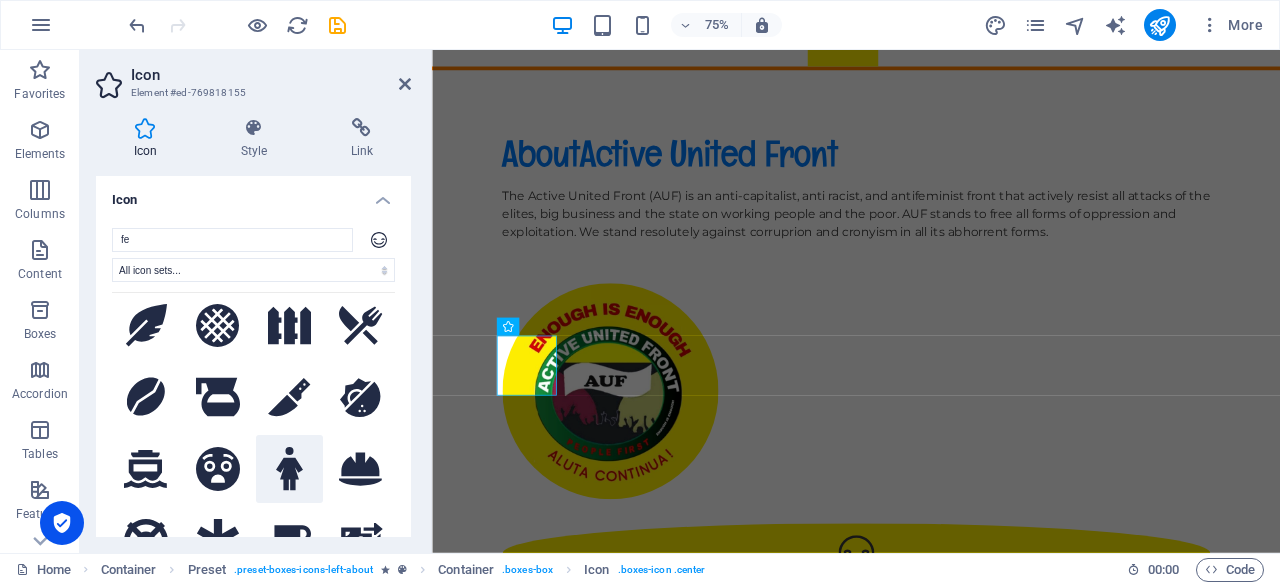 click 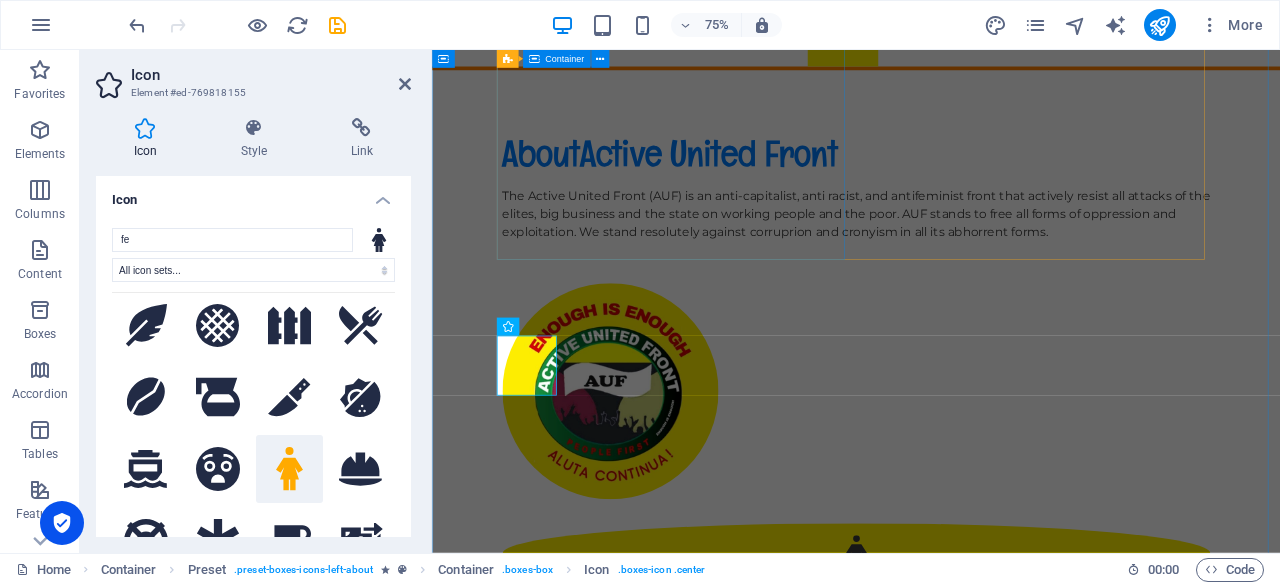 click on "About  Active United Front  The Active United Front (AUF) is an anti-capitalist, anti racist, and antifeminist front that actively resist all attacks of the elites, big business and the state on working people and the poor. AUF stands to free all forms of oppression and exploitation. We stand resolutely against corruprion and cronyism in all its abhorrent forms." at bounding box center [998, 255] 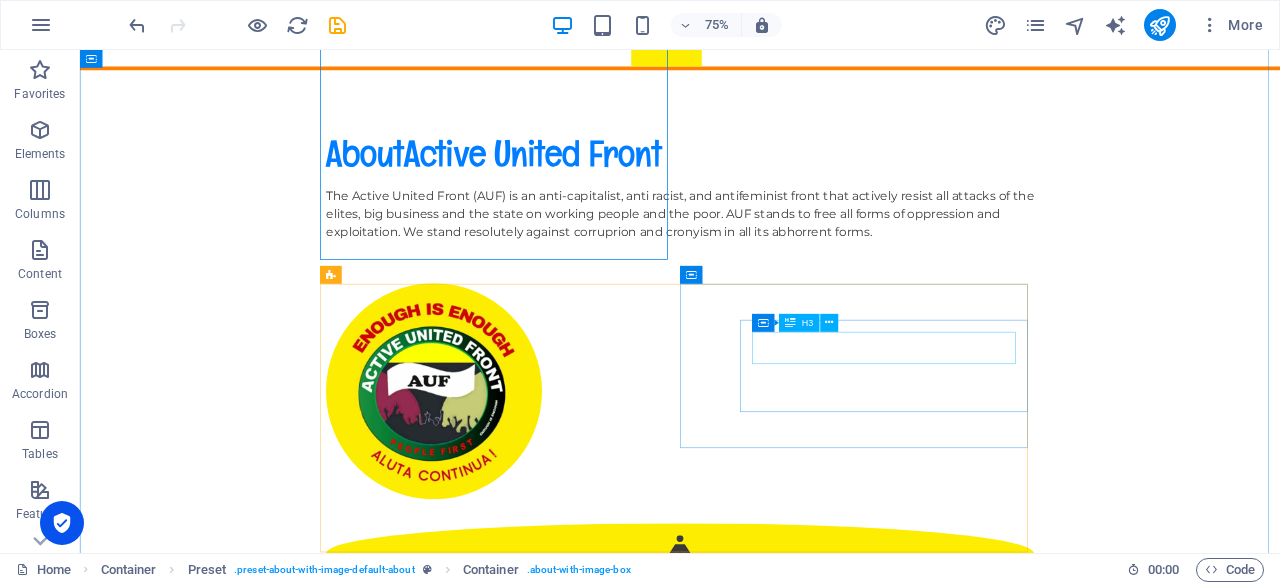 click on "Friendly Place" at bounding box center [880, 1029] 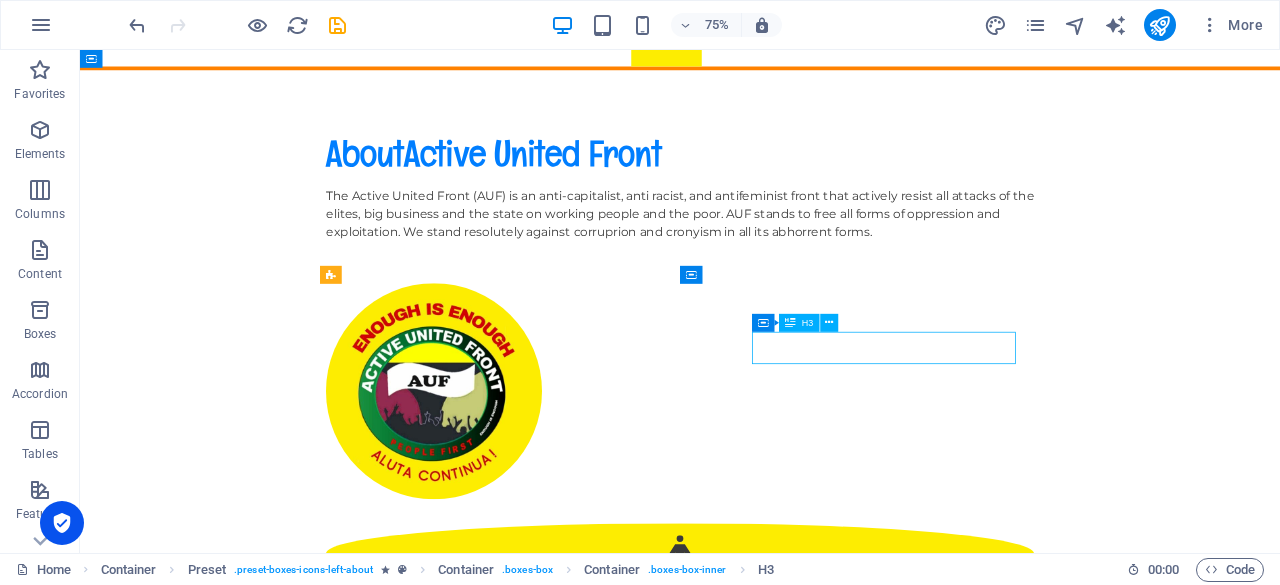 click on "Friendly Place" at bounding box center [880, 1029] 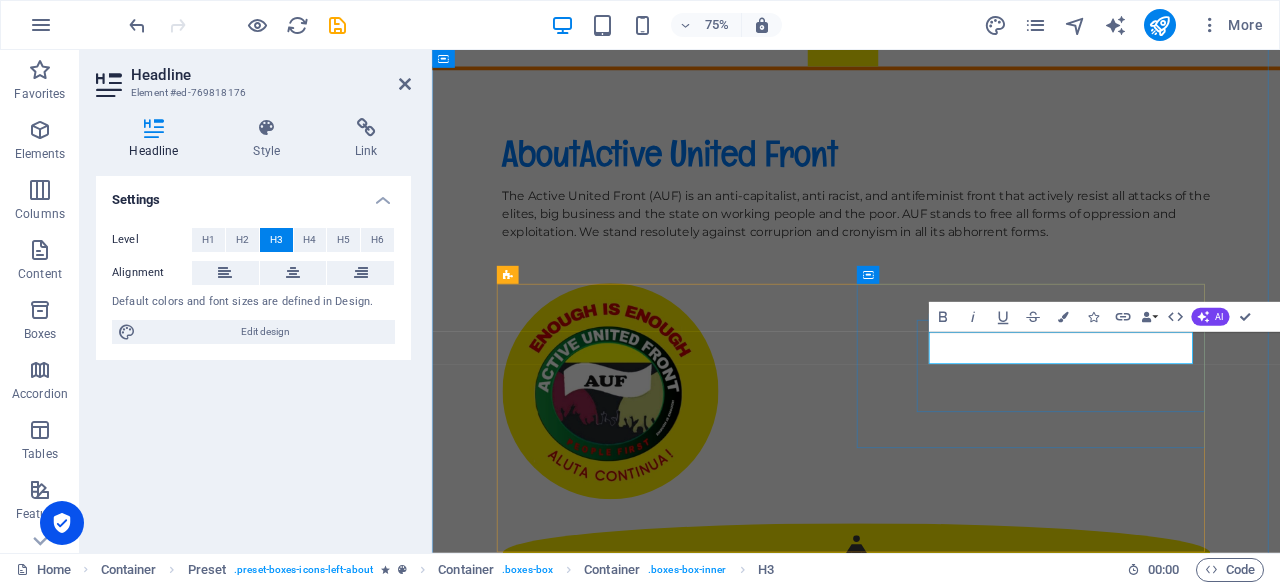 type 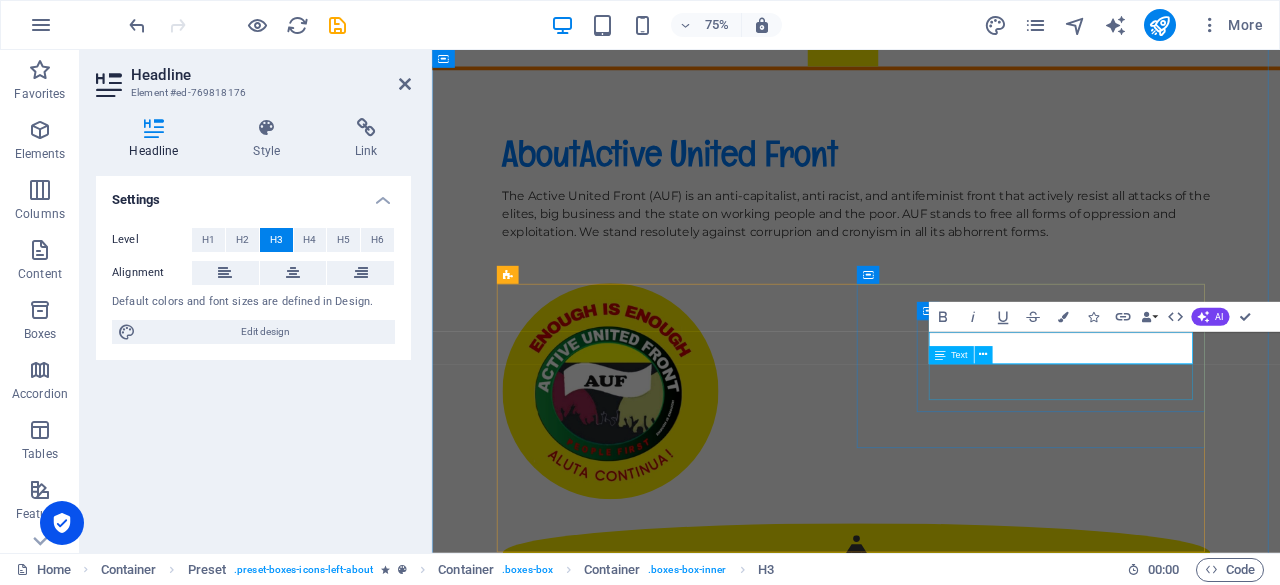 click on "Lorem ipsum dolor sit amet, consectetur adipisicing elit. Veritatis, dolorem!" at bounding box center (998, 1067) 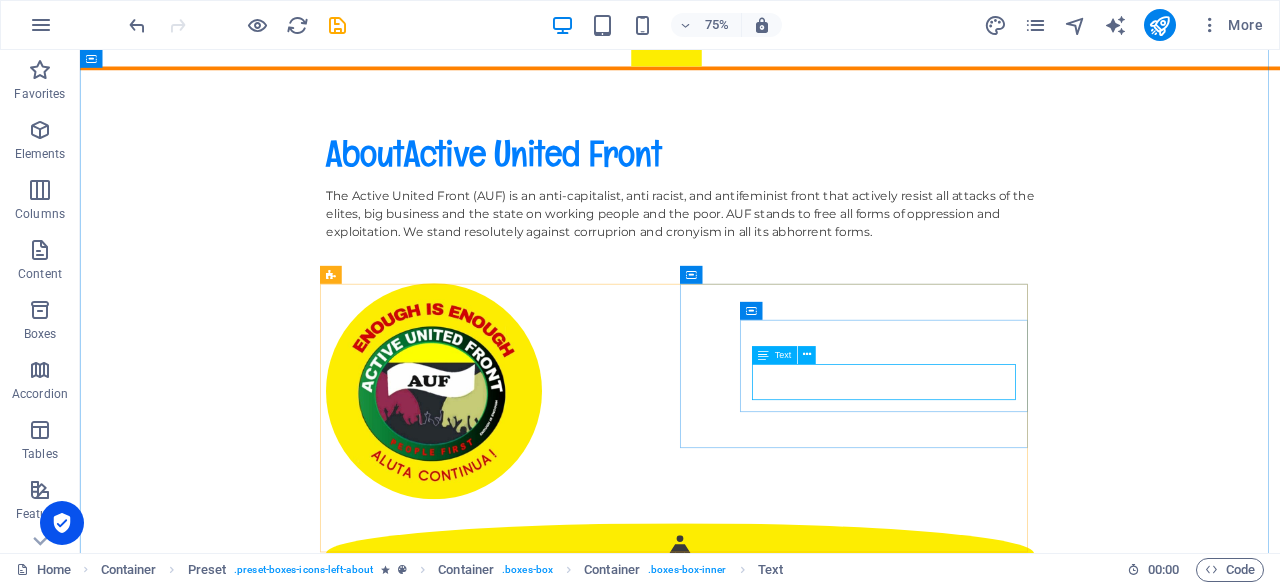 click on "Lorem ipsum dolor sit amet, consectetur adipisicing elit. Veritatis, dolorem!" at bounding box center (880, 1067) 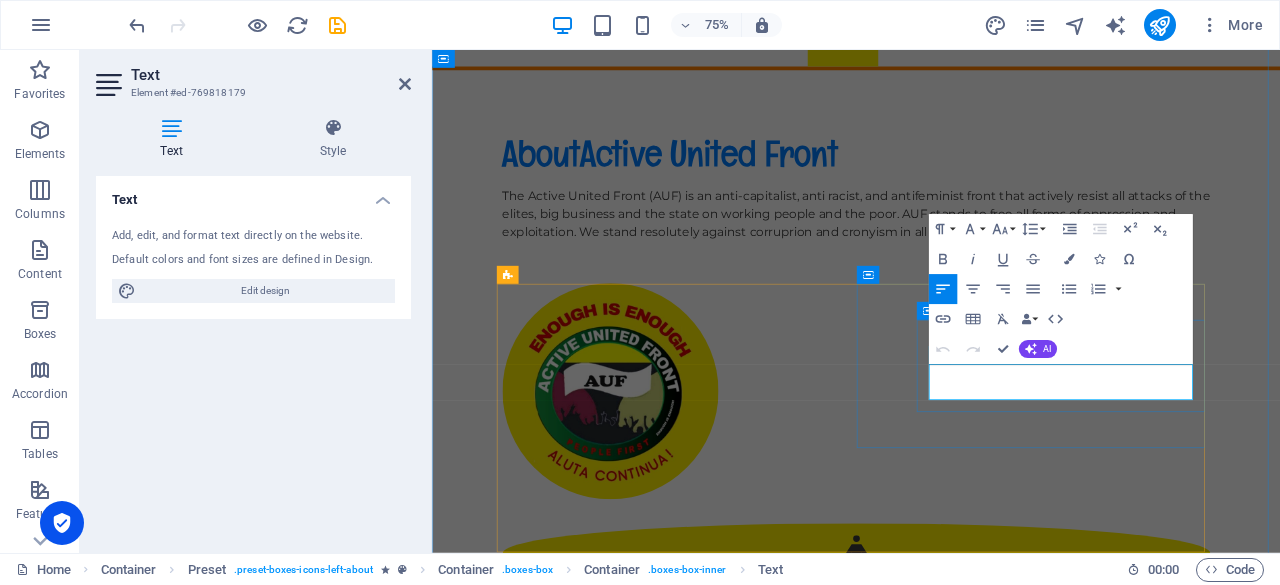 drag, startPoint x: 1378, startPoint y: 505, endPoint x: 1080, endPoint y: 477, distance: 299.31253 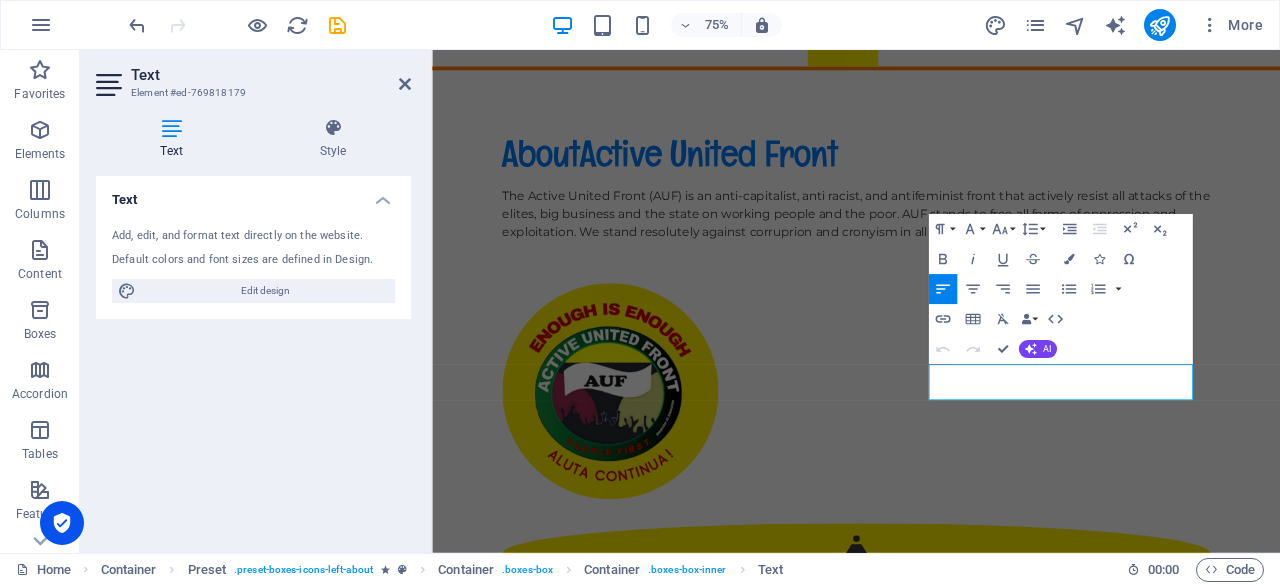 type 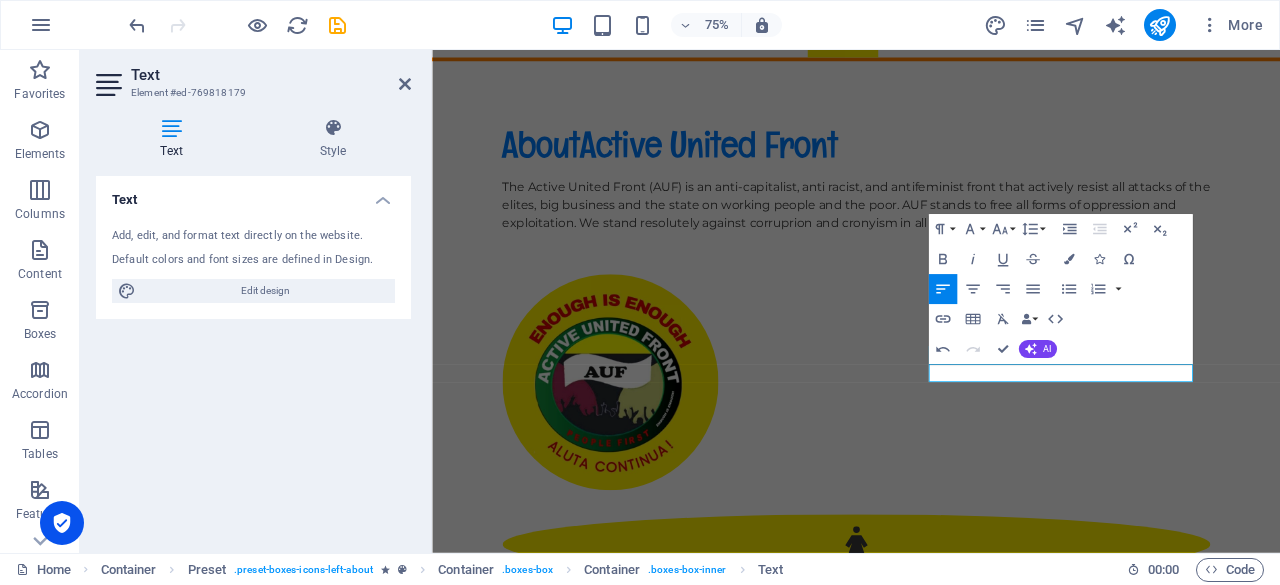 scroll, scrollTop: 424, scrollLeft: 0, axis: vertical 